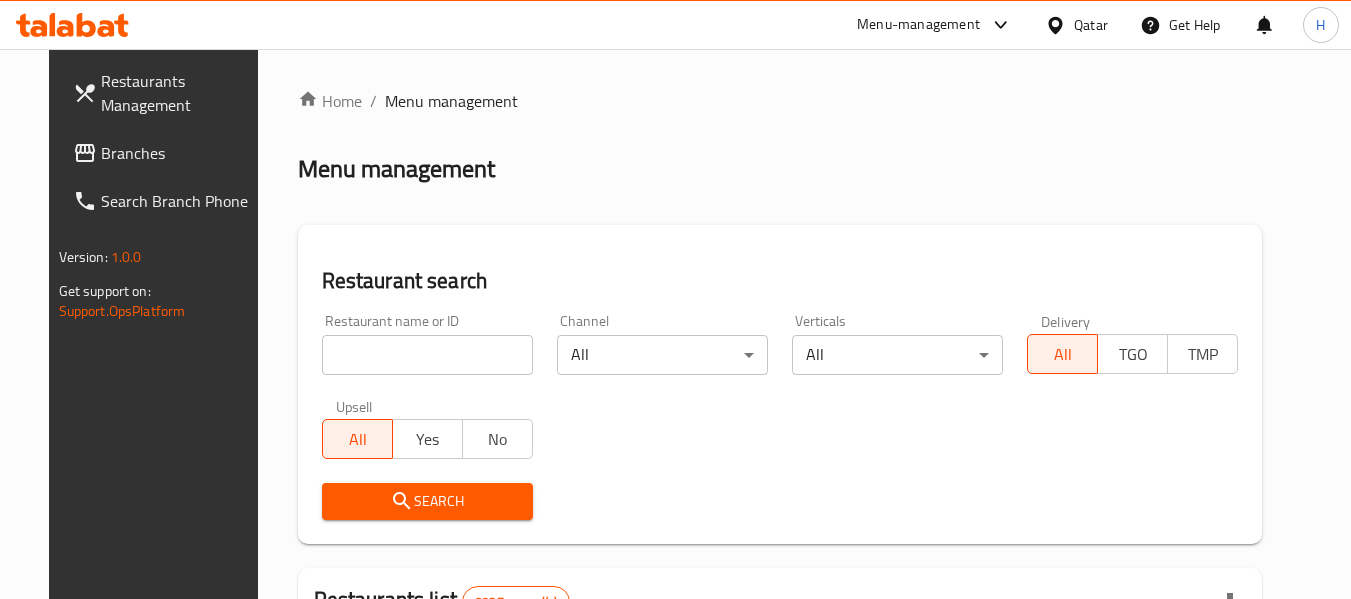 scroll, scrollTop: 0, scrollLeft: 0, axis: both 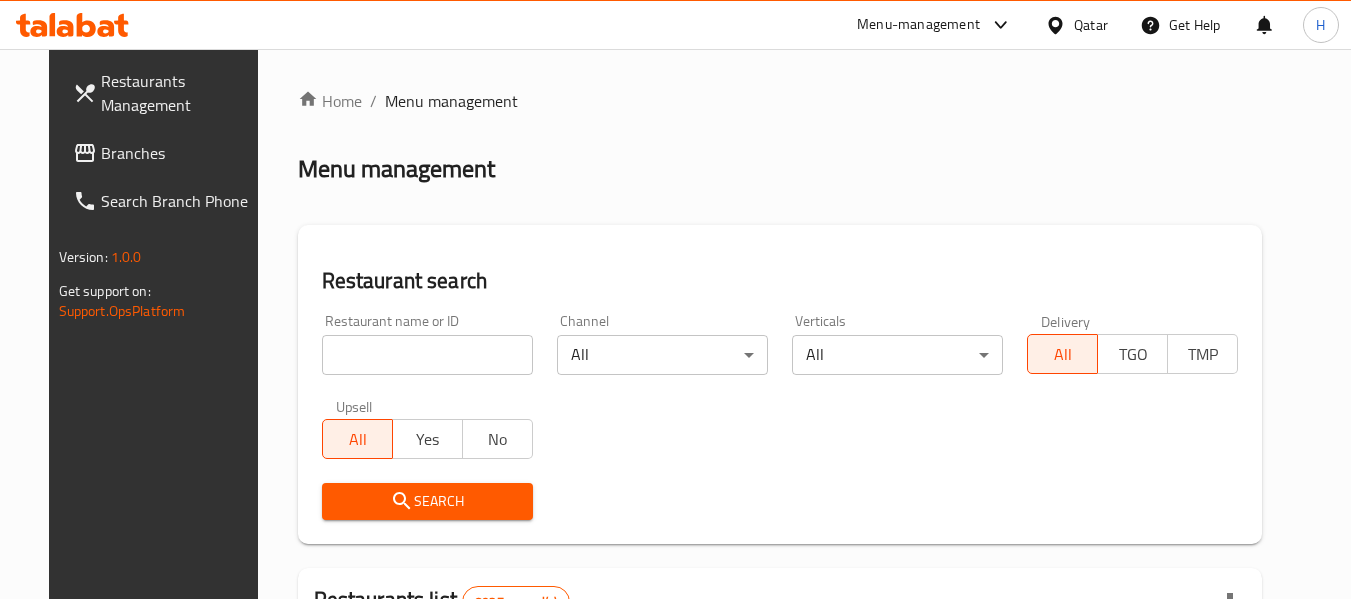 click on "Branches" at bounding box center [180, 153] 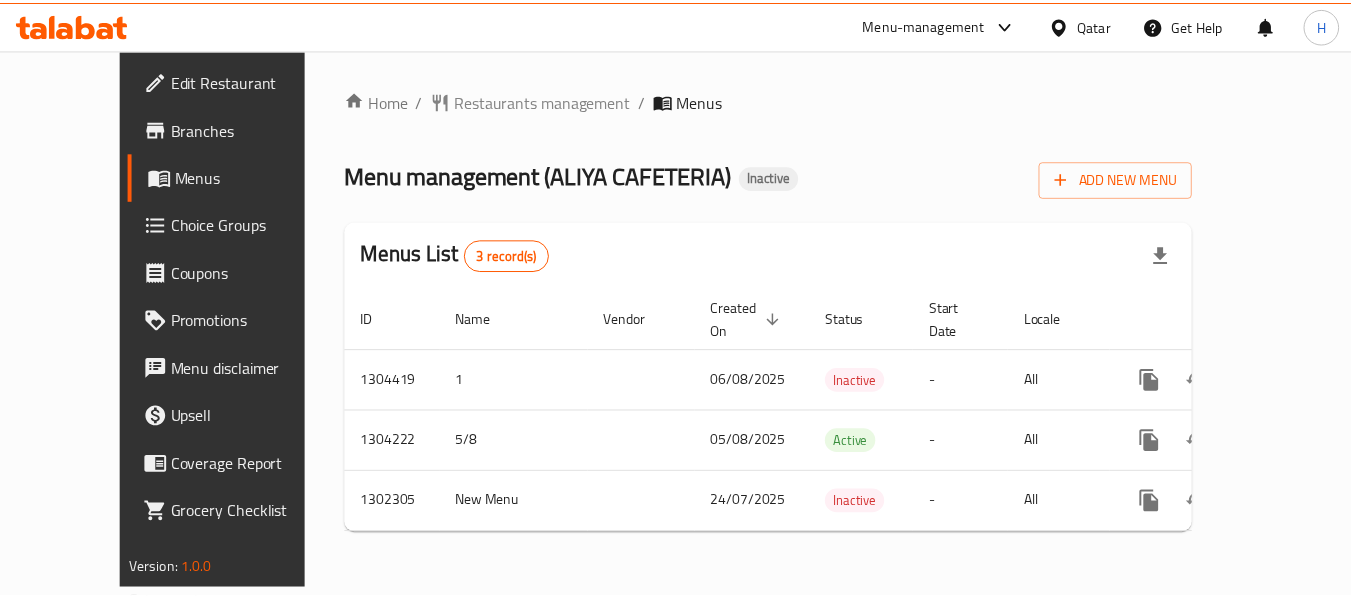 scroll, scrollTop: 0, scrollLeft: 0, axis: both 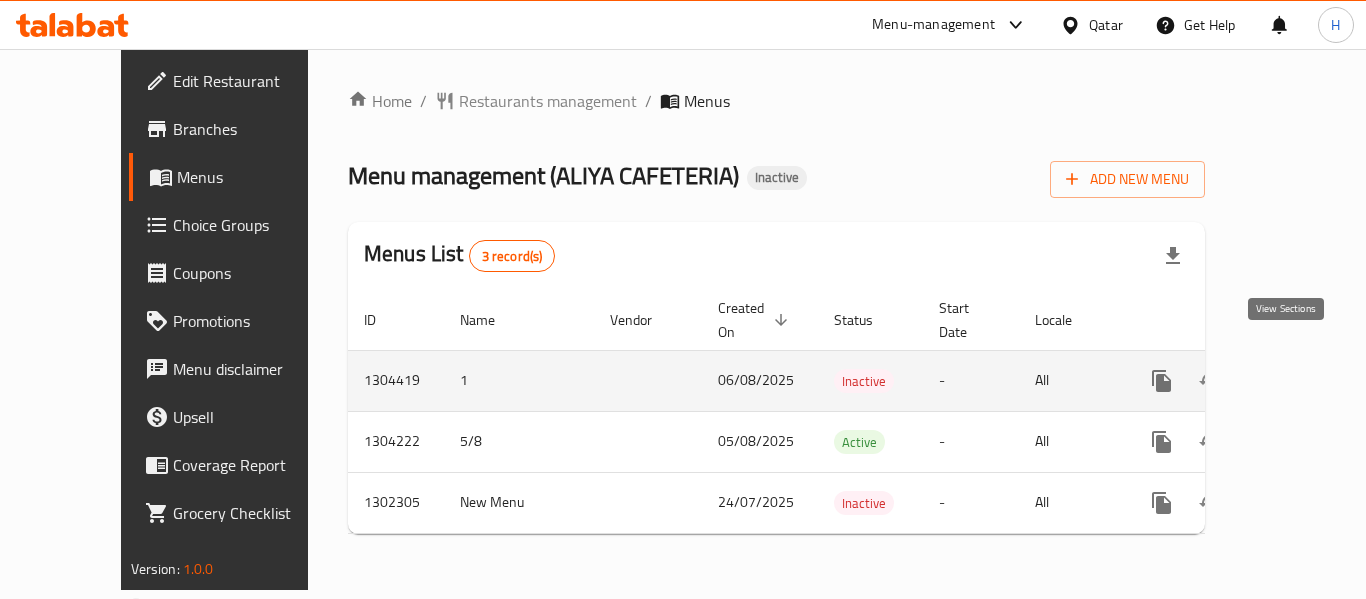 click 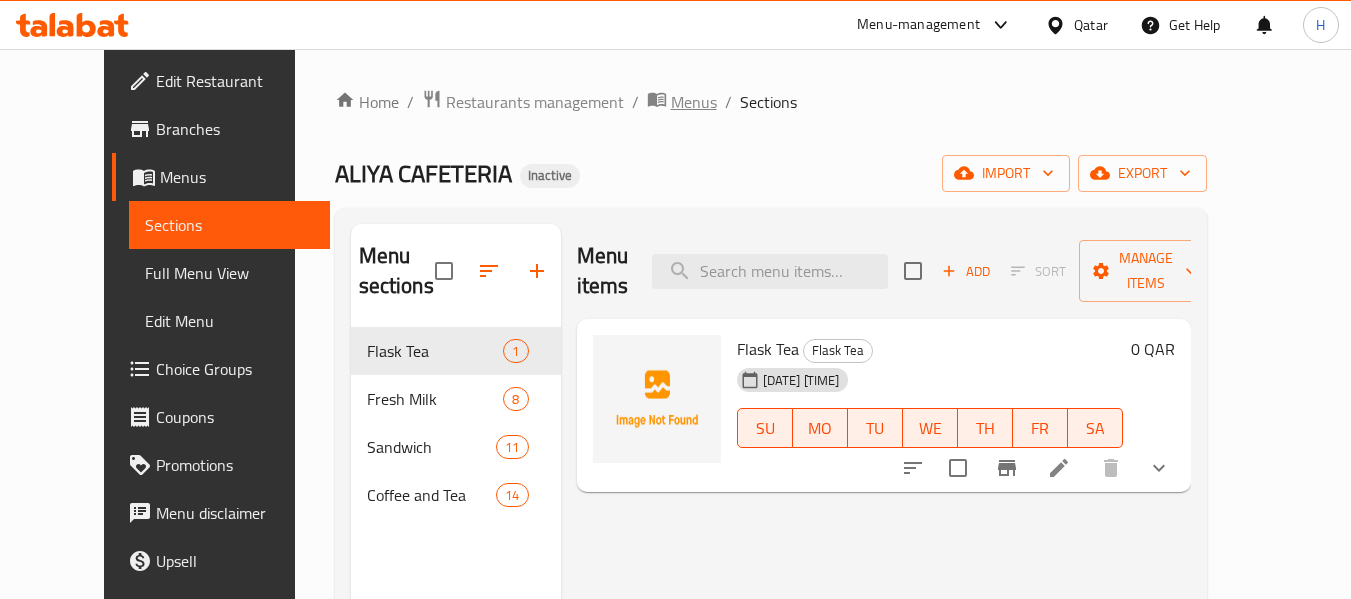 click on "Menus" at bounding box center (694, 102) 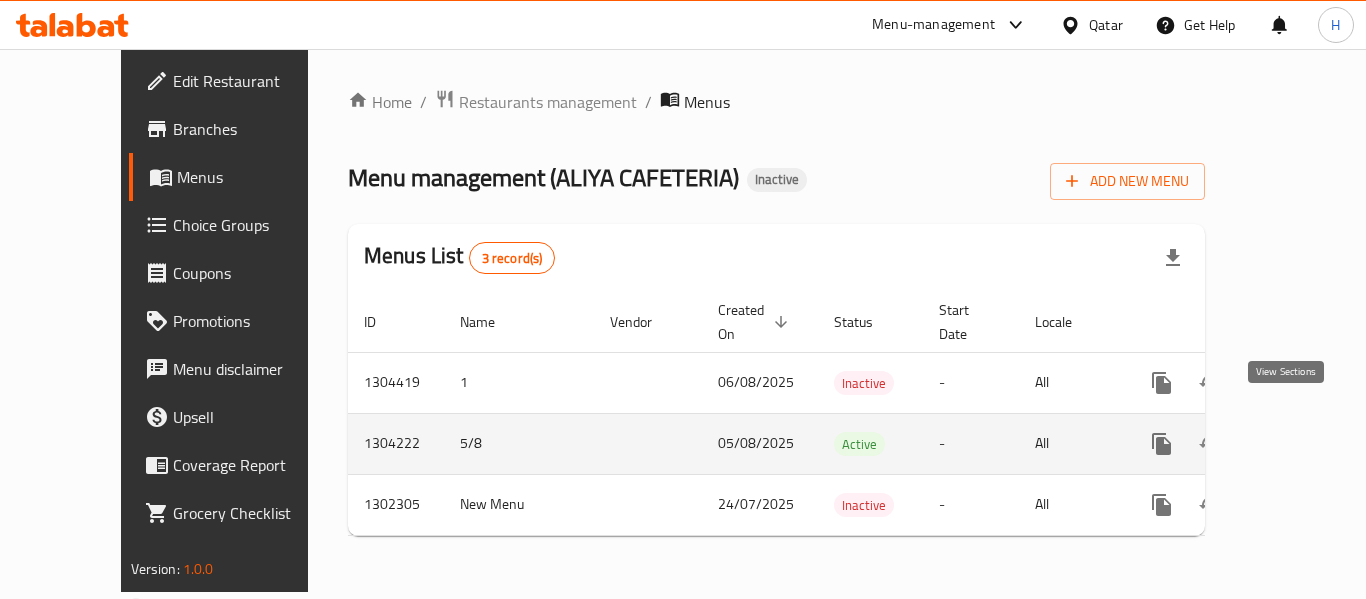 click at bounding box center (1306, 444) 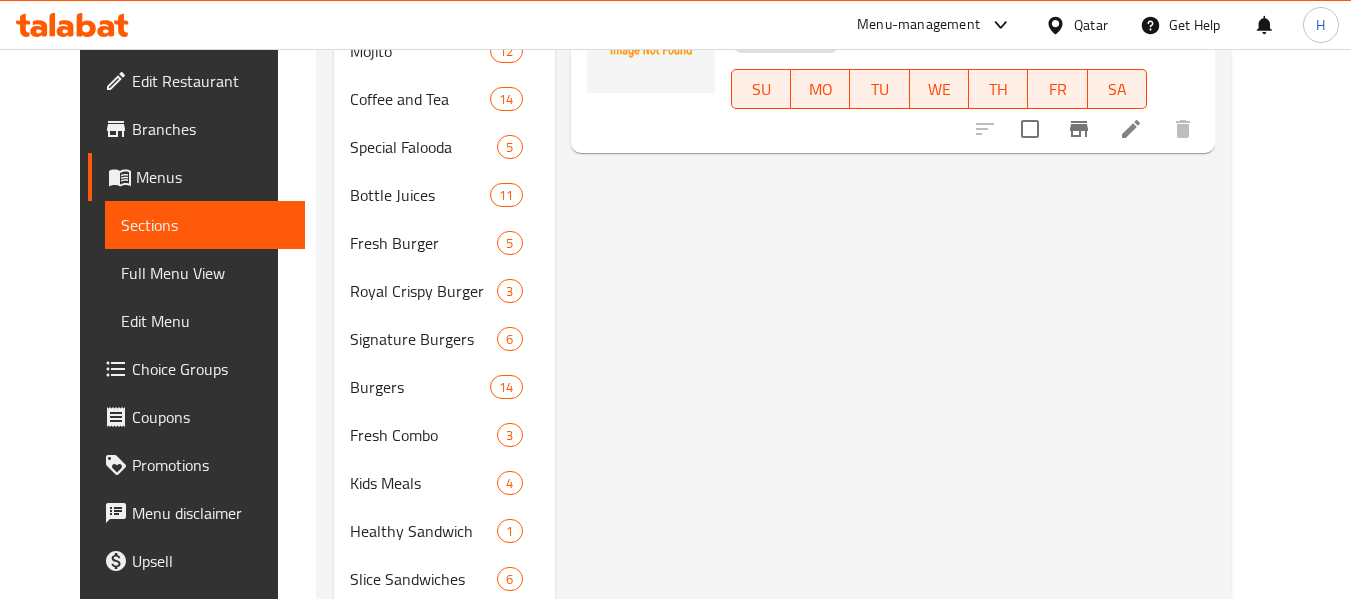 scroll, scrollTop: 549, scrollLeft: 0, axis: vertical 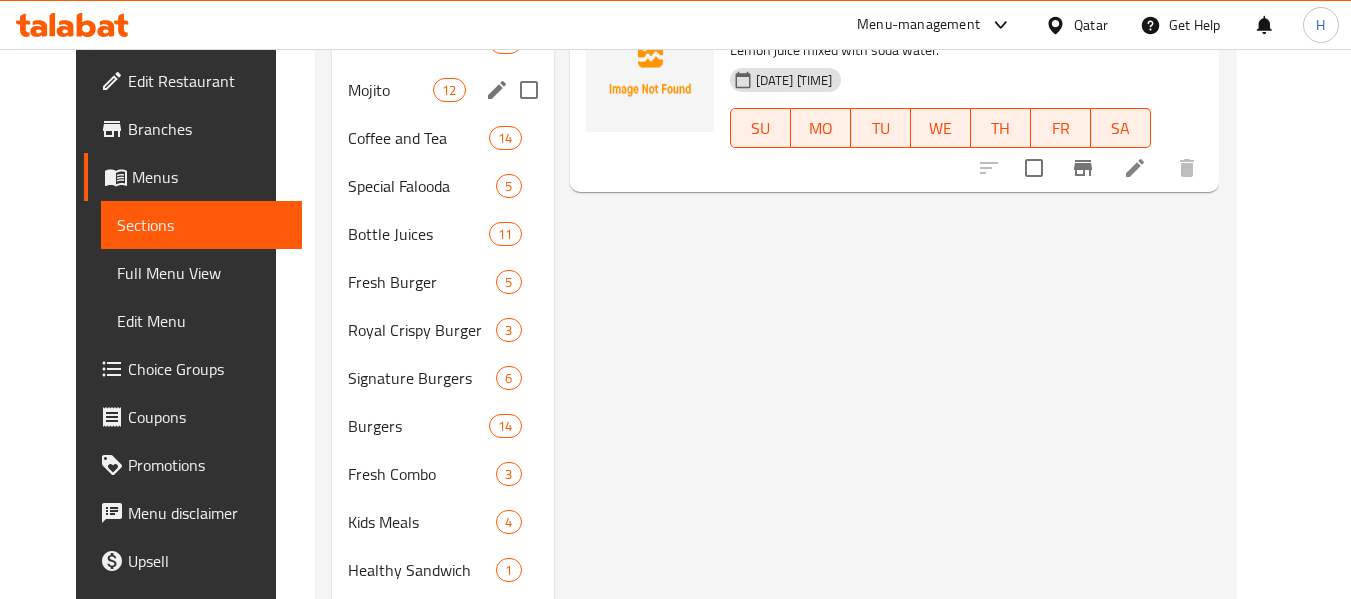 click on "Mojito 12" at bounding box center [443, 90] 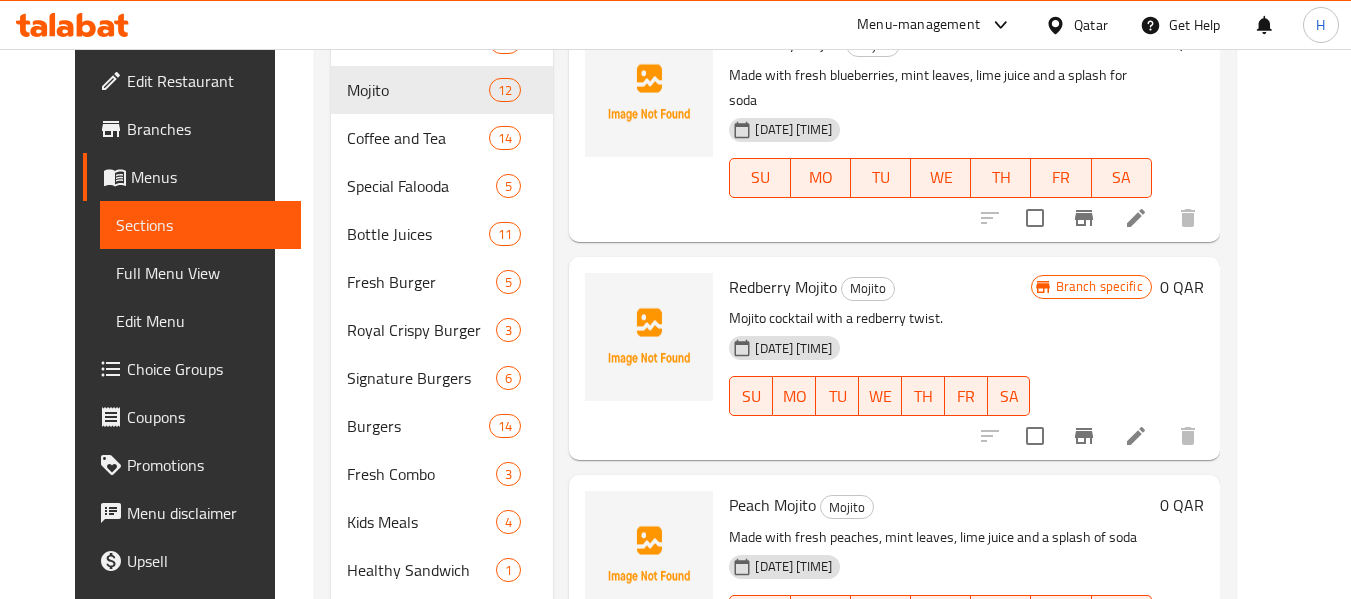 scroll, scrollTop: 283, scrollLeft: 0, axis: vertical 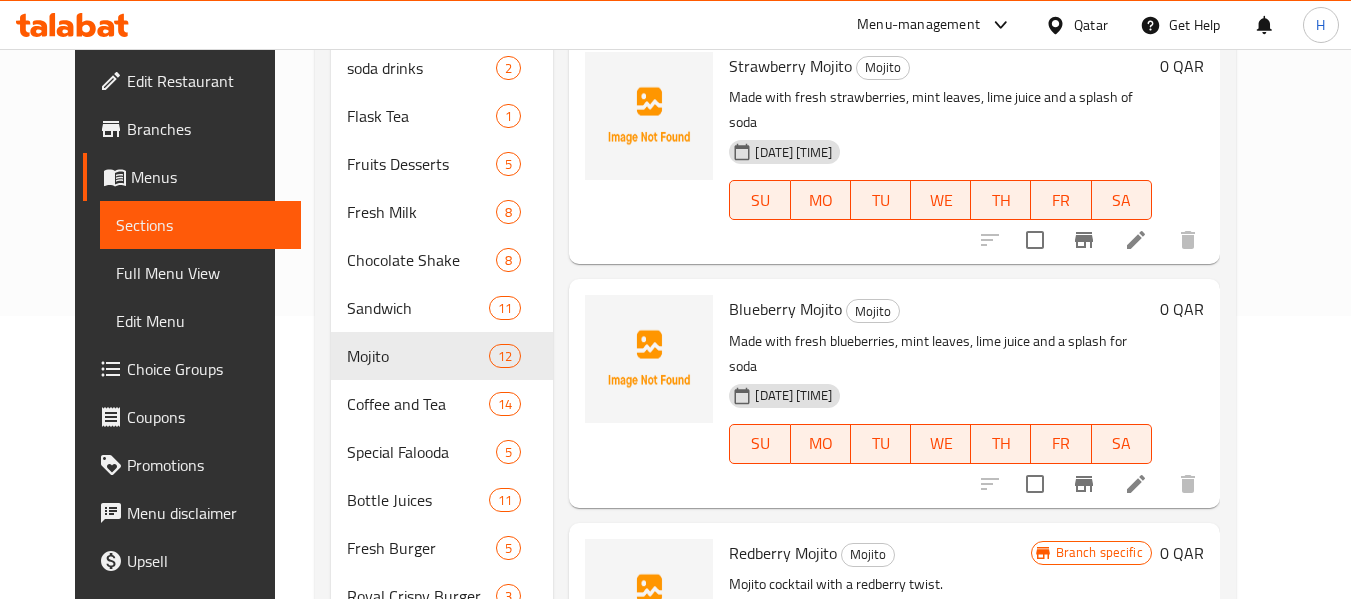 click 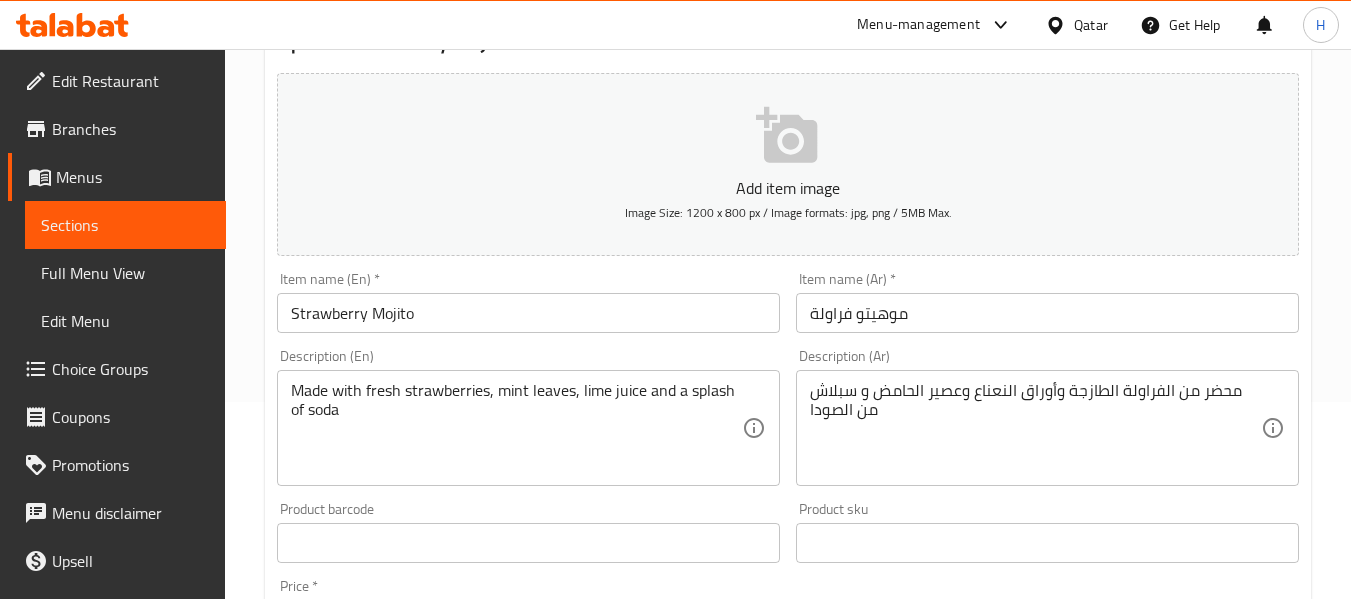scroll, scrollTop: 267, scrollLeft: 0, axis: vertical 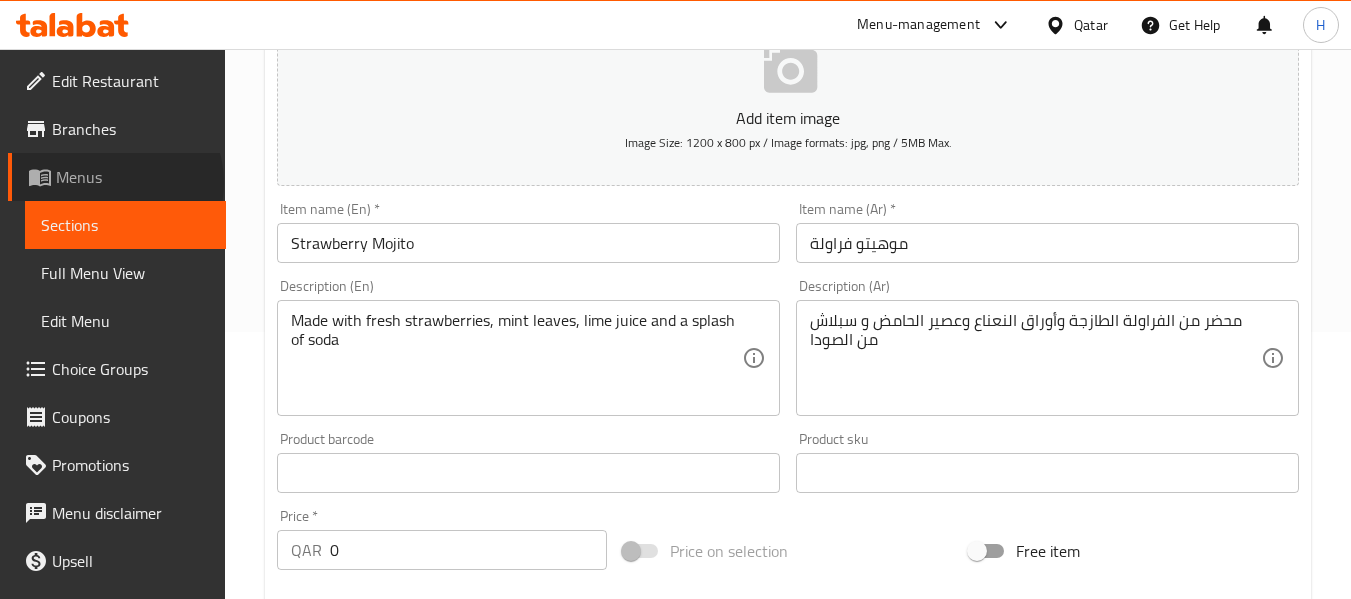 click on "Menus" at bounding box center [133, 177] 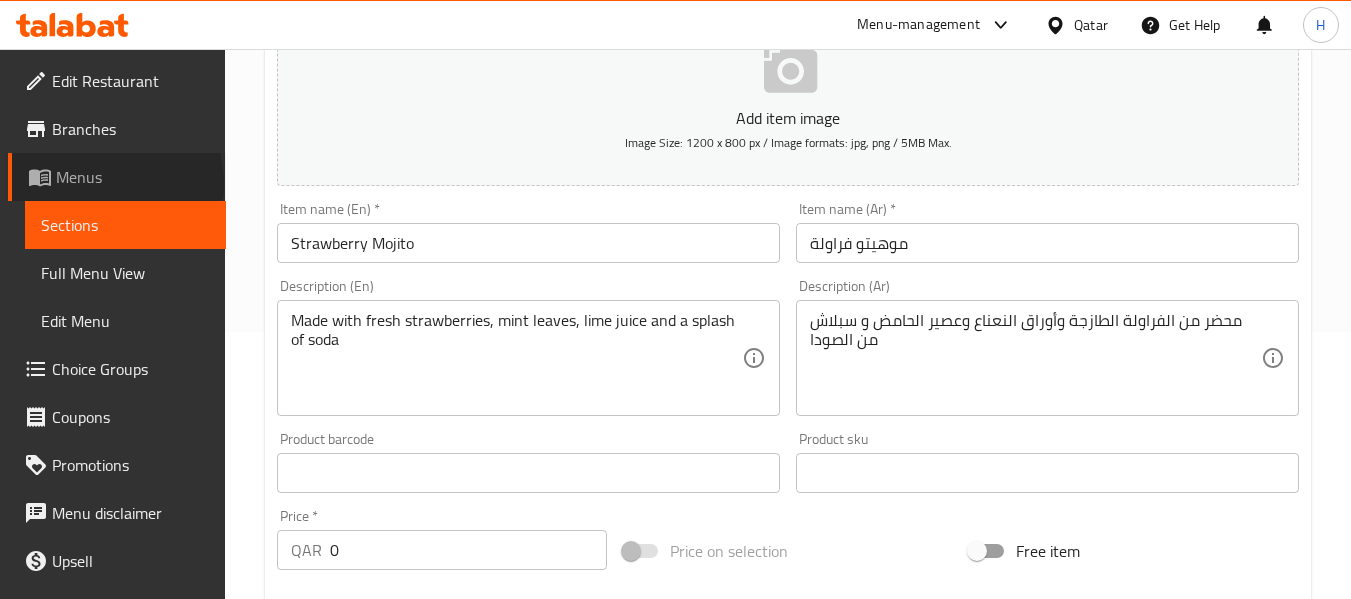 scroll, scrollTop: 0, scrollLeft: 0, axis: both 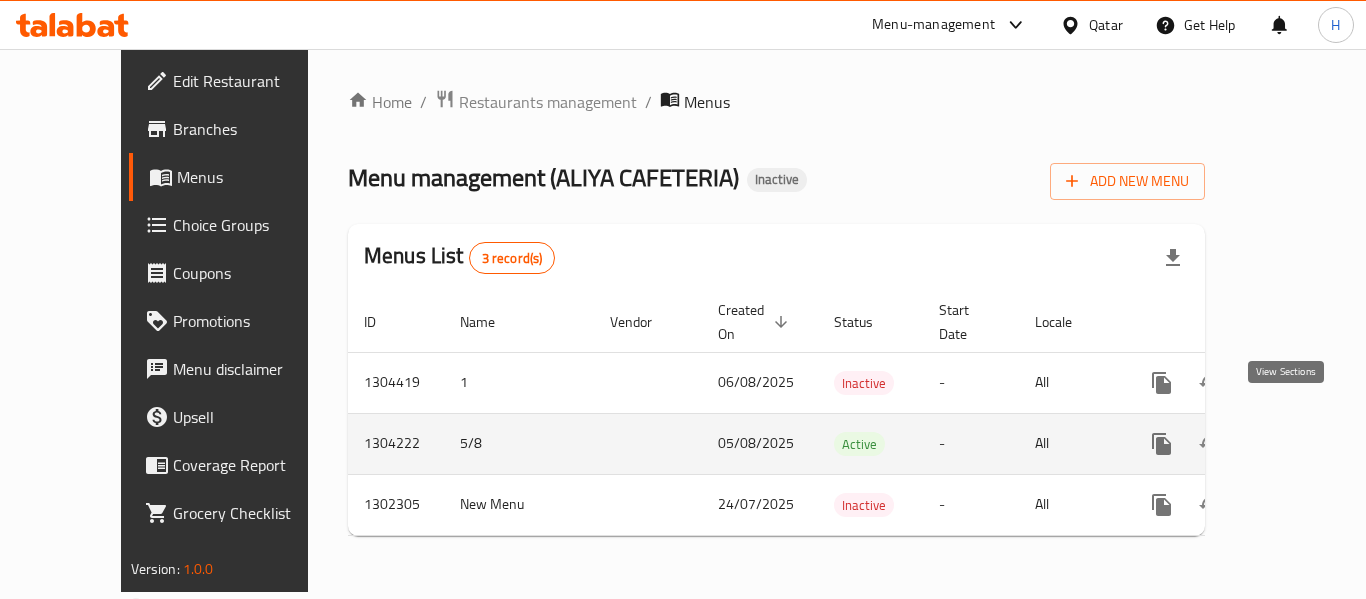 click 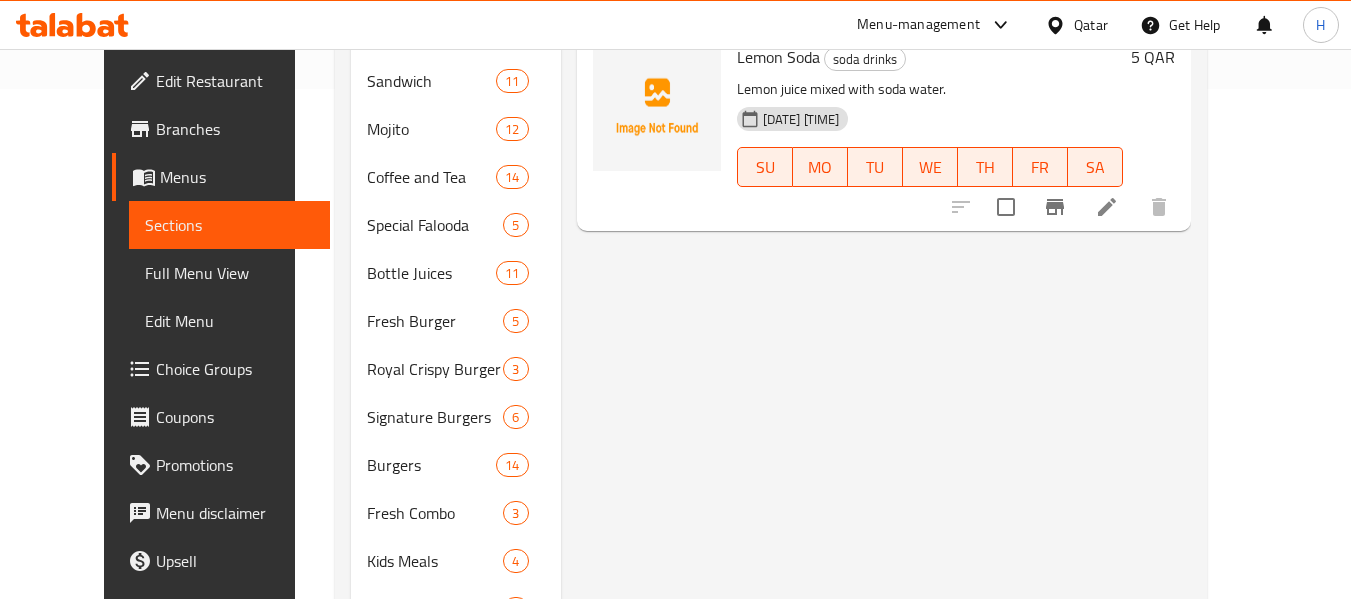 scroll, scrollTop: 533, scrollLeft: 0, axis: vertical 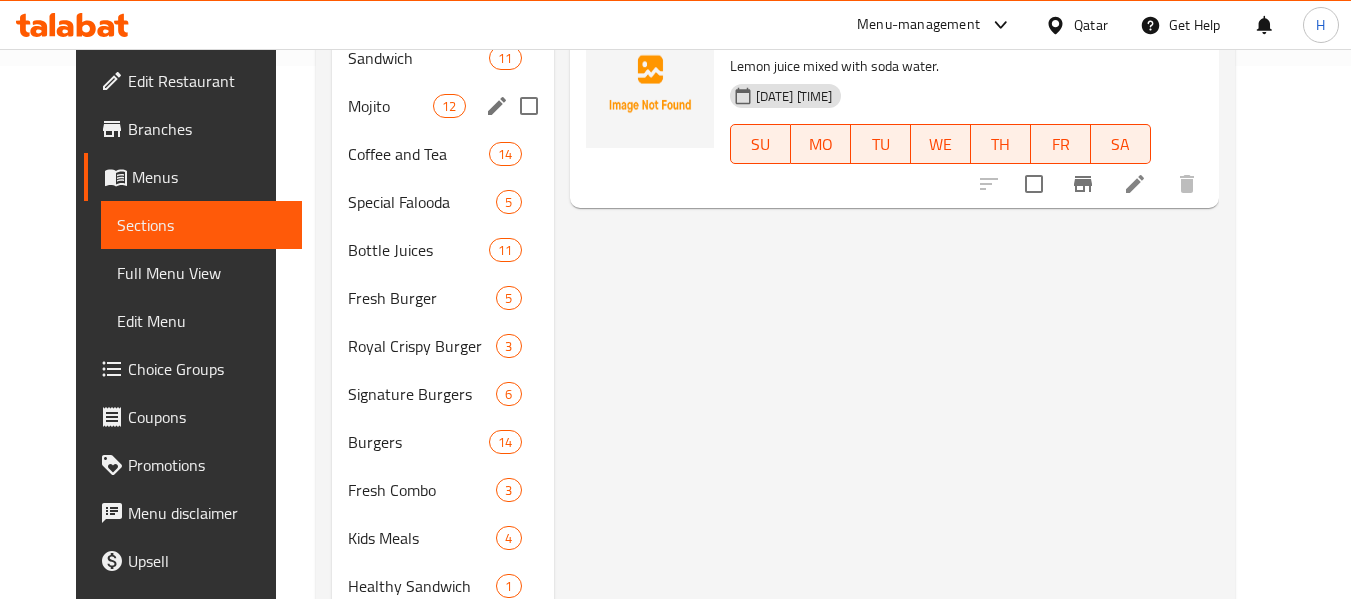 click on "Mojito 12" at bounding box center (443, 106) 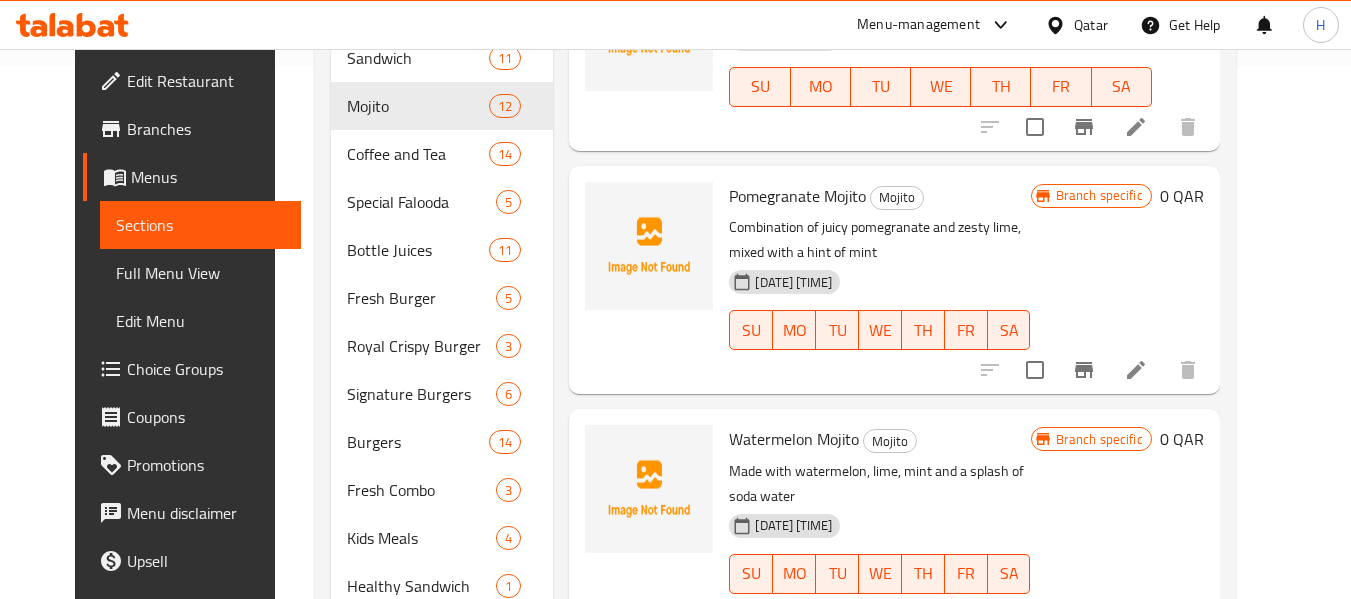 scroll, scrollTop: 672, scrollLeft: 0, axis: vertical 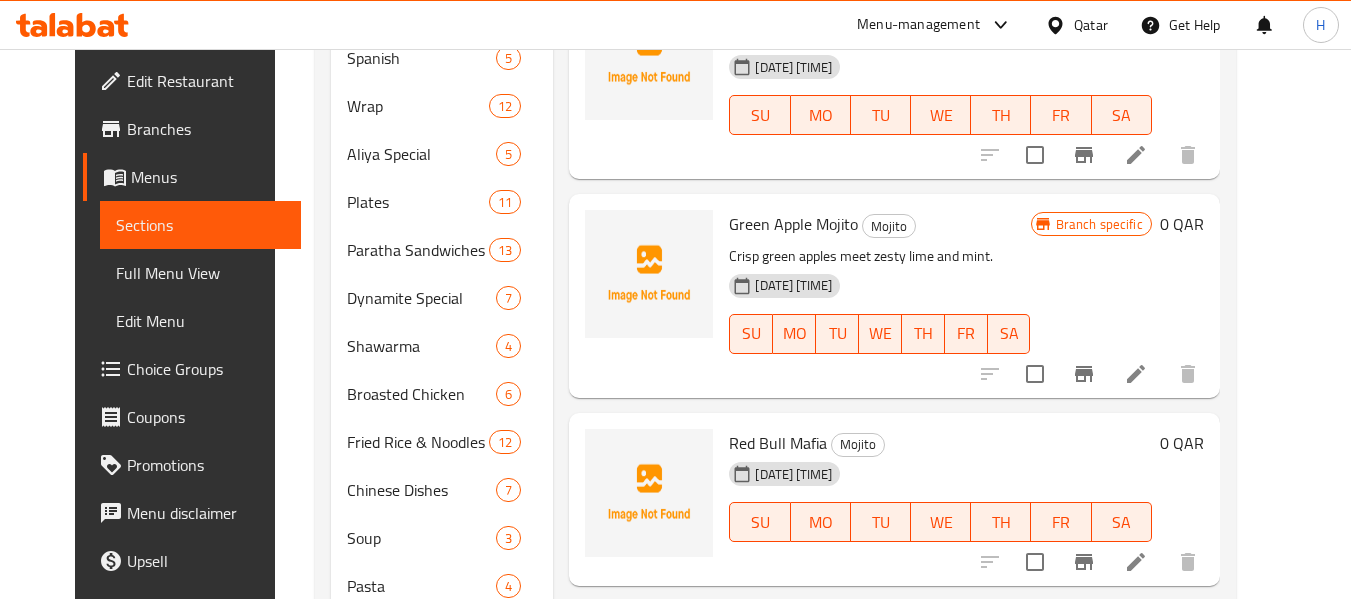 click on "Choice Groups" at bounding box center (206, 369) 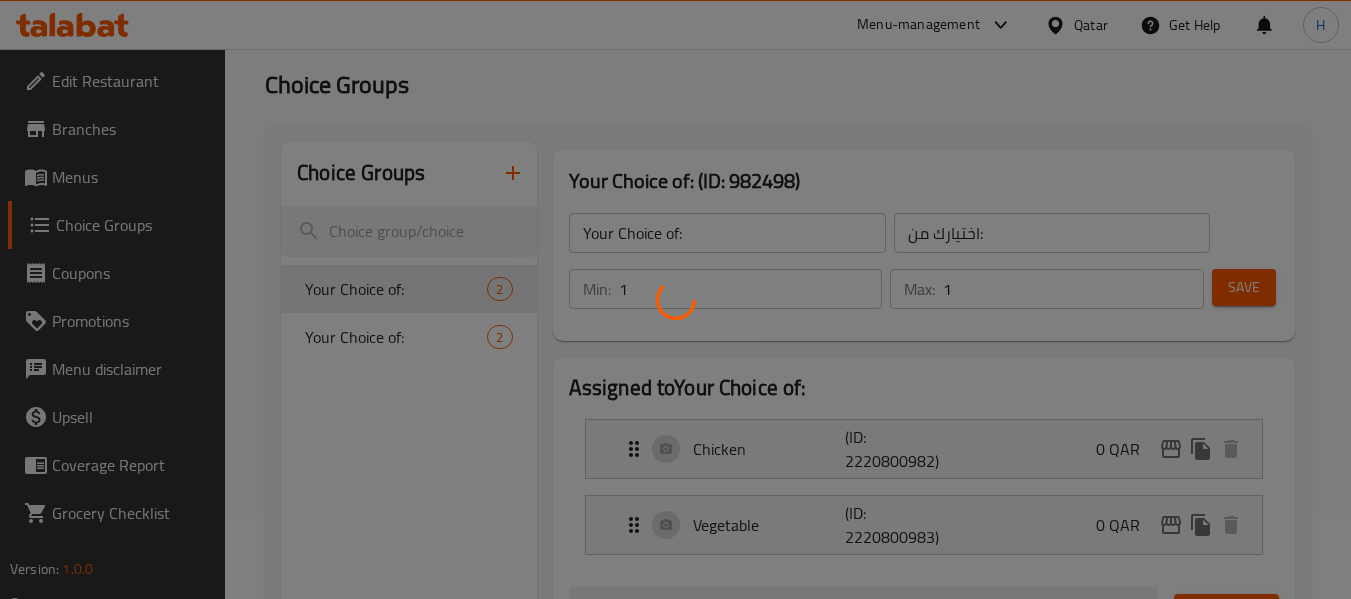 scroll, scrollTop: 0, scrollLeft: 0, axis: both 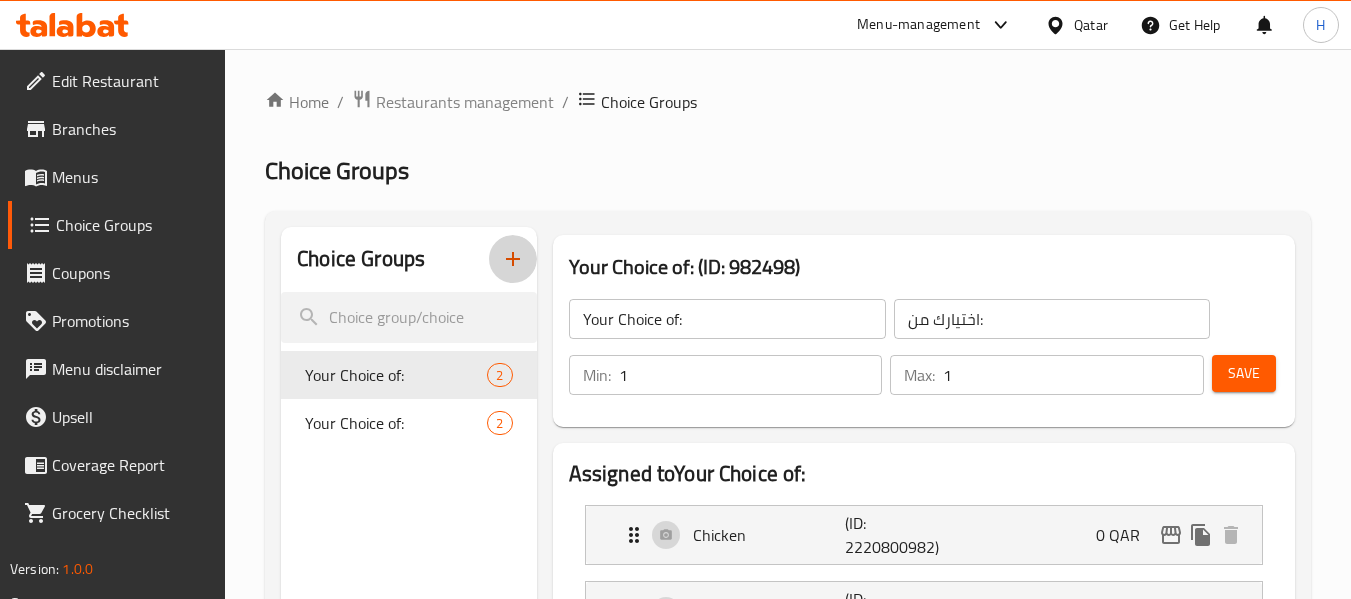 click 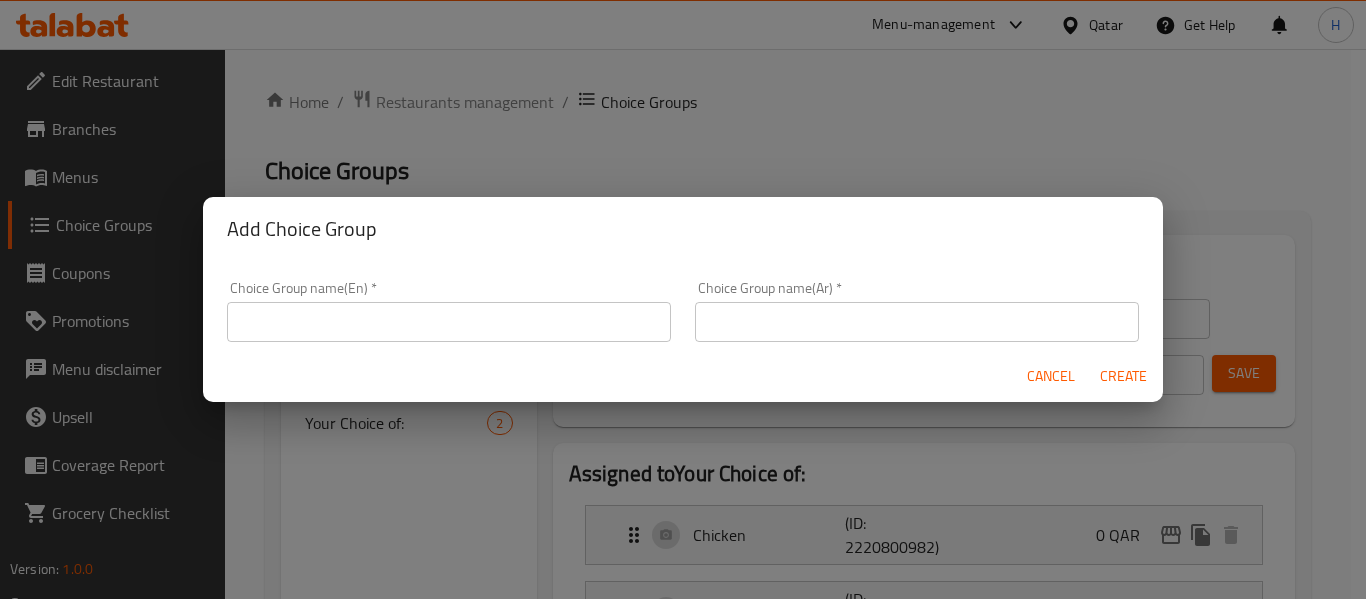 click at bounding box center [449, 322] 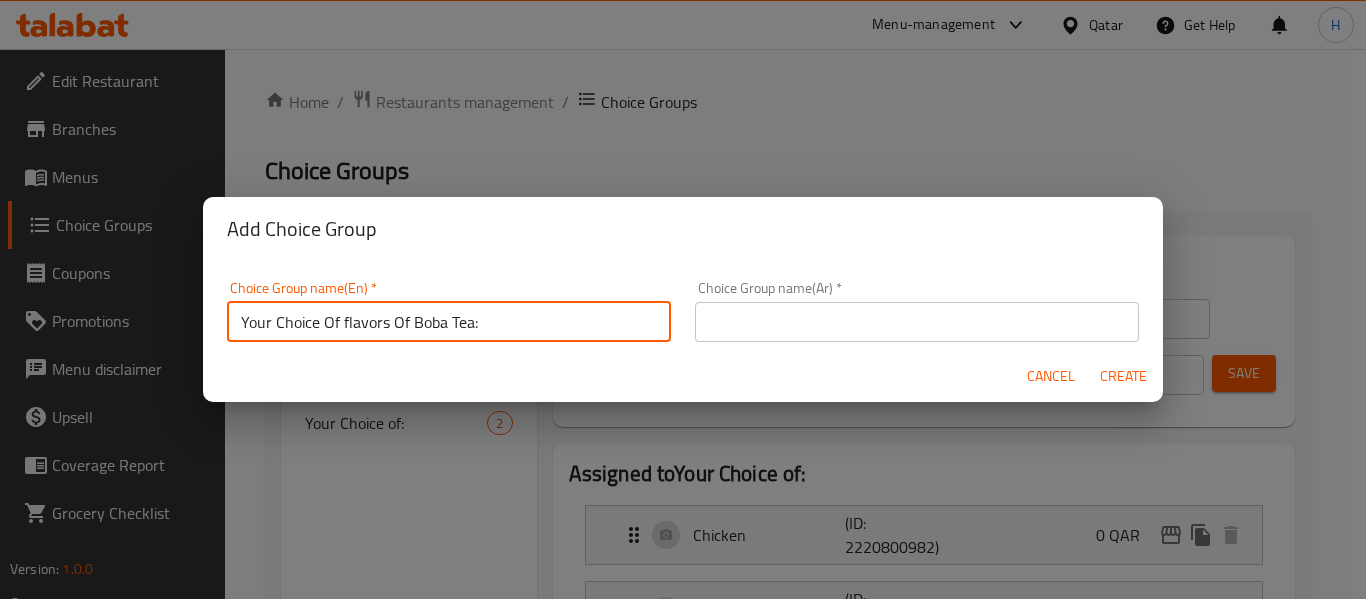 drag, startPoint x: 410, startPoint y: 327, endPoint x: 528, endPoint y: 325, distance: 118.016945 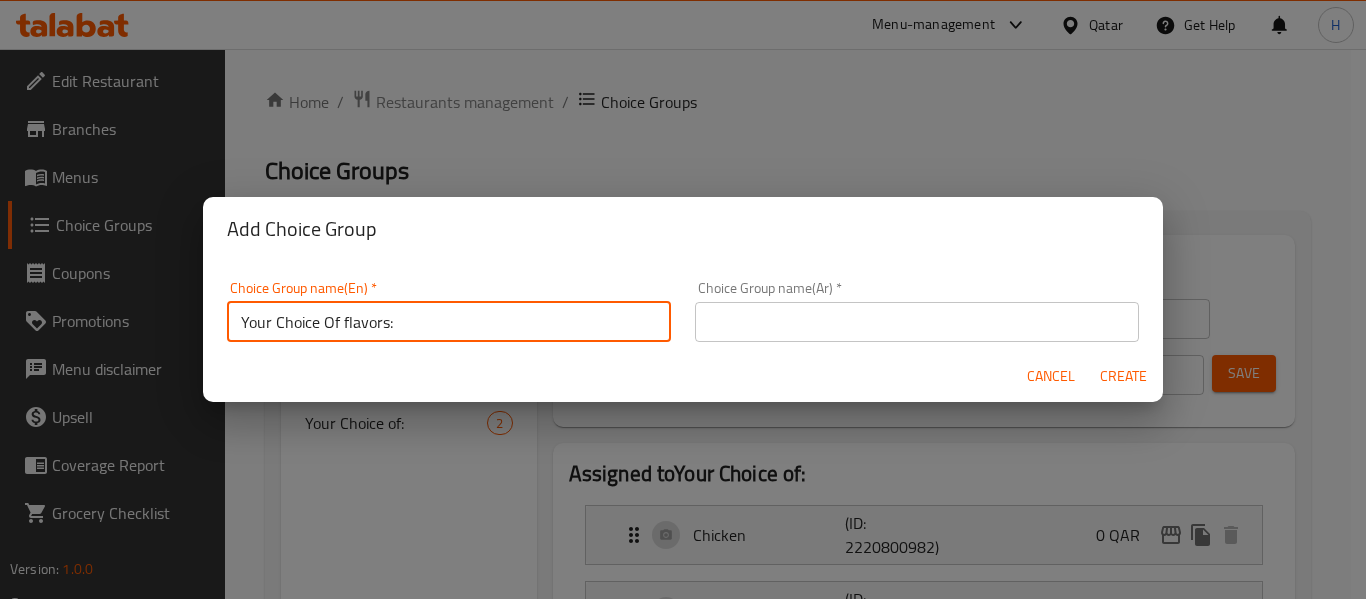 click on "Your Choice Of flavors:" at bounding box center (449, 322) 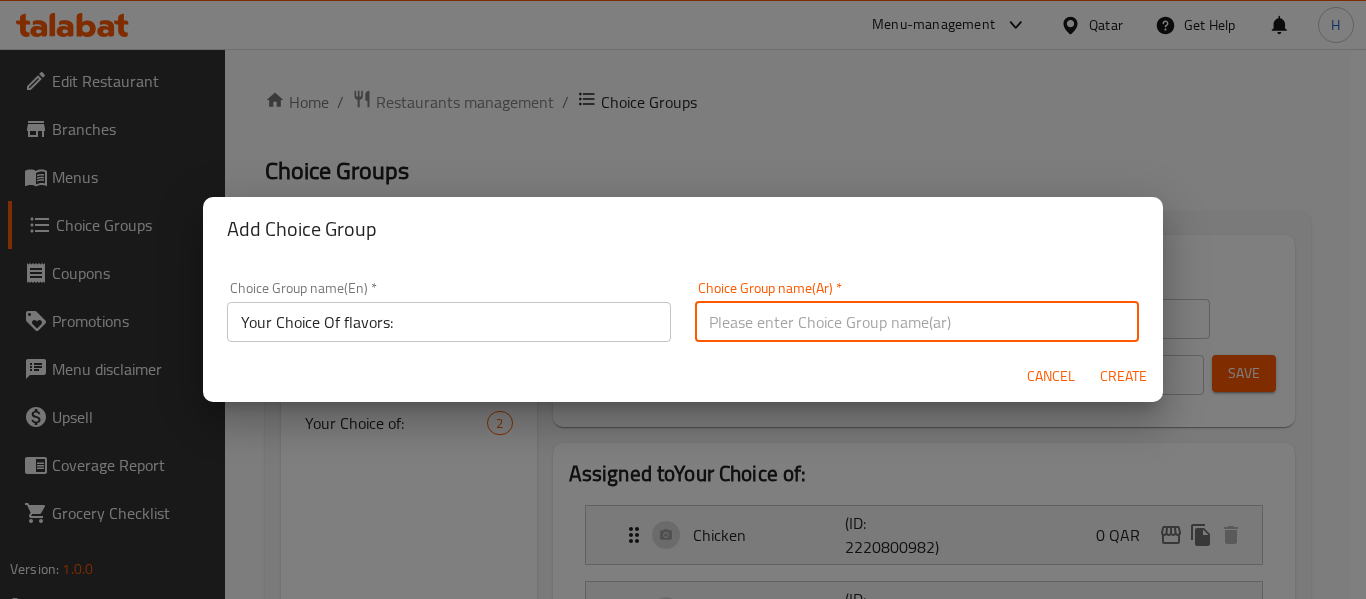 click at bounding box center [917, 322] 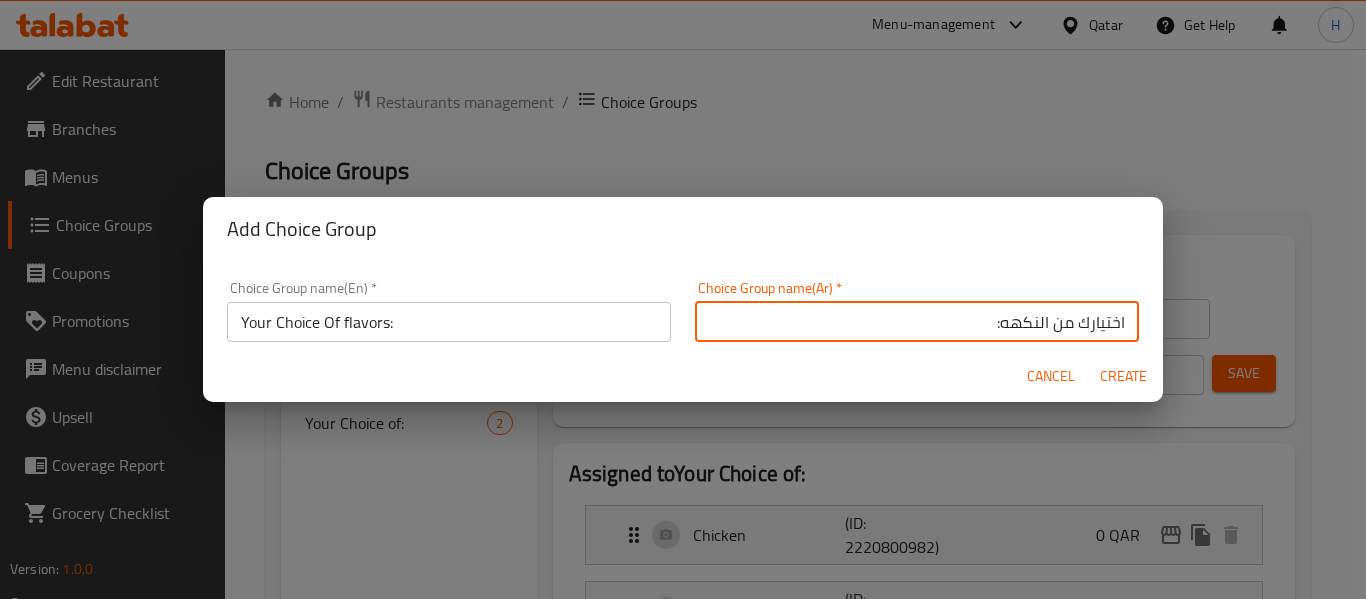 type on "اختيارك من النكهه:" 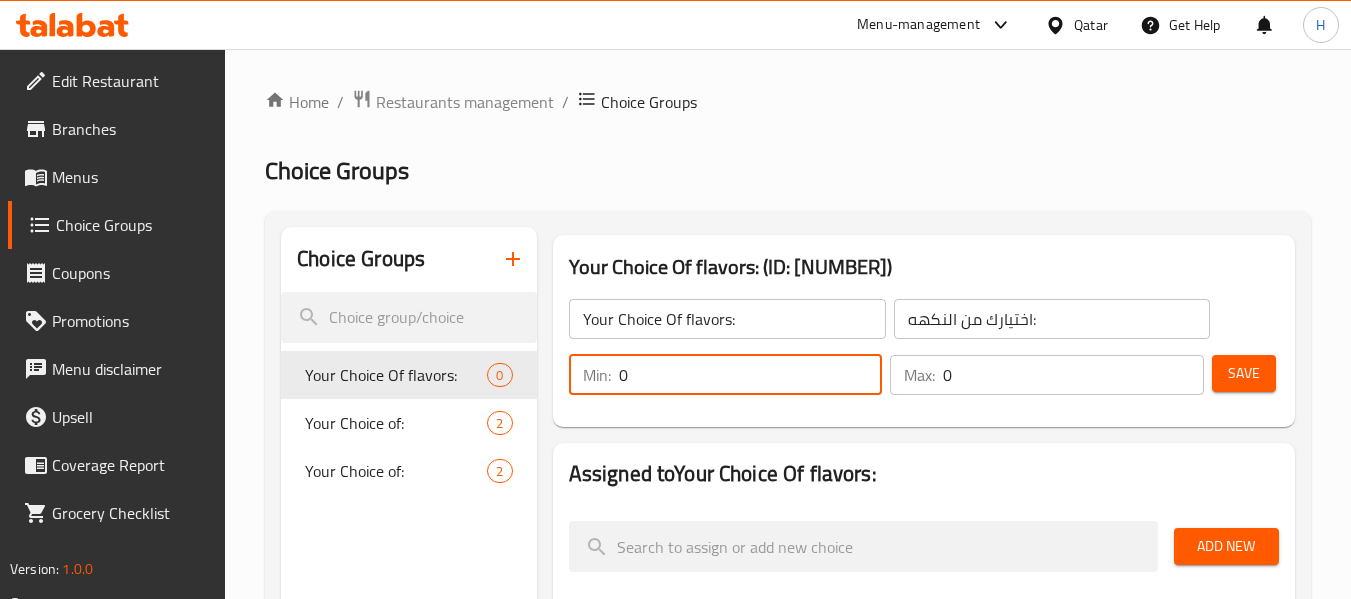 click on "0" at bounding box center (751, 375) 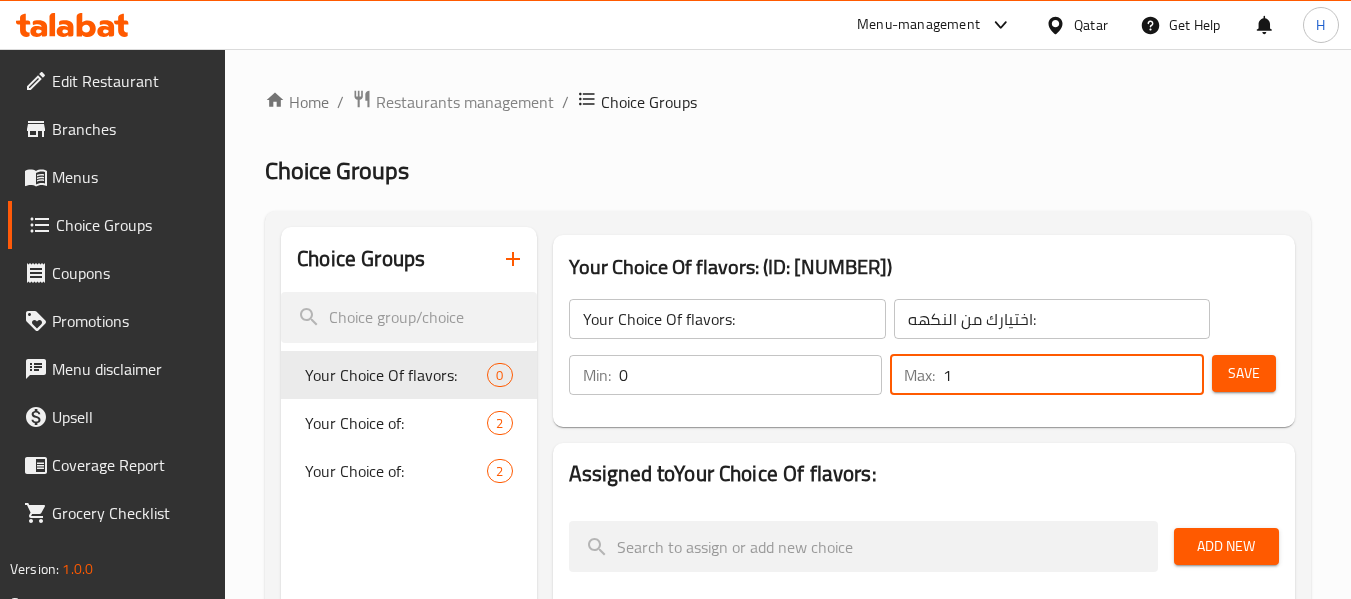 type on "1" 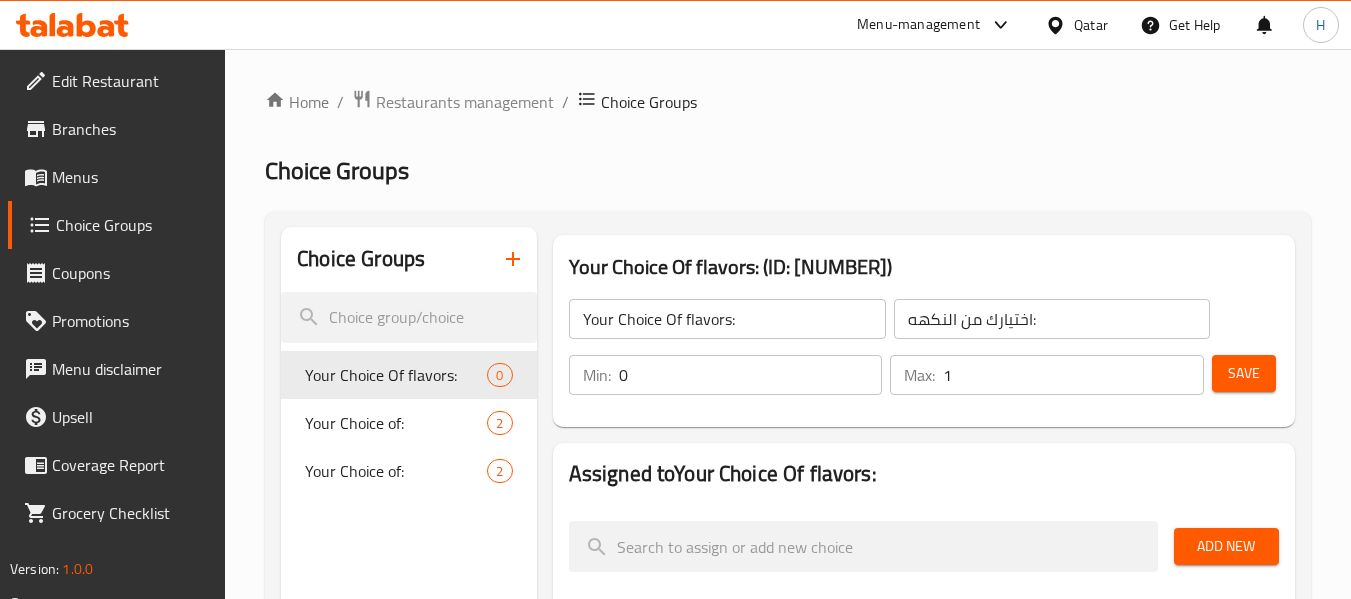 scroll, scrollTop: 267, scrollLeft: 0, axis: vertical 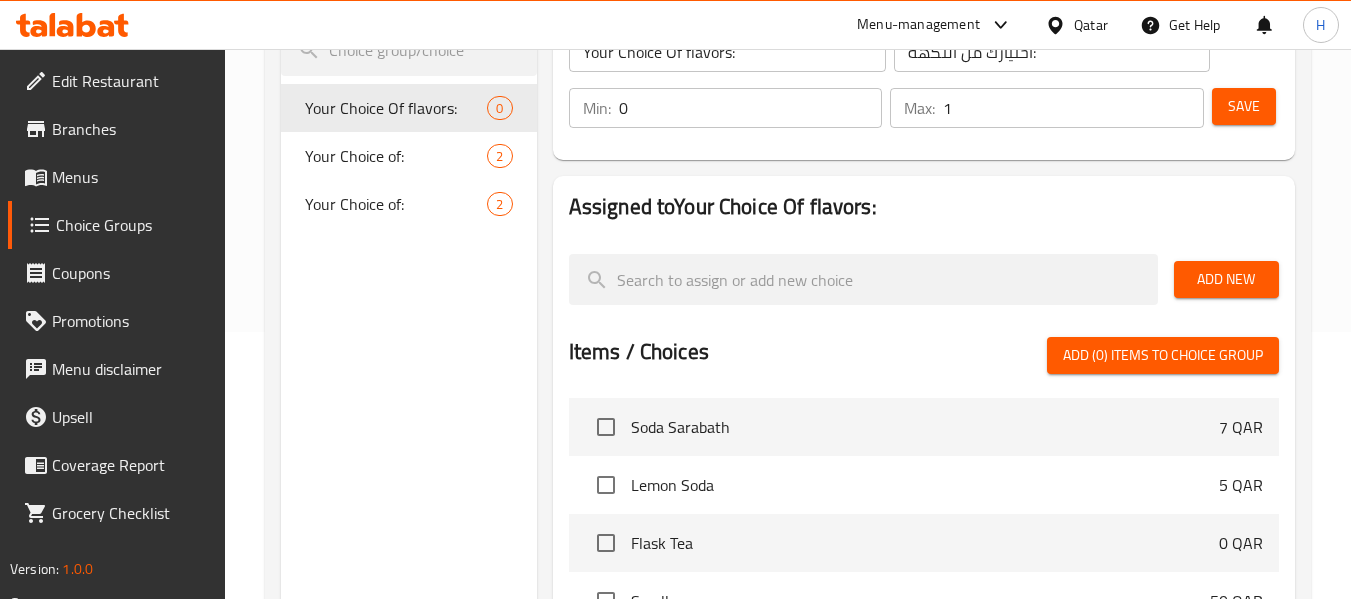 click on "Add New" at bounding box center [1226, 279] 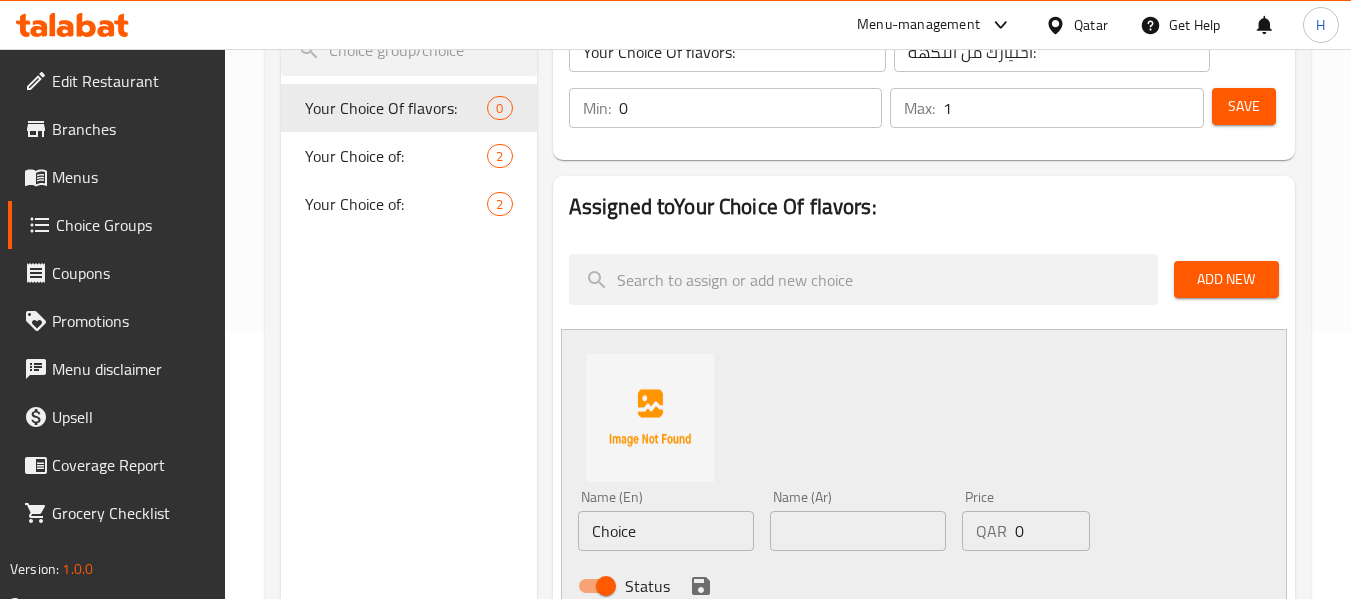 click on "Choice" at bounding box center (666, 531) 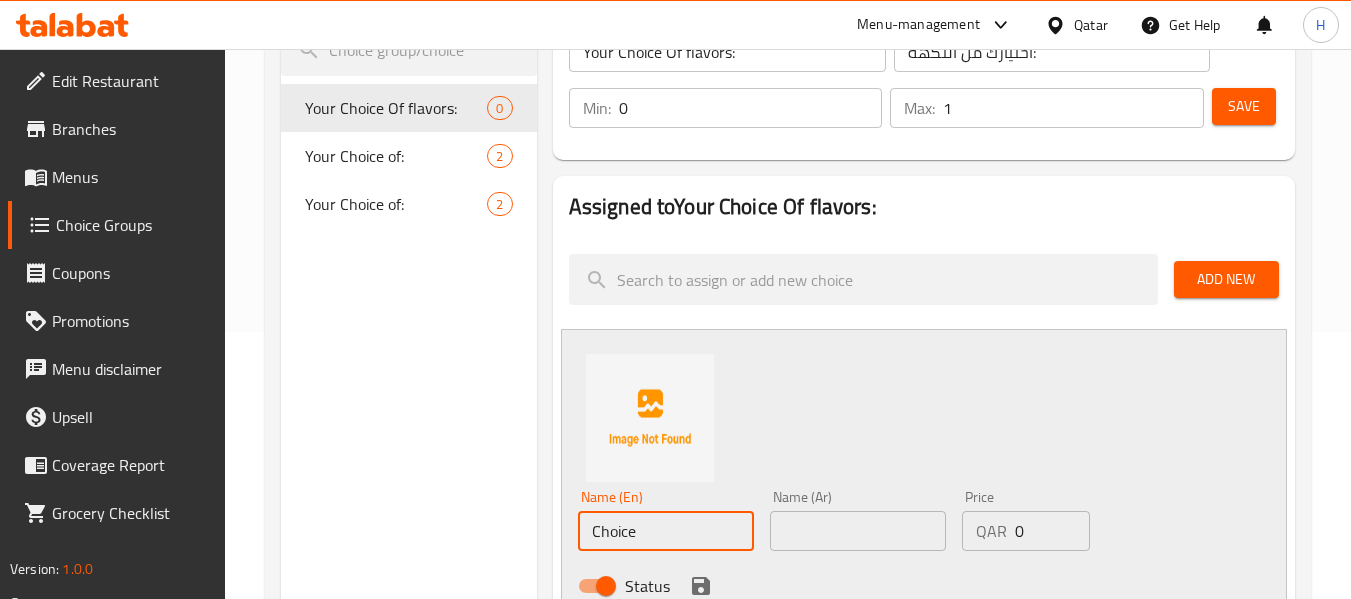 click on "Choice" at bounding box center [666, 531] 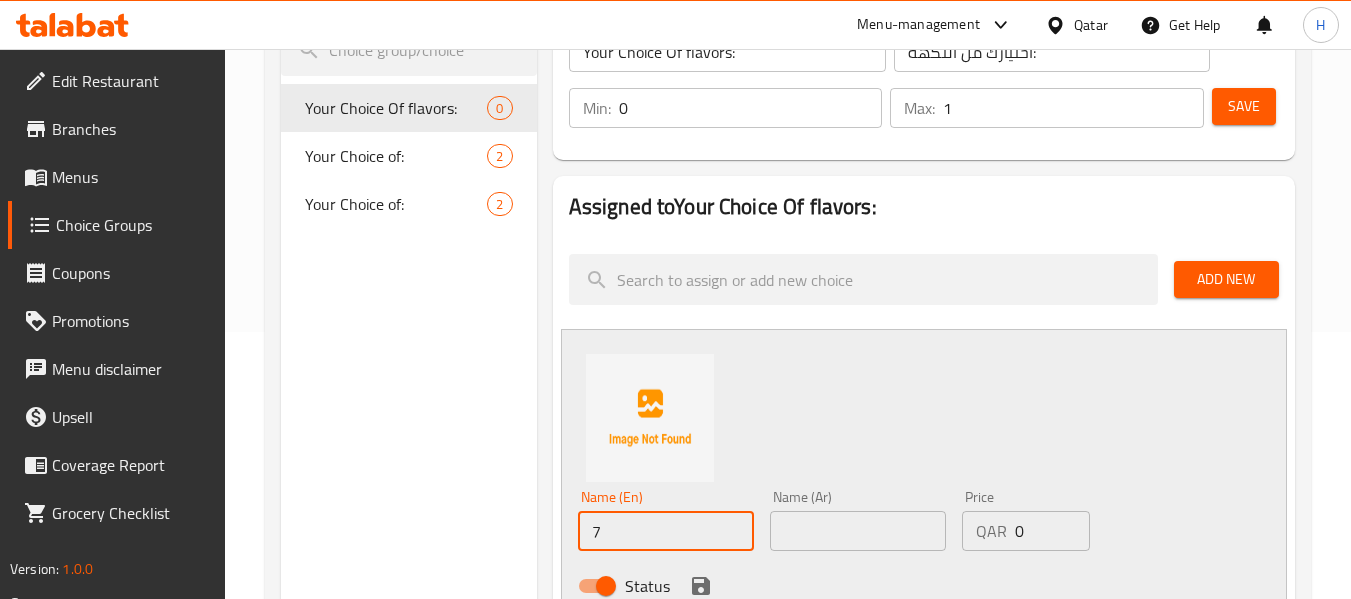 type on "7 UP" 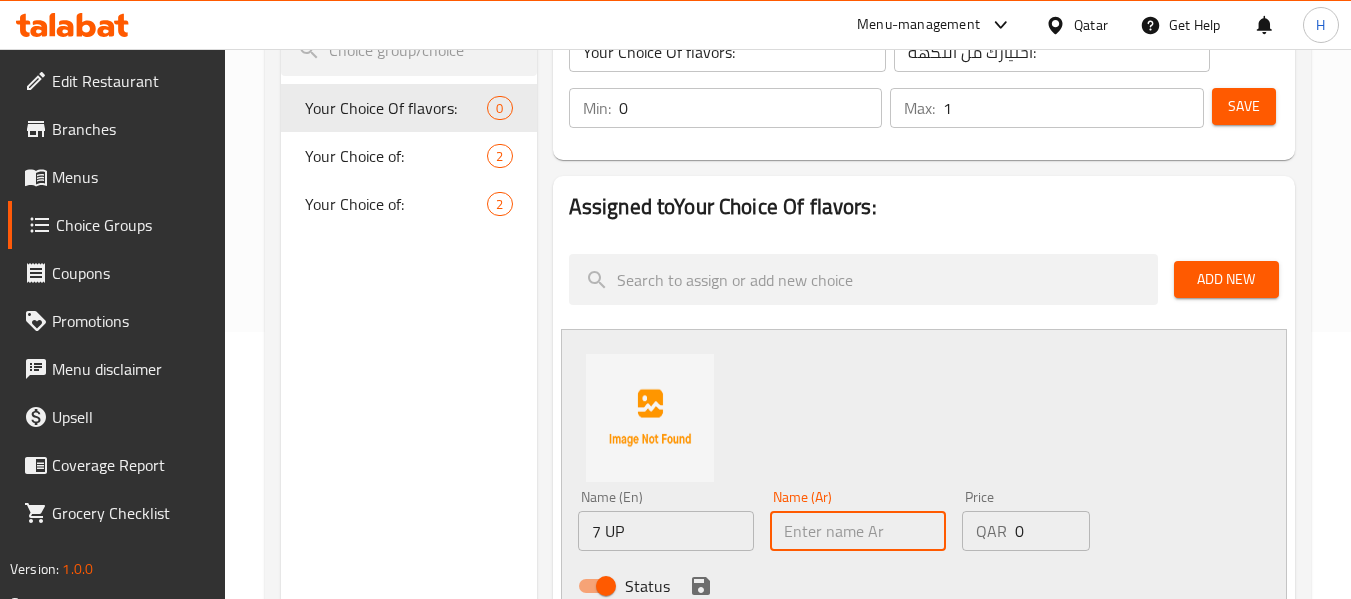 click at bounding box center [858, 531] 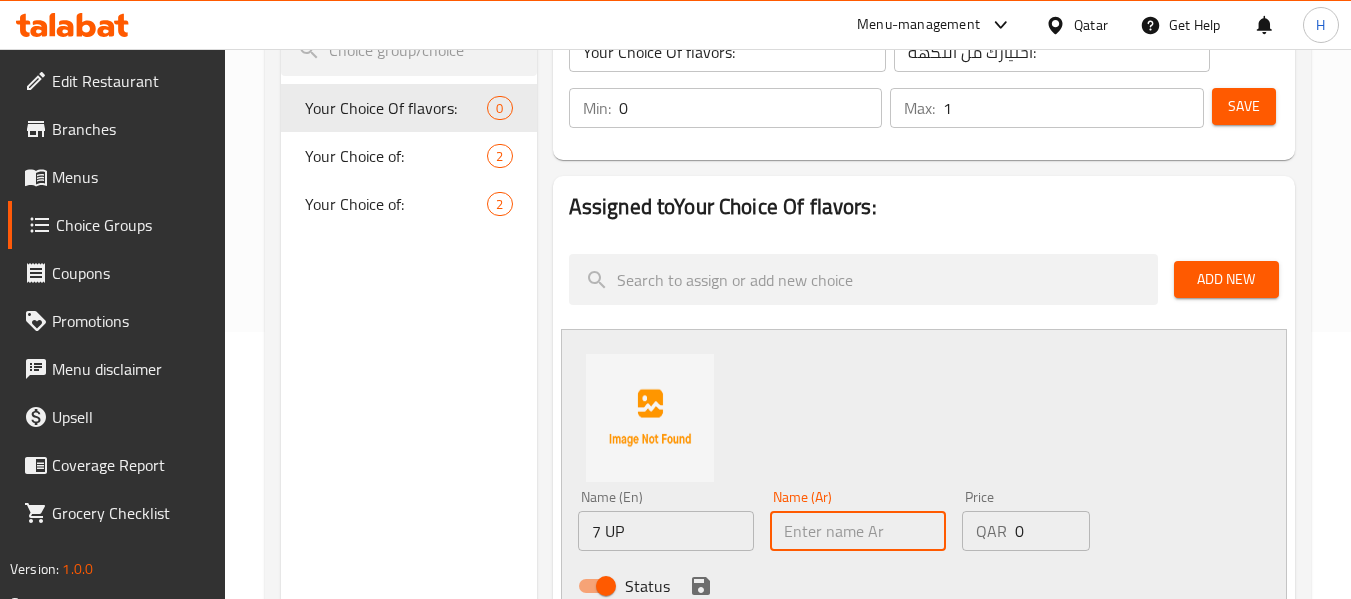 type on "سفن أب" 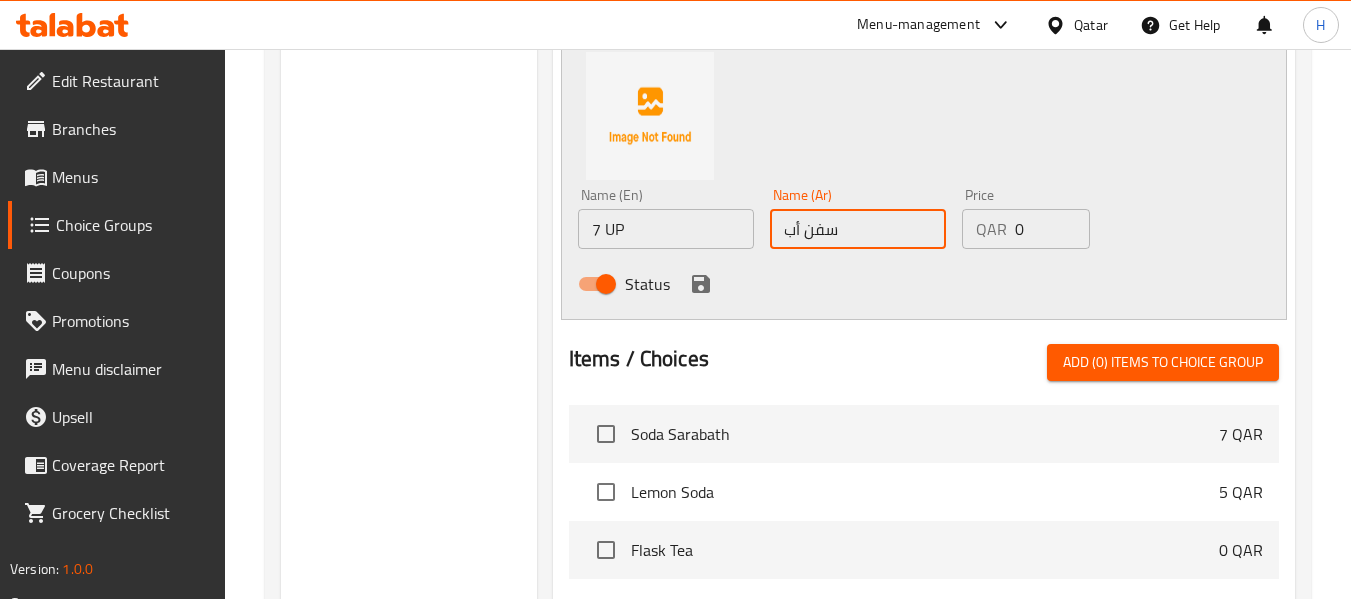 scroll, scrollTop: 533, scrollLeft: 0, axis: vertical 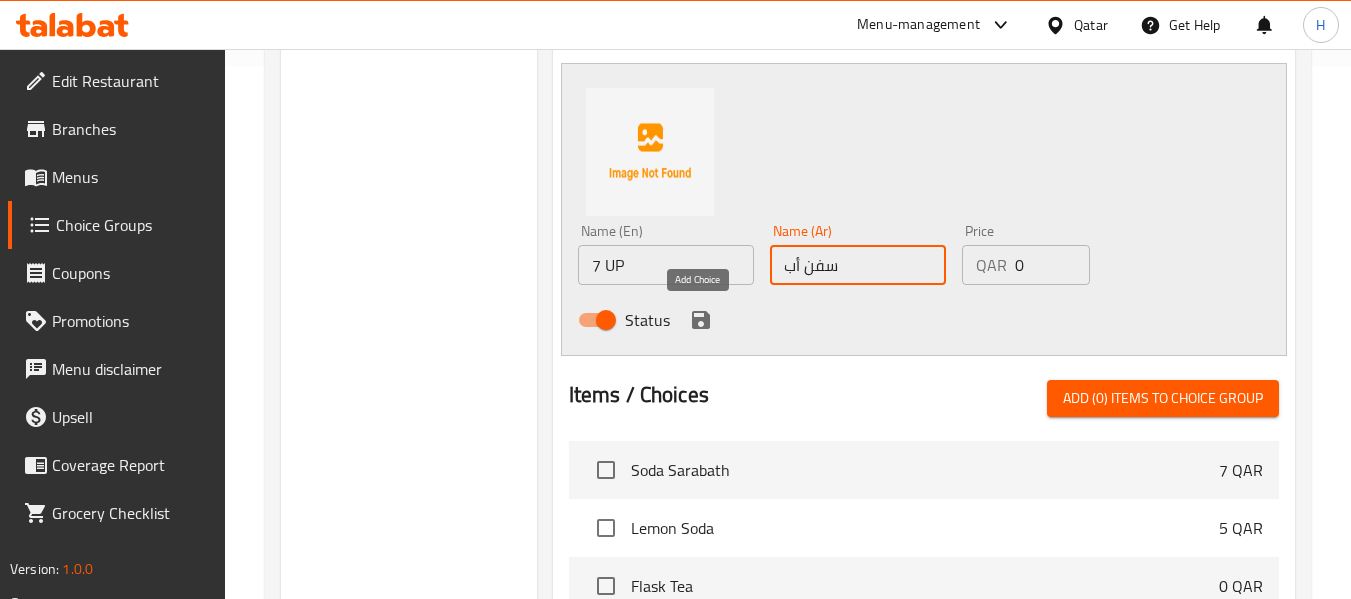 click 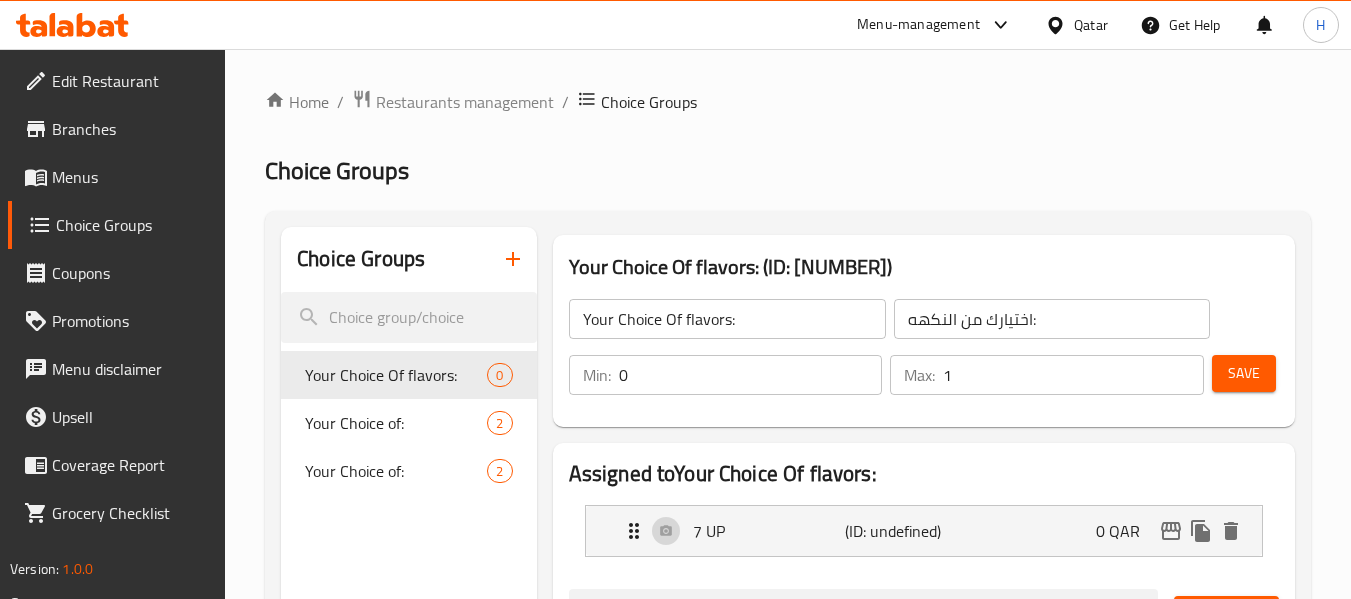 scroll, scrollTop: 267, scrollLeft: 0, axis: vertical 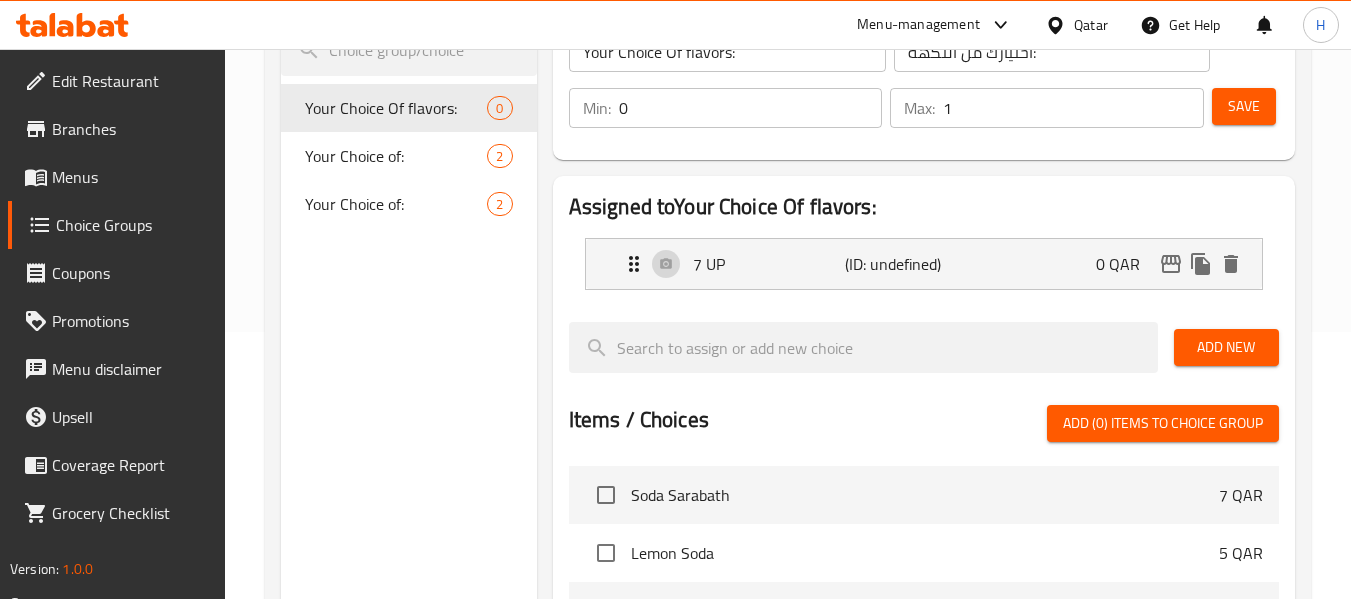 click on "Add New" at bounding box center [1226, 347] 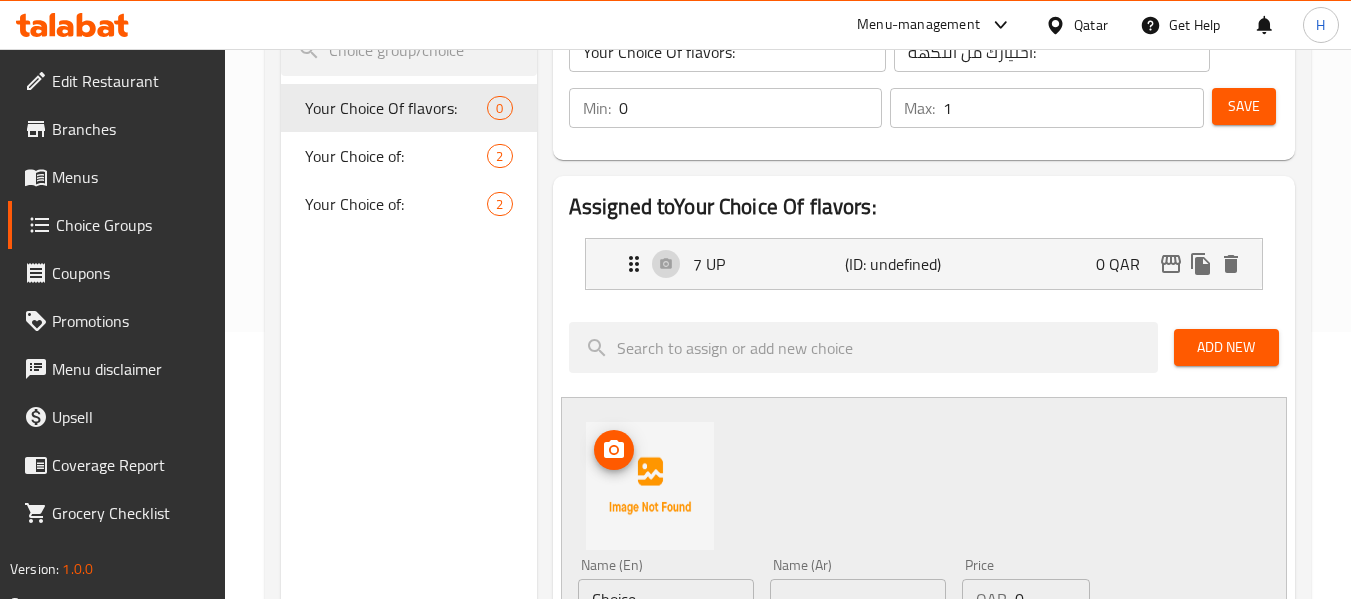 scroll, scrollTop: 533, scrollLeft: 0, axis: vertical 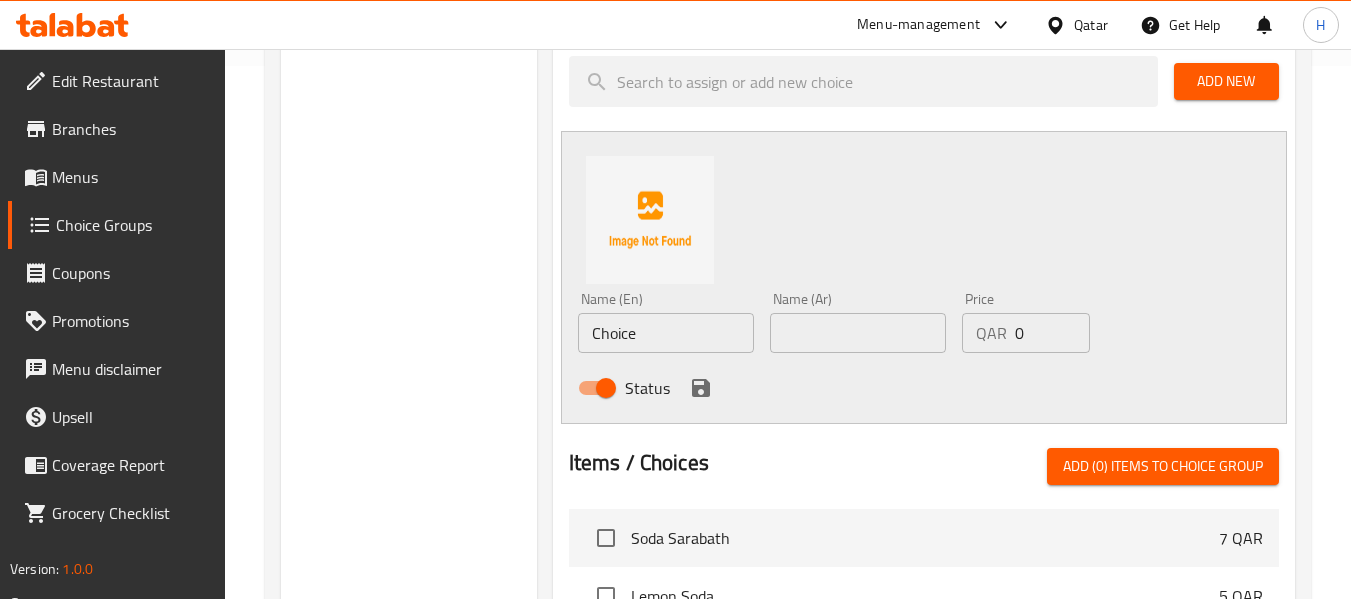 click on "Choice" at bounding box center (666, 333) 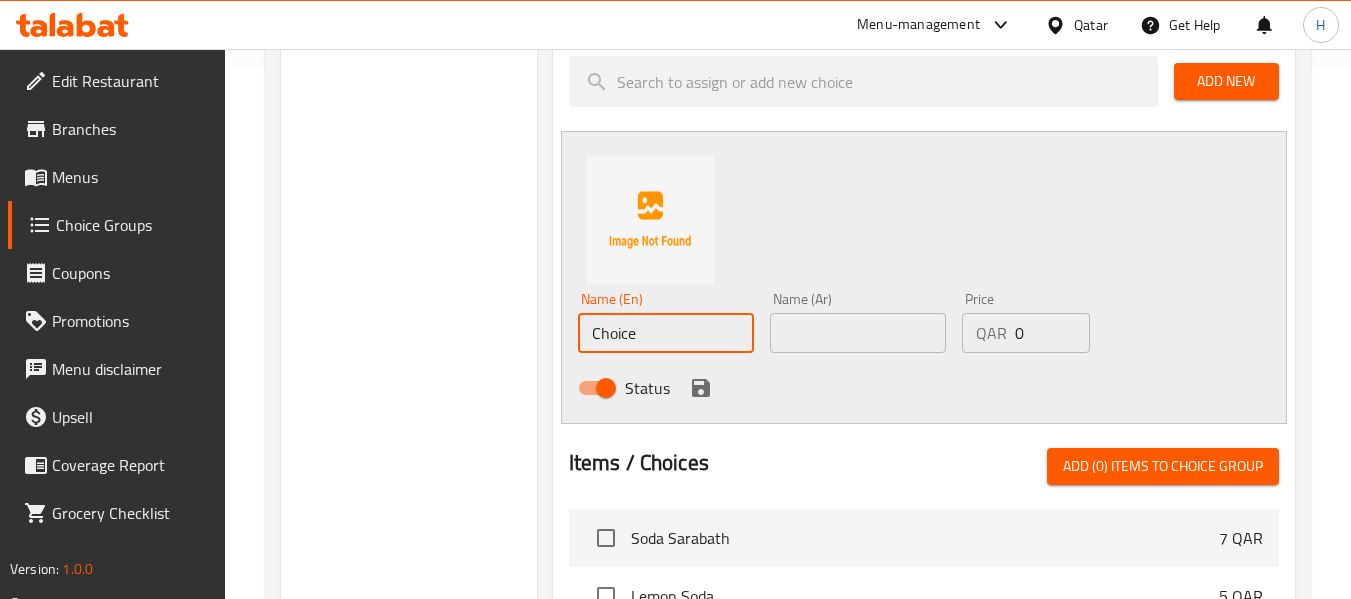 click on "Choice" at bounding box center (666, 333) 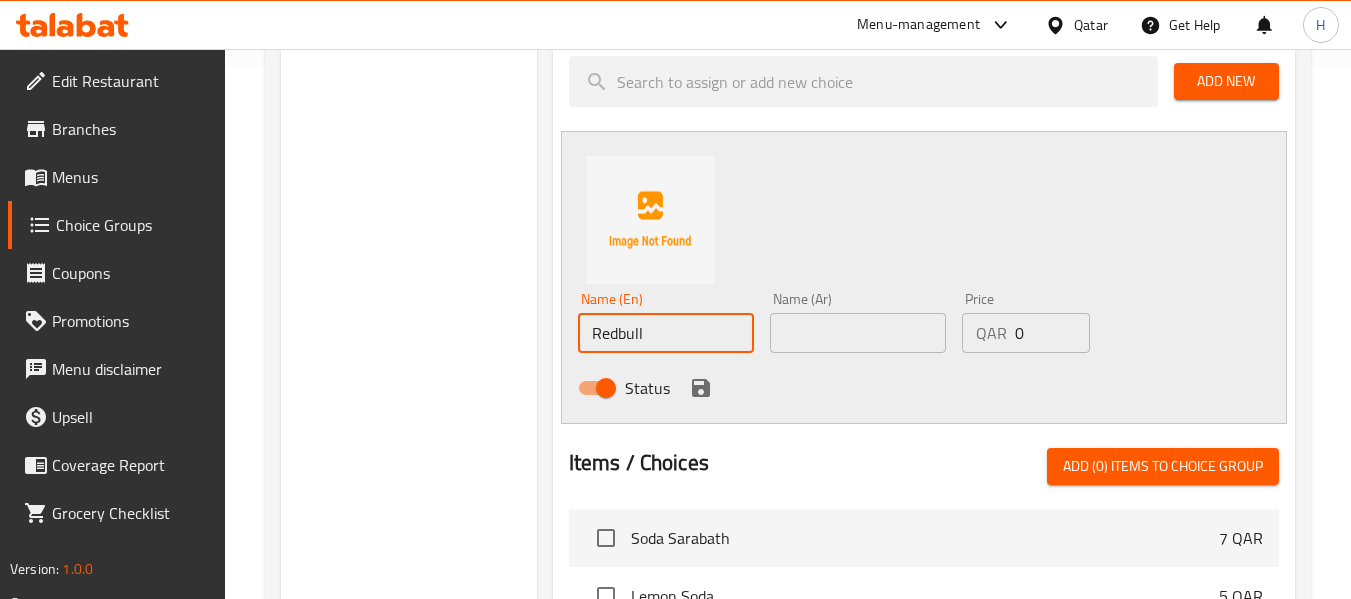 type on "Redbull" 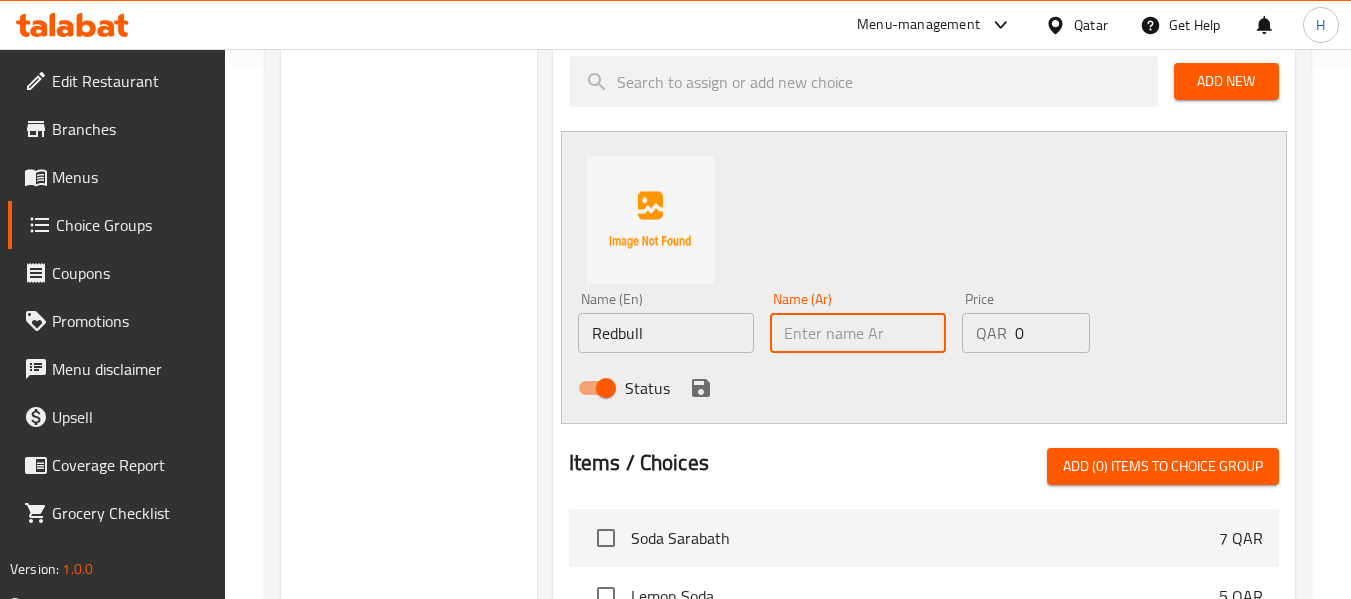 click at bounding box center [858, 333] 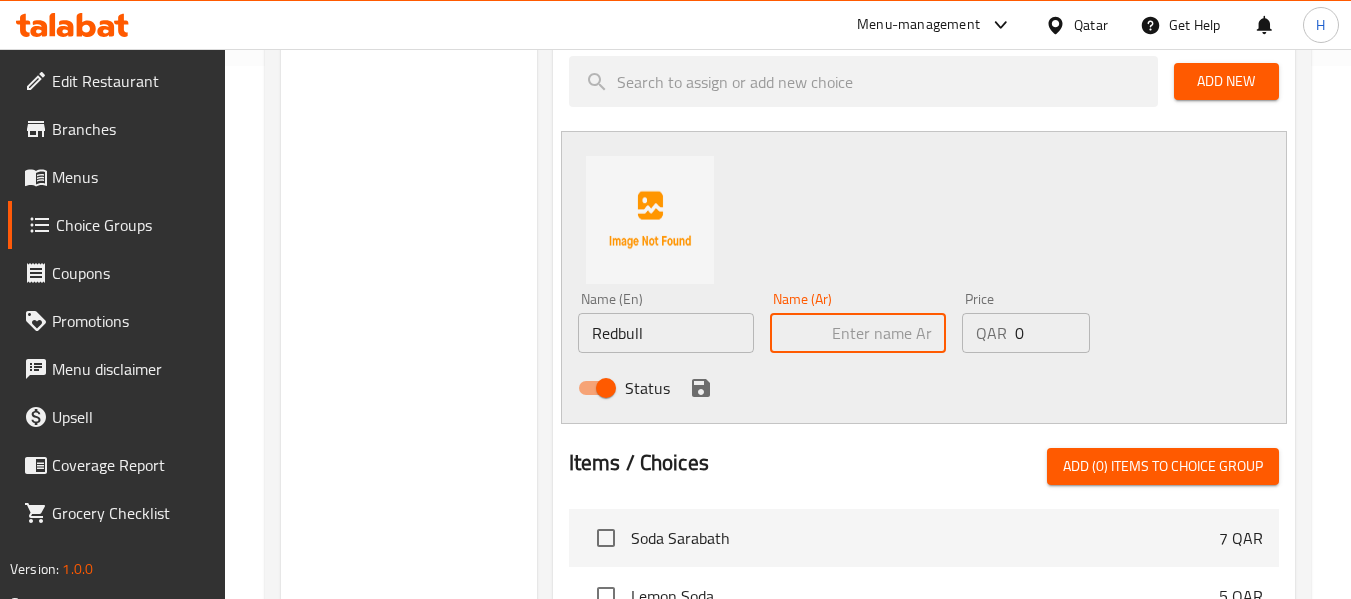 click at bounding box center (858, 333) 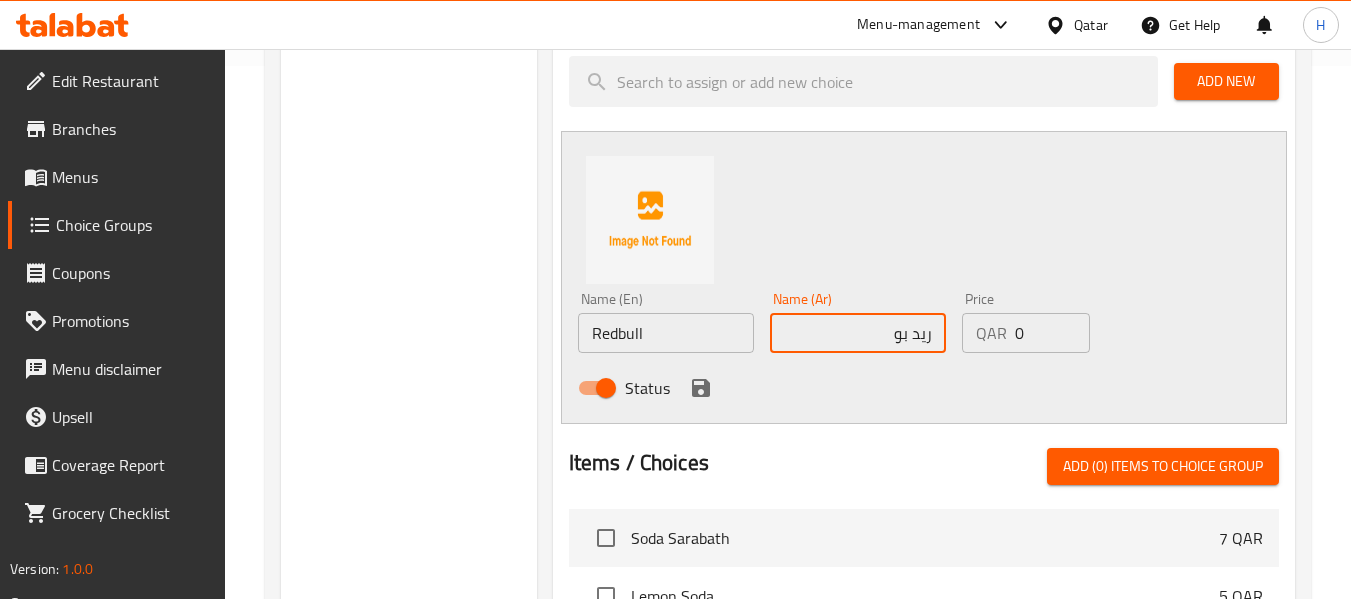 type on "ريد بول" 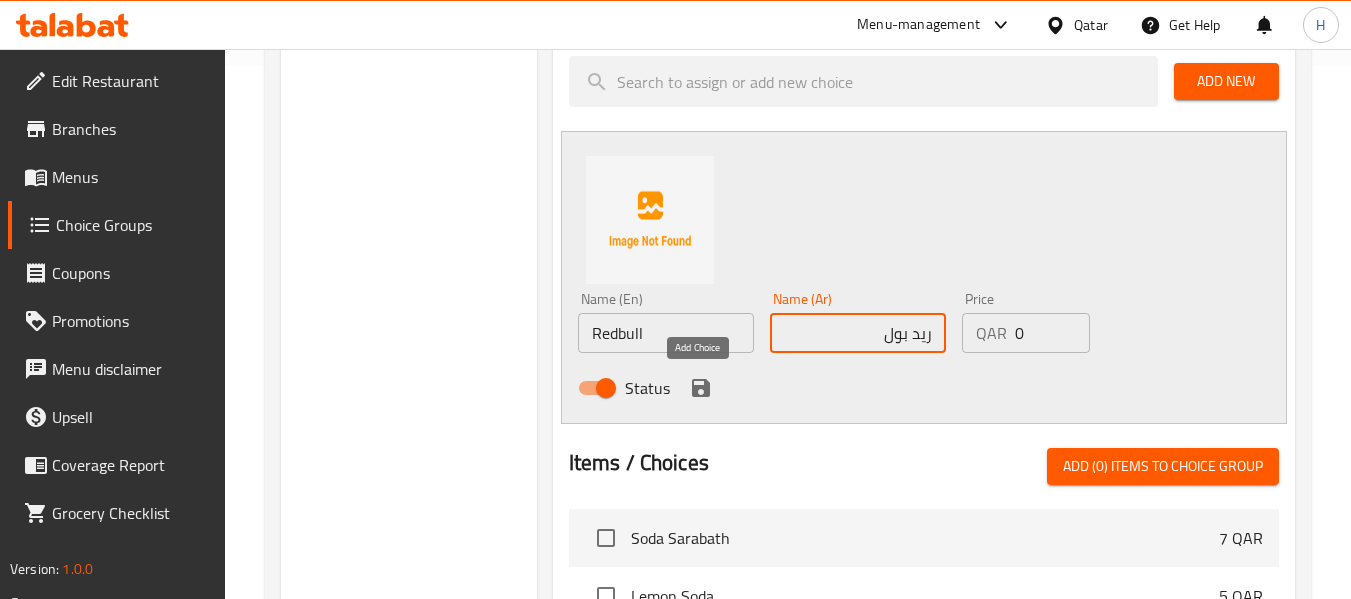 click 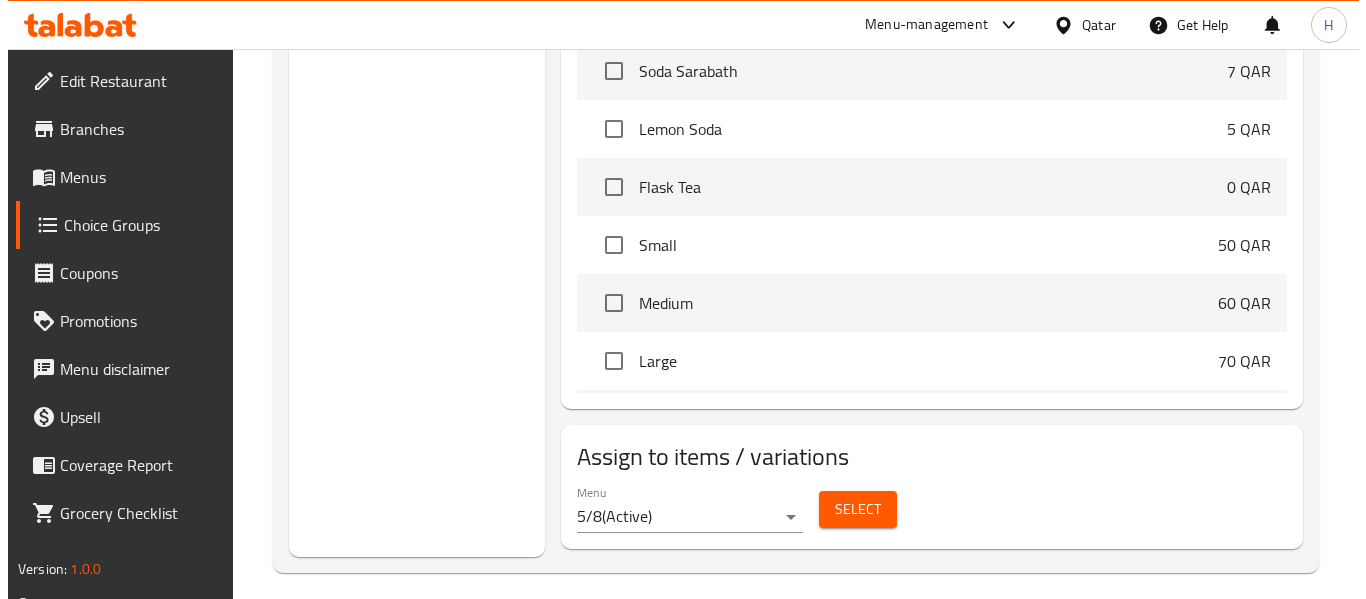 scroll, scrollTop: 773, scrollLeft: 0, axis: vertical 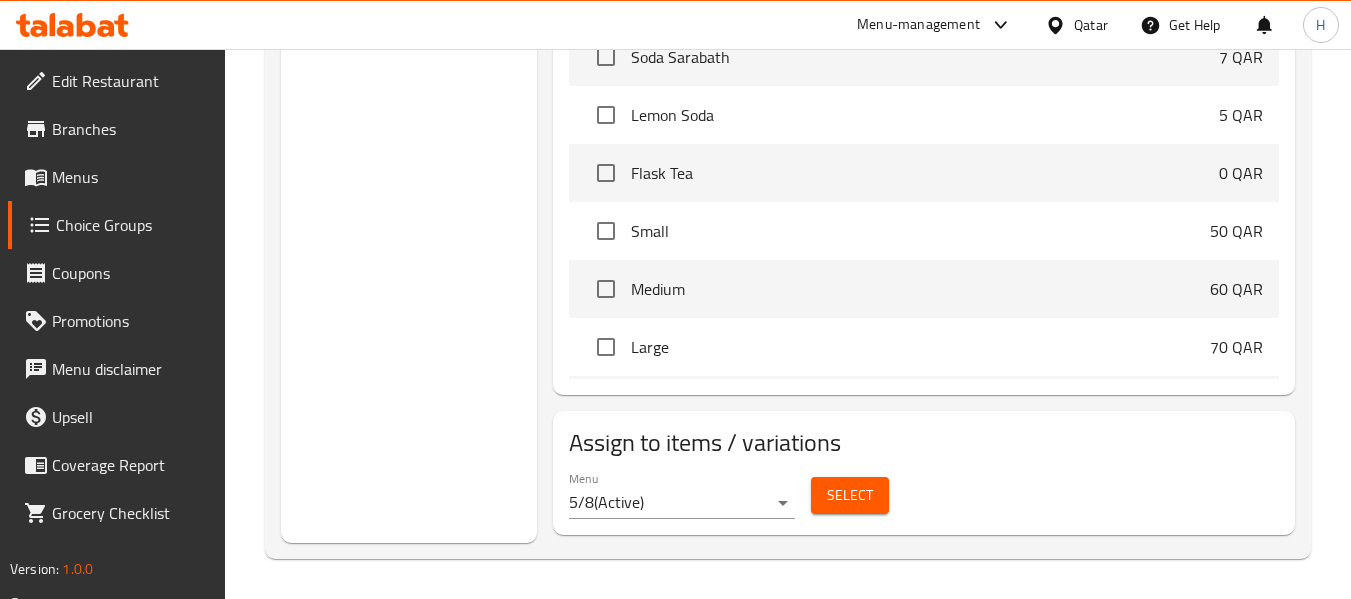 click on "Menu 5/8  ( Active )" at bounding box center (682, 495) 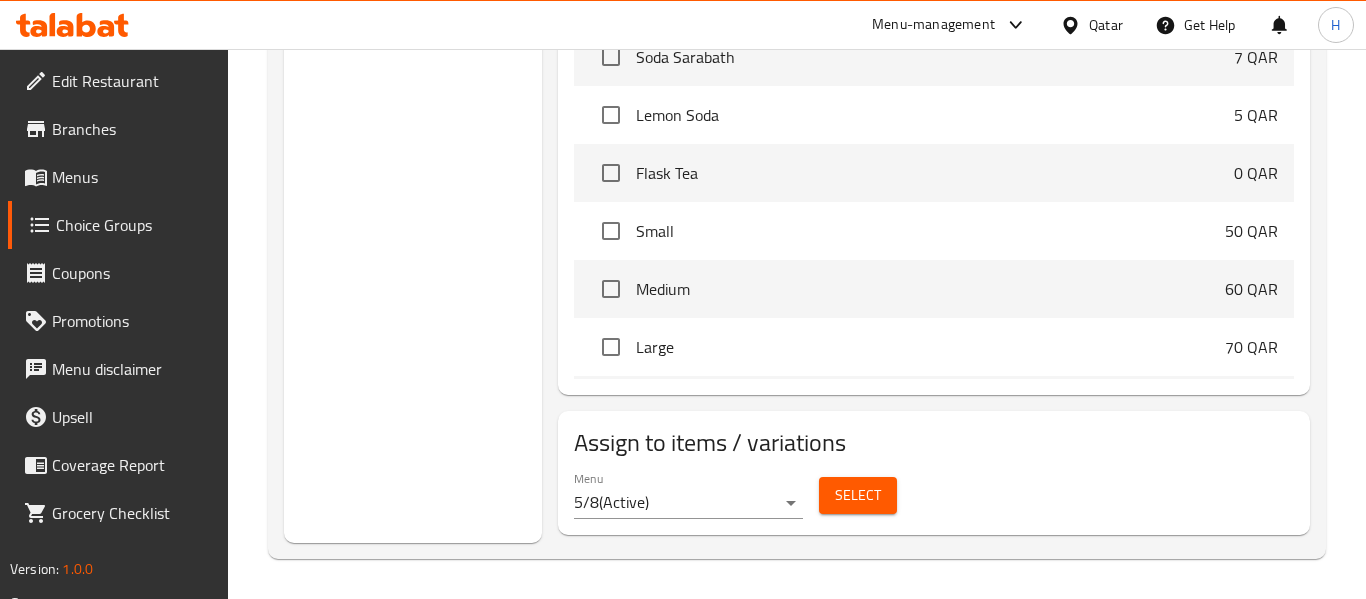 click on "​ Menu-management Qatar Get Help H   Edit Restaurant   Branches   Menus   Choice Groups   Coupons   Promotions   Menu disclaimer   Upsell   Coverage Report   Grocery Checklist  Version:    1.0.0  Get support on:    Support.OpsPlatform Home / Restaurants management / Choice Groups Choice Groups Choice Groups Your Choice Of flavors: 0 Your Choice of: 2 Your Choice of: 2 Your Choice Of flavors: (ID: [NUMBER]) Your Choice Of flavors: ​ اختيارك من النكهه: ​ Min: 0 ​ Max: 1 ​ Save Assigned to  Your Choice Of flavors: 7 UP (ID: undefined) 0 QAR Name (En) 7 UP Name (En) Name (Ar) سفن أب Name (Ar) Price QAR 0 Price Status Redbull (ID: undefined) 0 QAR Name (En) Redbull Name (En) Name (Ar) ريد بول Name (Ar) Price QAR 0 Price Status Add New Items / Choices Add (0) items to choice group Soda Sarabath 7 QAR Lemon Soda 5 QAR Flask Tea  0 QAR Small 50 QAR Medium 60 QAR Large 70 QAR Mango Fahama 25 QAR Fruit Plate 25 QAR Fruit Salad 15 QAR Choco Sundae 20 QAR Glory 20 QAR 0 QAR Small" at bounding box center [683, -449] 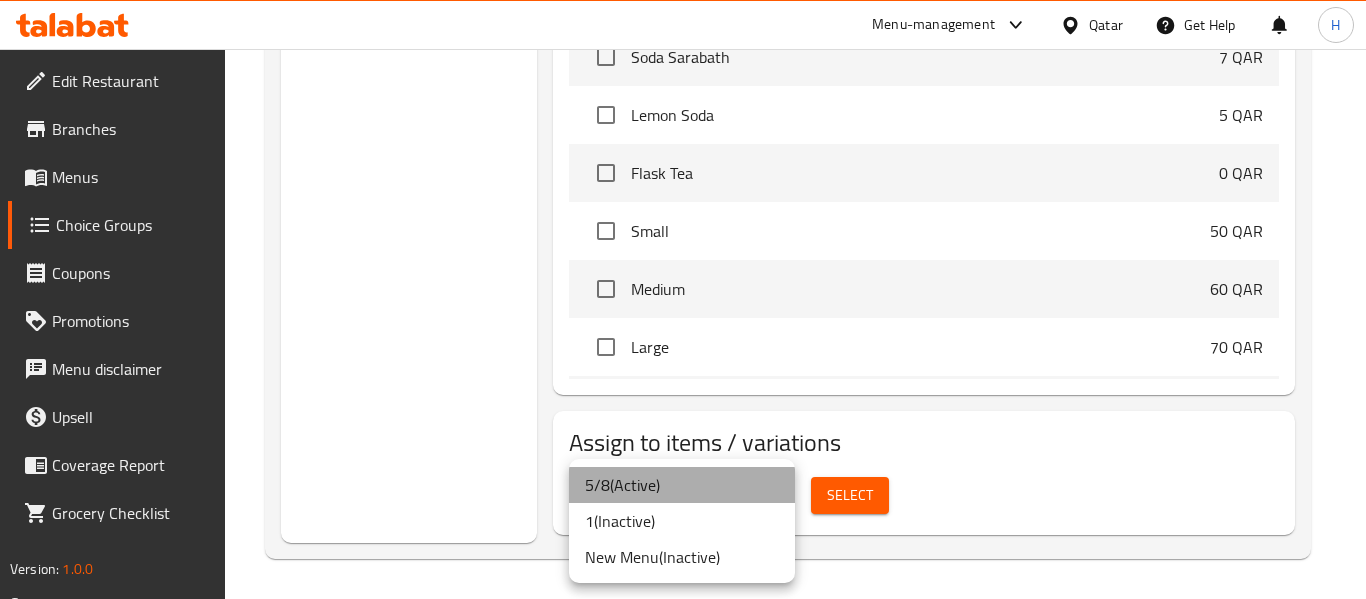 click on "5/8  ( Active )" at bounding box center (682, 485) 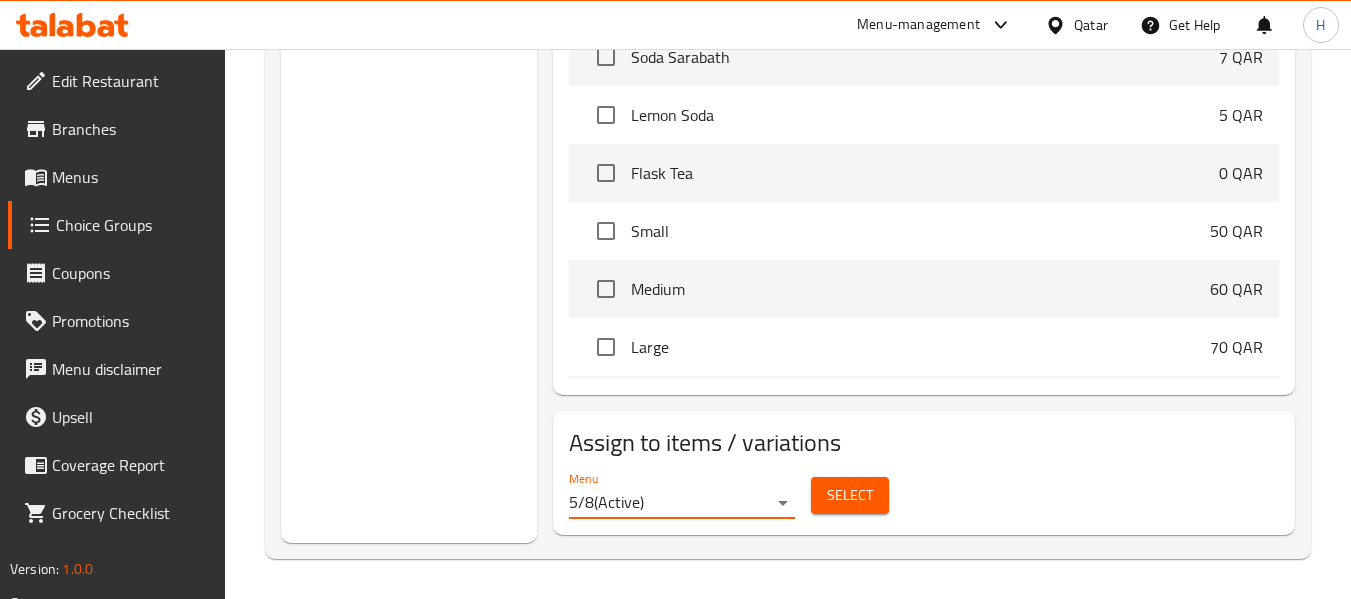 click on "Select" at bounding box center (850, 495) 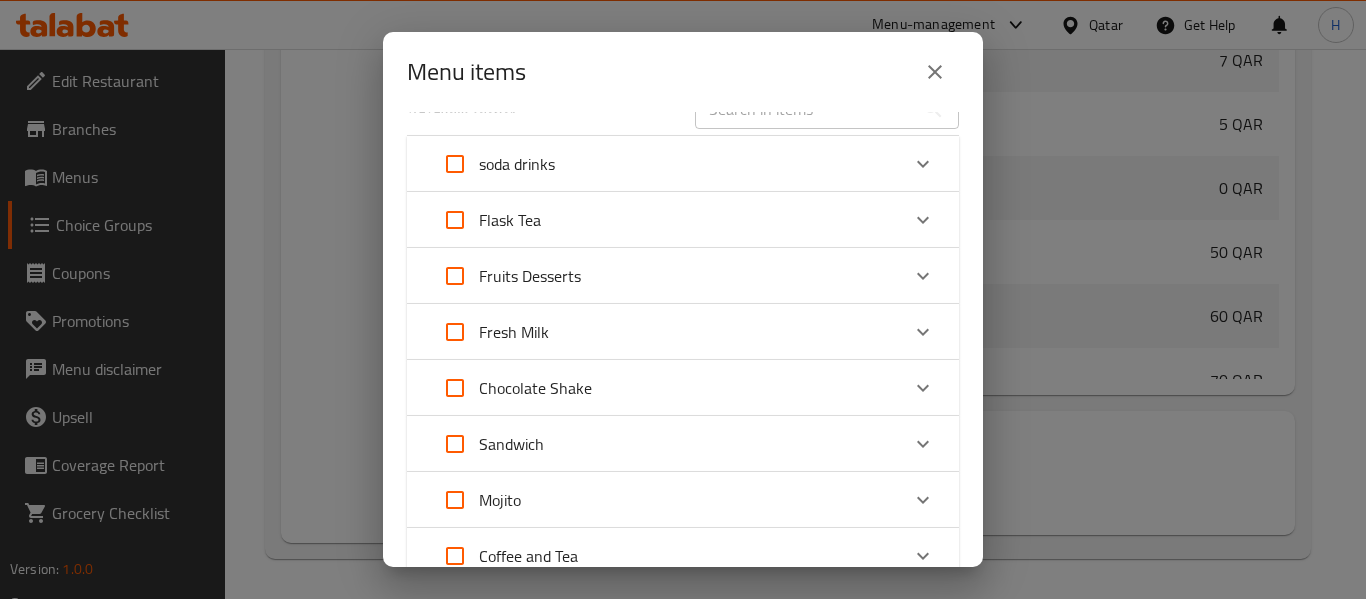 scroll, scrollTop: 0, scrollLeft: 0, axis: both 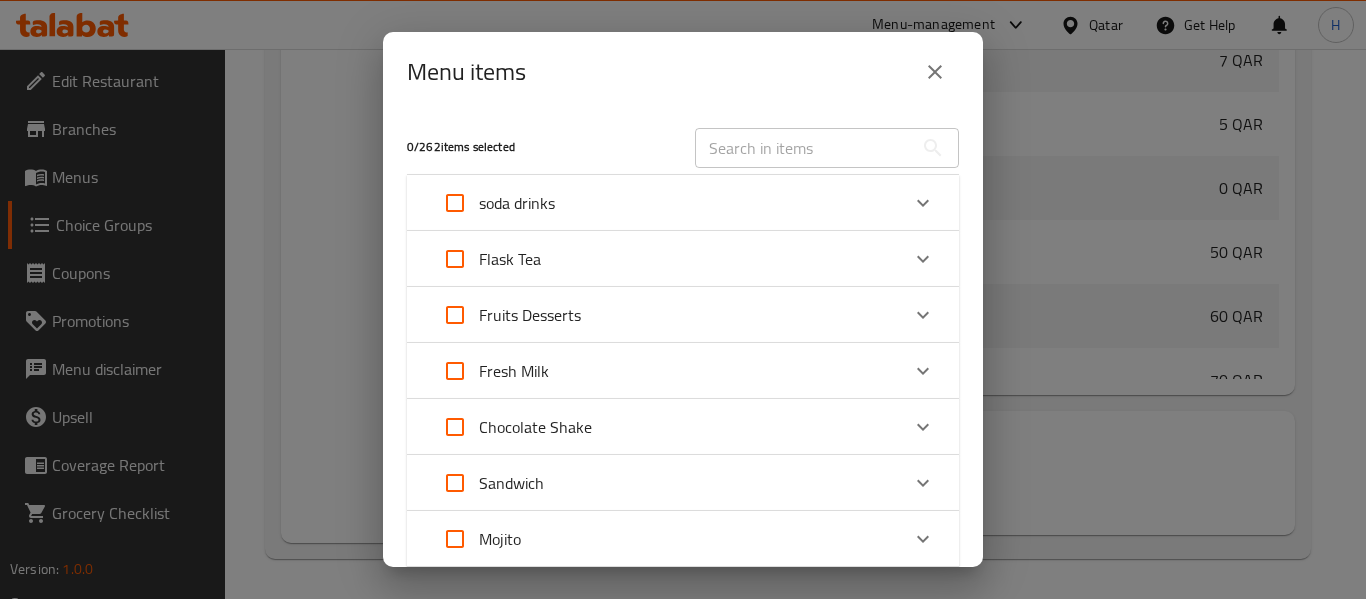click 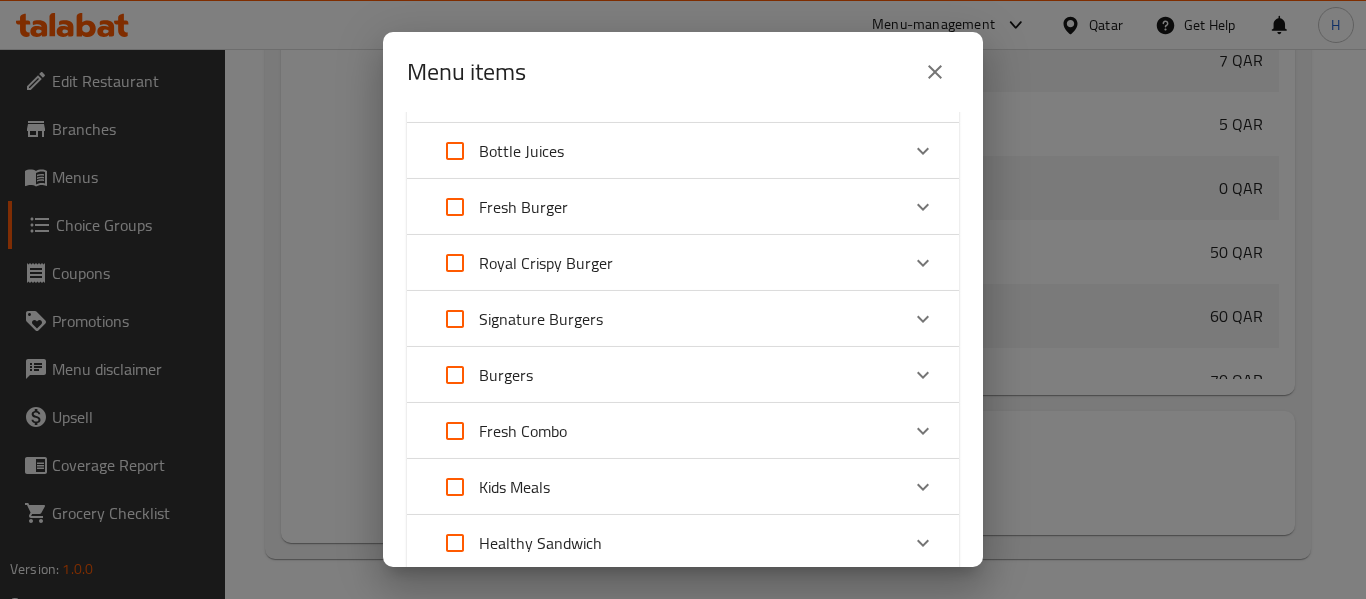 scroll, scrollTop: 533, scrollLeft: 0, axis: vertical 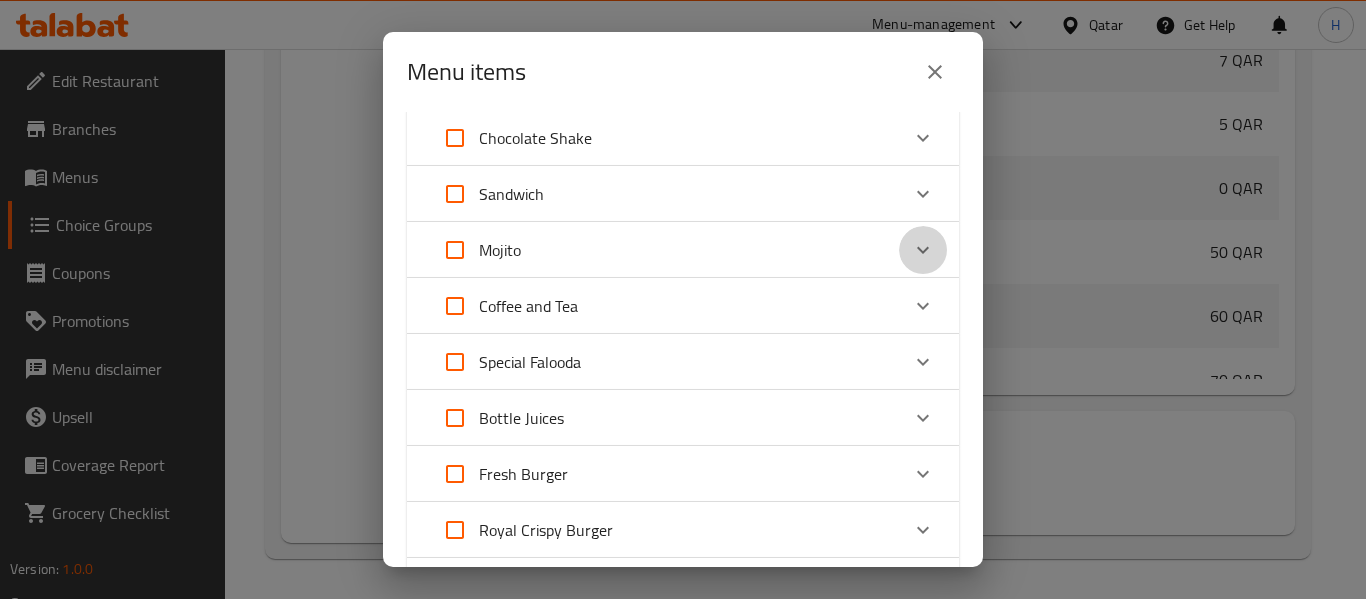 click 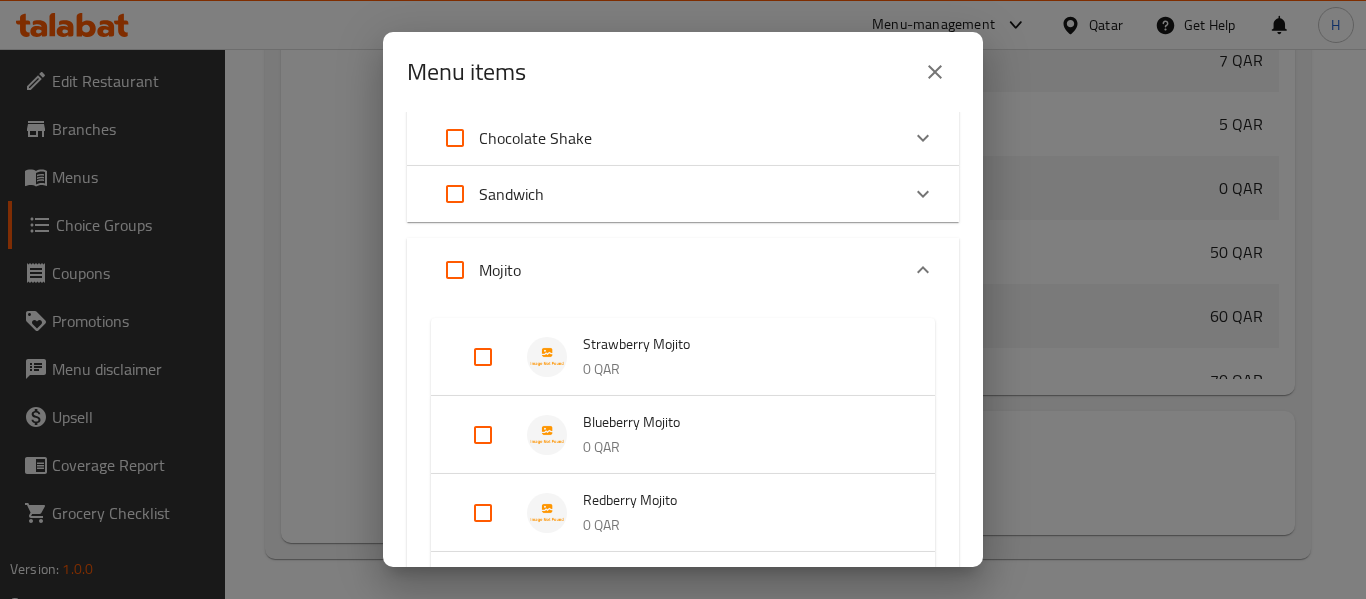scroll, scrollTop: 800, scrollLeft: 0, axis: vertical 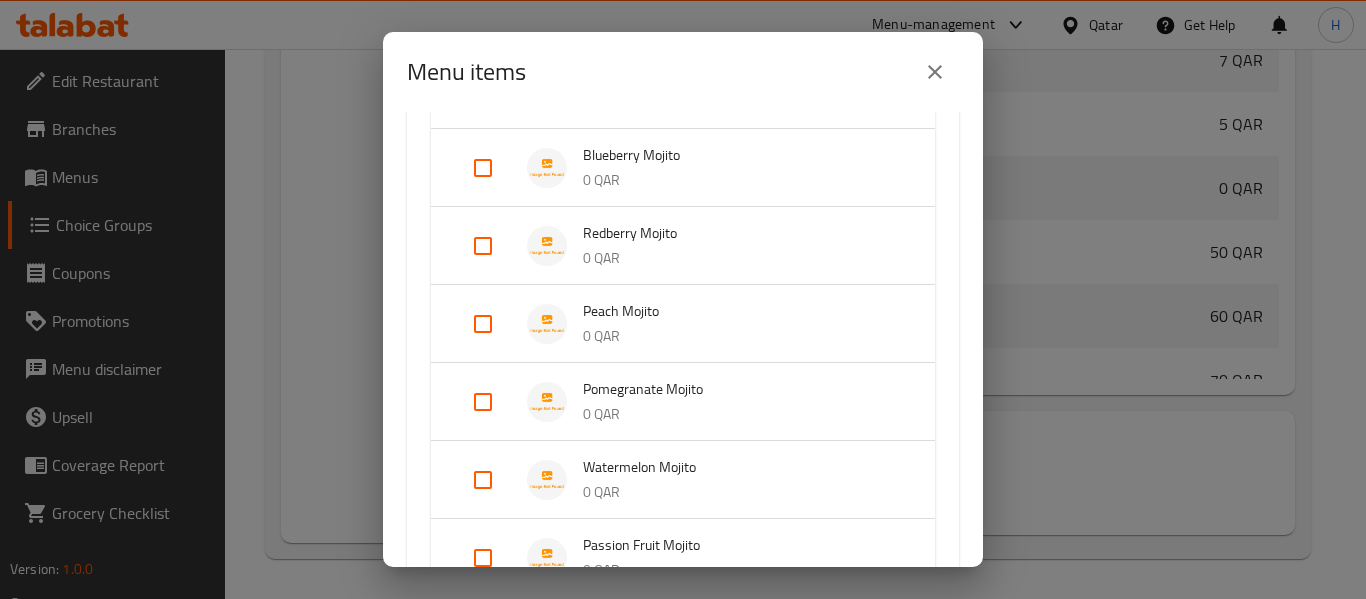 click at bounding box center [483, 168] 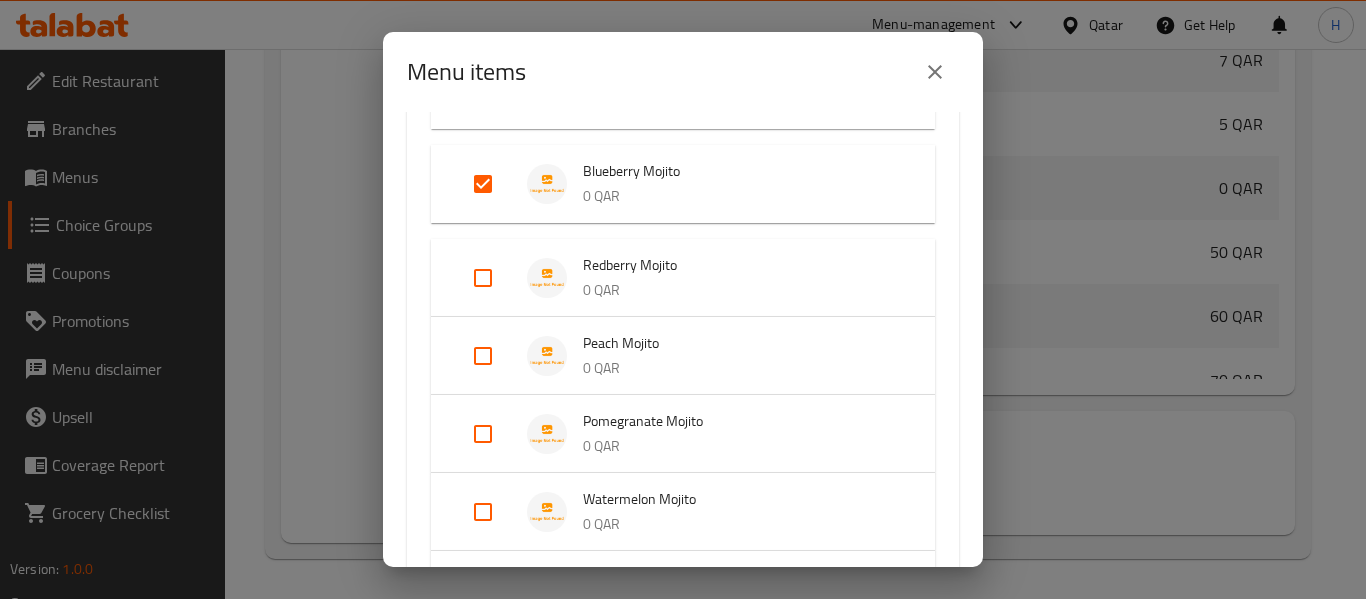 click at bounding box center [483, 278] 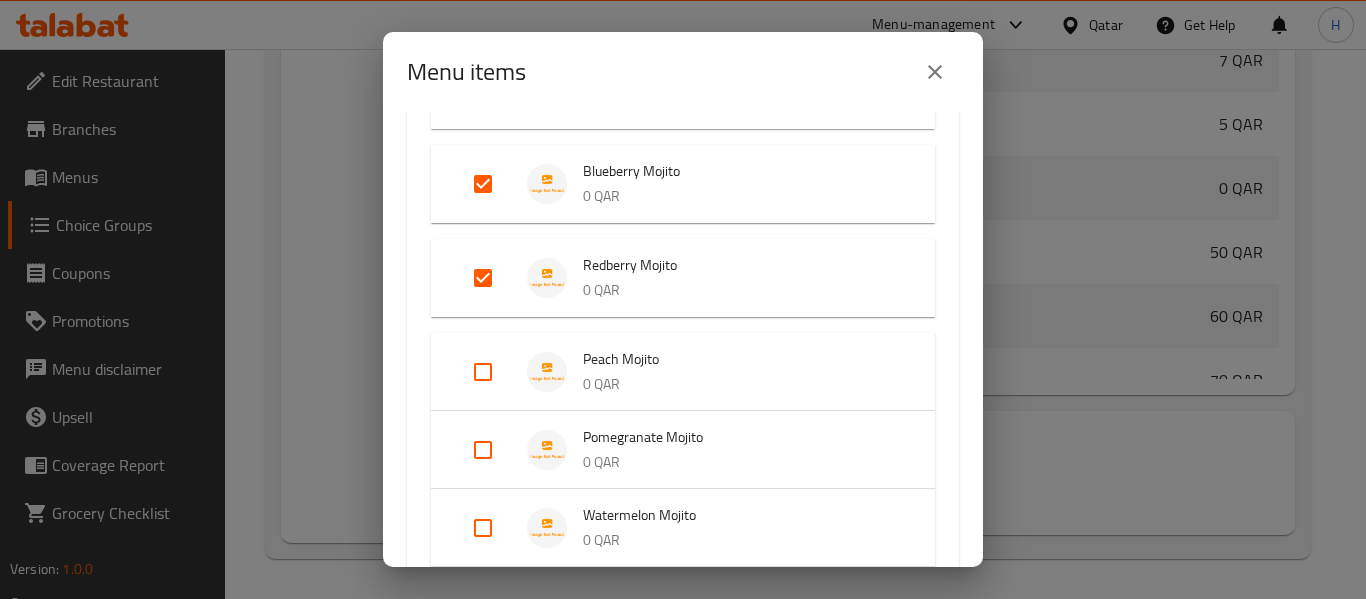 click at bounding box center (483, 372) 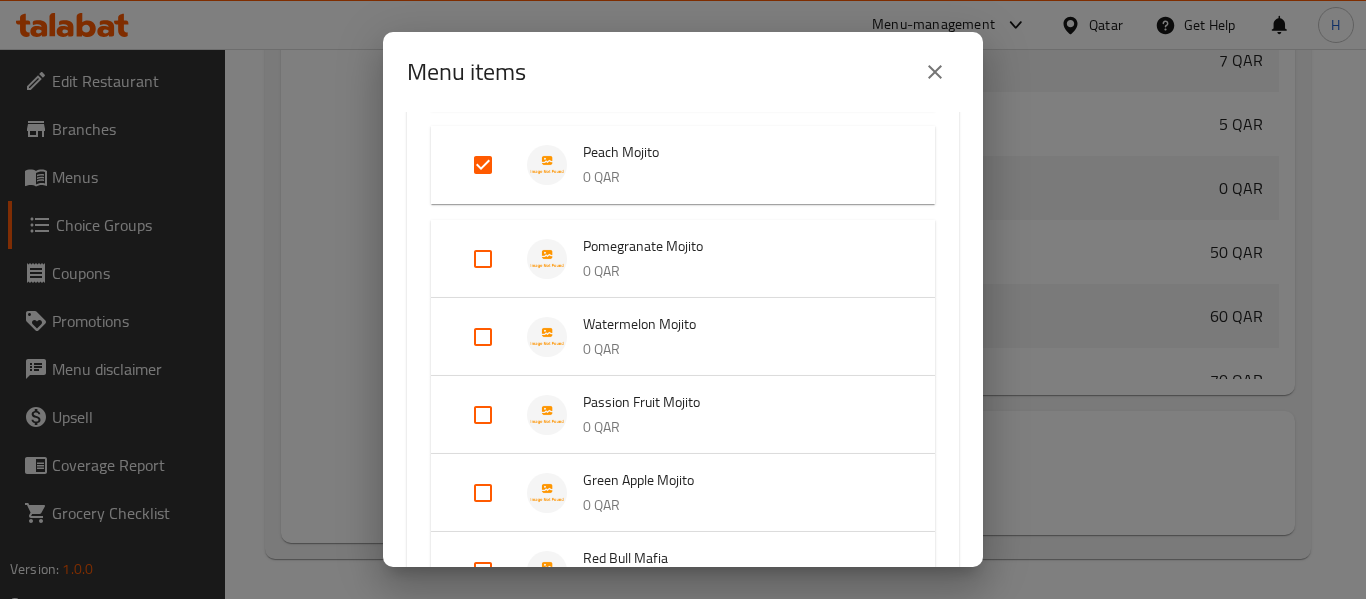 scroll, scrollTop: 1067, scrollLeft: 0, axis: vertical 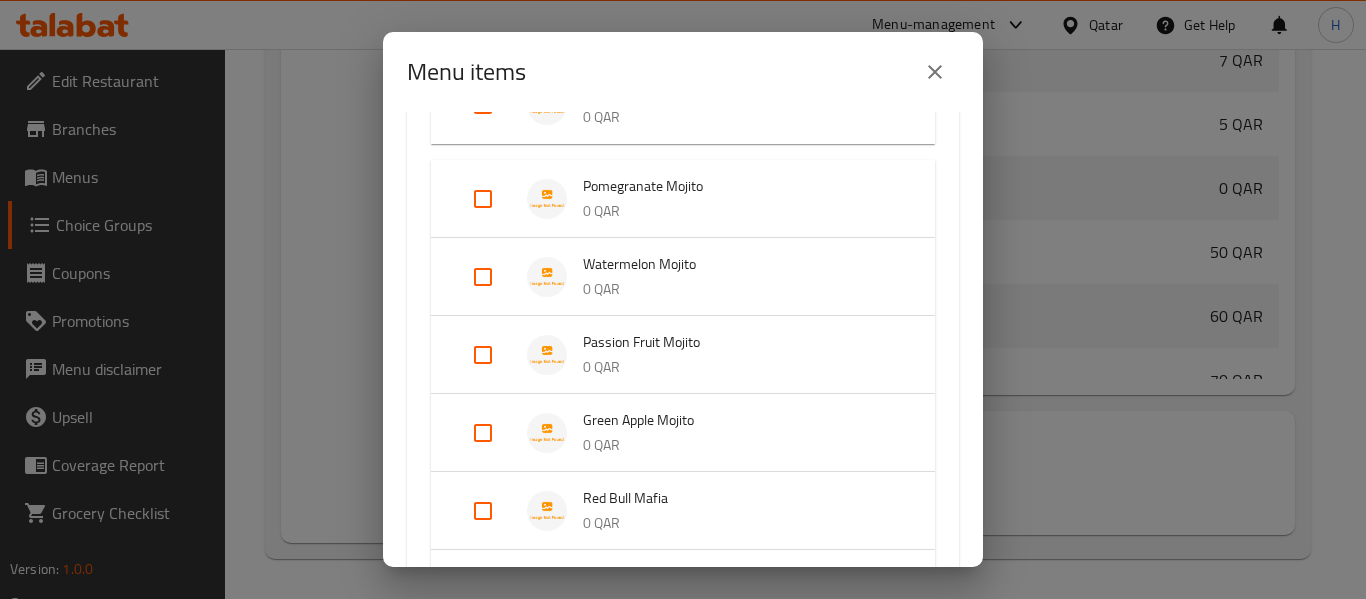 click at bounding box center (483, 199) 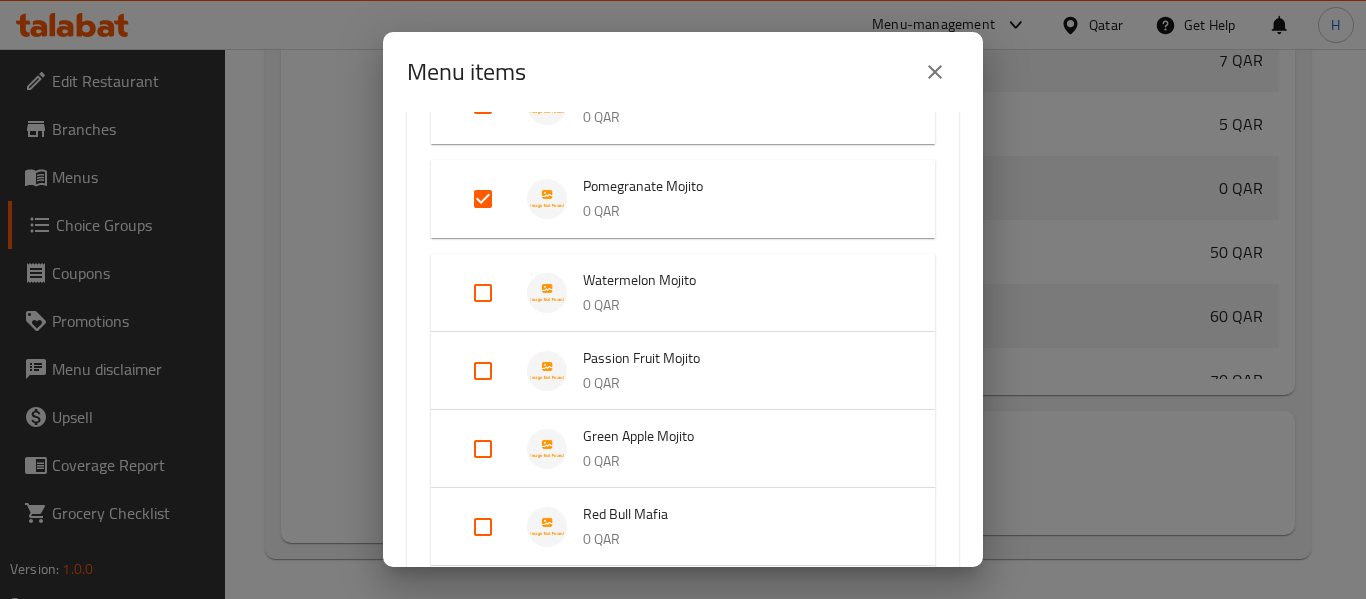 click at bounding box center [483, 293] 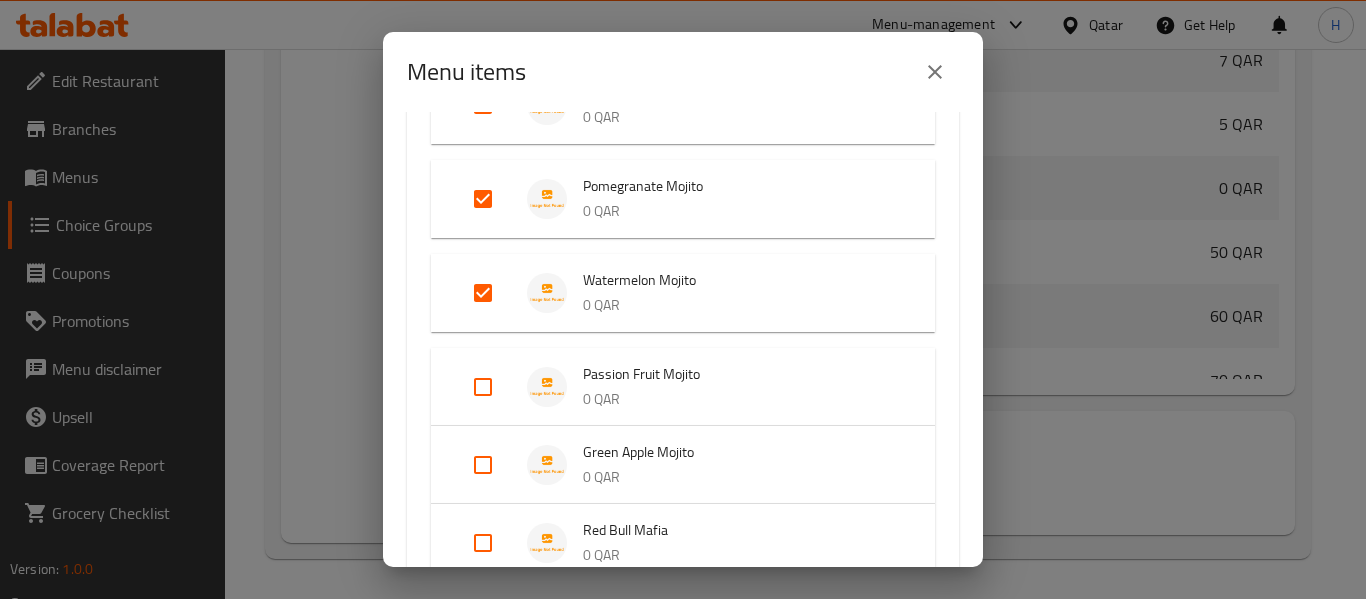 click at bounding box center [483, 387] 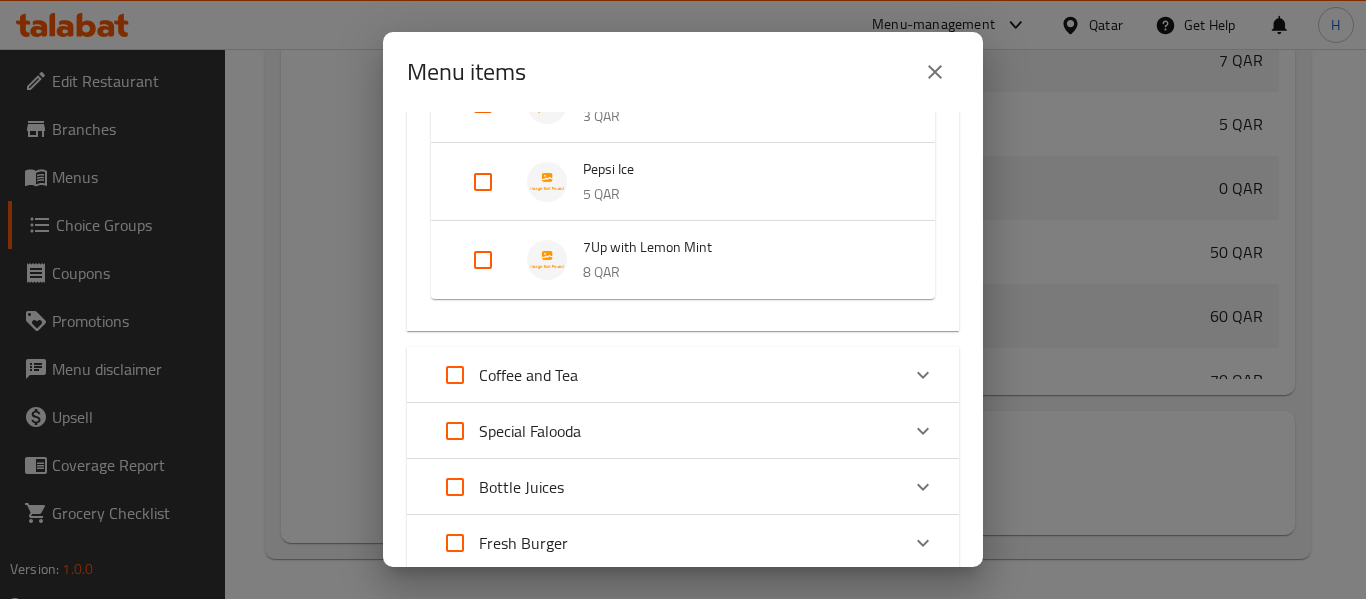 scroll, scrollTop: 1333, scrollLeft: 0, axis: vertical 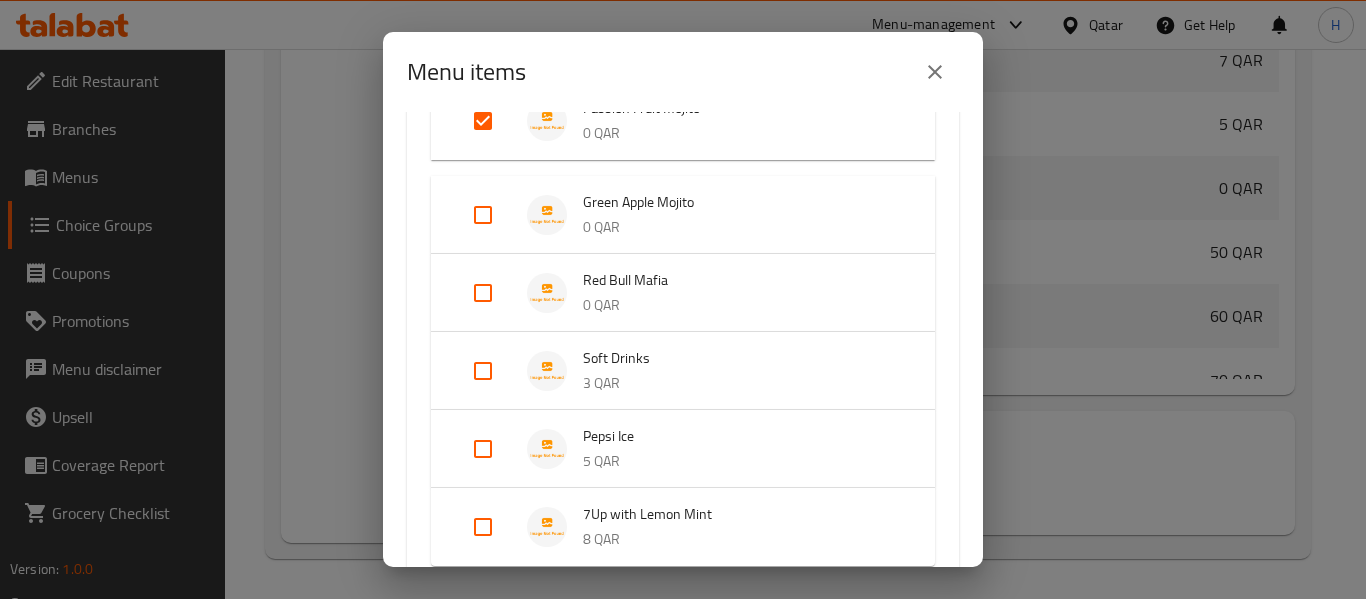 click at bounding box center [483, 215] 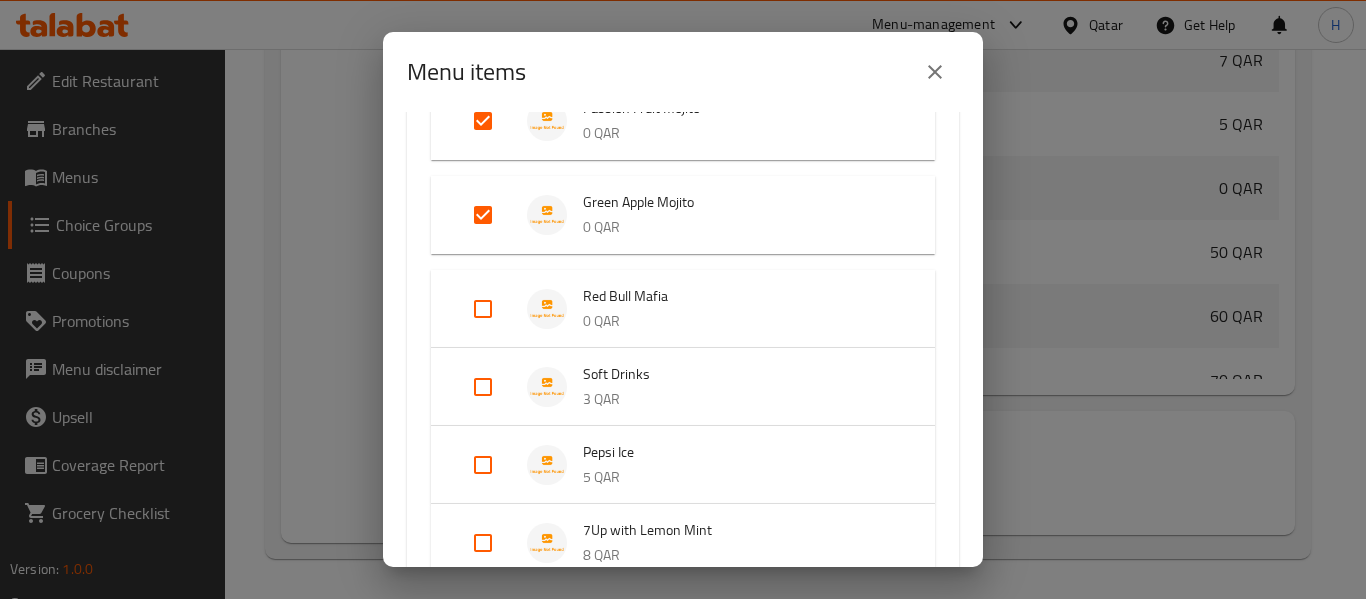 click at bounding box center (483, 309) 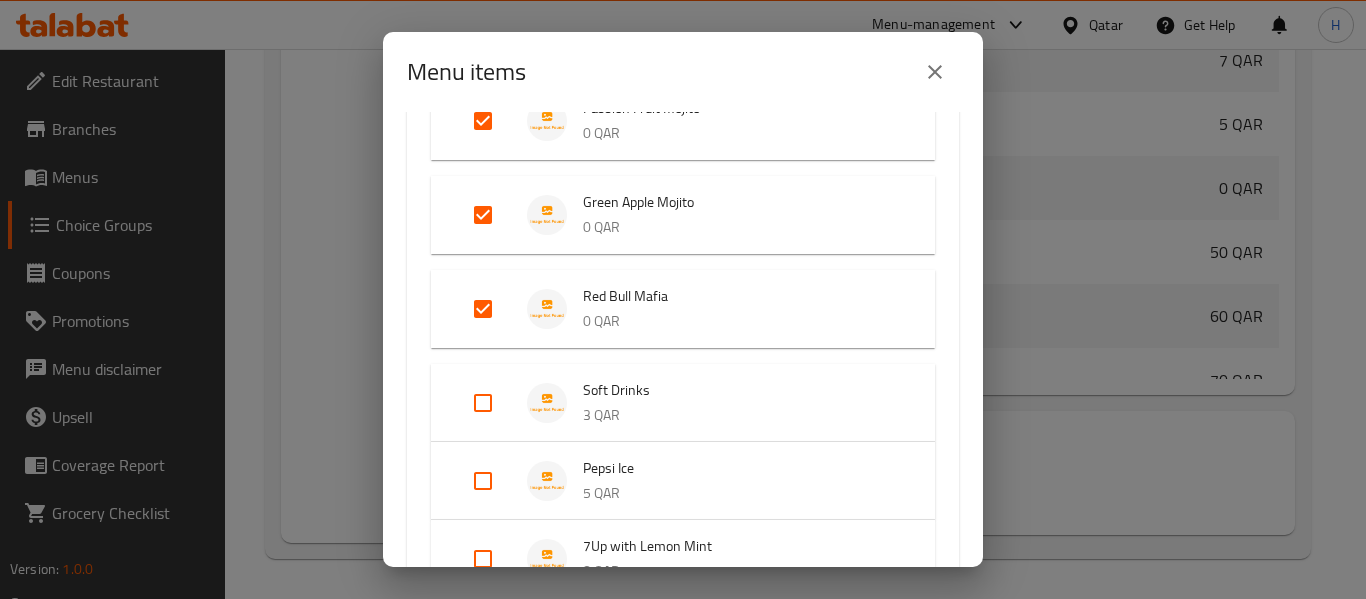 click at bounding box center (483, 403) 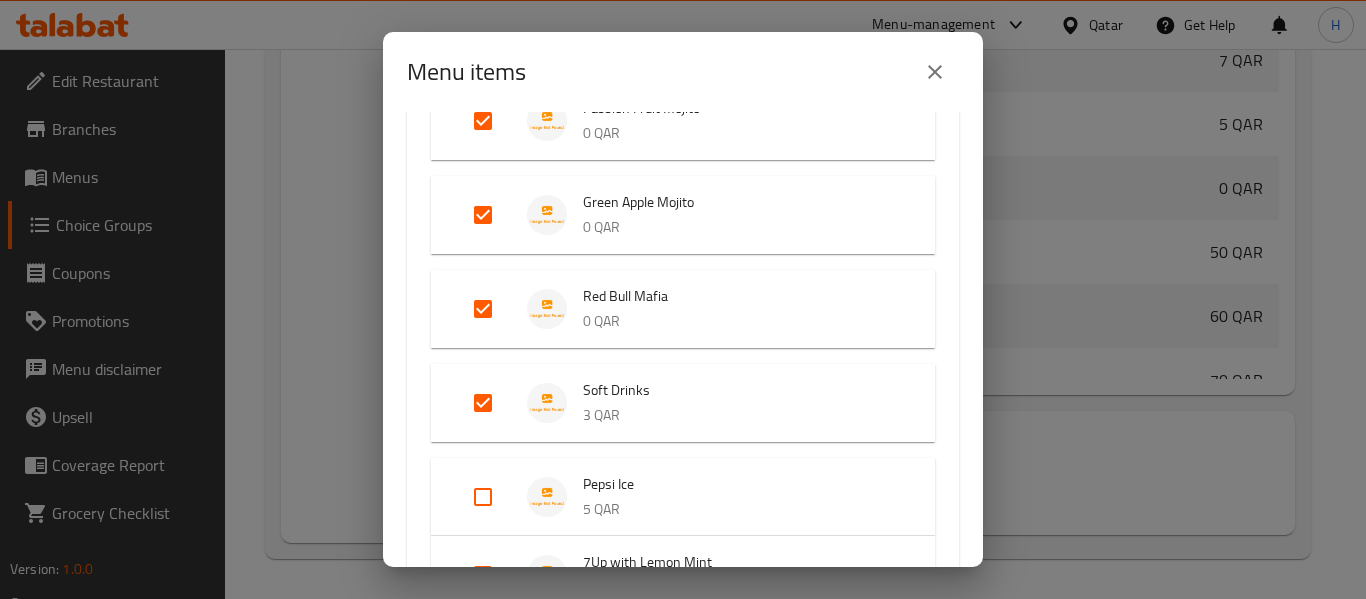 click at bounding box center [483, 403] 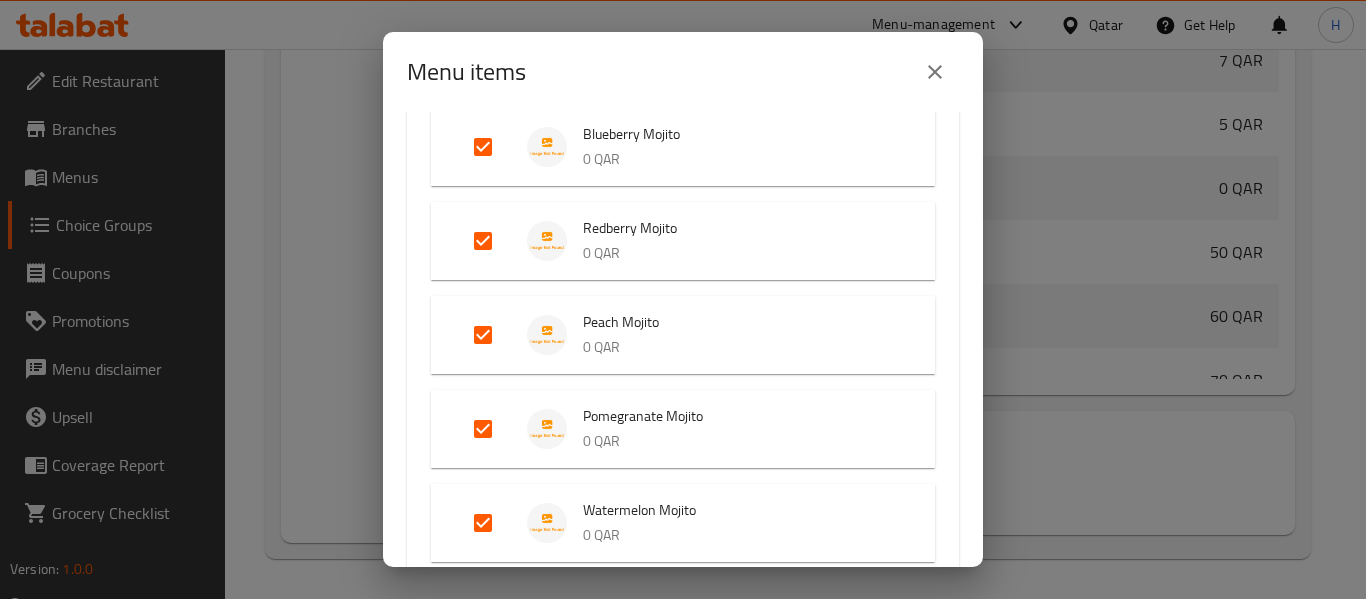 scroll, scrollTop: 800, scrollLeft: 0, axis: vertical 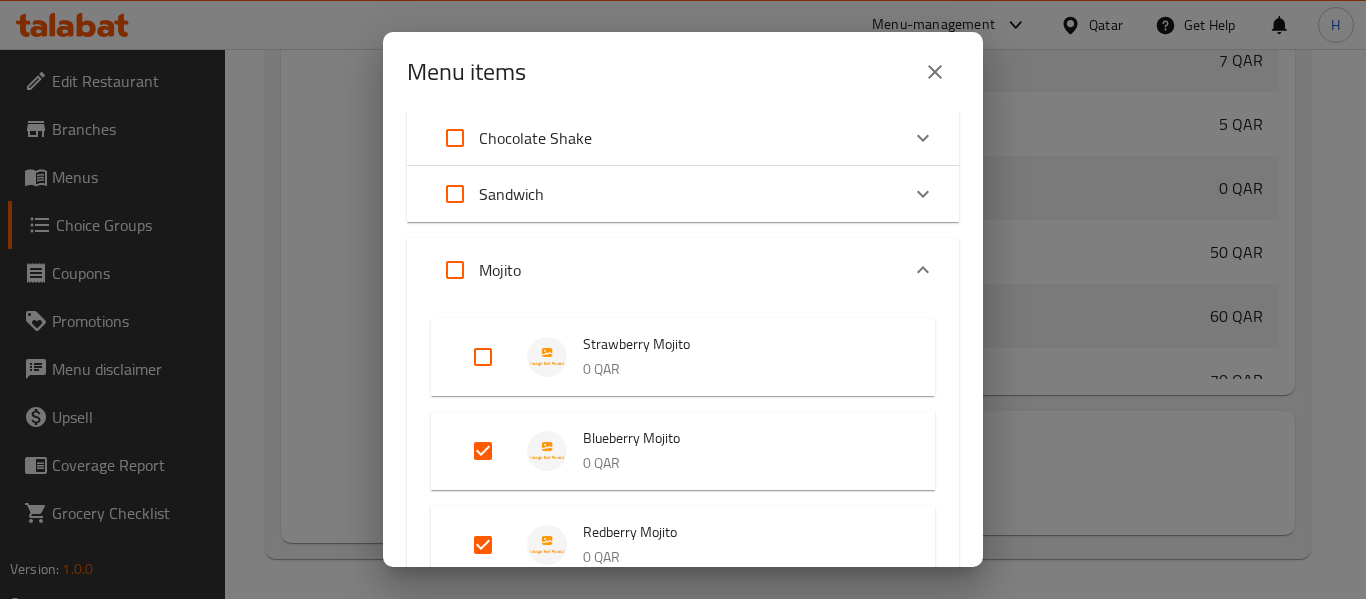 click at bounding box center (483, 357) 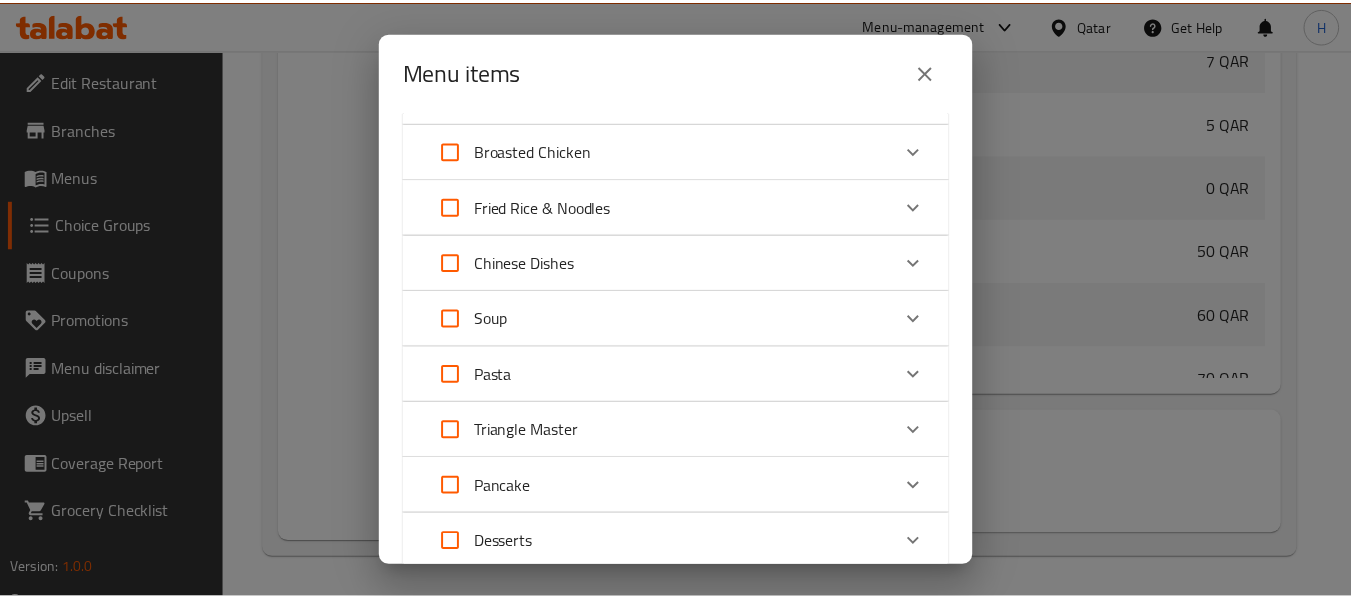scroll, scrollTop: 3287, scrollLeft: 0, axis: vertical 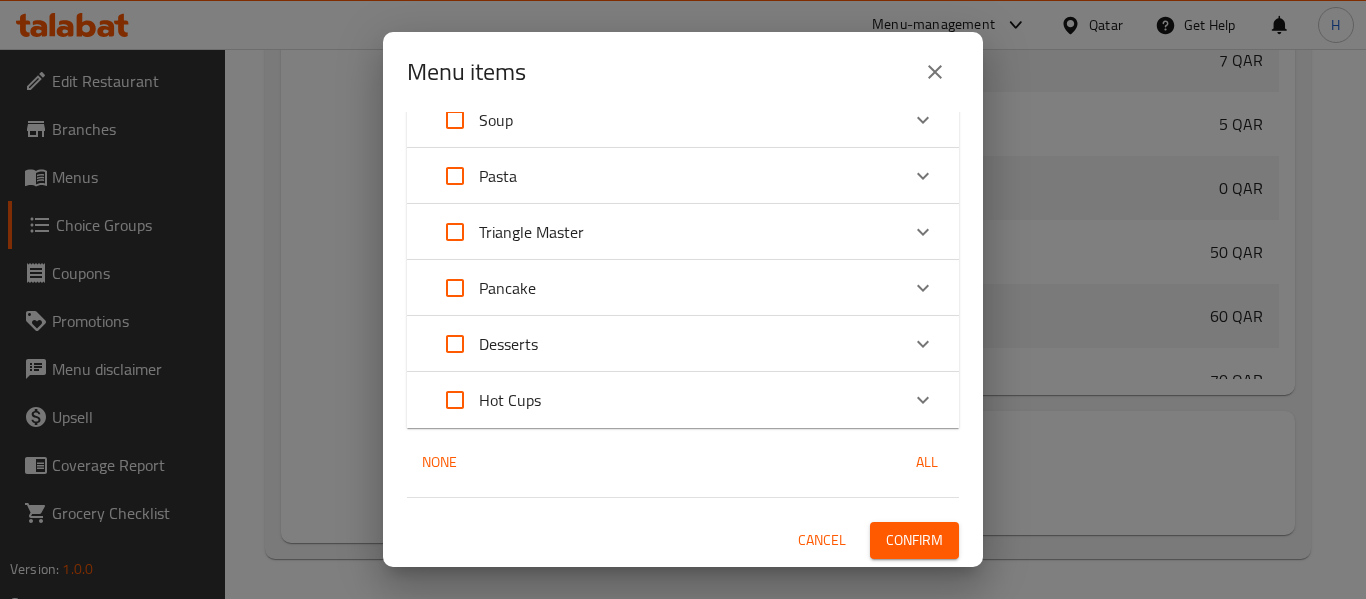 click on "Confirm" at bounding box center (914, 540) 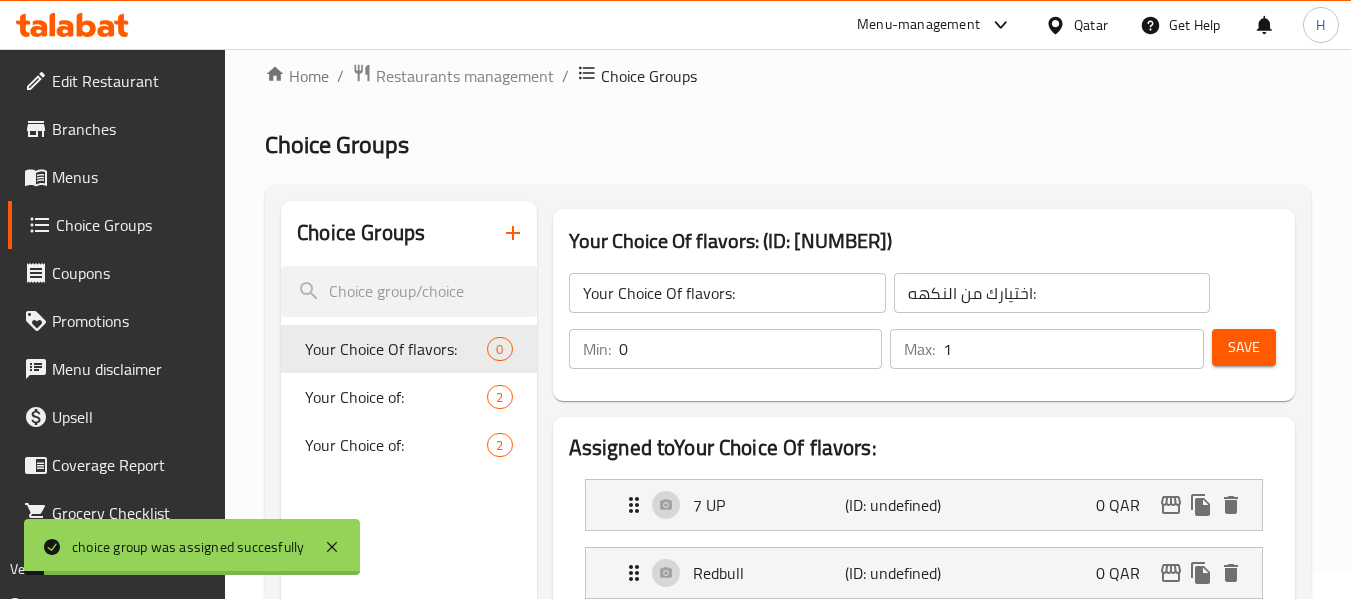 scroll, scrollTop: 0, scrollLeft: 0, axis: both 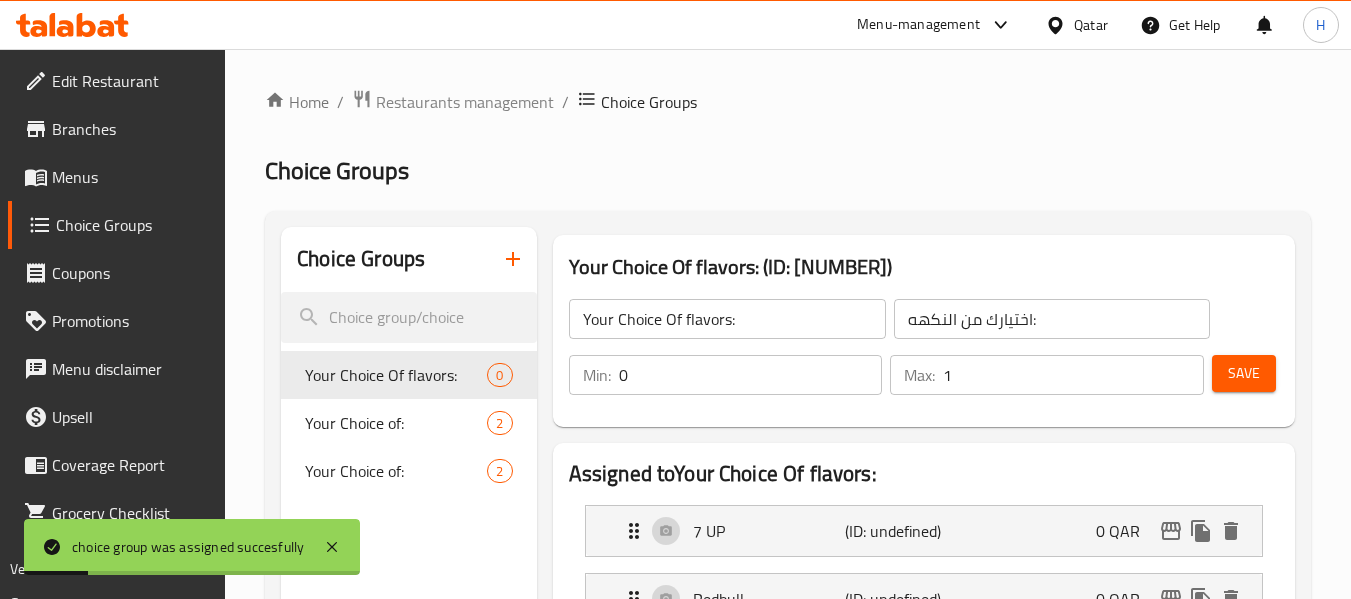 click on "Save" at bounding box center (1244, 373) 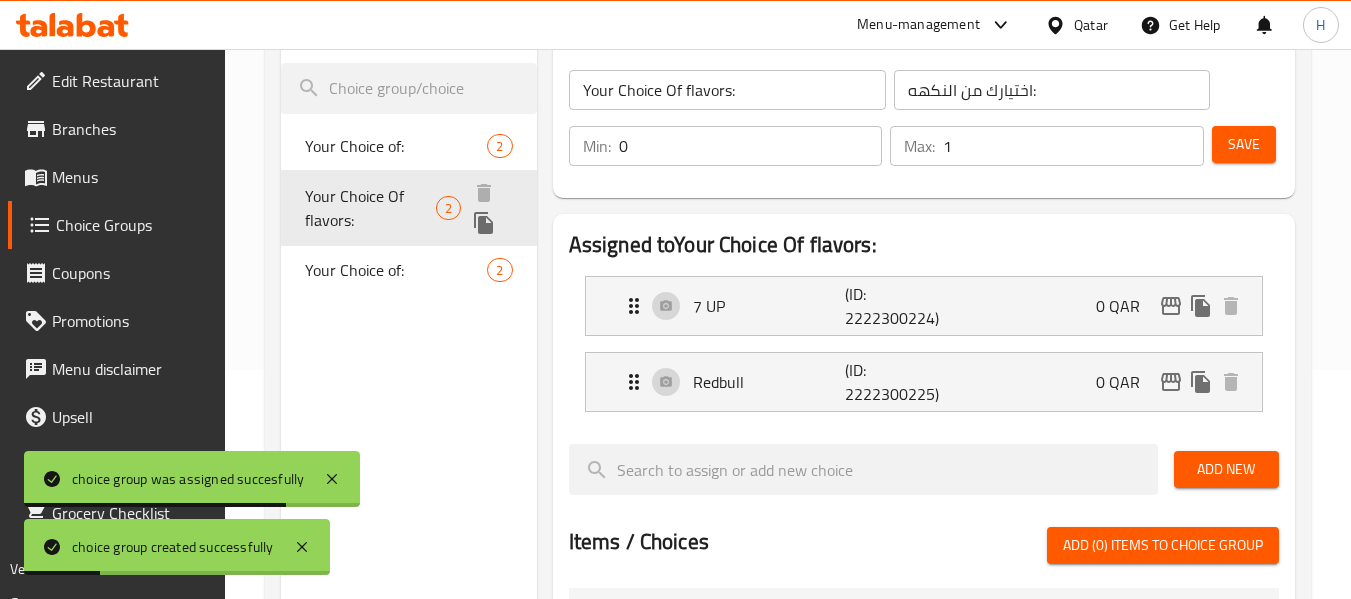 scroll, scrollTop: 267, scrollLeft: 0, axis: vertical 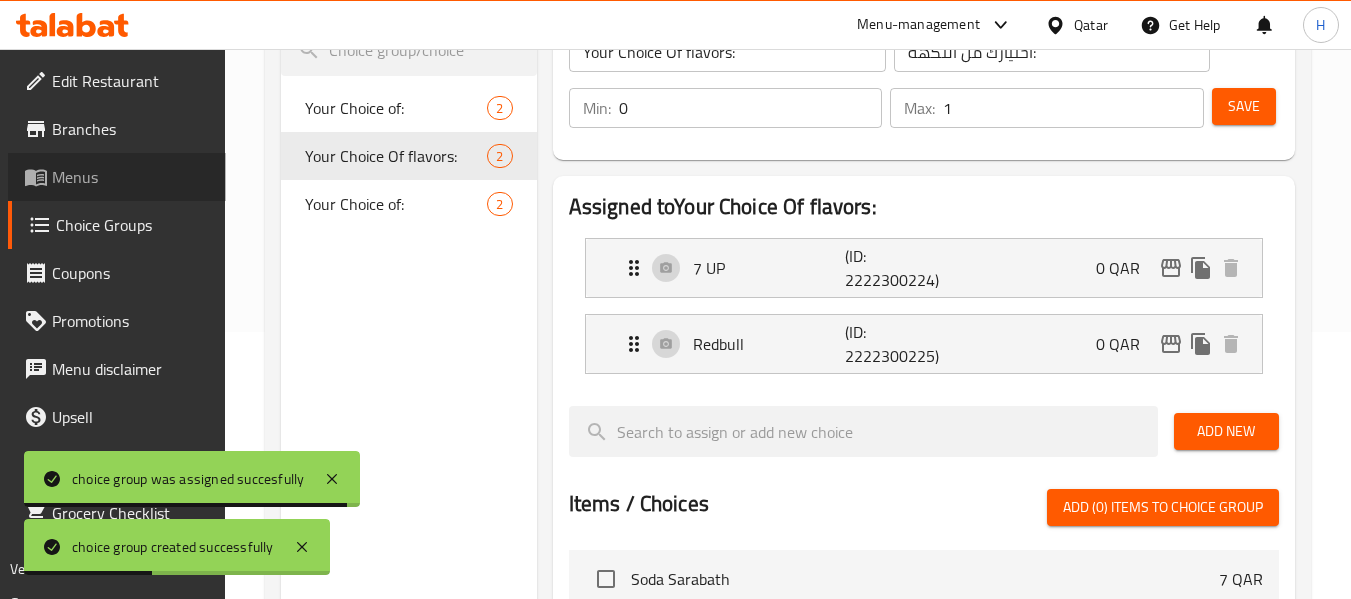 click on "Menus" at bounding box center [131, 177] 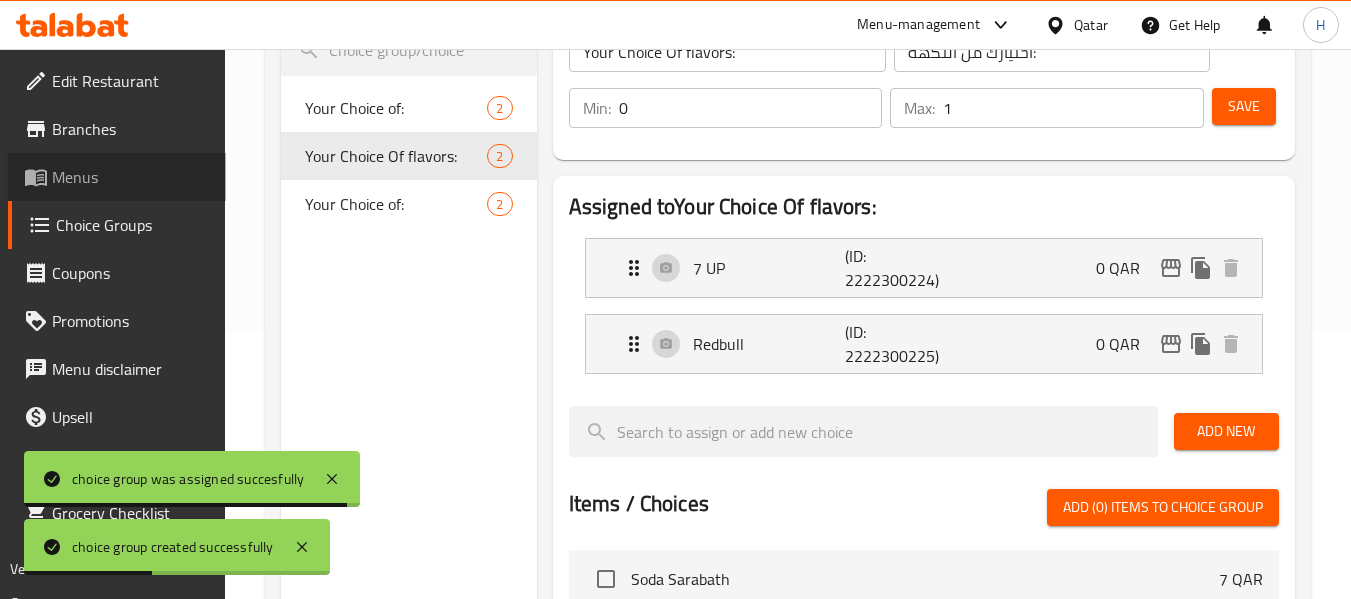 scroll, scrollTop: 0, scrollLeft: 0, axis: both 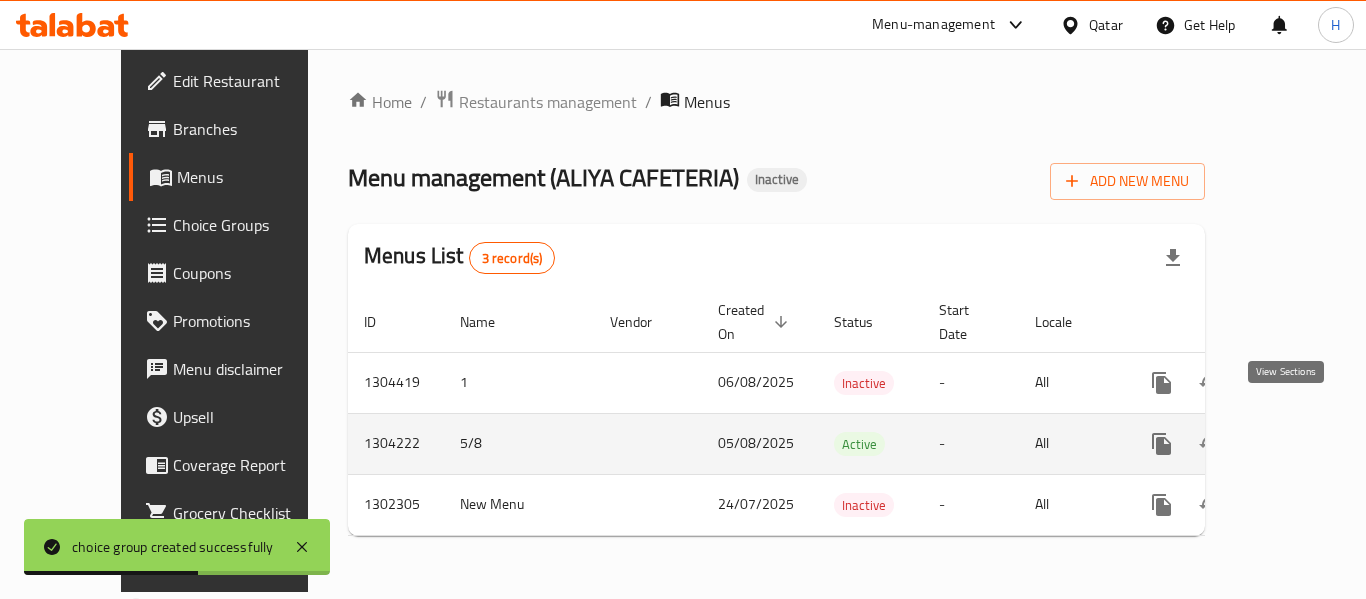 click 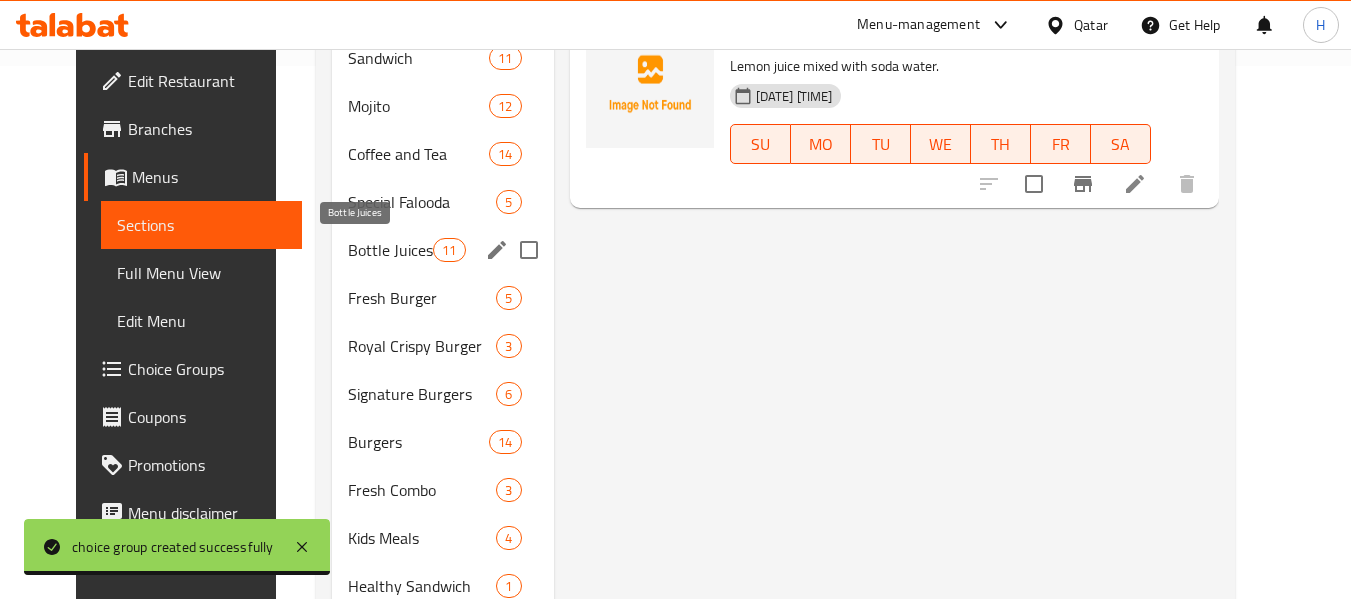 scroll, scrollTop: 267, scrollLeft: 0, axis: vertical 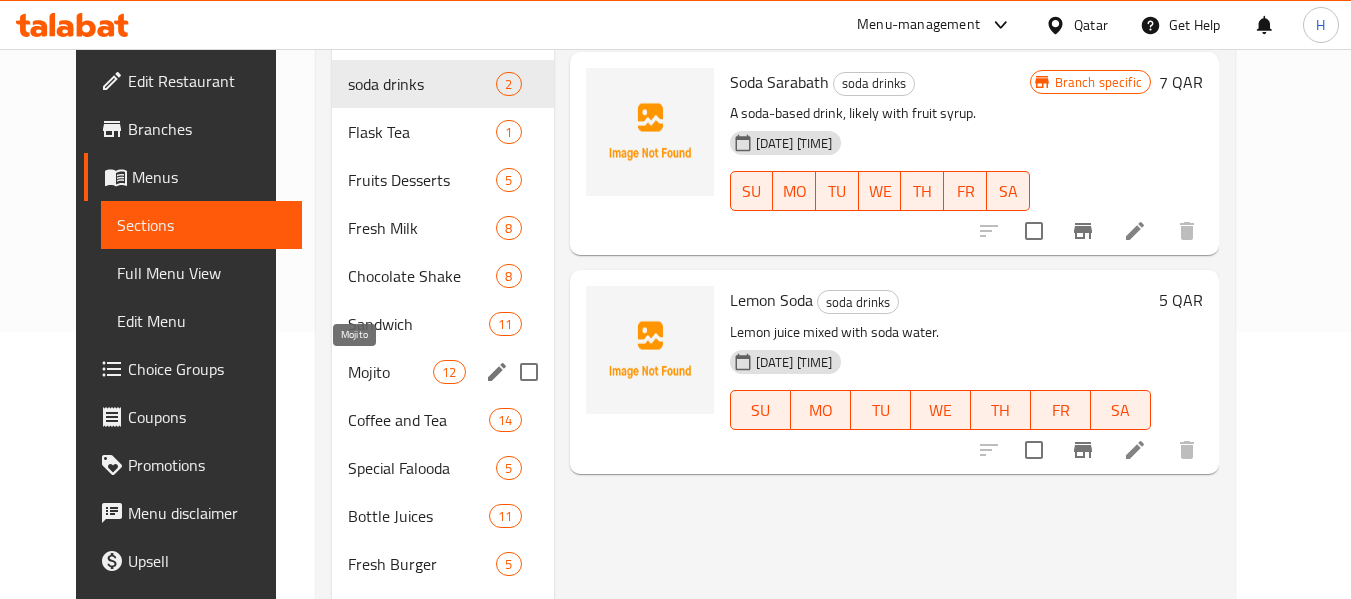 click on "Mojito" at bounding box center [390, 372] 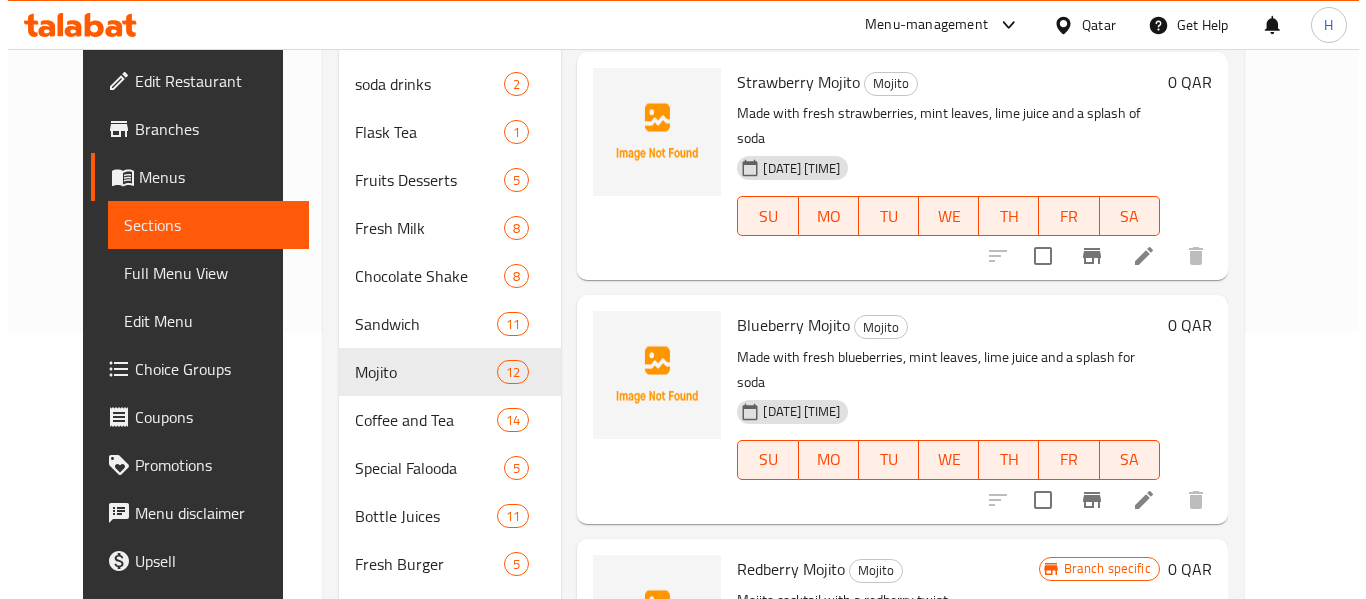 scroll, scrollTop: 0, scrollLeft: 0, axis: both 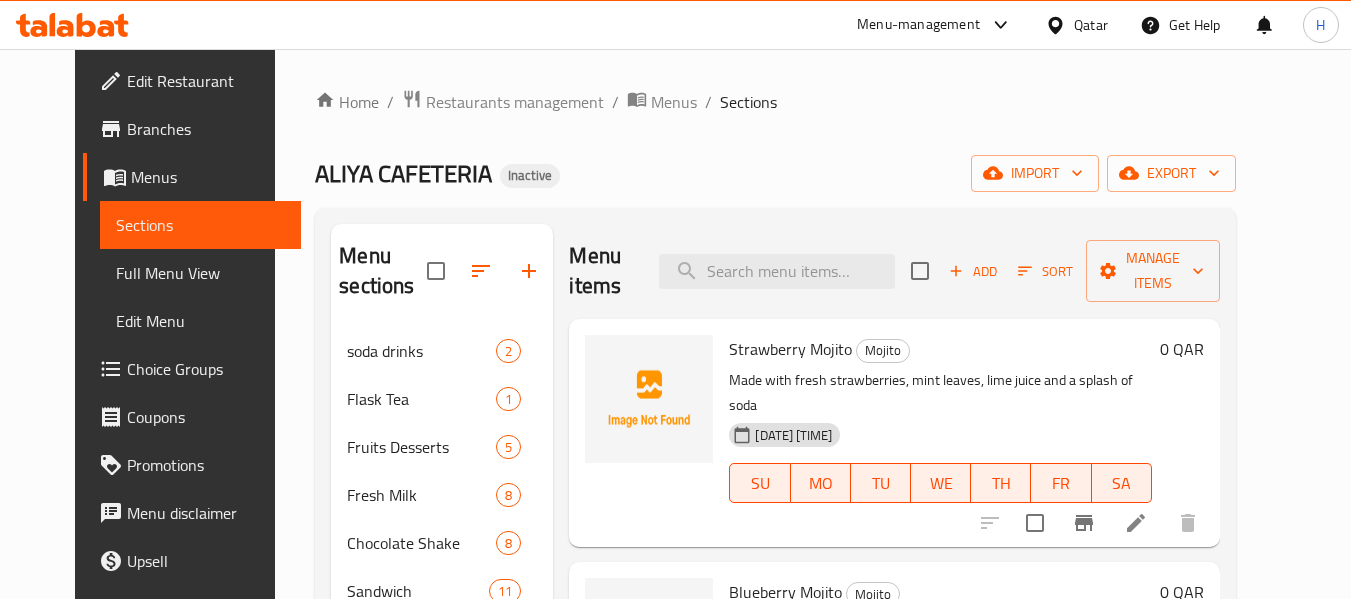 click 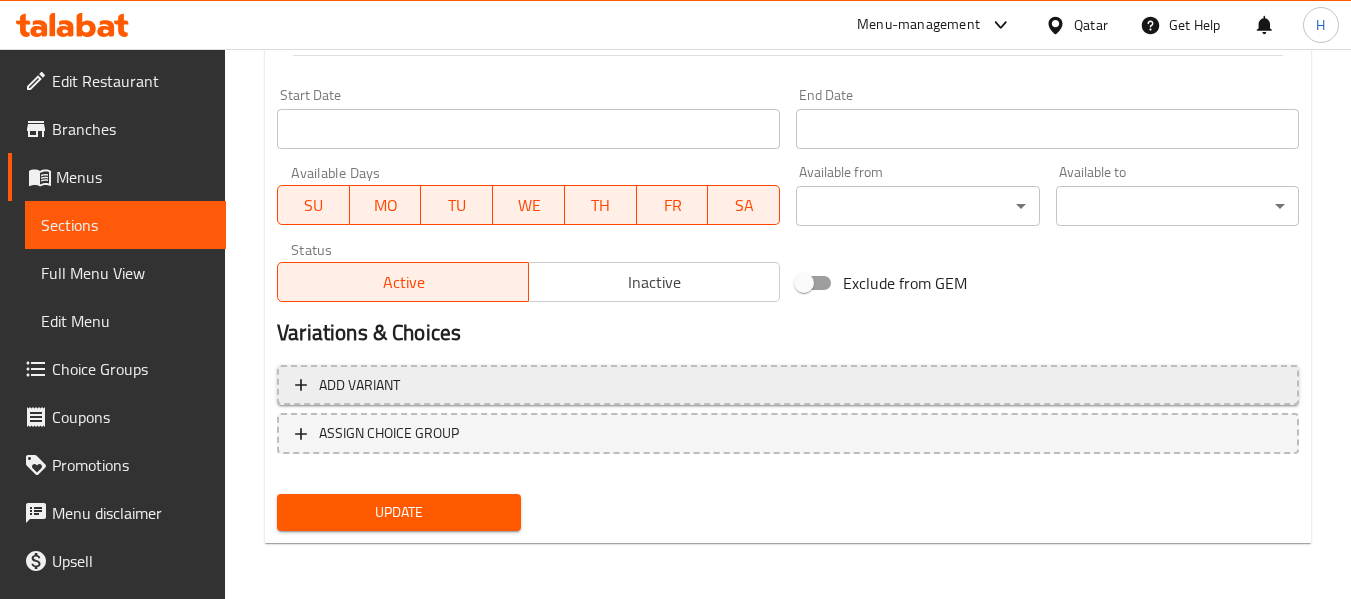 click on "Add variant" at bounding box center [788, 385] 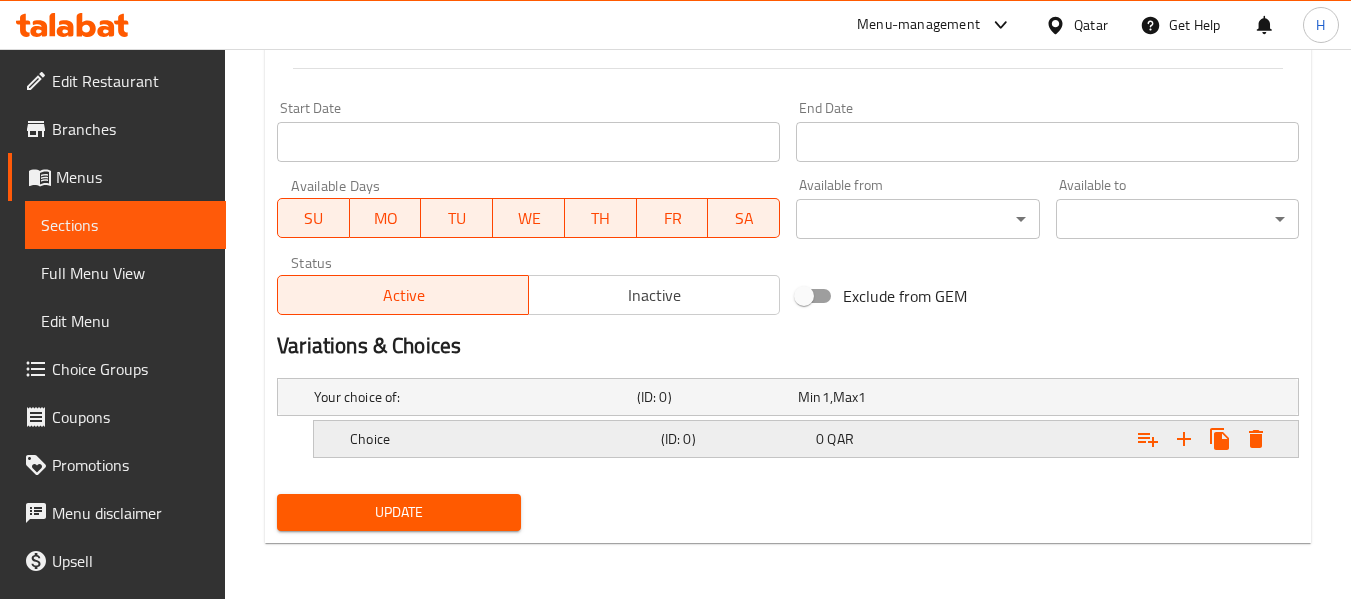 click on "QAR" at bounding box center (826, 397) 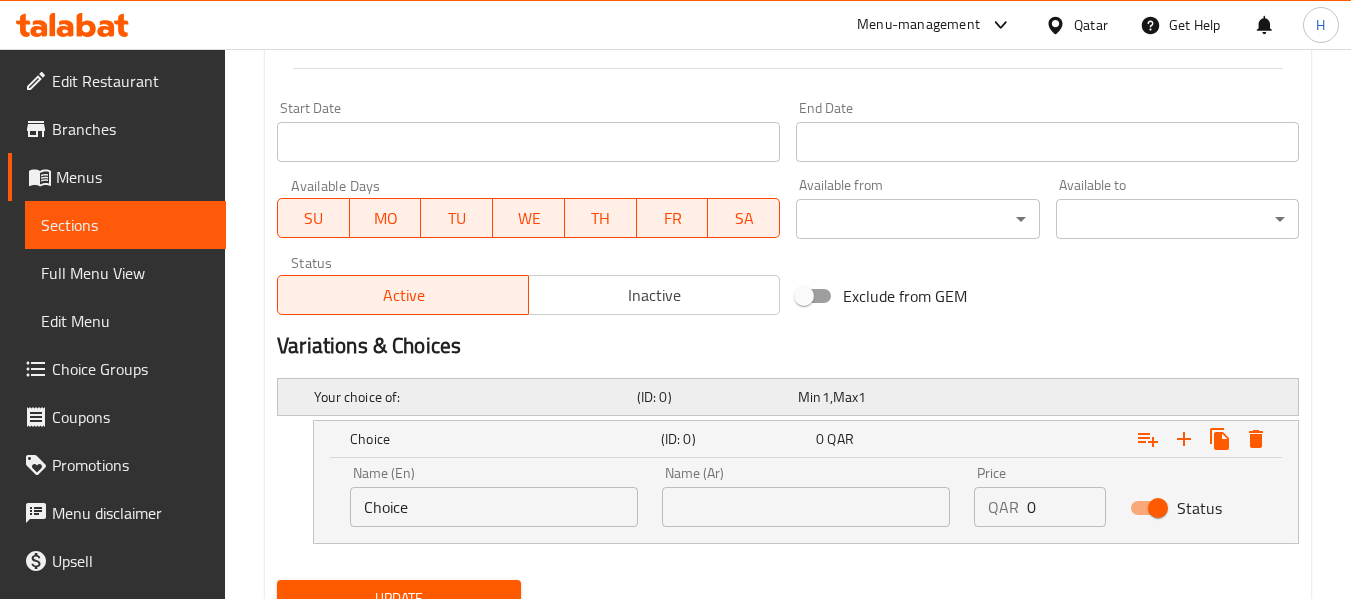 click on "1" at bounding box center (826, 397) 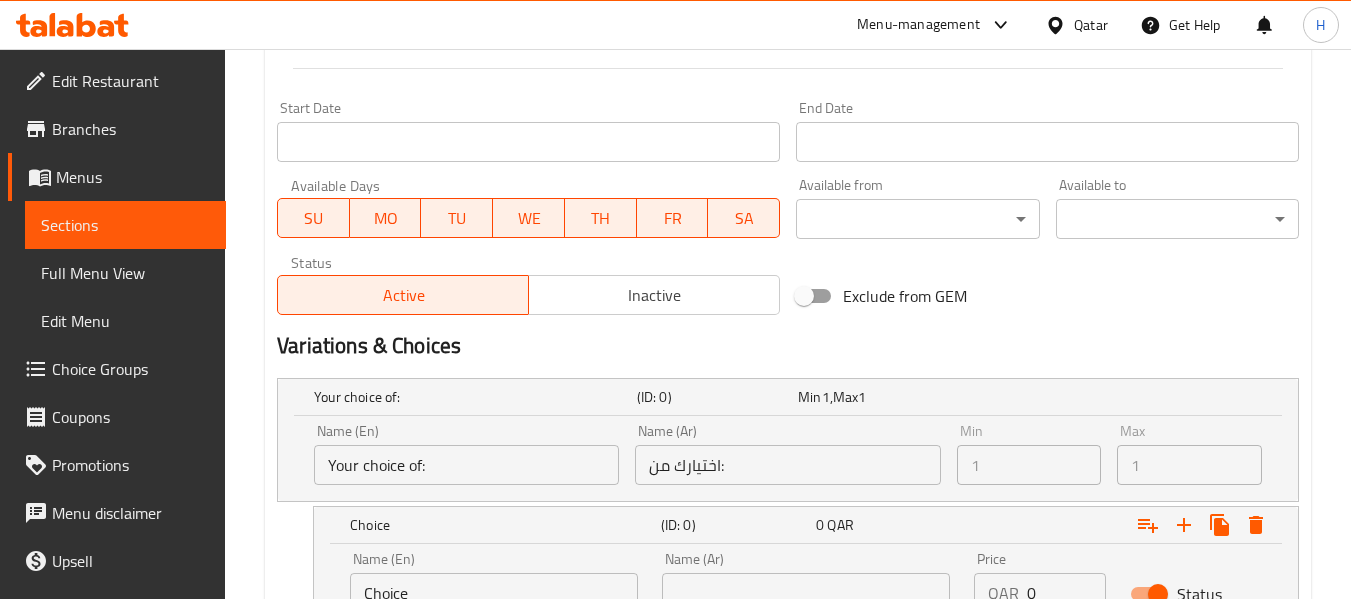 click on "Choice Groups" at bounding box center (131, 369) 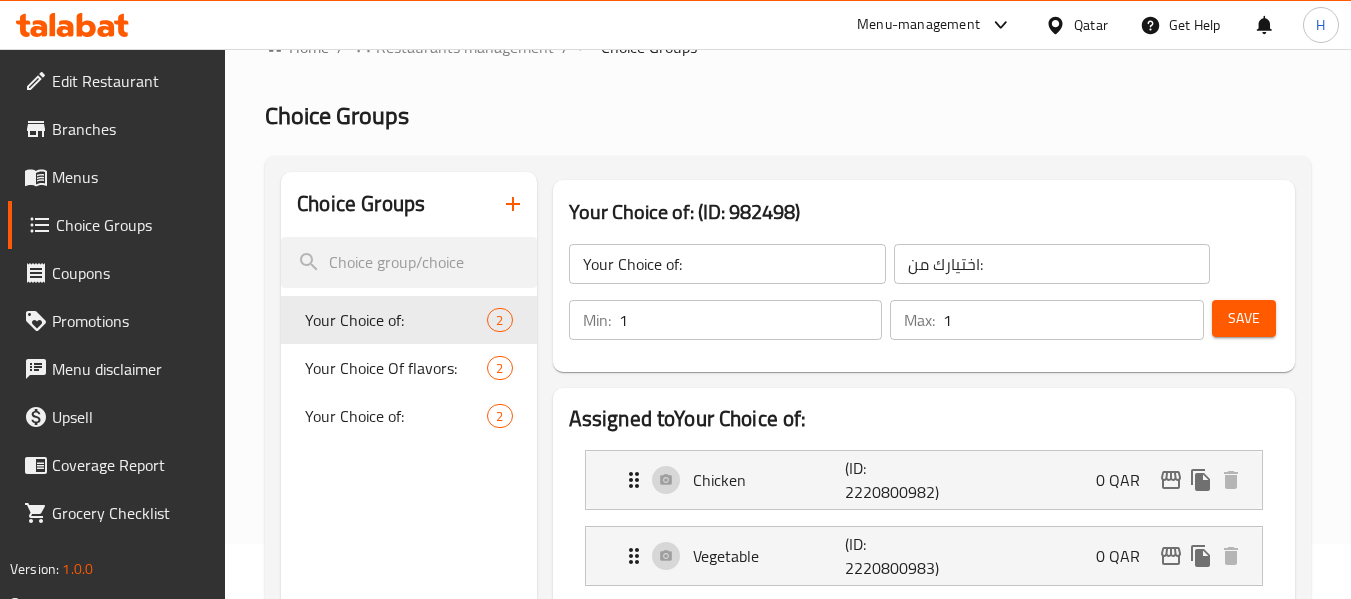 scroll, scrollTop: 16, scrollLeft: 0, axis: vertical 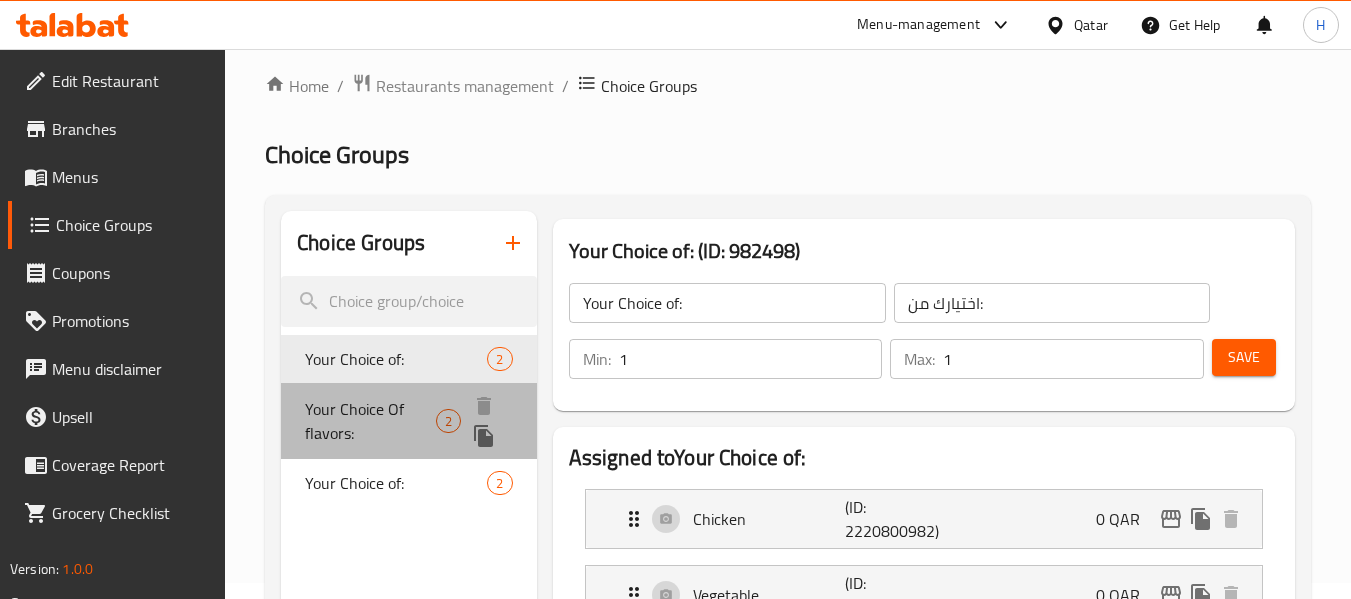 click on "Your Choice Of flavors:" at bounding box center [370, 421] 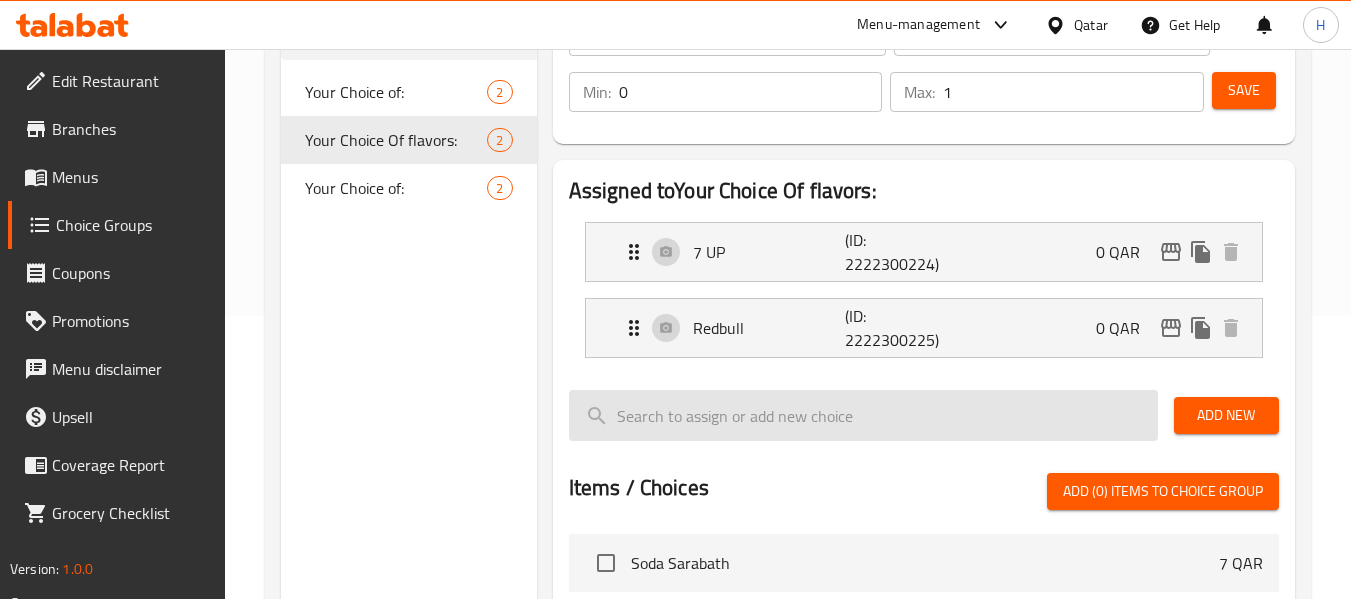 scroll, scrollTop: 550, scrollLeft: 0, axis: vertical 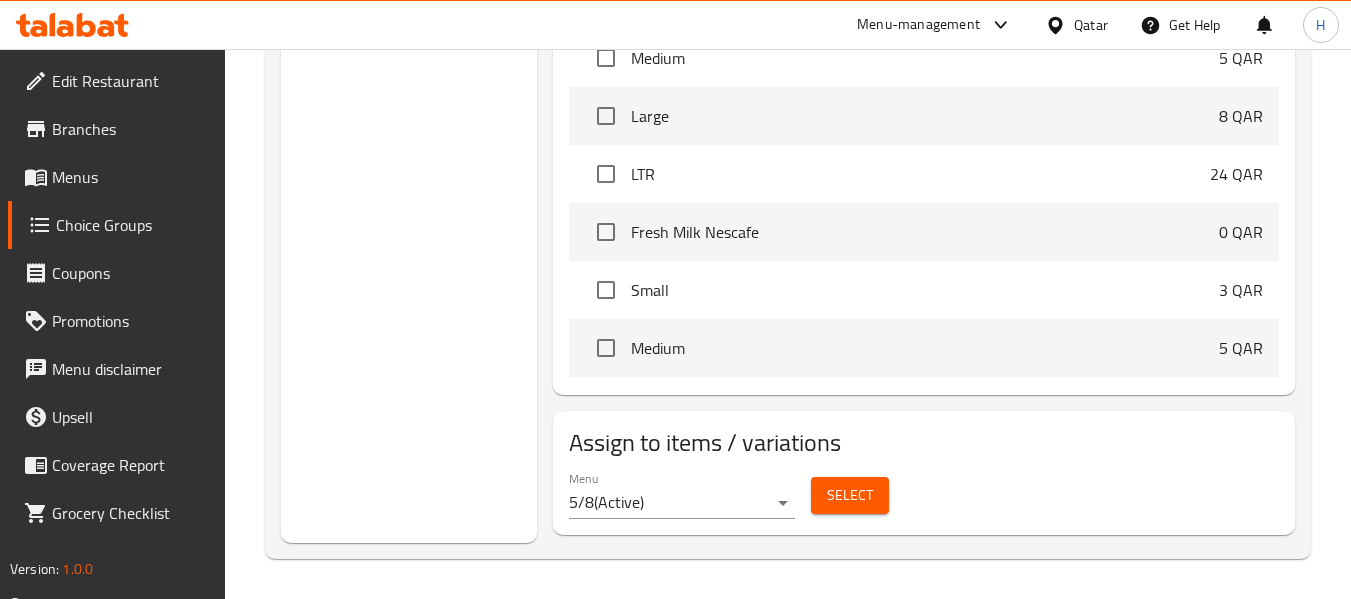 click on "Select" at bounding box center [850, 495] 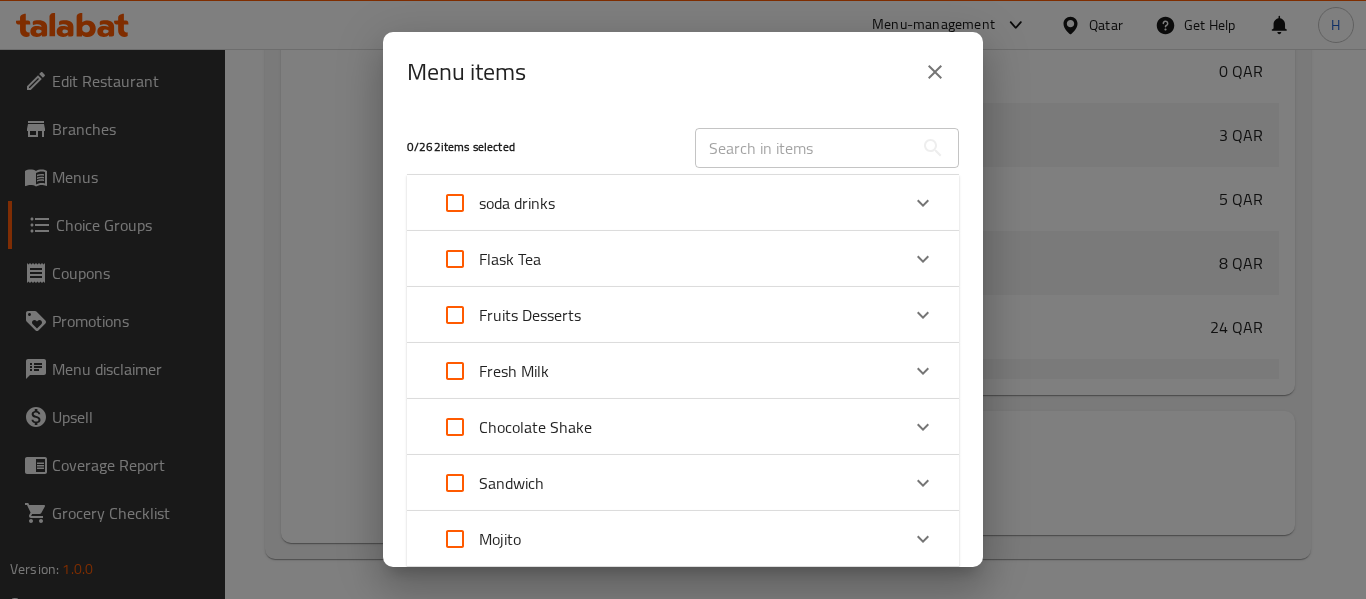 click on "Menu items 0  /  262  items selected ​ soda drinks Soda Sarabath 7 QAR Lemon Soda 5 QAR Flask Tea Flask Tea  0 QAR Your choice of: Small 50 QAR Medium 60 QAR Large 70 QAR Fruits Desserts Mango Fahama 25 QAR Fruit Plate 25 QAR Fruit Salad 15 QAR Choco Sundae 20 QAR Glory 20 QAR Fresh Milk Fresh Milk Tea 0 QAR Your choice of: Small 3 QAR Medium 5 QAR Large 8 QAR LTR 16 QAR Fresh Milk Saffron 0 QAR Your choice of: Small 3 QAR Medium 5 QAR Large 8 QAR LTR 30 QAR Fresh Milk Boost 0 QAR Your choice of: Small 3 QAR Medium 5 QAR Large 8 QAR LTR 24 QAR Fresh Milk Nescafe 0 QAR Your choice of: Small 3 QAR Medium 5 QAR Large 8 QAR LTR 24 QAR Fresh Milk Zaatar 0 QAR Your choice of: Small 3 QAR Medium 5 QAR Large 8 QAR LTR 24 QAR Fresh Milk Horlicks 0 QAR Your choice of: Small 3 QAR Medium 5 QAR Large 8 QAR LTR 24 QAR Hot Chocolate 0 QAR Your choice of: Small 3 QAR Medium 5 QAR Large 8 QAR LTR 24 QAR Ginger Fresh Milk 0 QAR Your choice of: Small 3 QAR Medium 5 QAR Large 8 QAR LTR 24 QAR Chocolate Shake Kit Kat Shake LTR" at bounding box center (683, 299) 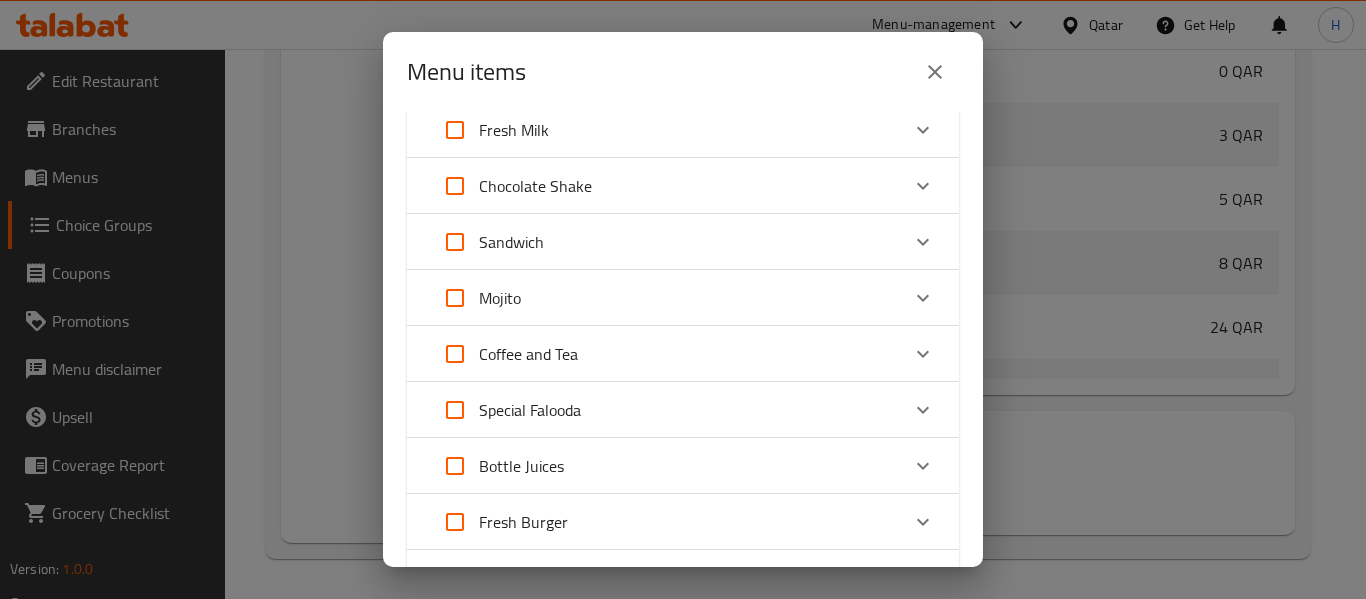 scroll, scrollTop: 533, scrollLeft: 0, axis: vertical 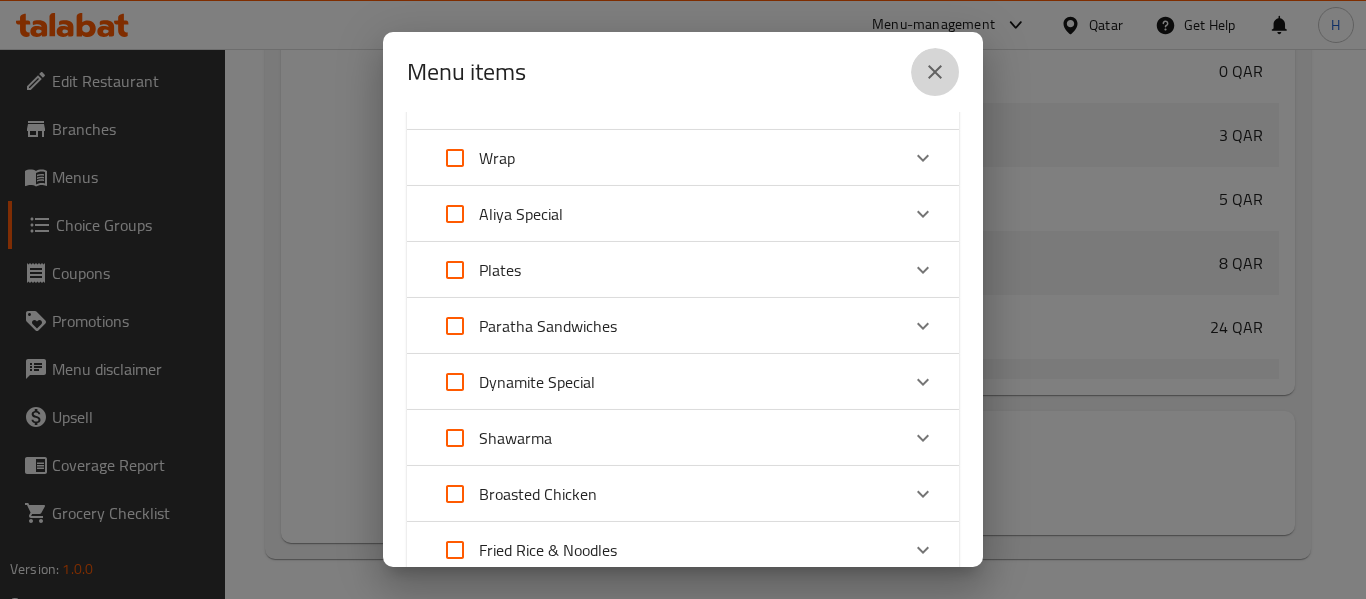 drag, startPoint x: 921, startPoint y: 66, endPoint x: 847, endPoint y: 91, distance: 78.1089 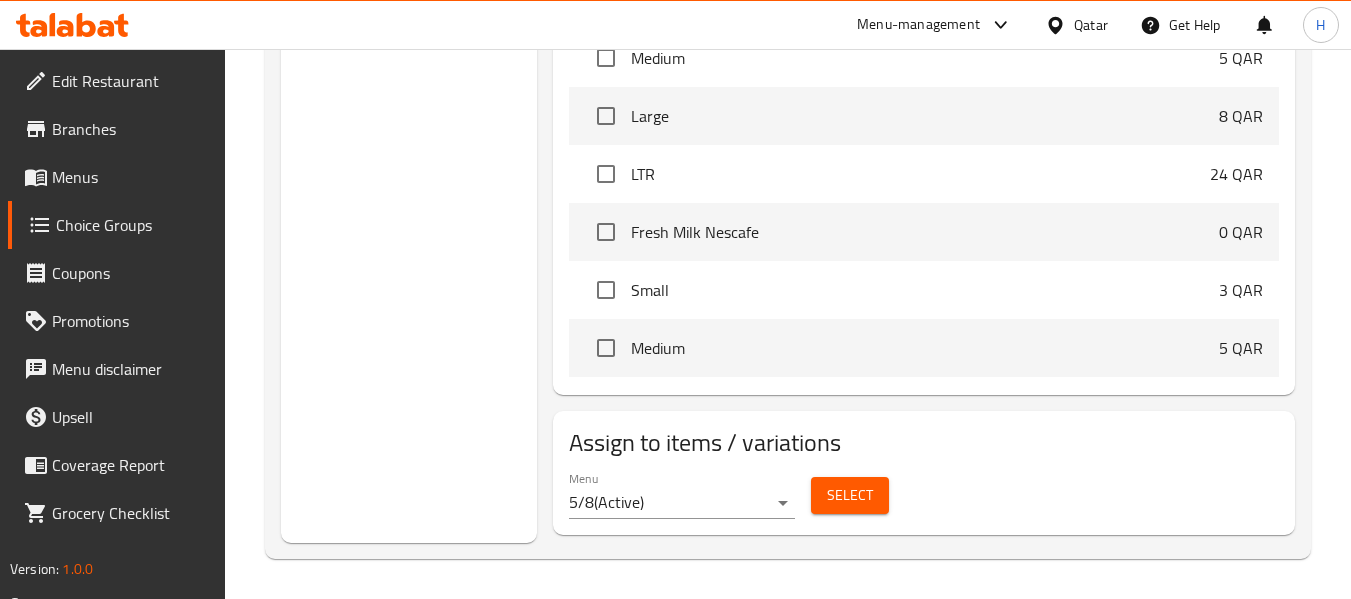click on "Menus" at bounding box center [131, 177] 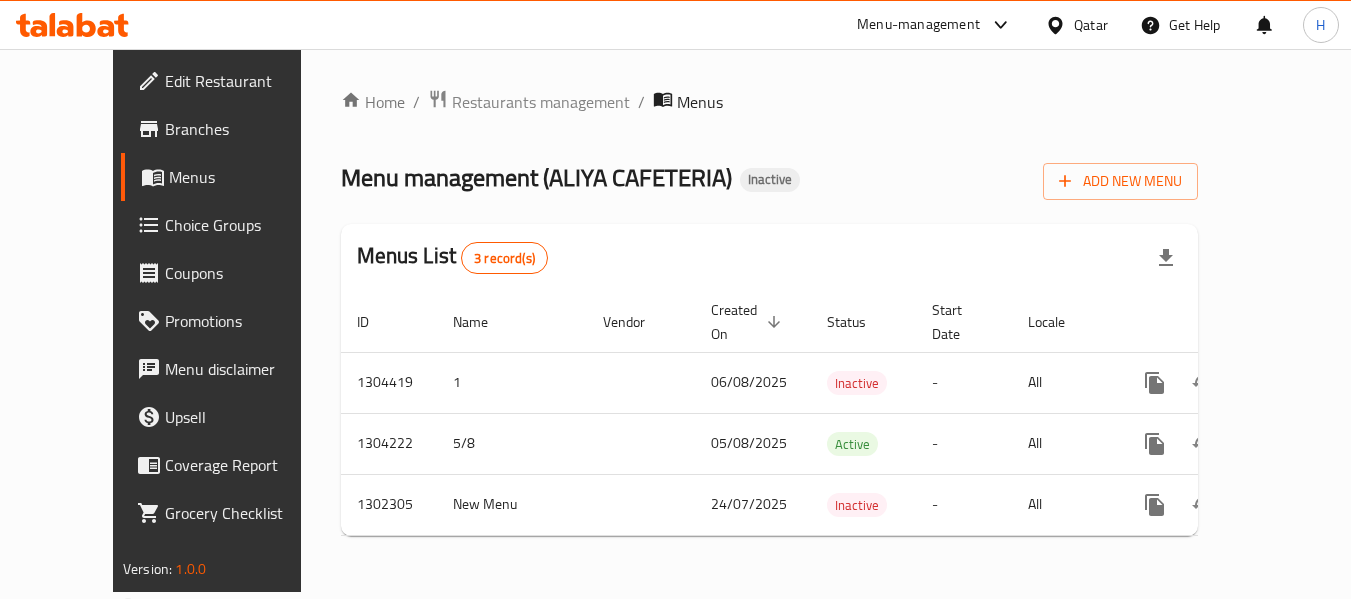 scroll, scrollTop: 0, scrollLeft: 0, axis: both 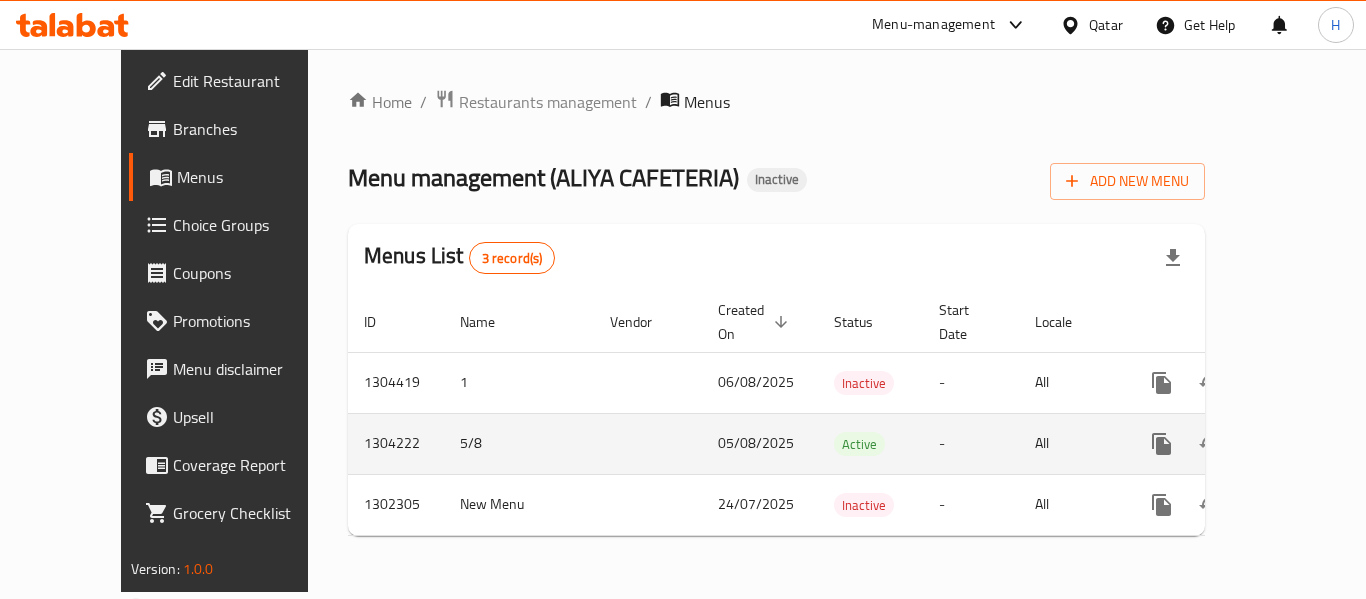 click at bounding box center (1306, 444) 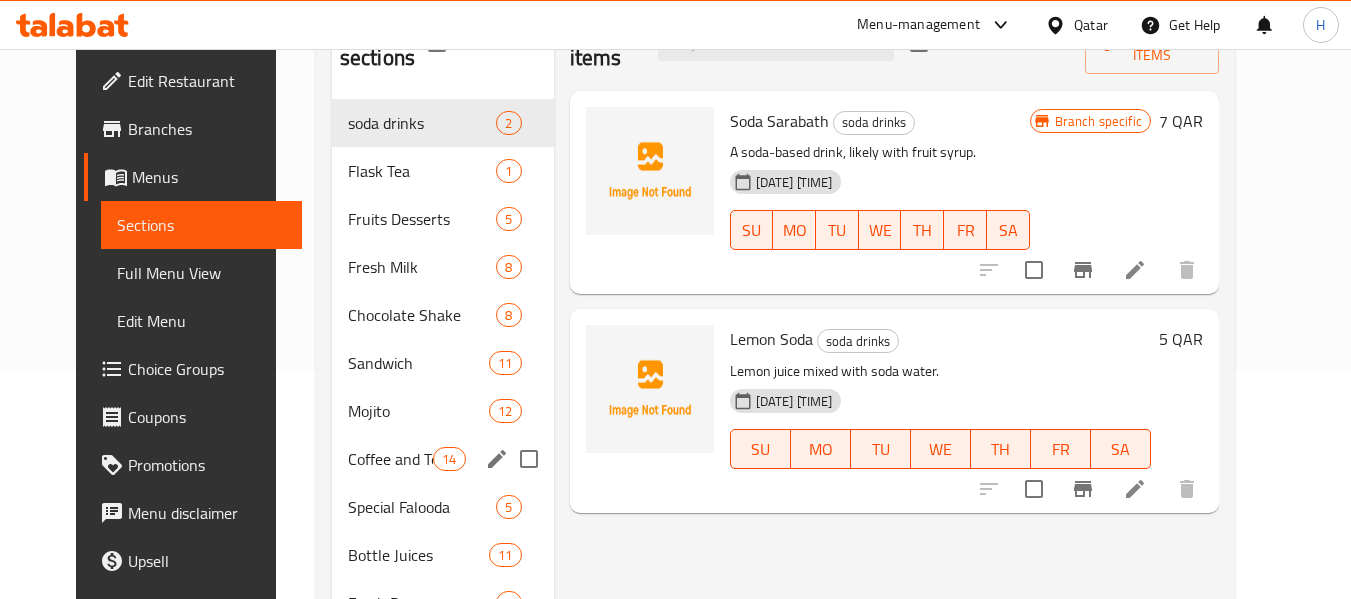scroll, scrollTop: 267, scrollLeft: 0, axis: vertical 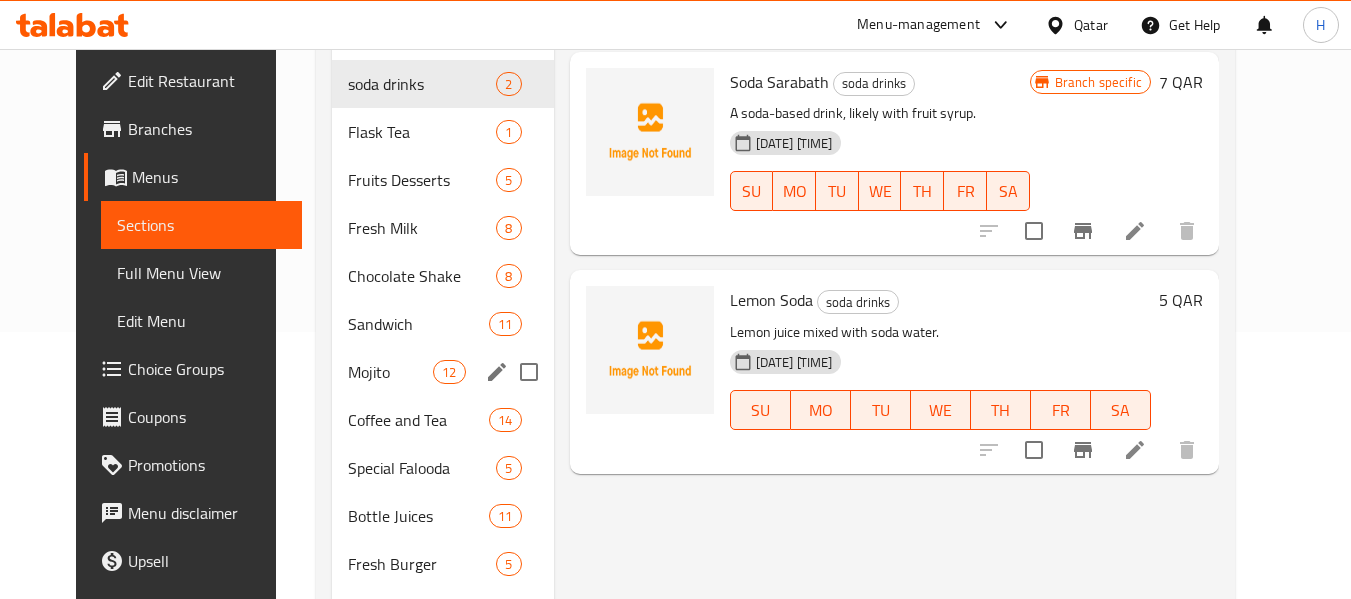 click on "Mojito" at bounding box center (390, 372) 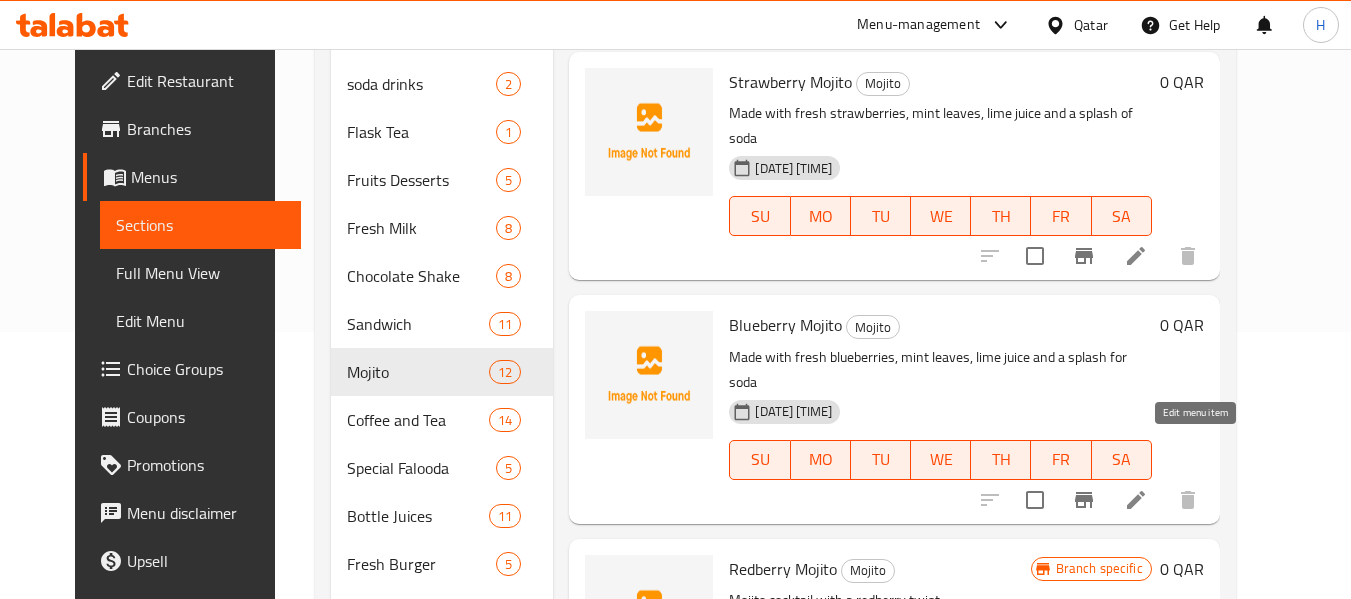 click 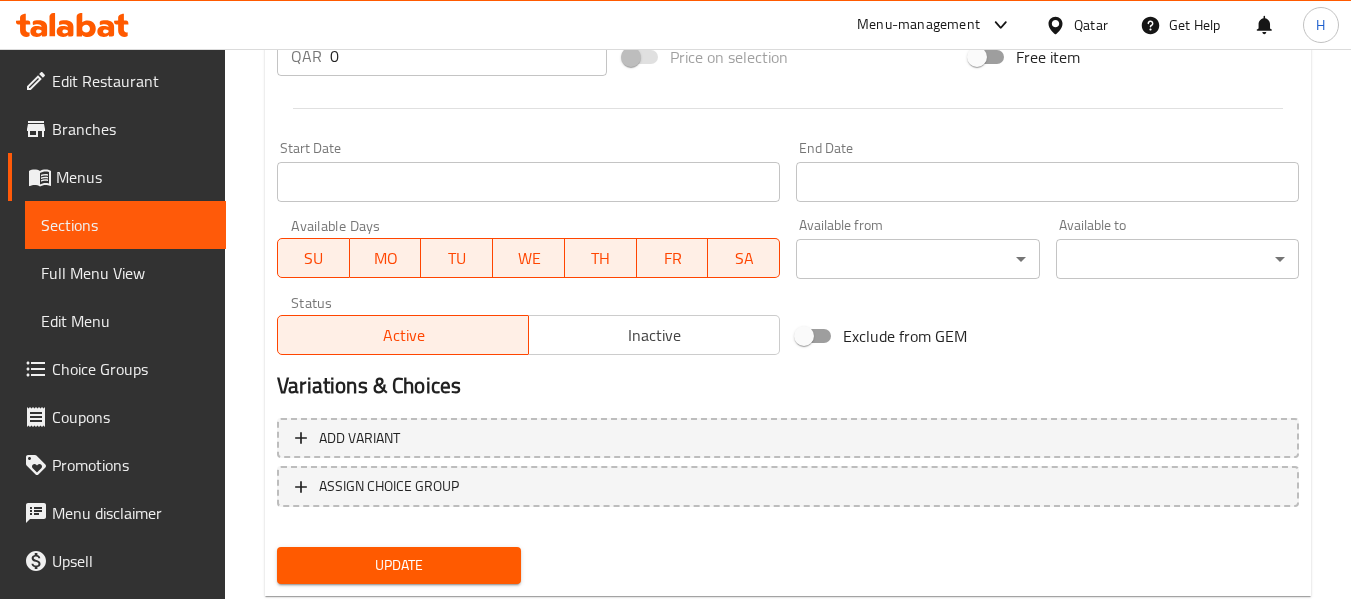 scroll, scrollTop: 800, scrollLeft: 0, axis: vertical 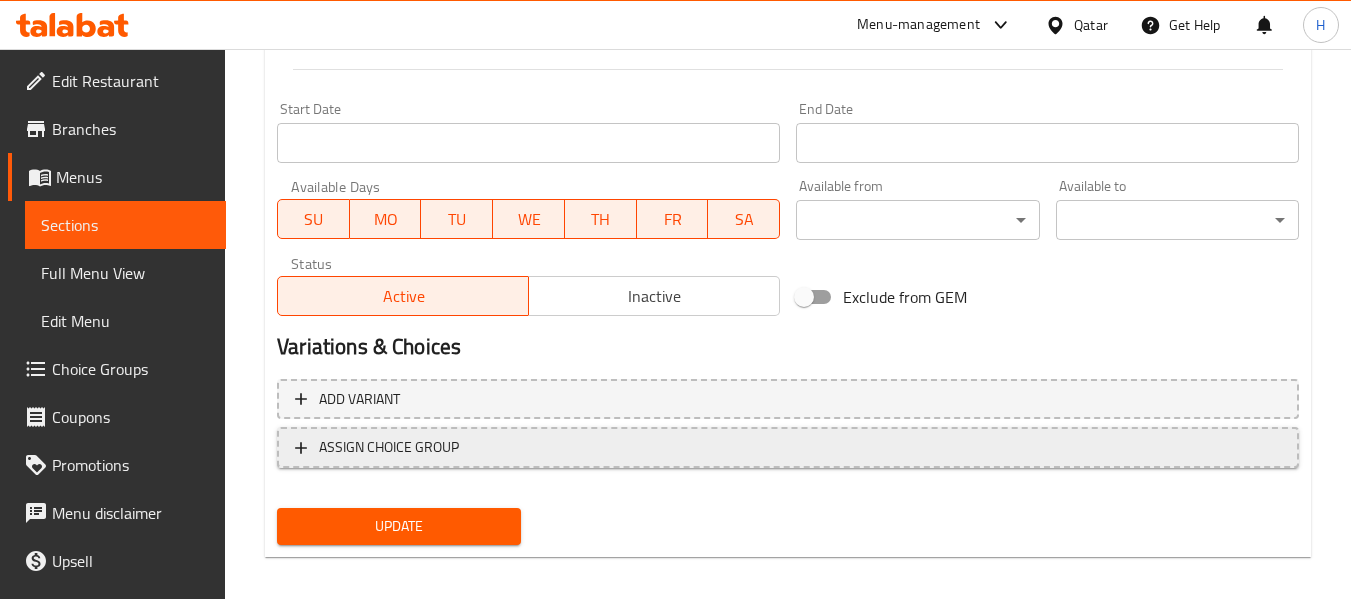 click on "ASSIGN CHOICE GROUP" at bounding box center [788, 447] 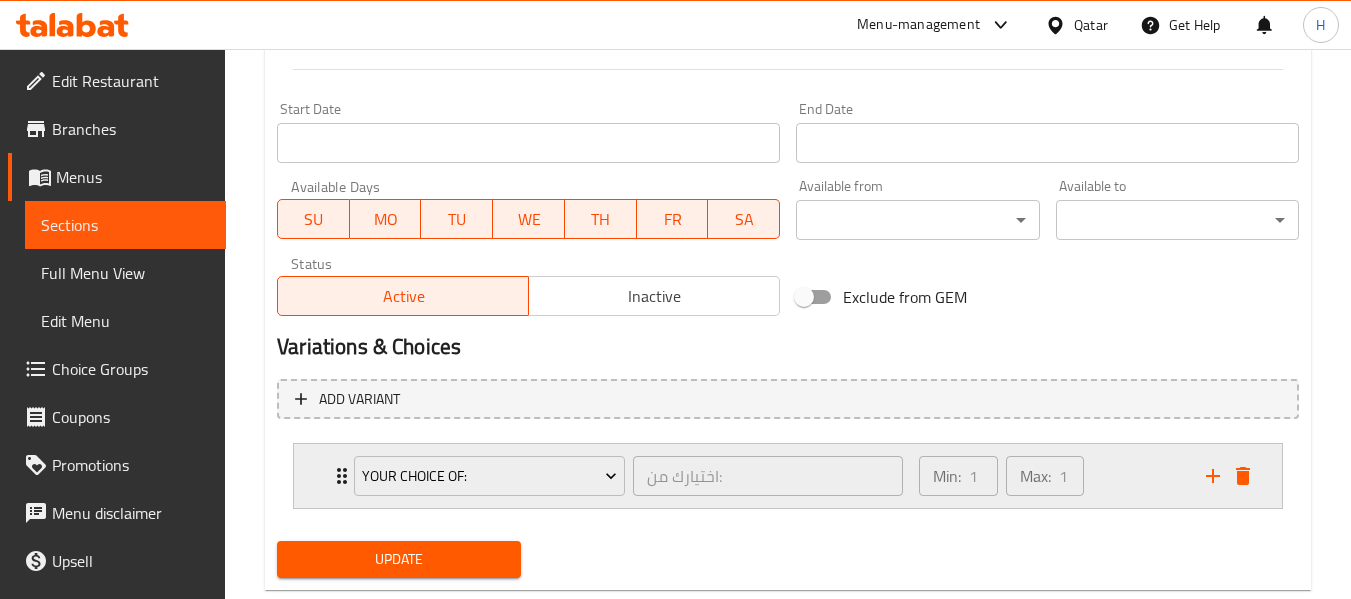 click on "Min: 1 ​ Max: 1 ​" at bounding box center (1050, 476) 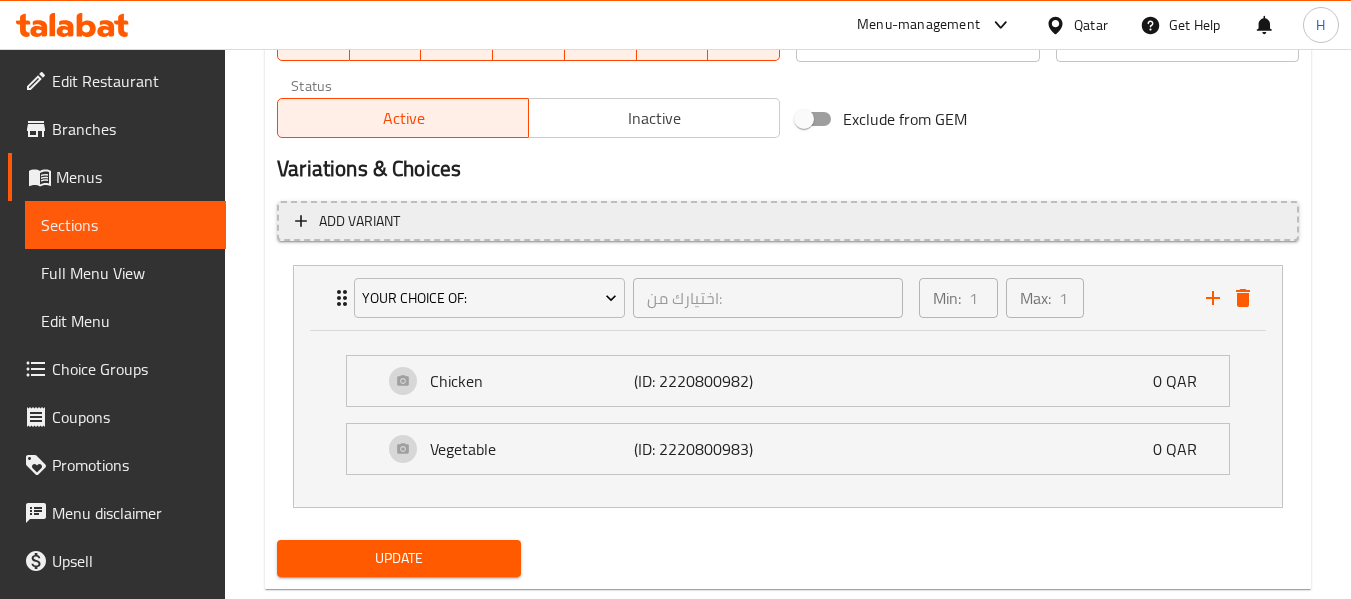 scroll, scrollTop: 1024, scrollLeft: 0, axis: vertical 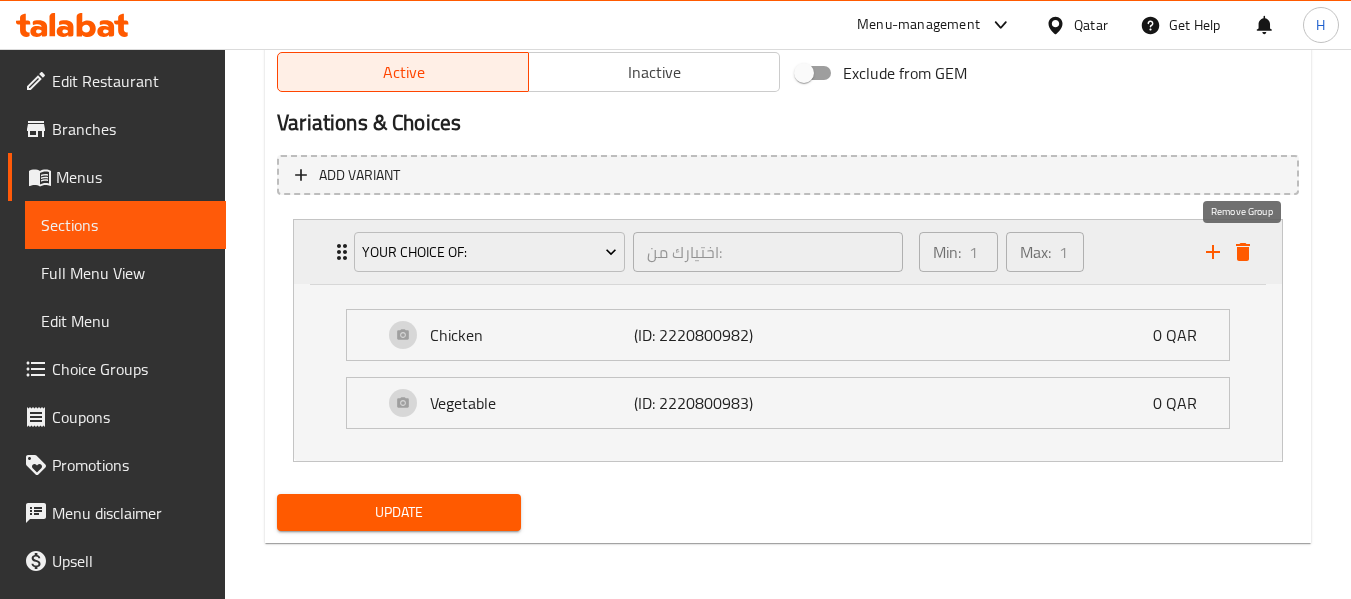 click 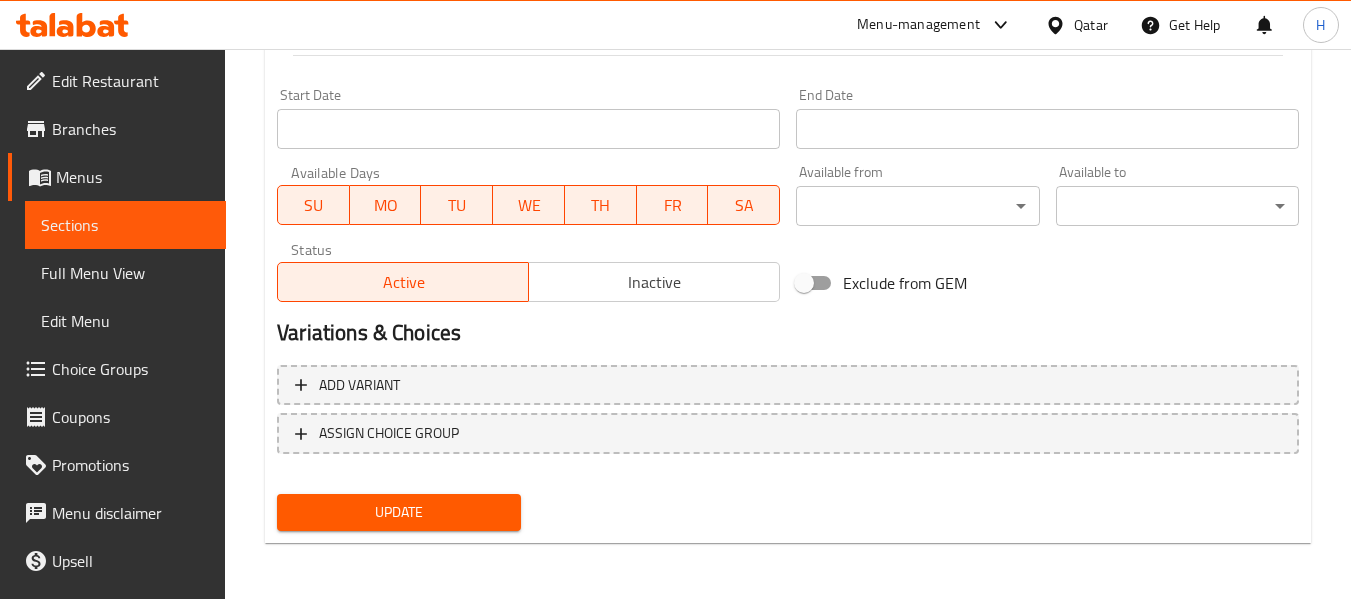 scroll, scrollTop: 814, scrollLeft: 0, axis: vertical 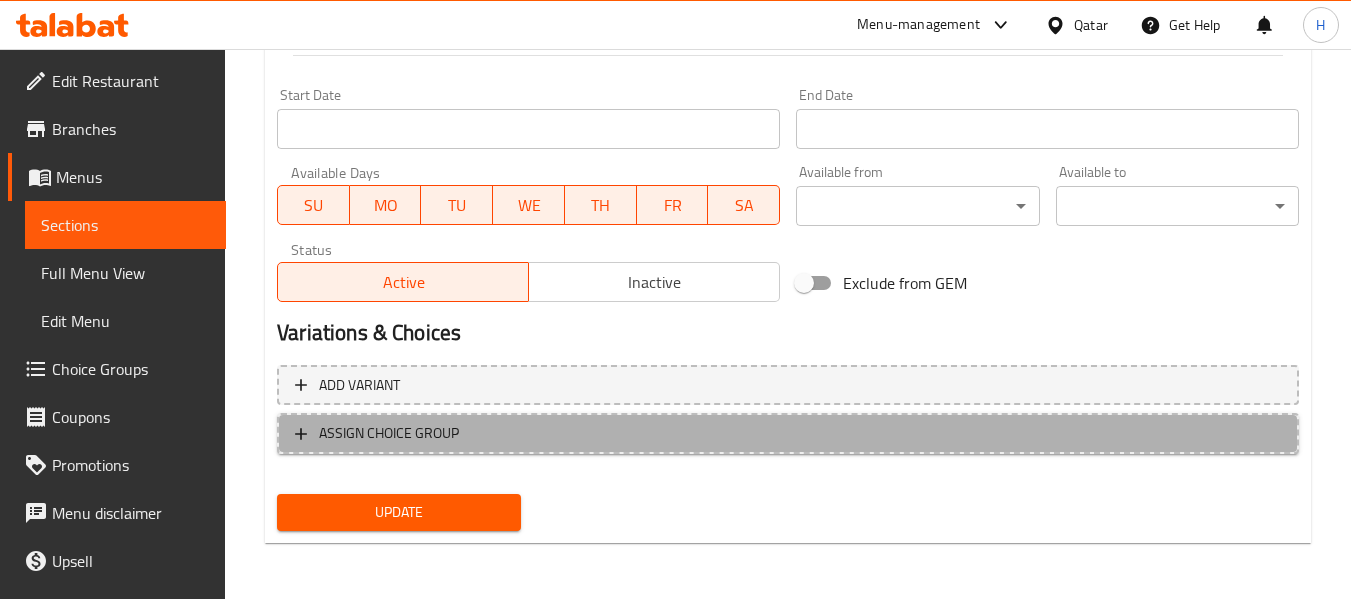 click 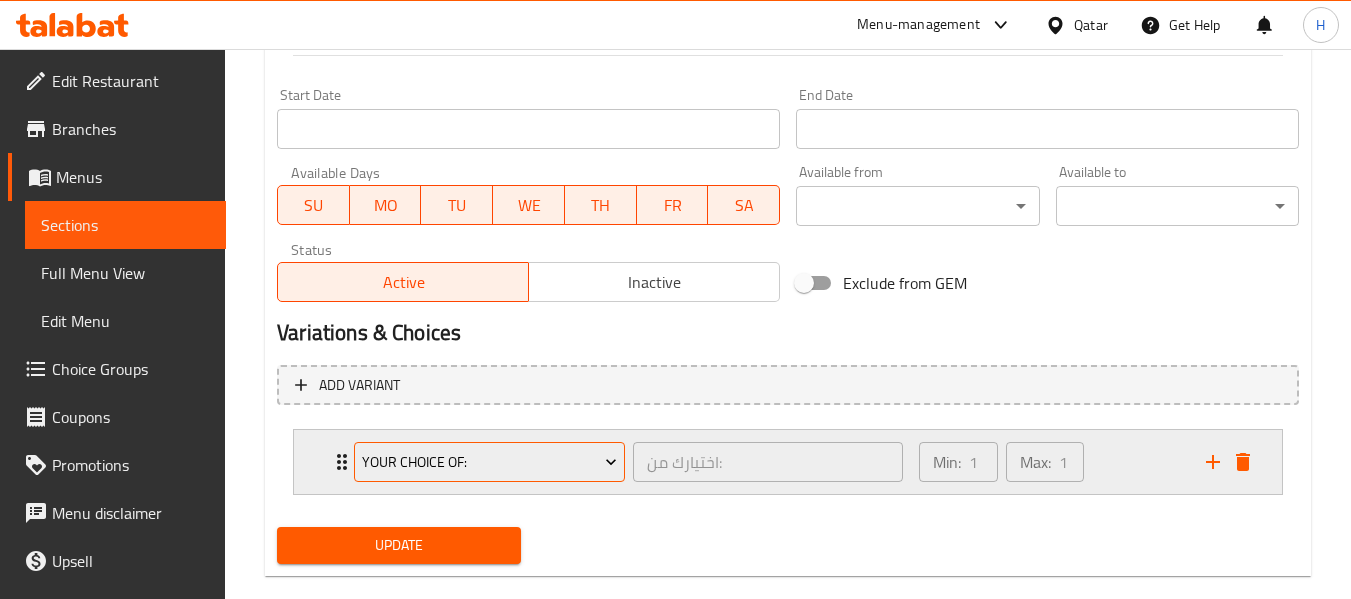 click on "Your Choice of:" at bounding box center [490, 462] 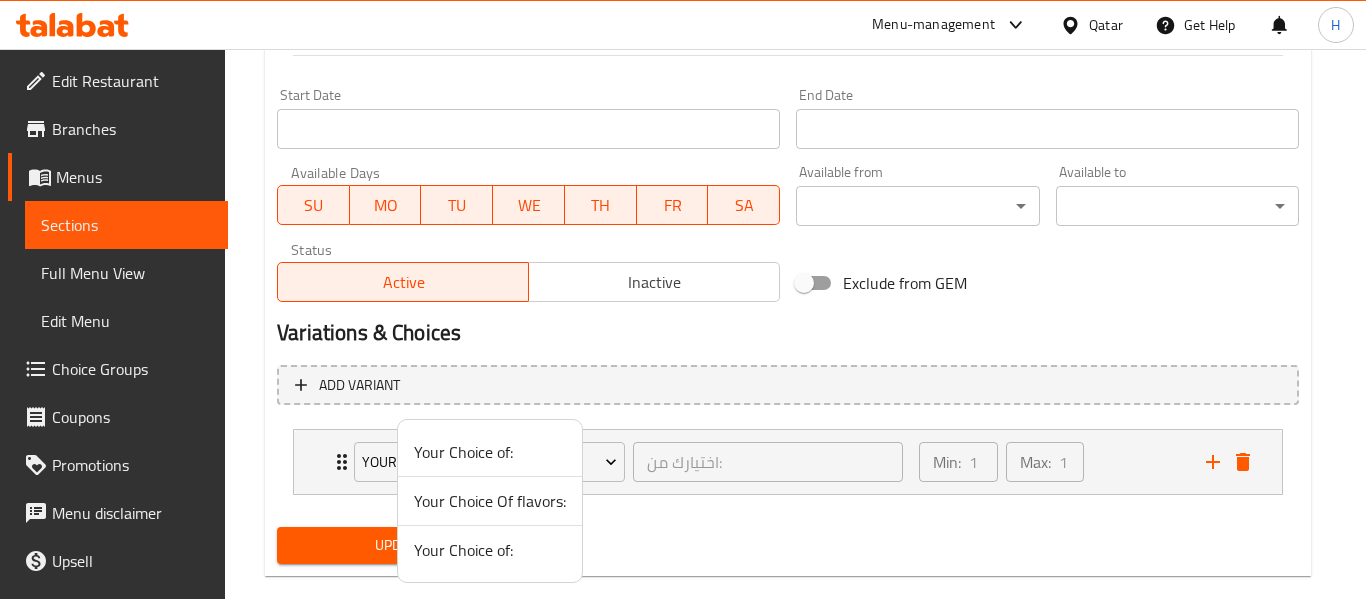 click on "Your Choice Of flavors:" at bounding box center [490, 501] 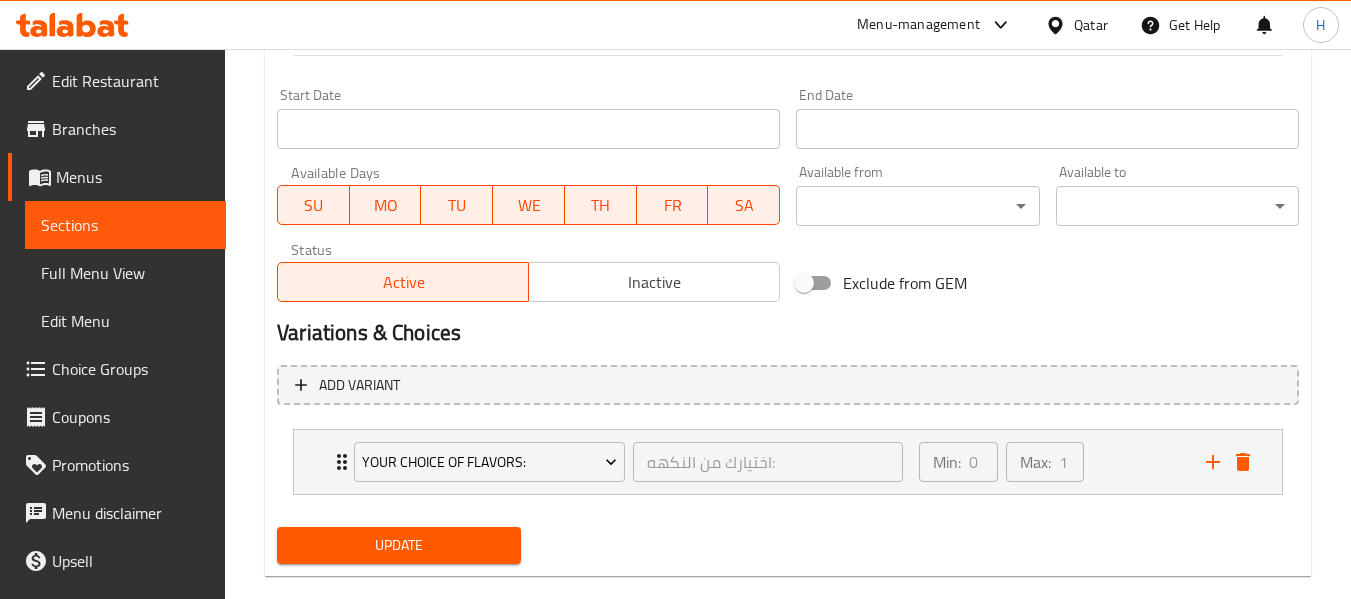 click on "Update" at bounding box center [398, 545] 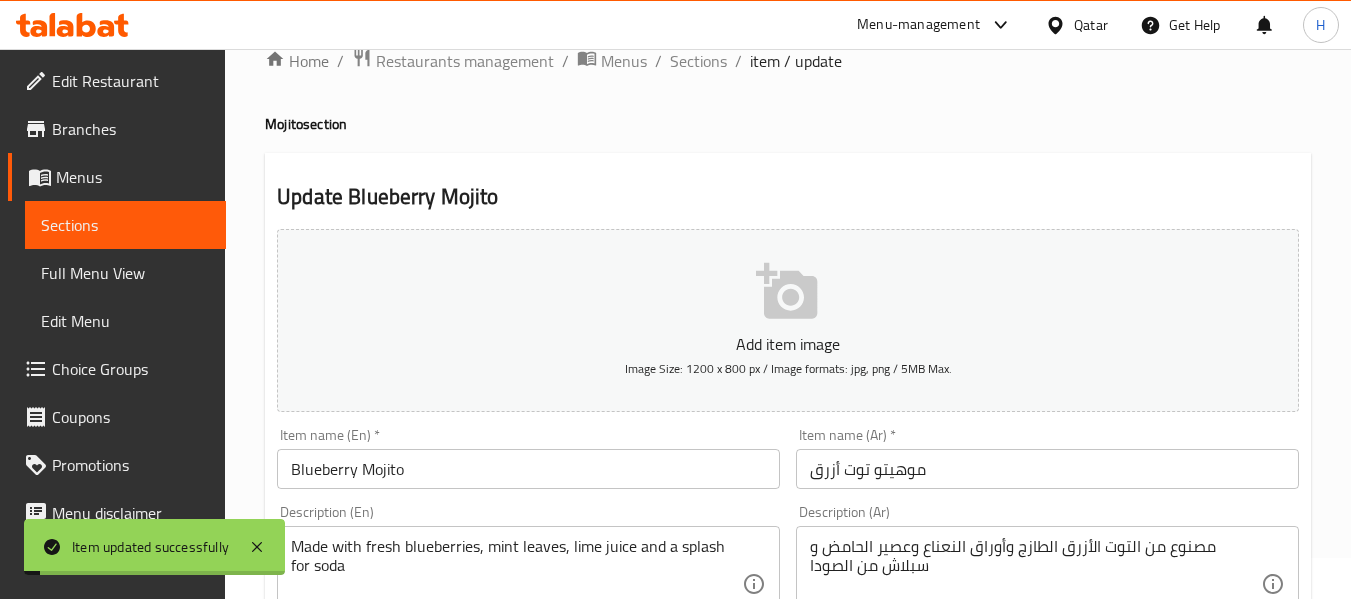 scroll, scrollTop: 0, scrollLeft: 0, axis: both 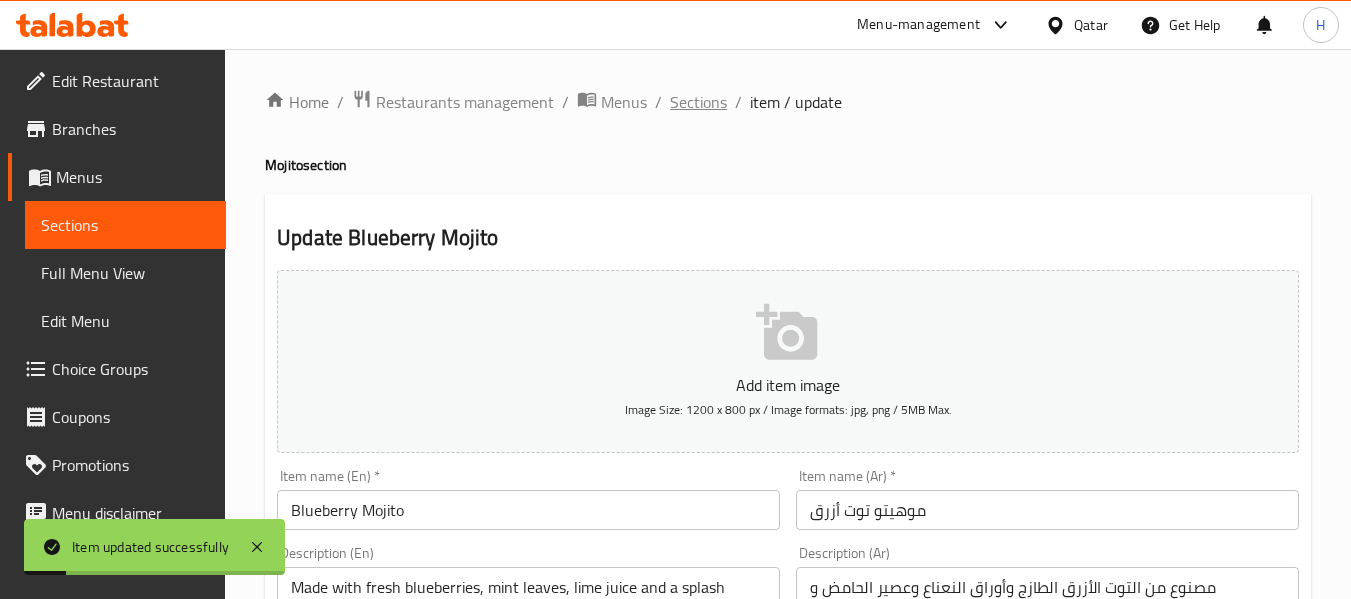 click on "Sections" at bounding box center (698, 102) 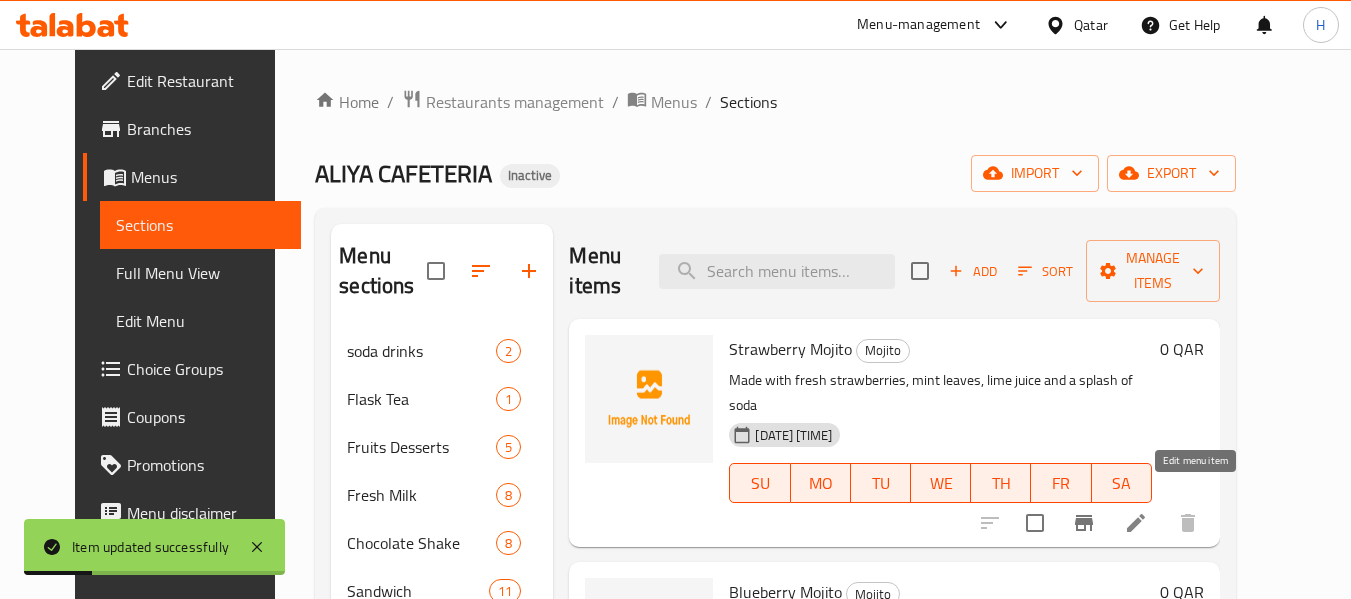 click 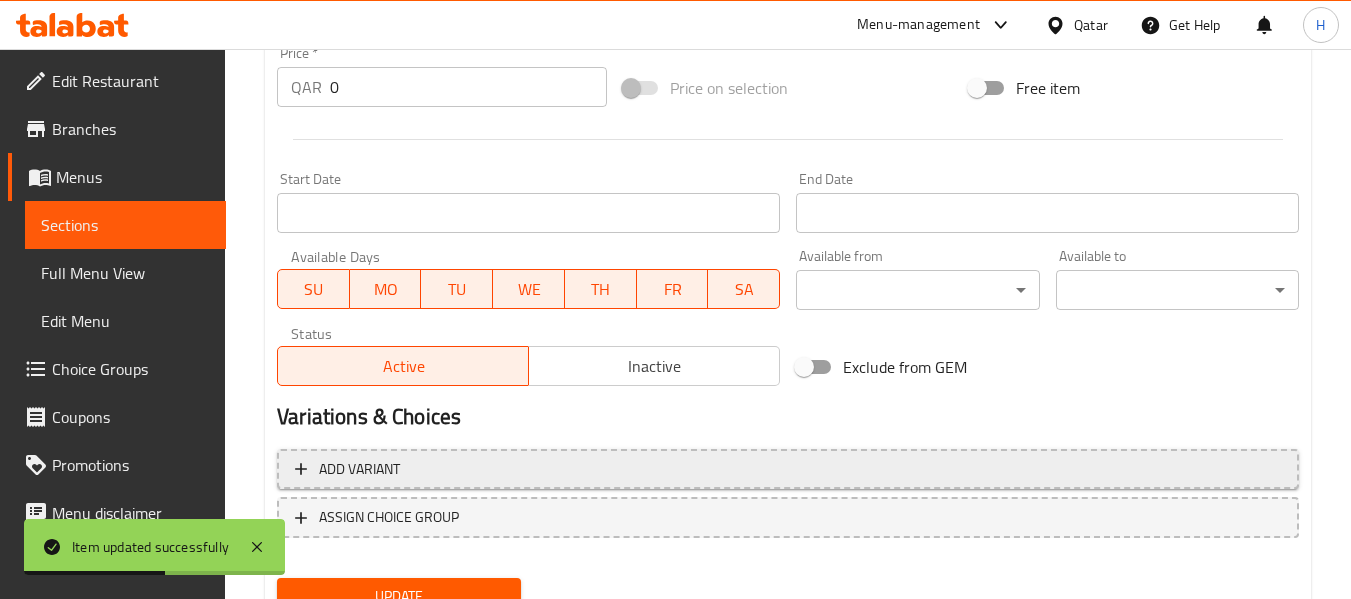 scroll, scrollTop: 814, scrollLeft: 0, axis: vertical 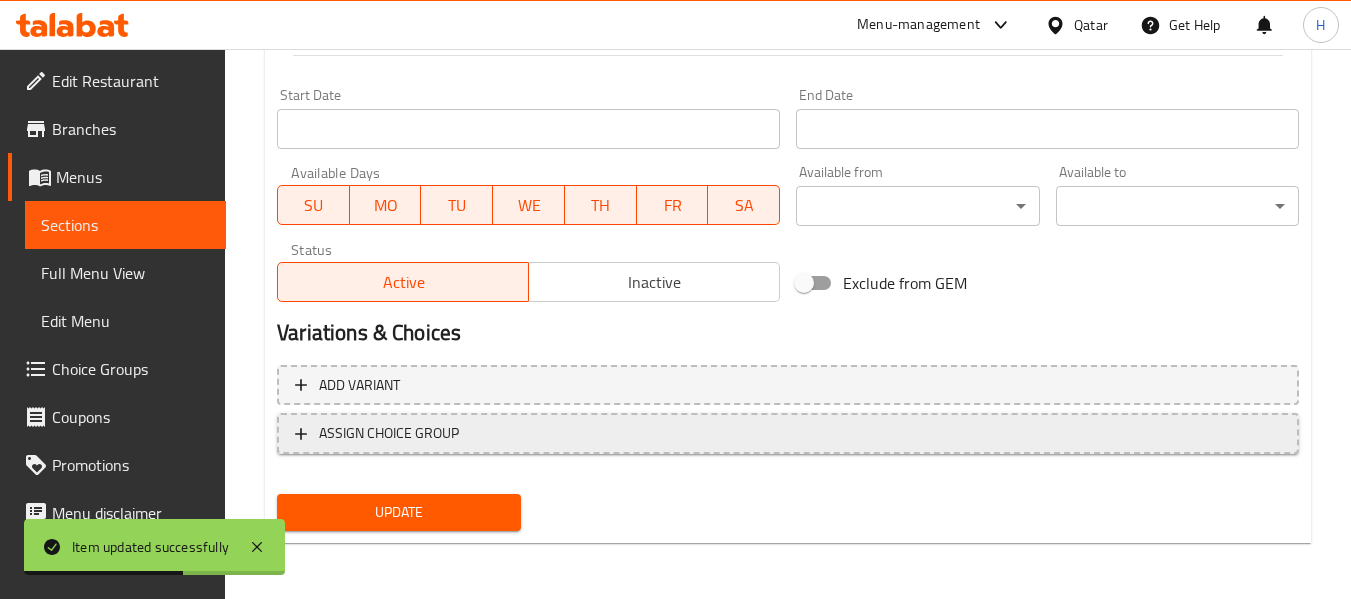 click on "ASSIGN CHOICE GROUP" at bounding box center [788, 433] 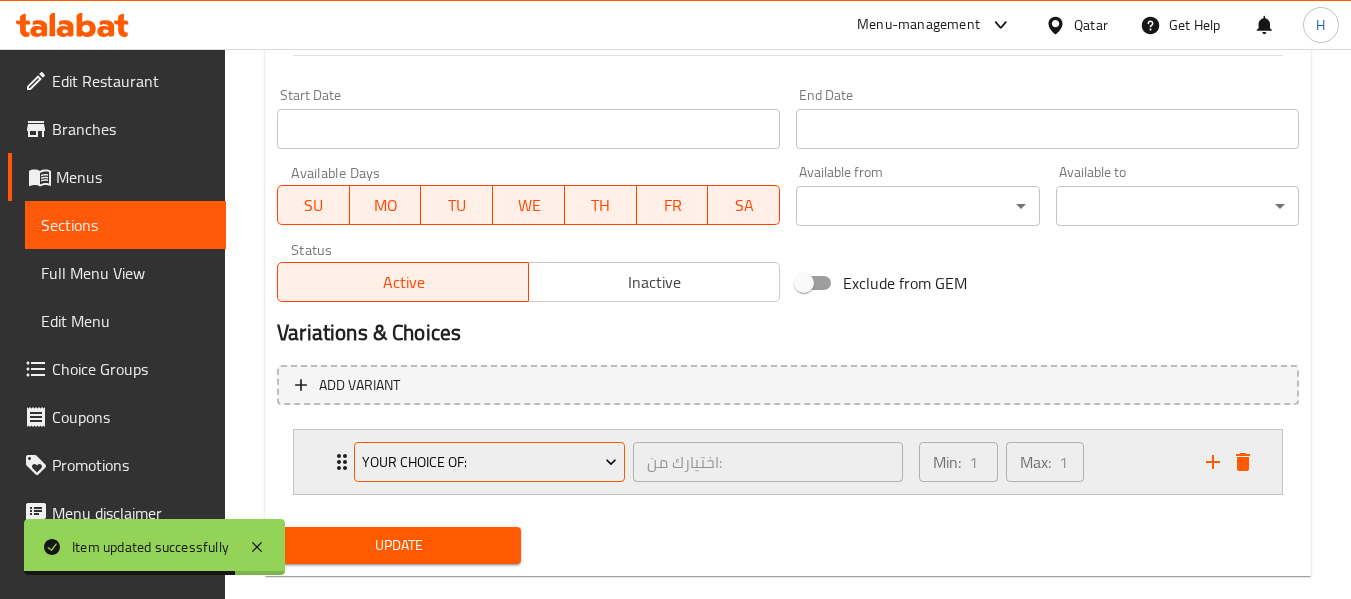 click on "Your Choice of:" at bounding box center [490, 462] 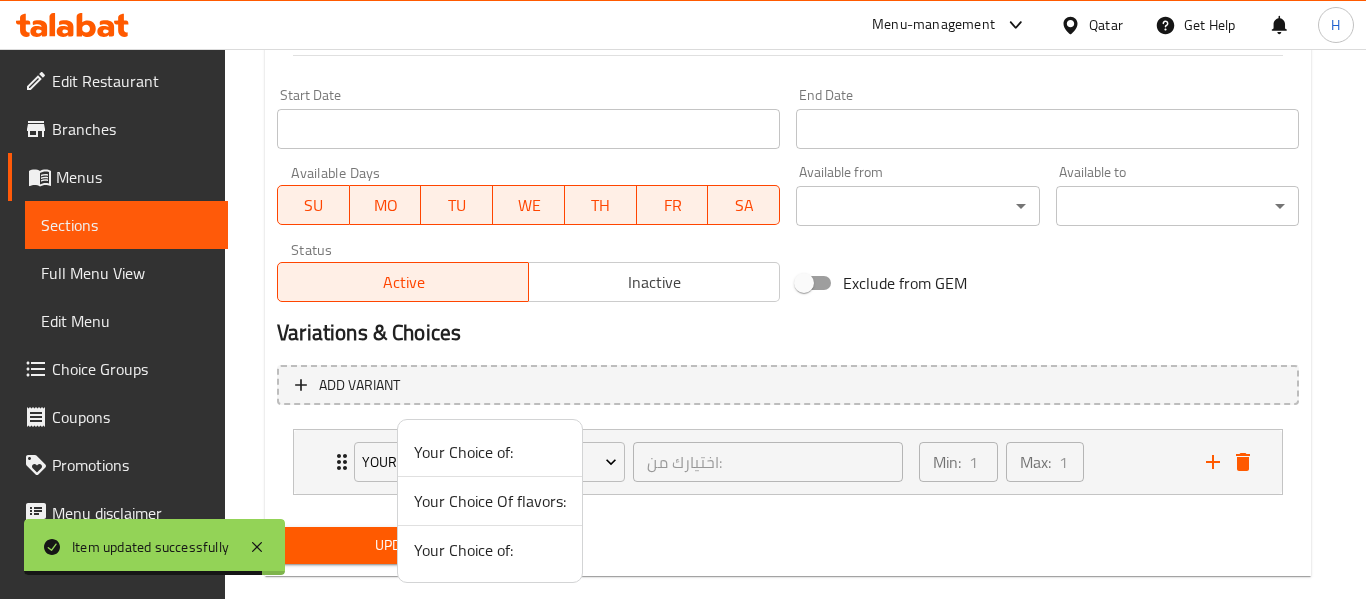 click on "Your Choice Of flavors:" at bounding box center [490, 501] 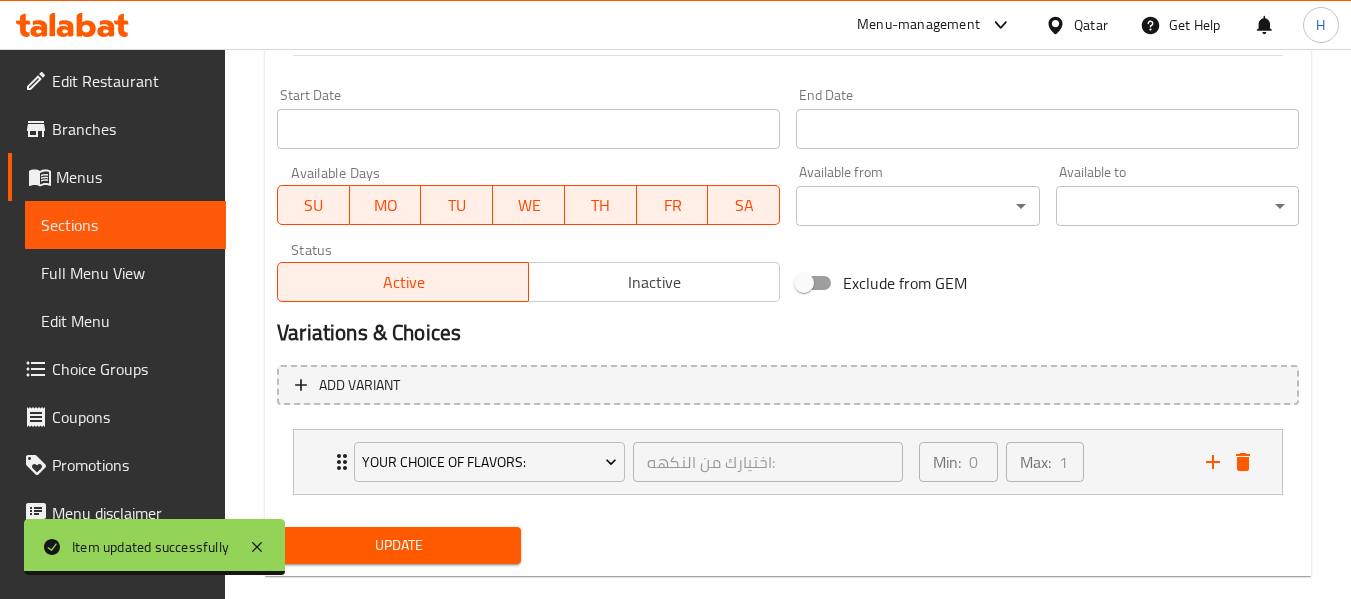 click on "Update" at bounding box center (398, 545) 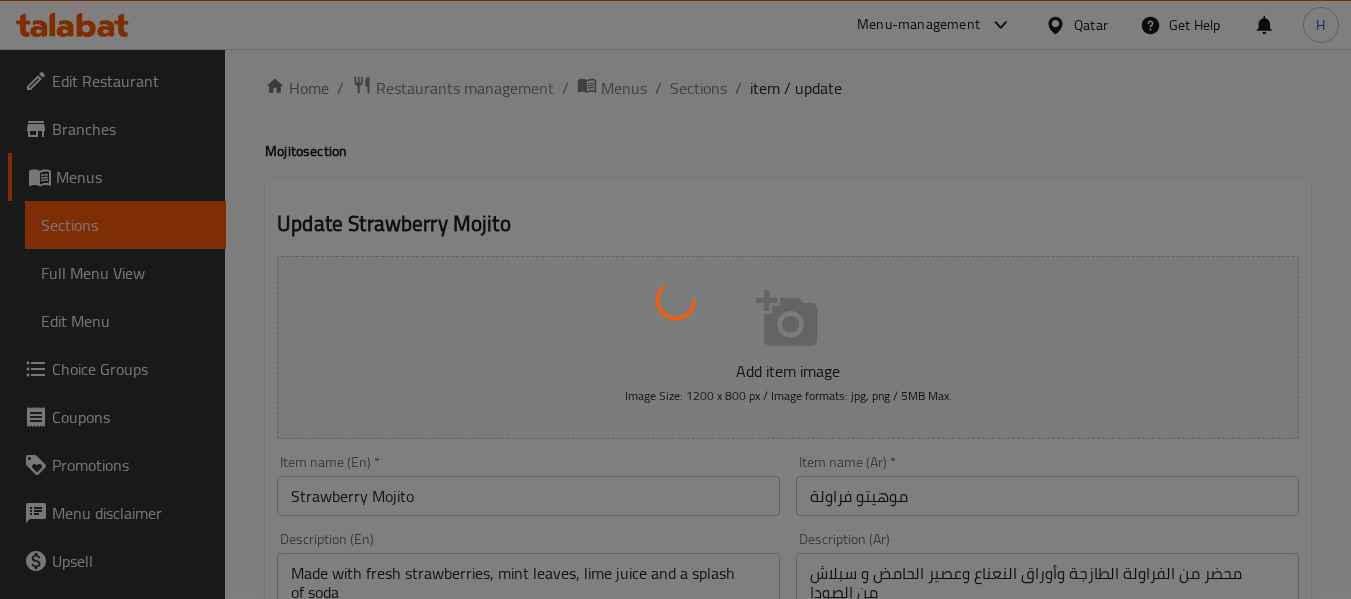 scroll, scrollTop: 0, scrollLeft: 0, axis: both 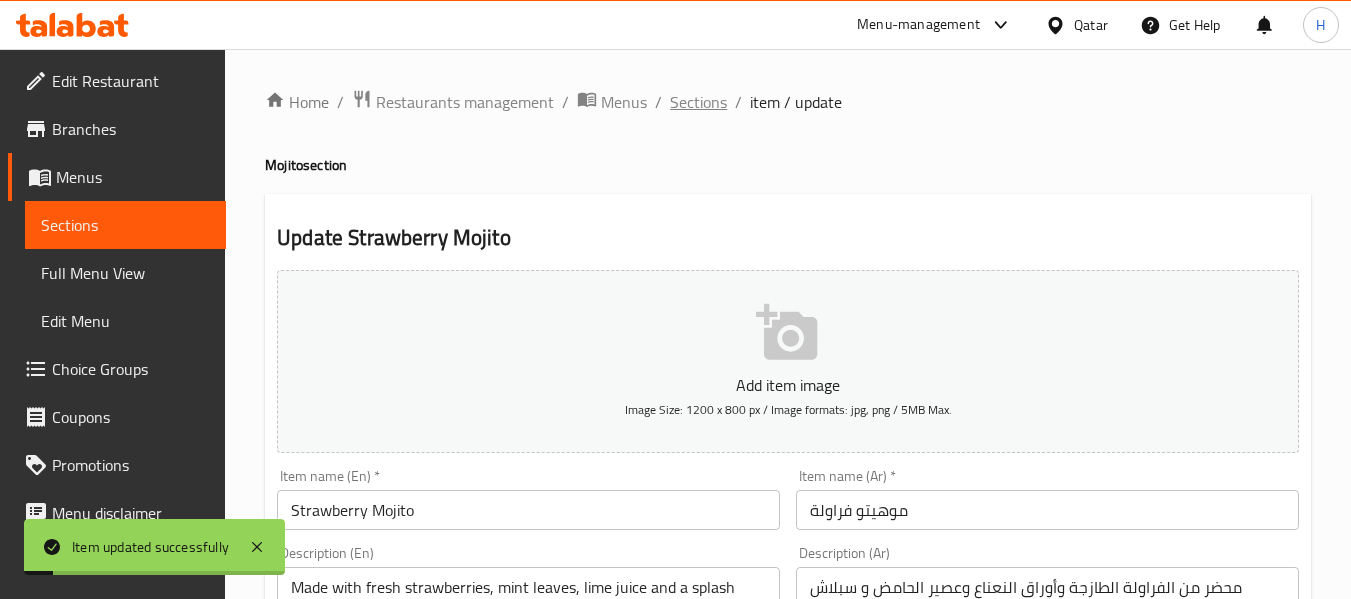 click on "Sections" at bounding box center [698, 102] 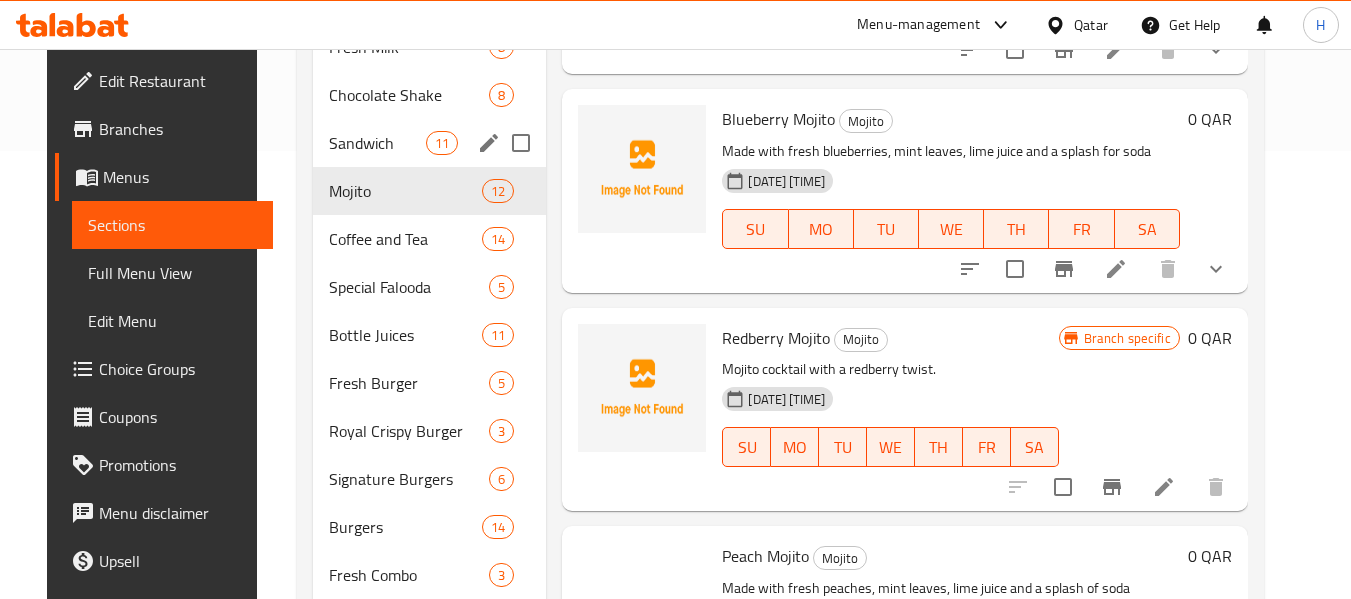 scroll, scrollTop: 533, scrollLeft: 0, axis: vertical 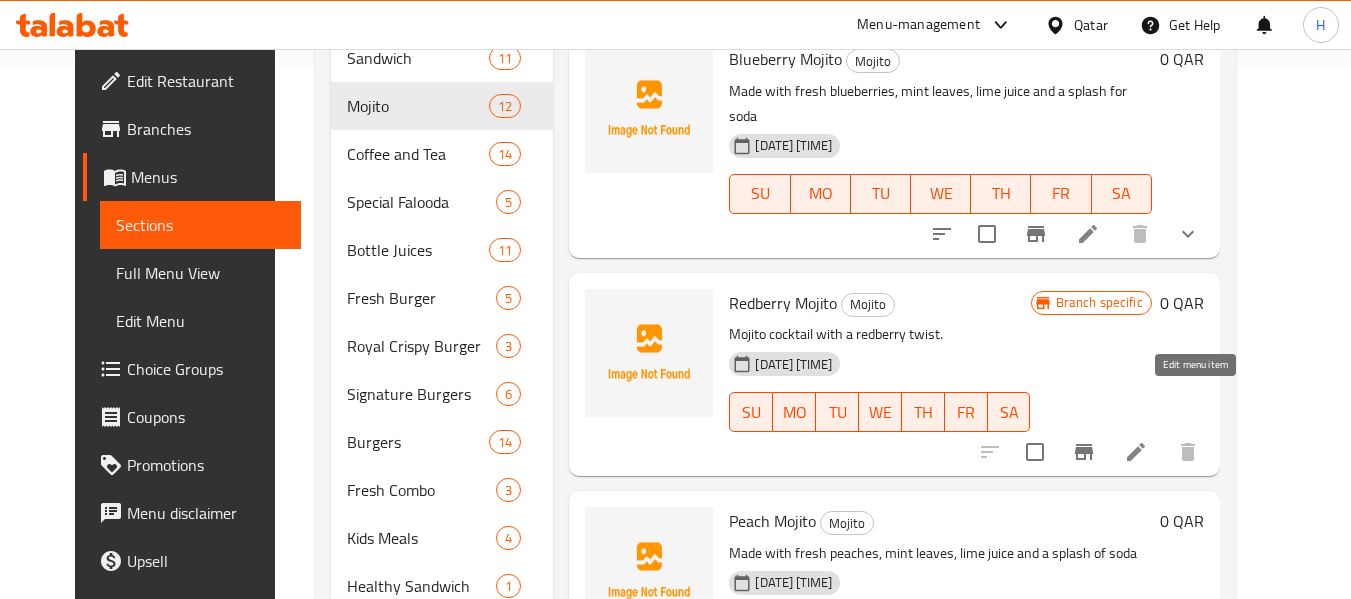 click 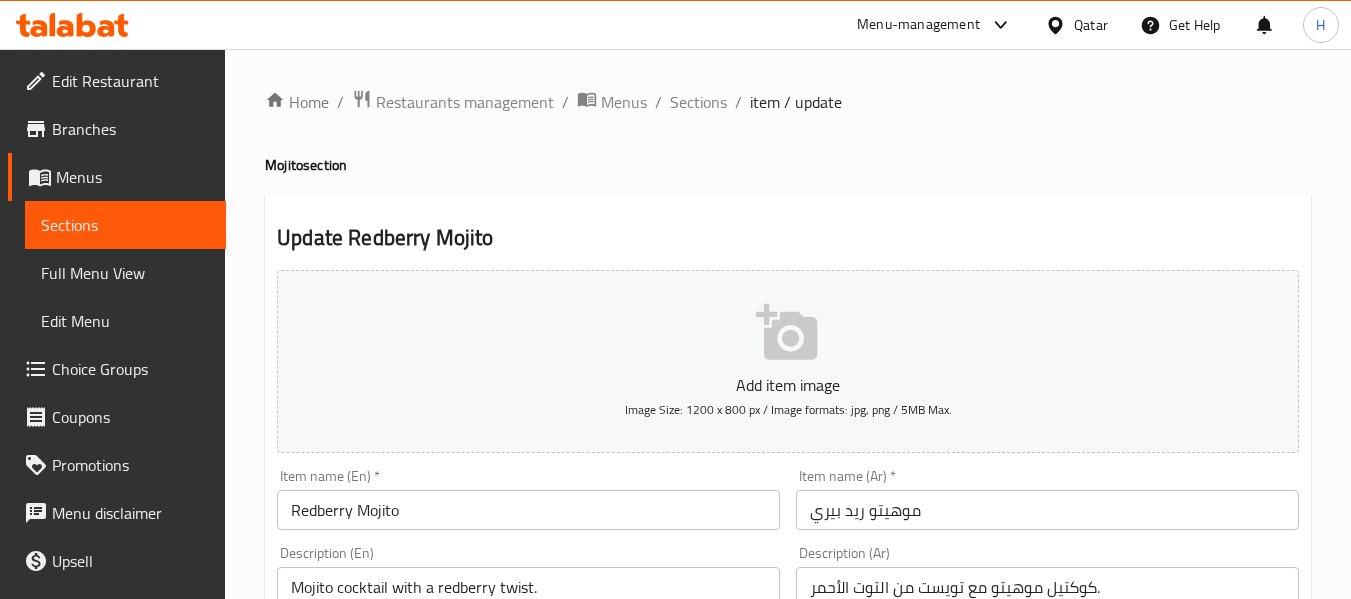 scroll, scrollTop: 814, scrollLeft: 0, axis: vertical 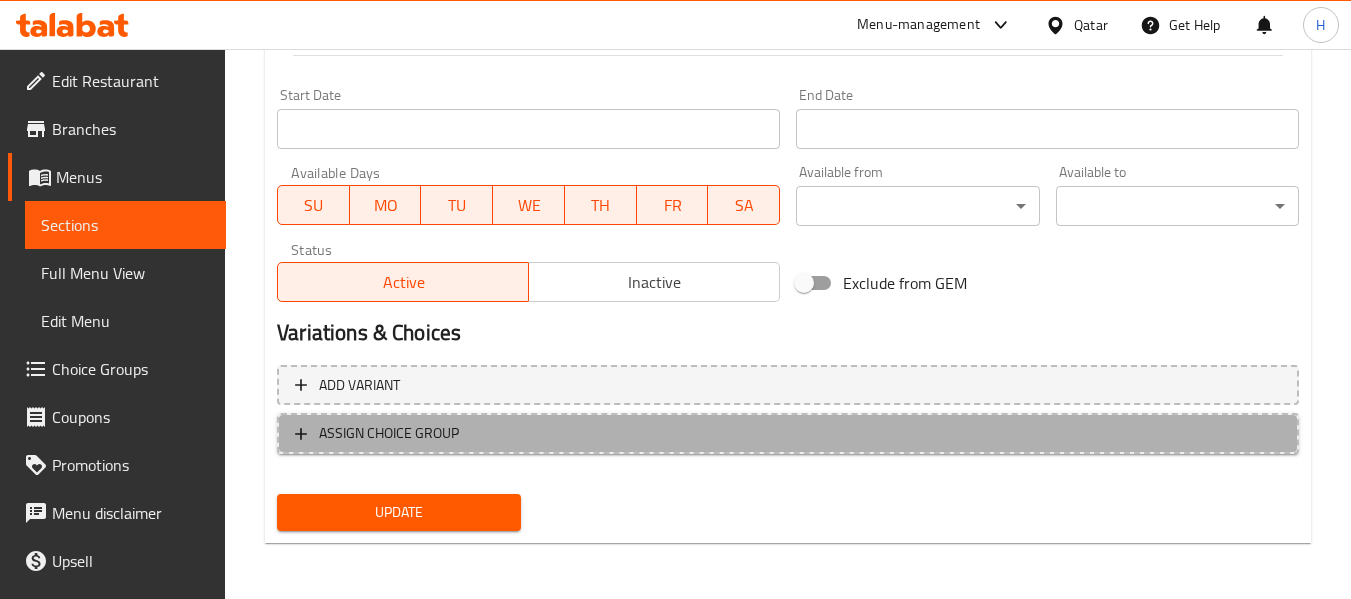 click on "ASSIGN CHOICE GROUP" at bounding box center (788, 433) 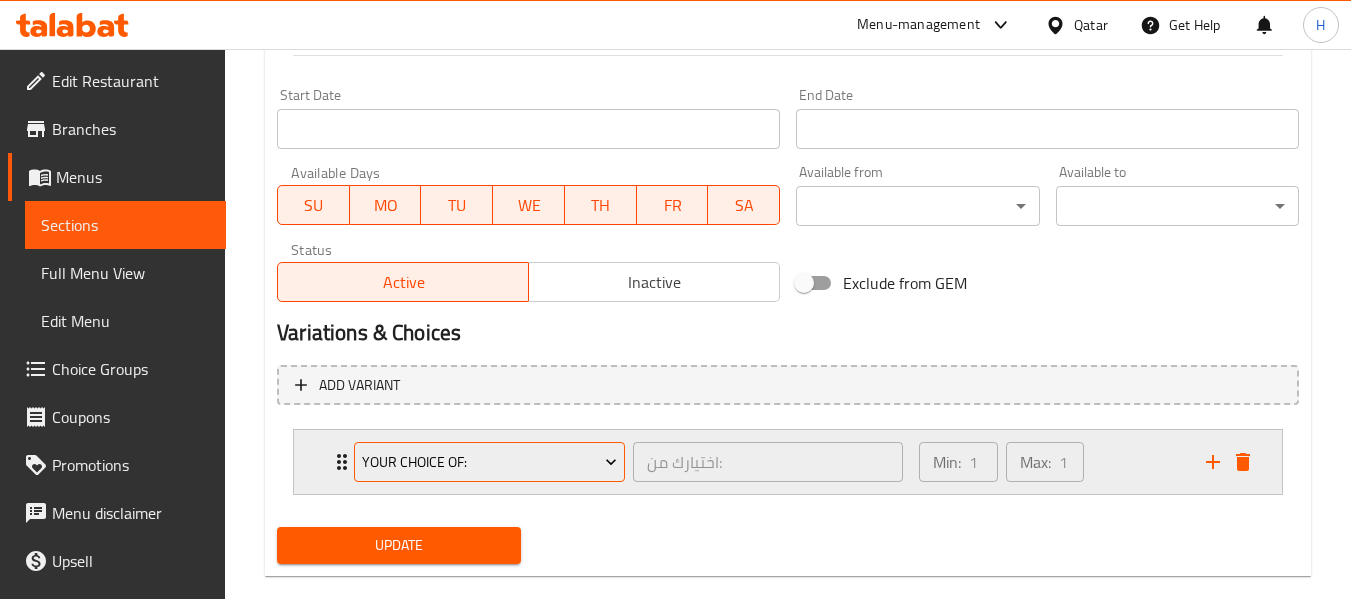 click on "Your Choice of:" at bounding box center [490, 462] 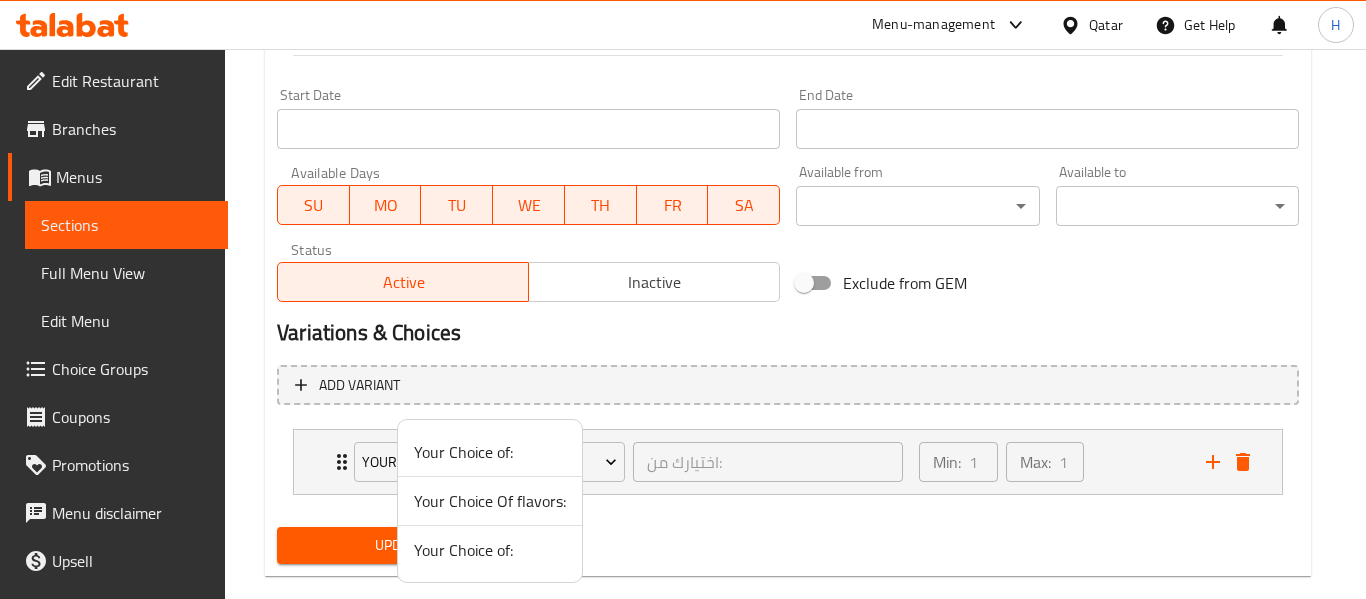 click on "Your Choice Of flavors:" at bounding box center (490, 501) 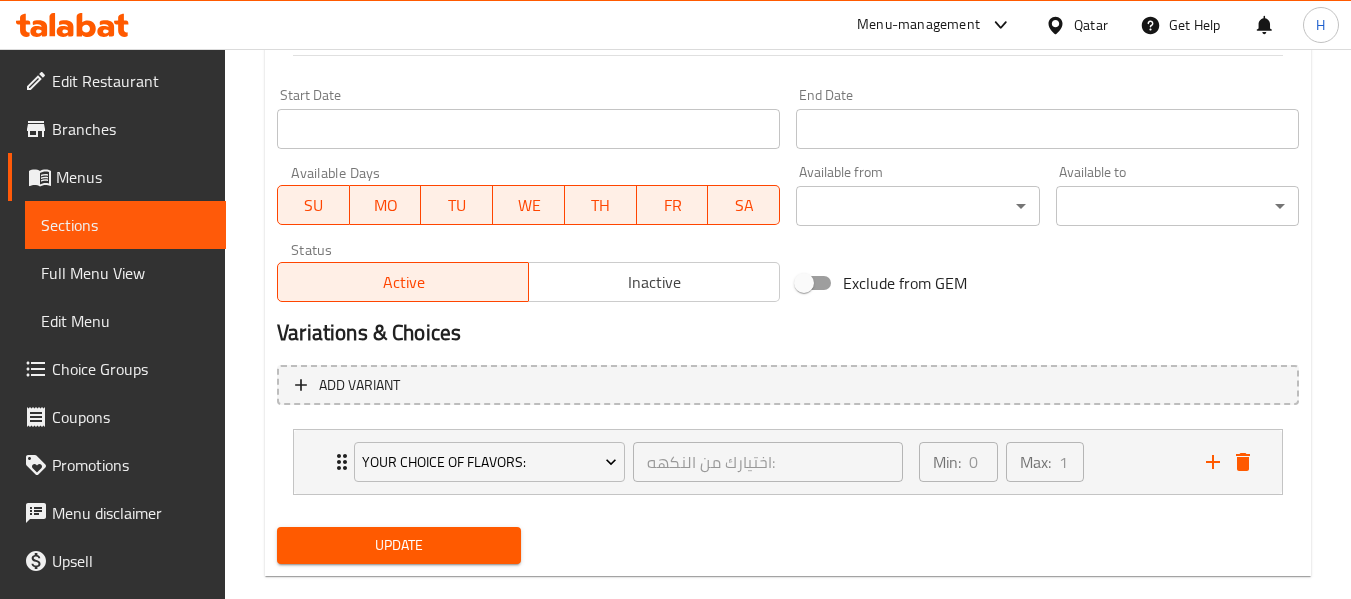 click on "Update" at bounding box center [398, 545] 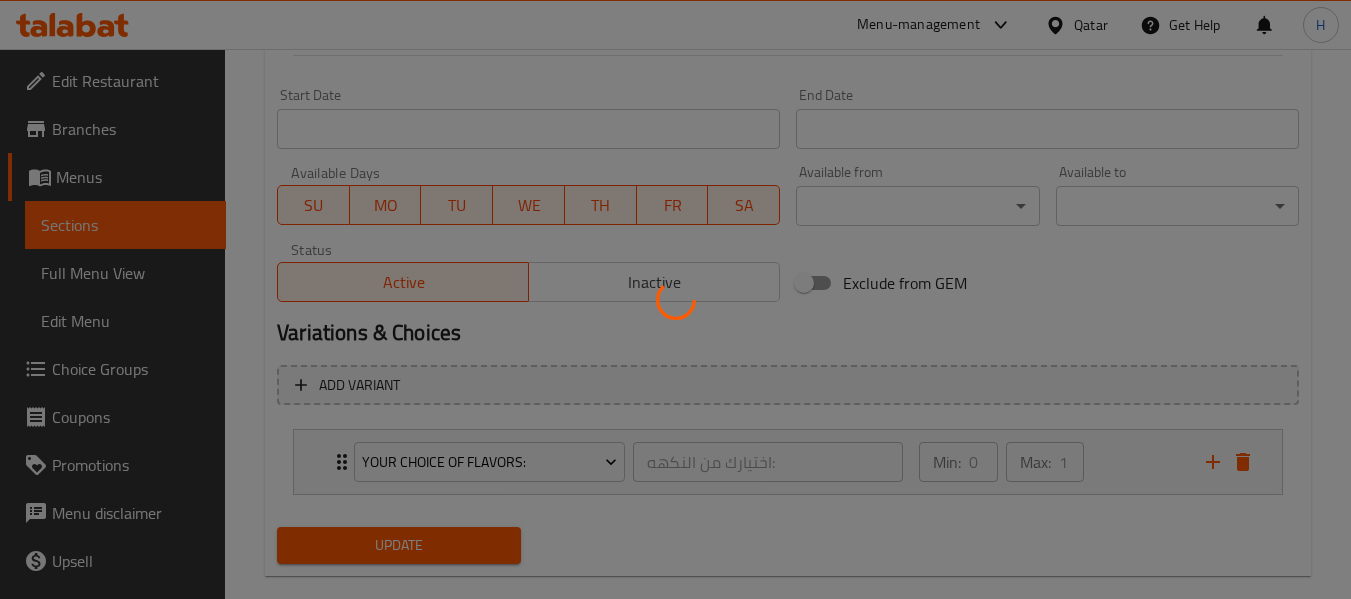 scroll, scrollTop: 0, scrollLeft: 0, axis: both 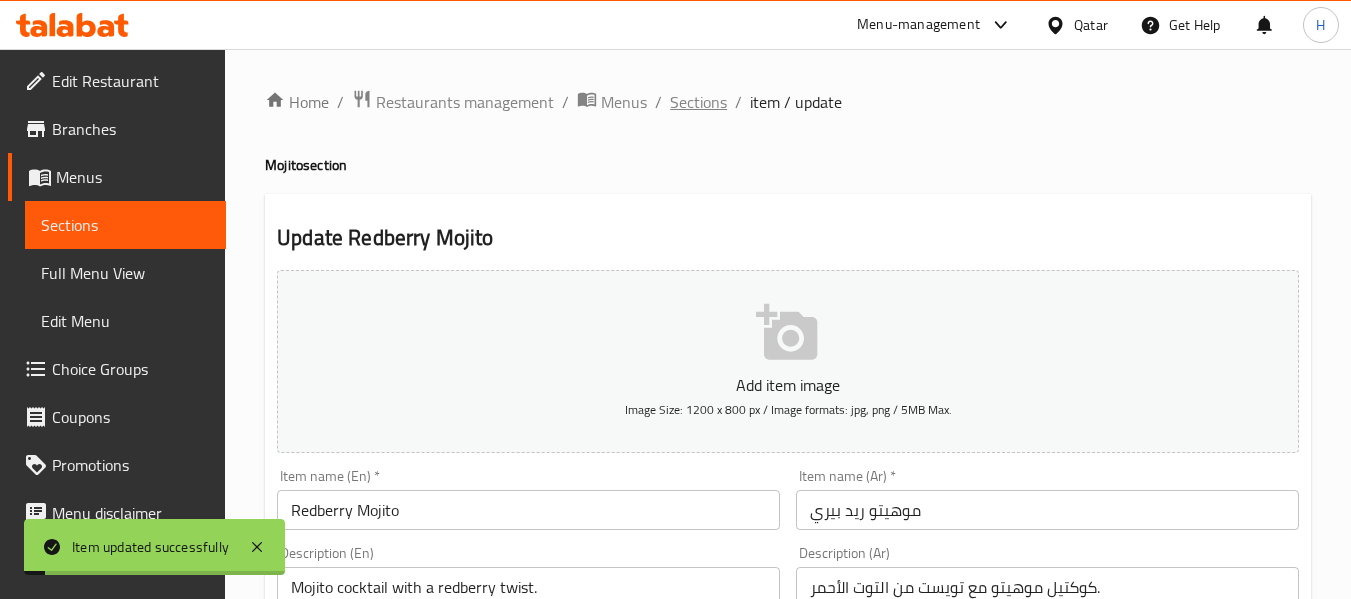 click on "Sections" at bounding box center (698, 102) 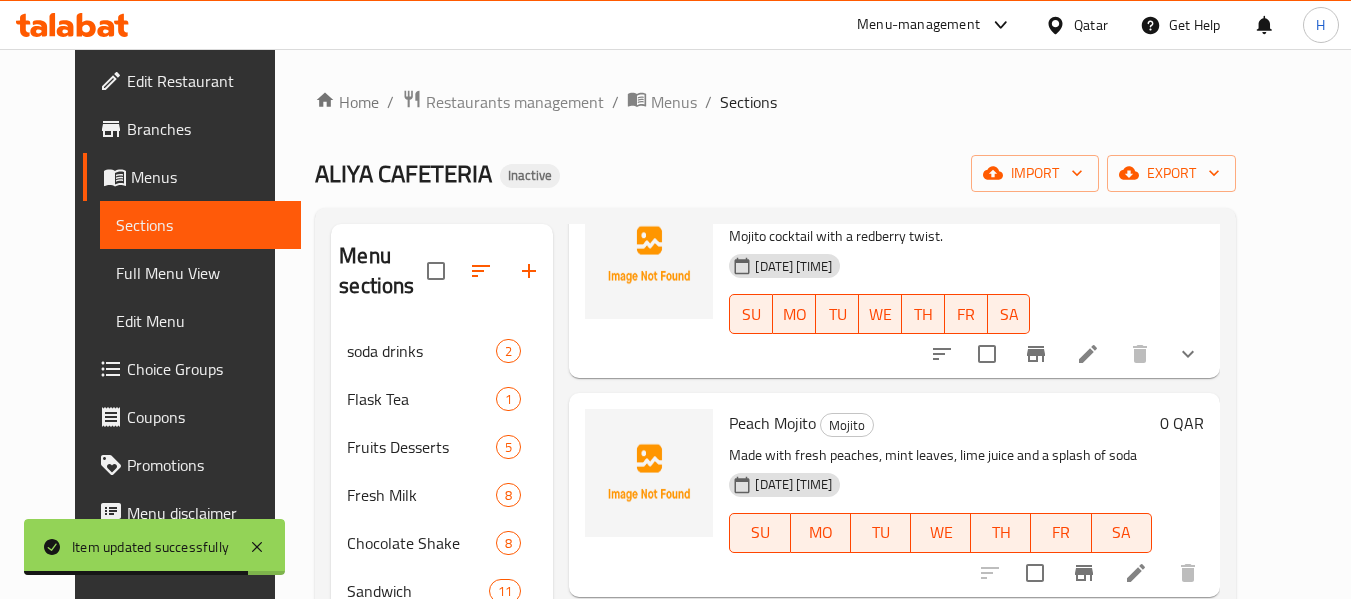 scroll, scrollTop: 672, scrollLeft: 0, axis: vertical 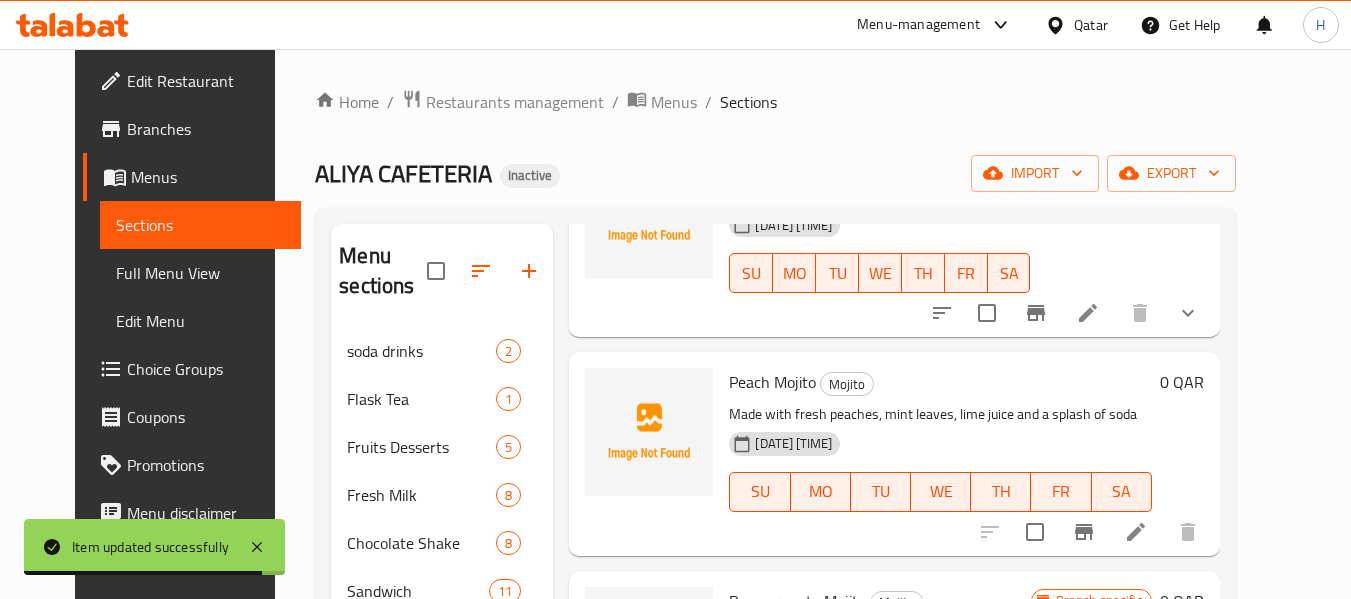 click 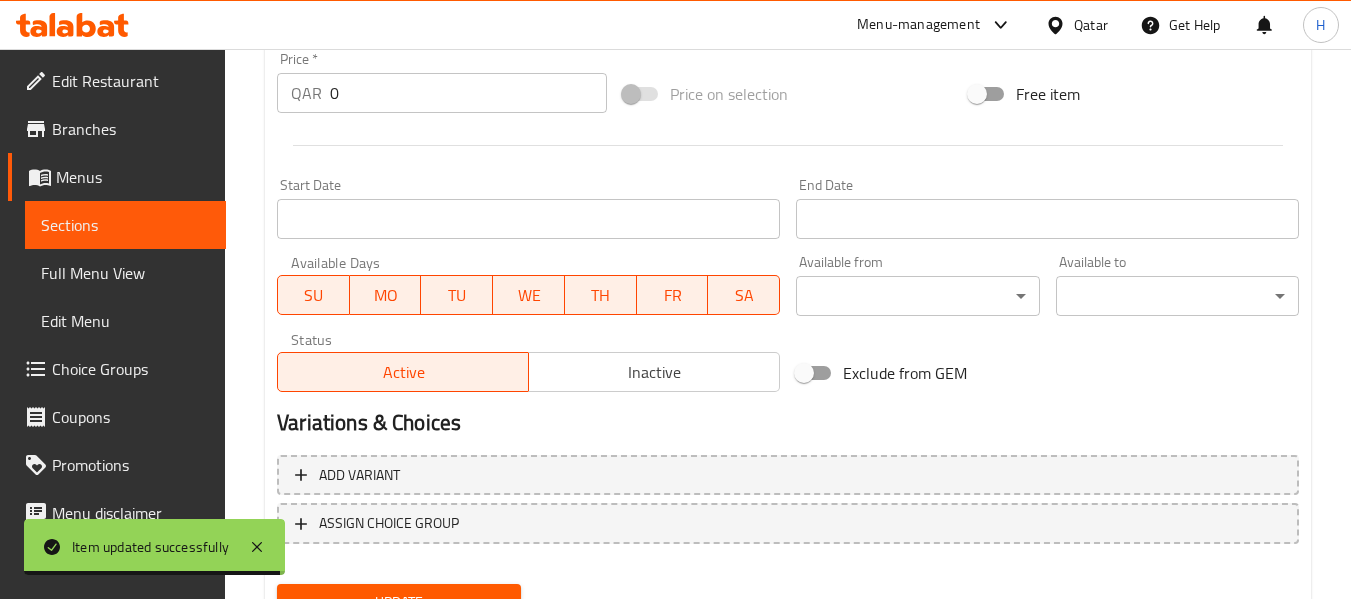 scroll, scrollTop: 814, scrollLeft: 0, axis: vertical 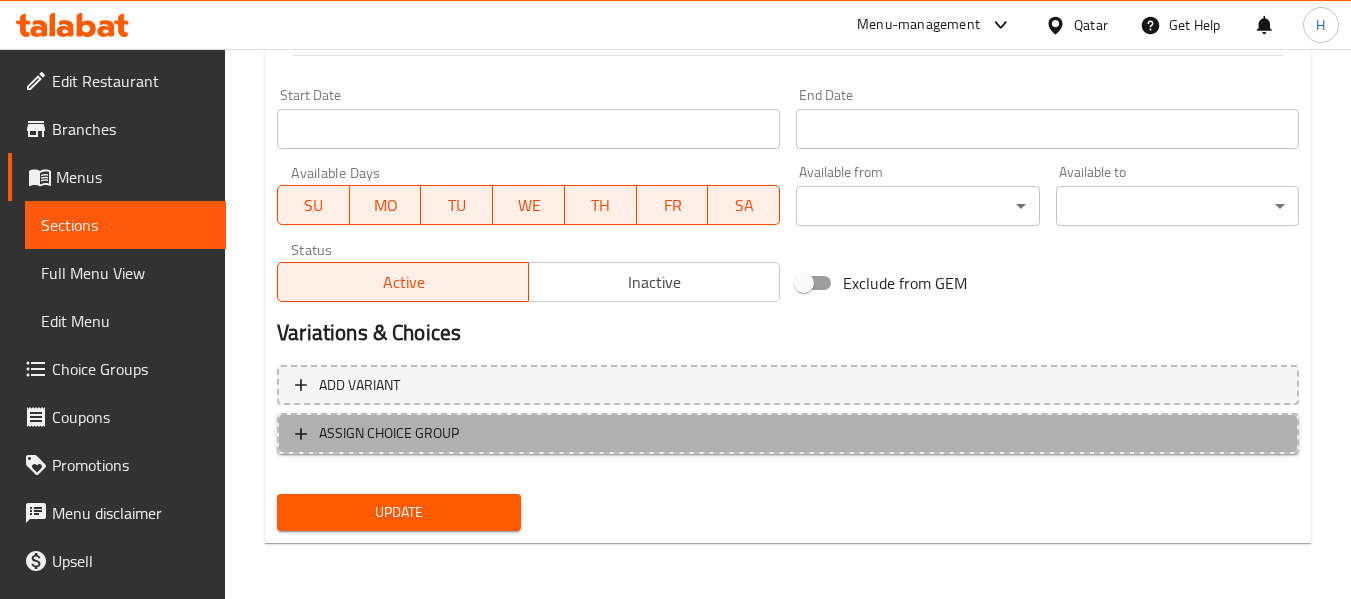 click on "ASSIGN CHOICE GROUP" at bounding box center [788, 433] 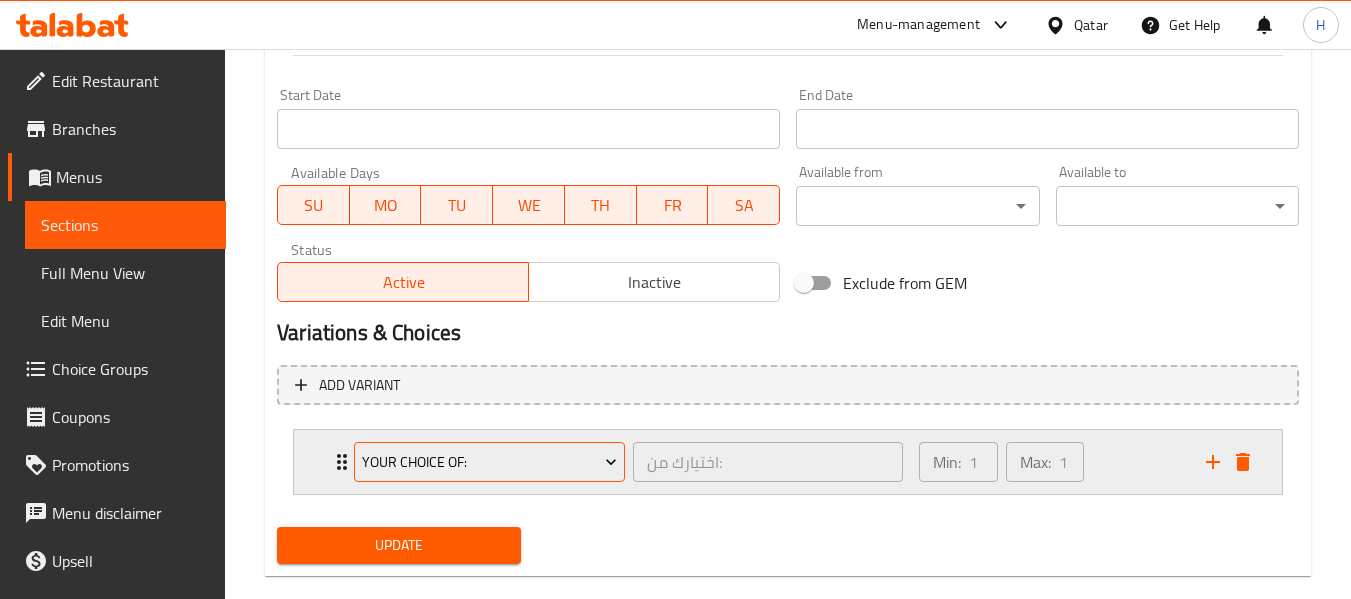 click on "Your Choice of:" at bounding box center (490, 462) 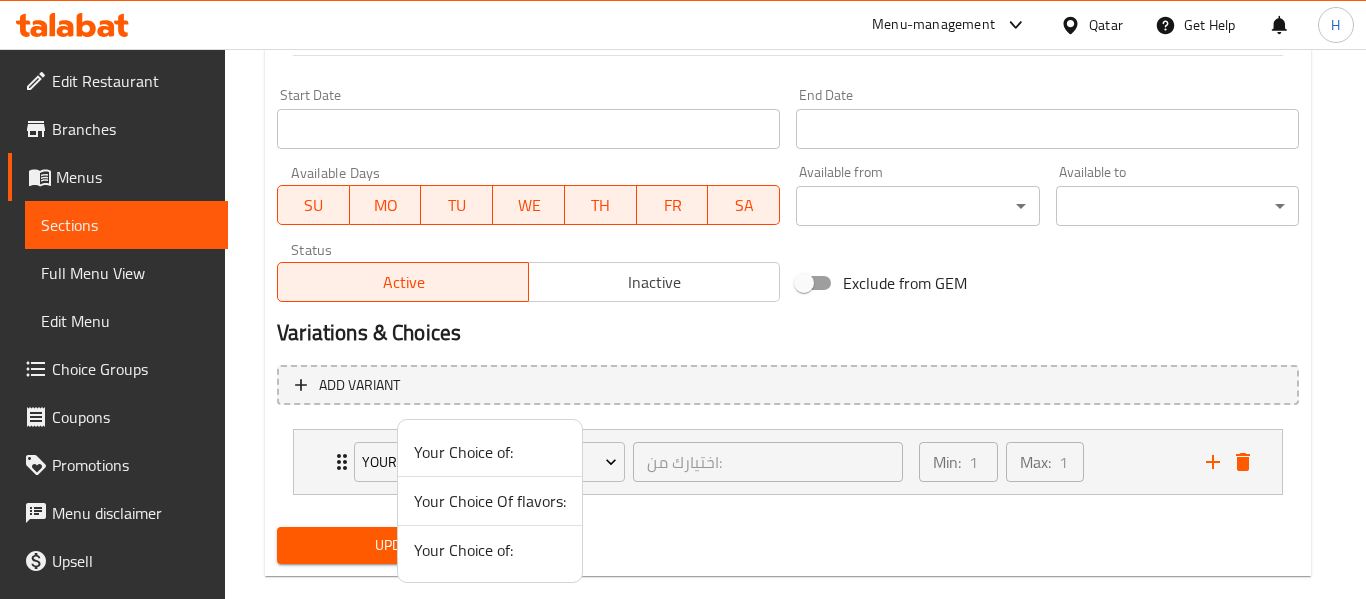 click on "Your Choice Of flavors:" at bounding box center (490, 501) 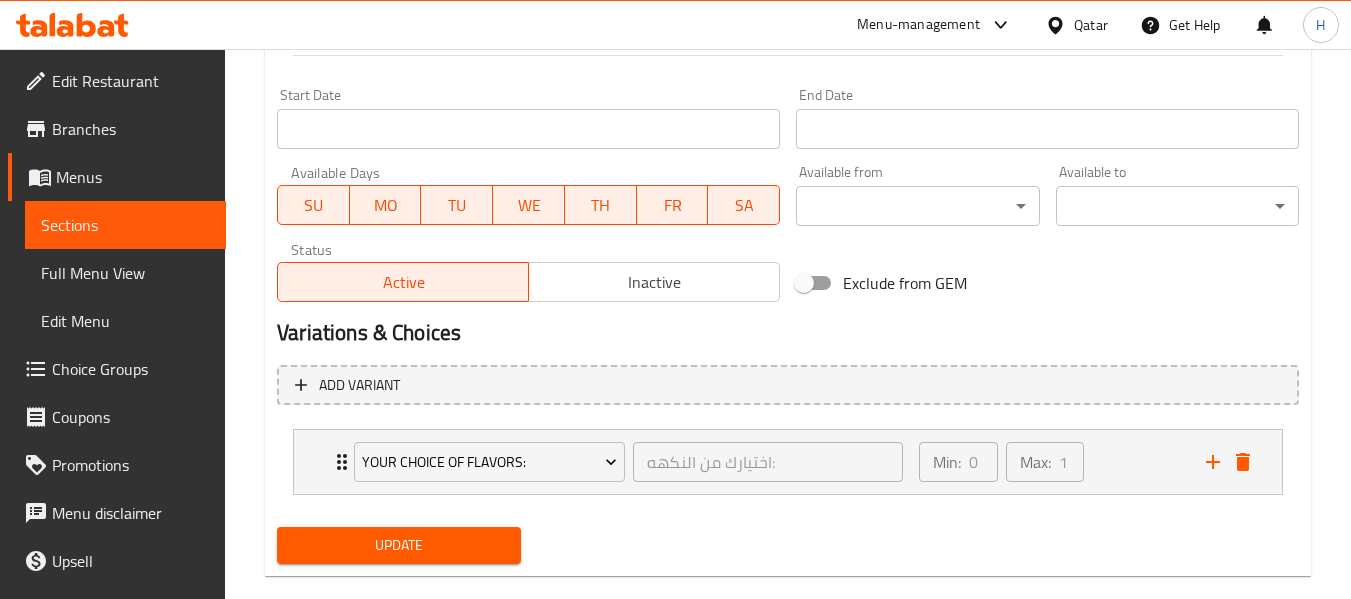 click on "Update" at bounding box center [398, 545] 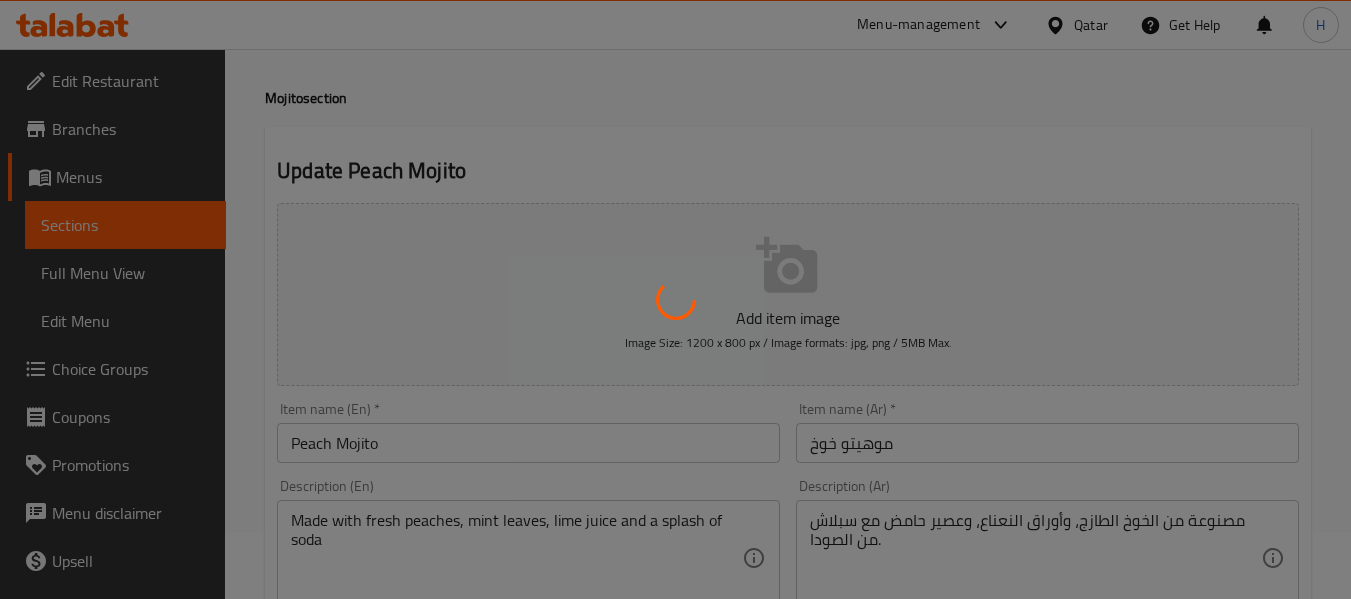 scroll, scrollTop: 0, scrollLeft: 0, axis: both 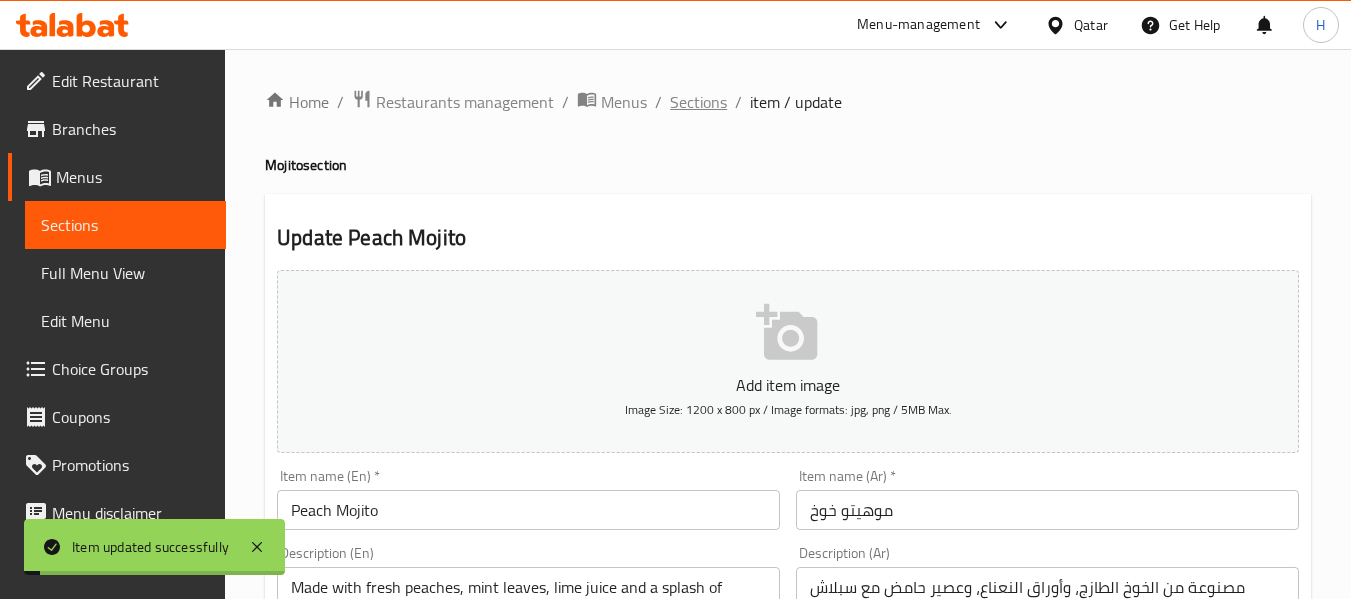 click on "Sections" at bounding box center (698, 102) 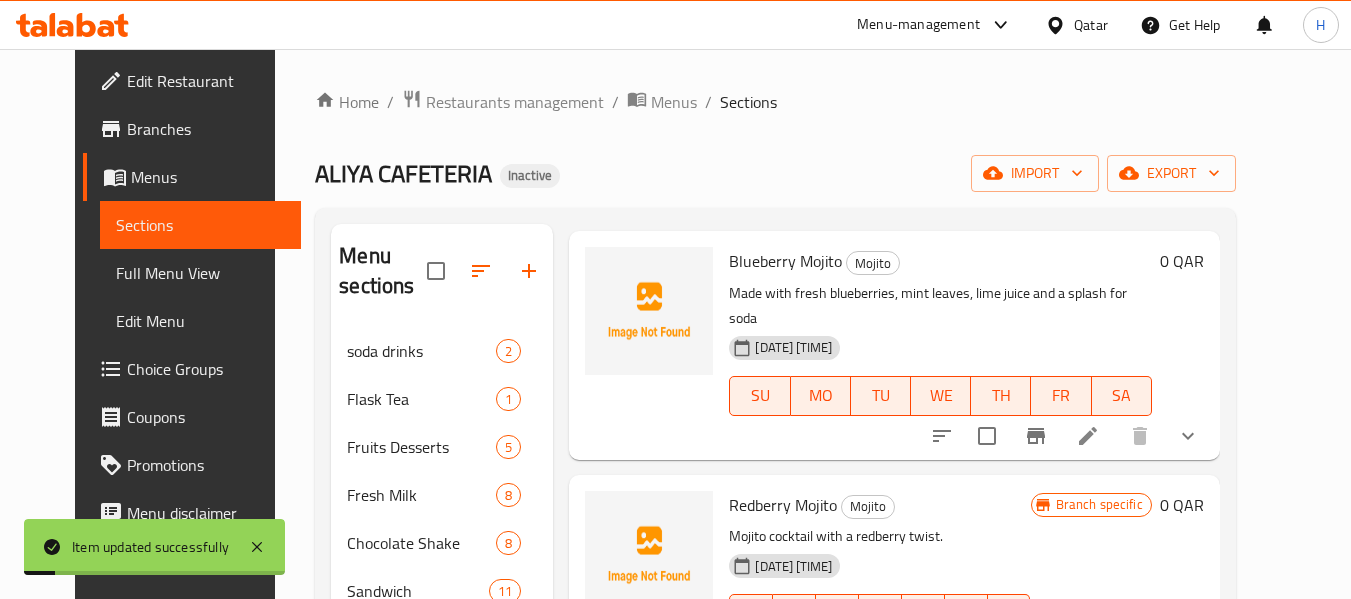 scroll, scrollTop: 533, scrollLeft: 0, axis: vertical 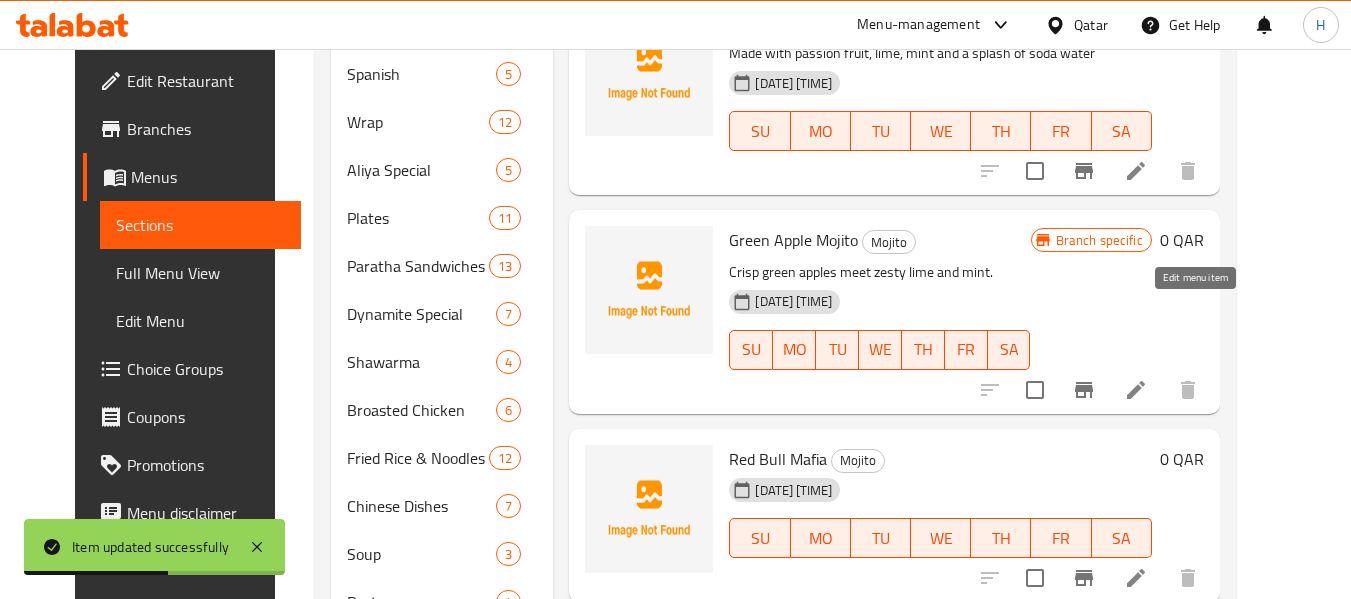 click 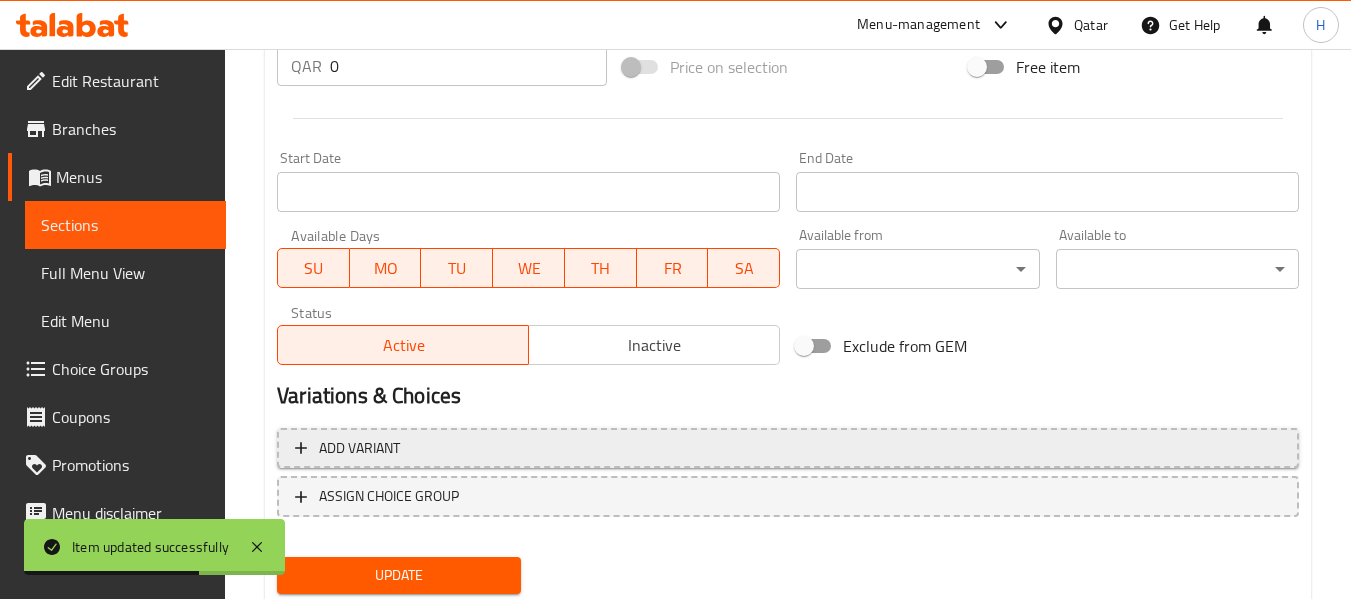 scroll, scrollTop: 814, scrollLeft: 0, axis: vertical 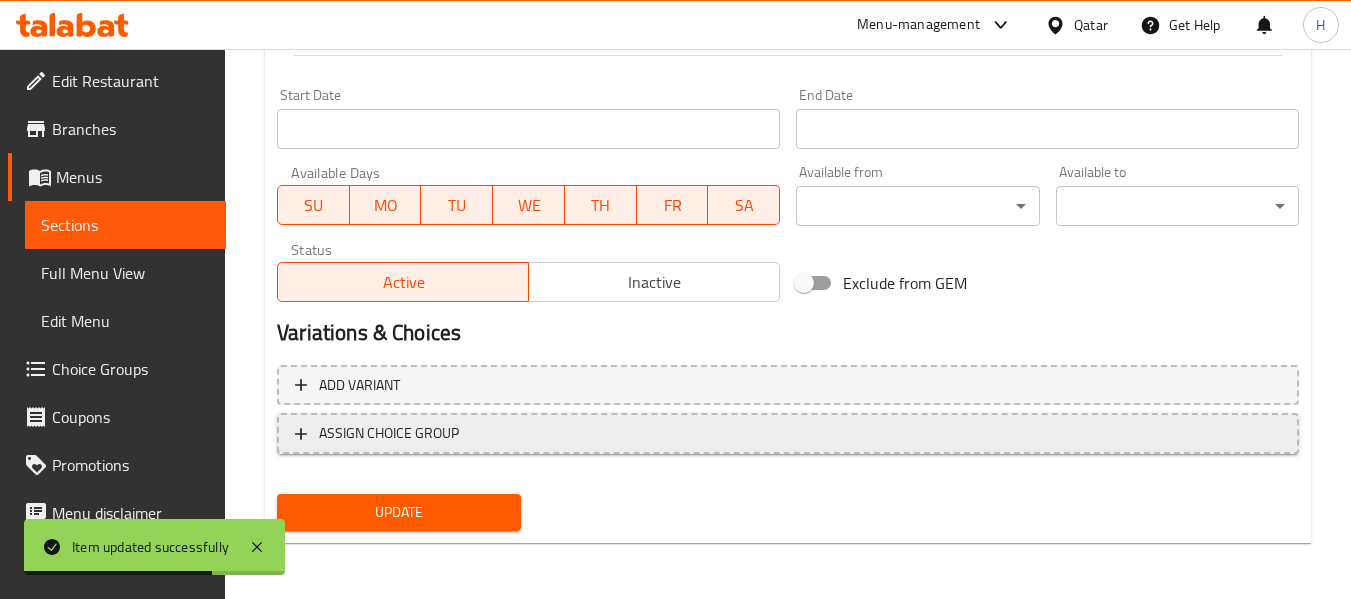 click on "ASSIGN CHOICE GROUP" at bounding box center [389, 433] 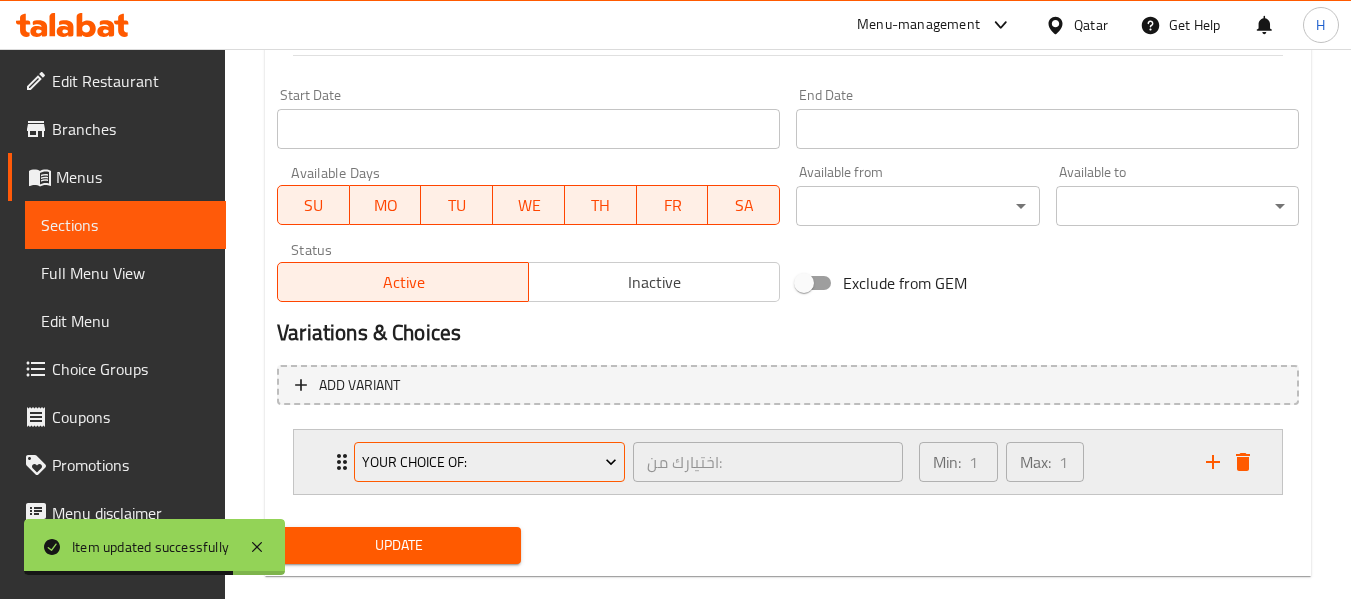 click on "Your Choice of:" at bounding box center [490, 462] 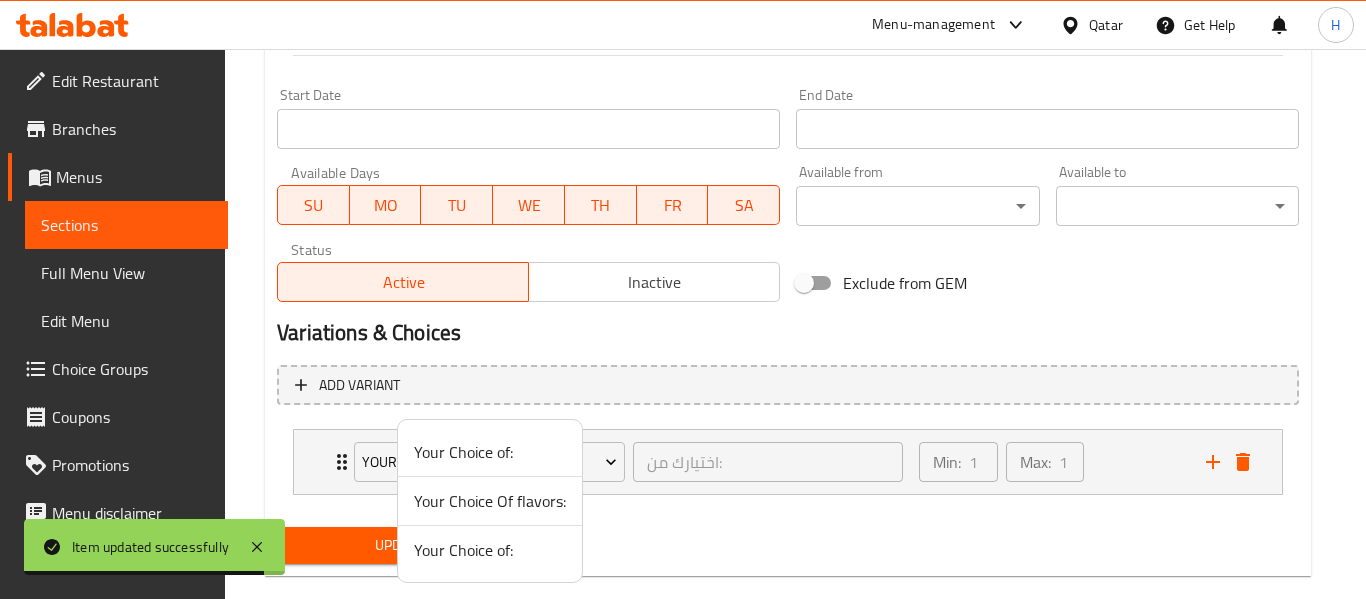 click on "Your Choice Of flavors:" at bounding box center (490, 501) 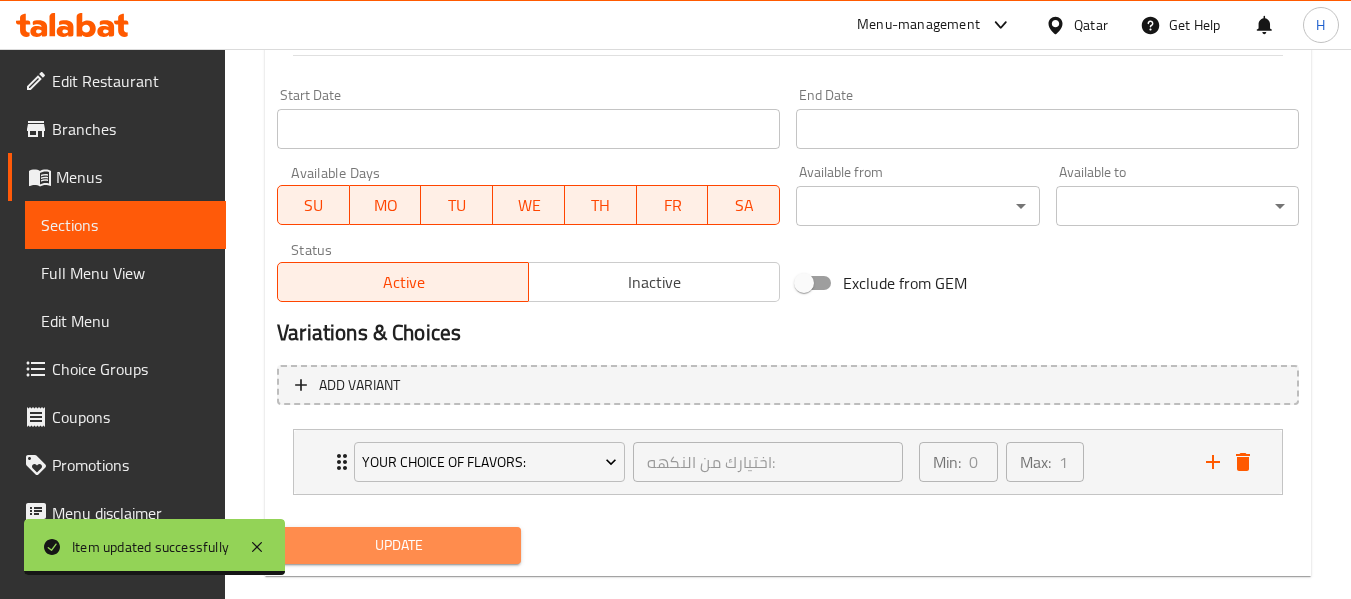 click on "Update" at bounding box center (398, 545) 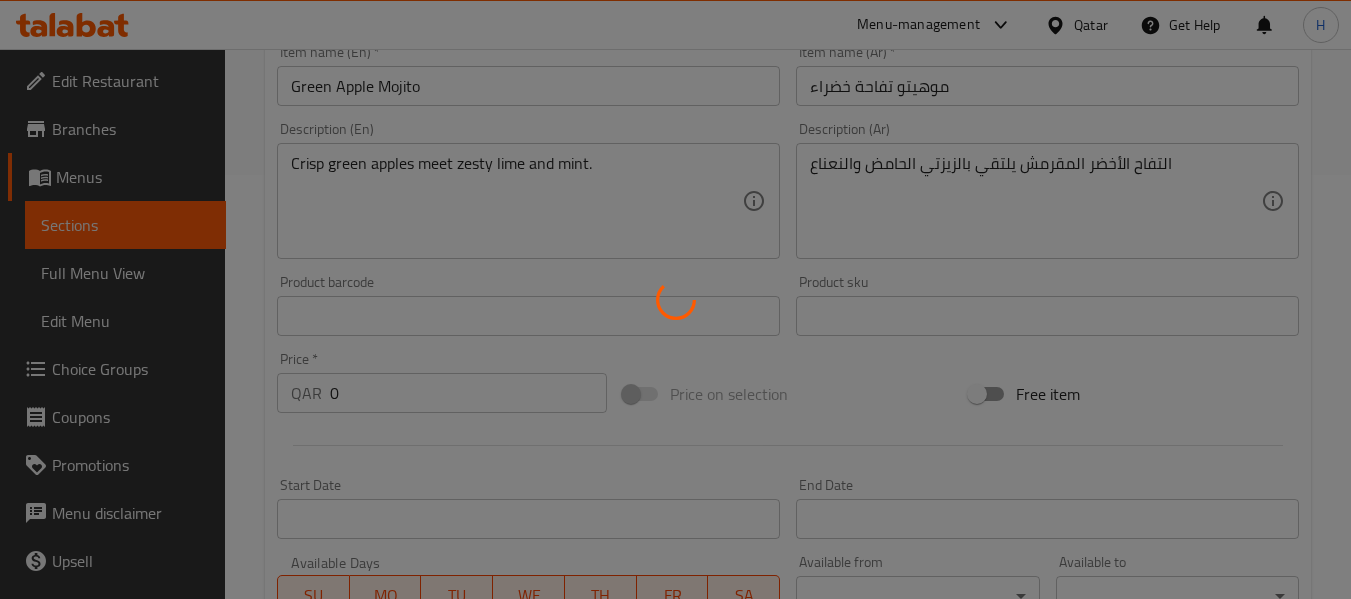 scroll, scrollTop: 0, scrollLeft: 0, axis: both 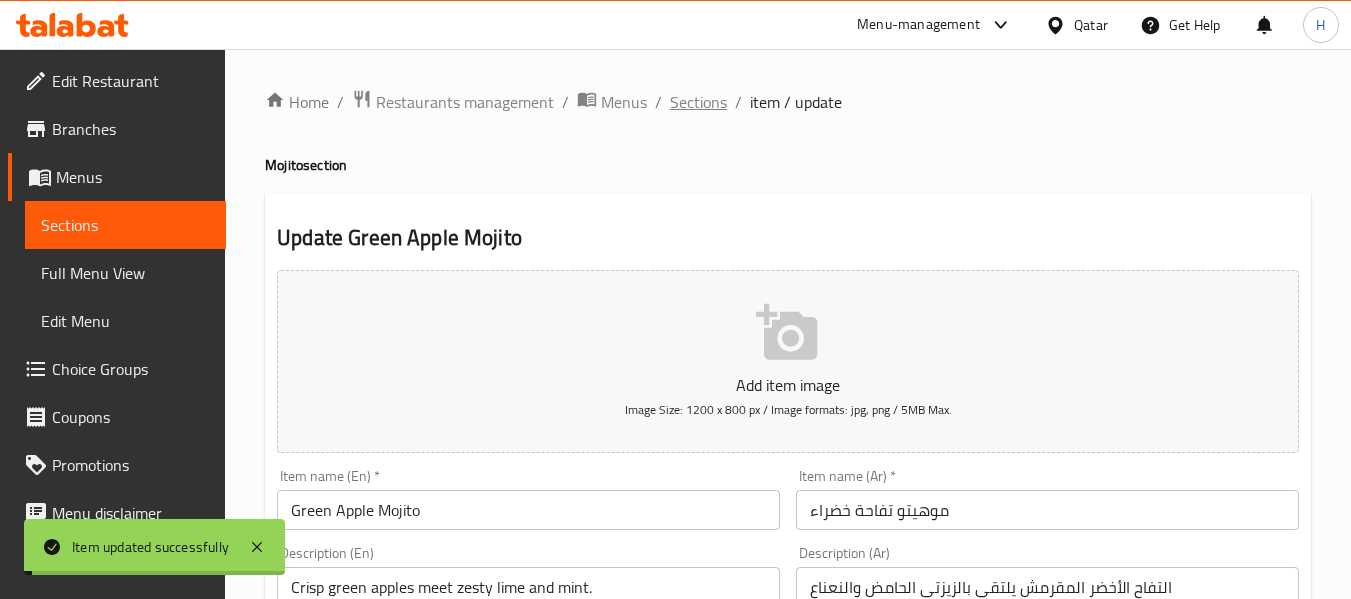click on "Sections" at bounding box center (698, 102) 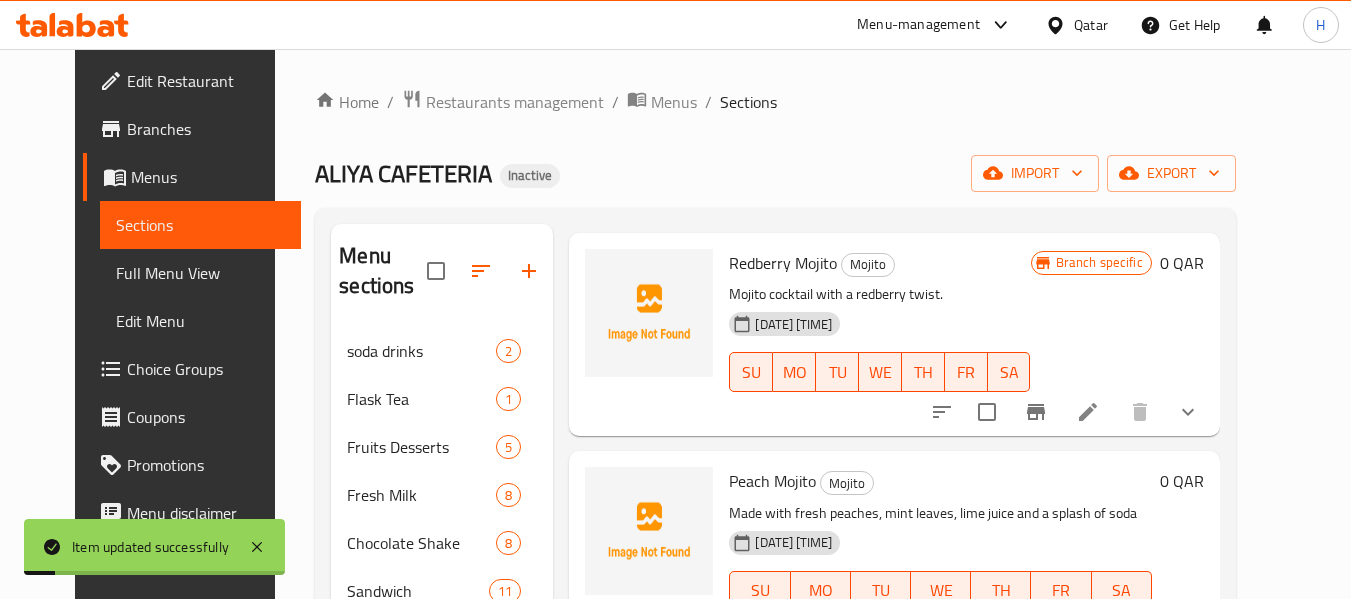 scroll, scrollTop: 672, scrollLeft: 0, axis: vertical 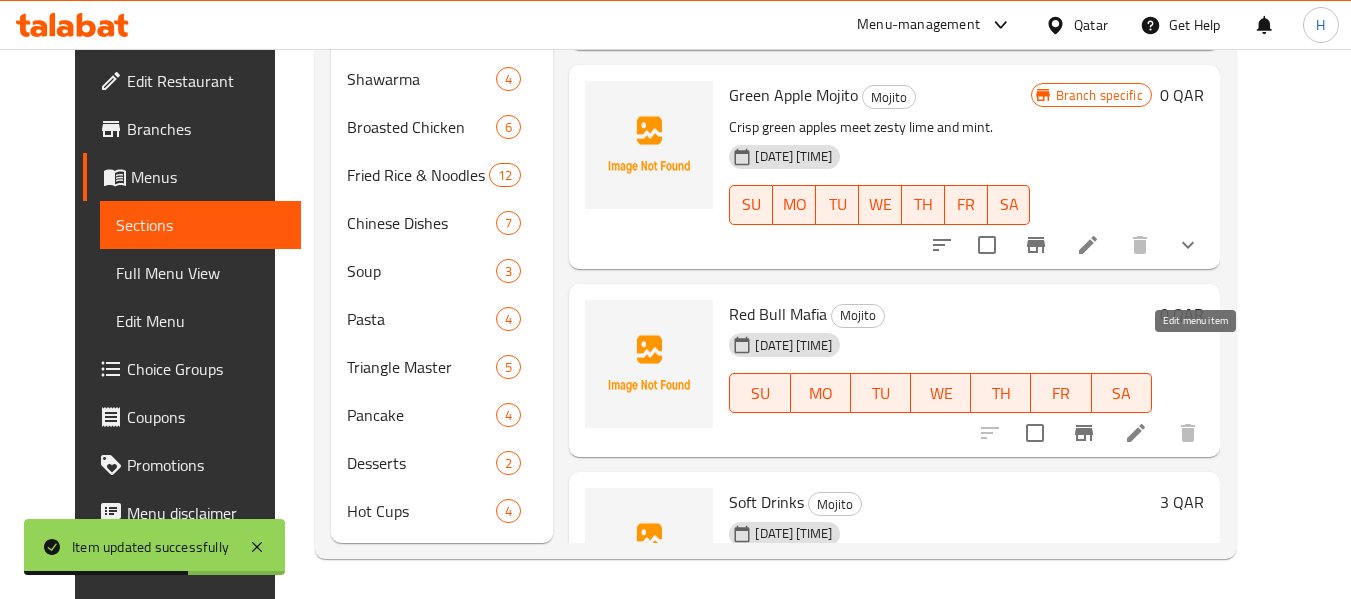 click 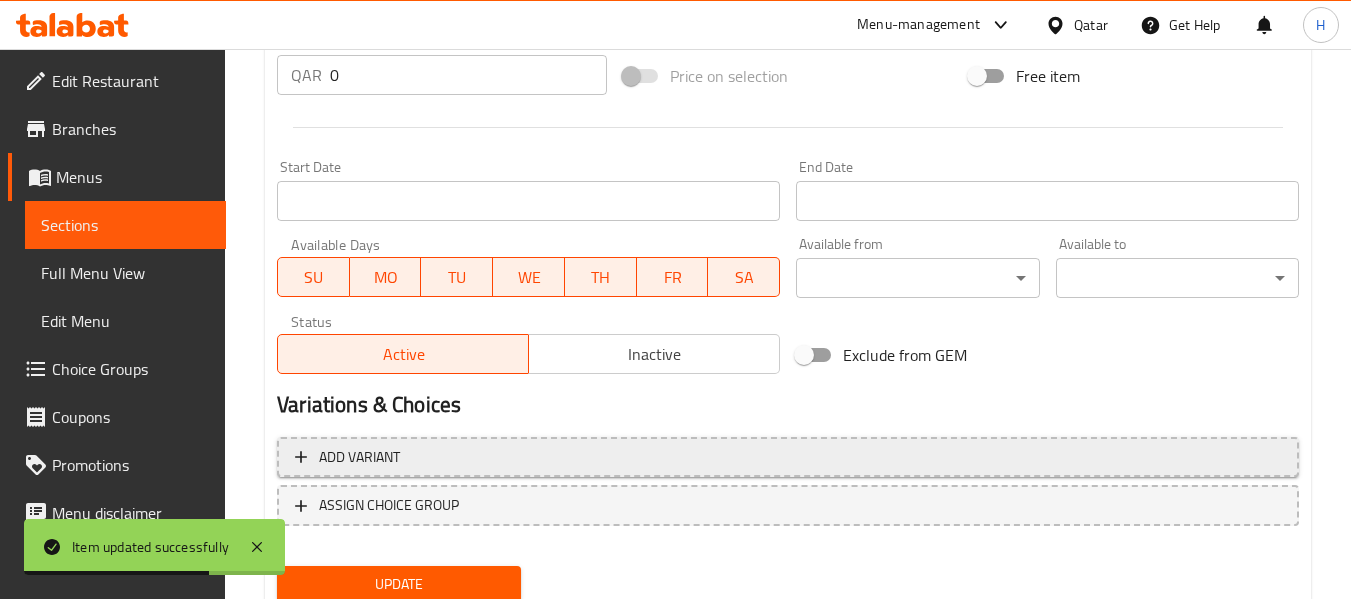 scroll, scrollTop: 814, scrollLeft: 0, axis: vertical 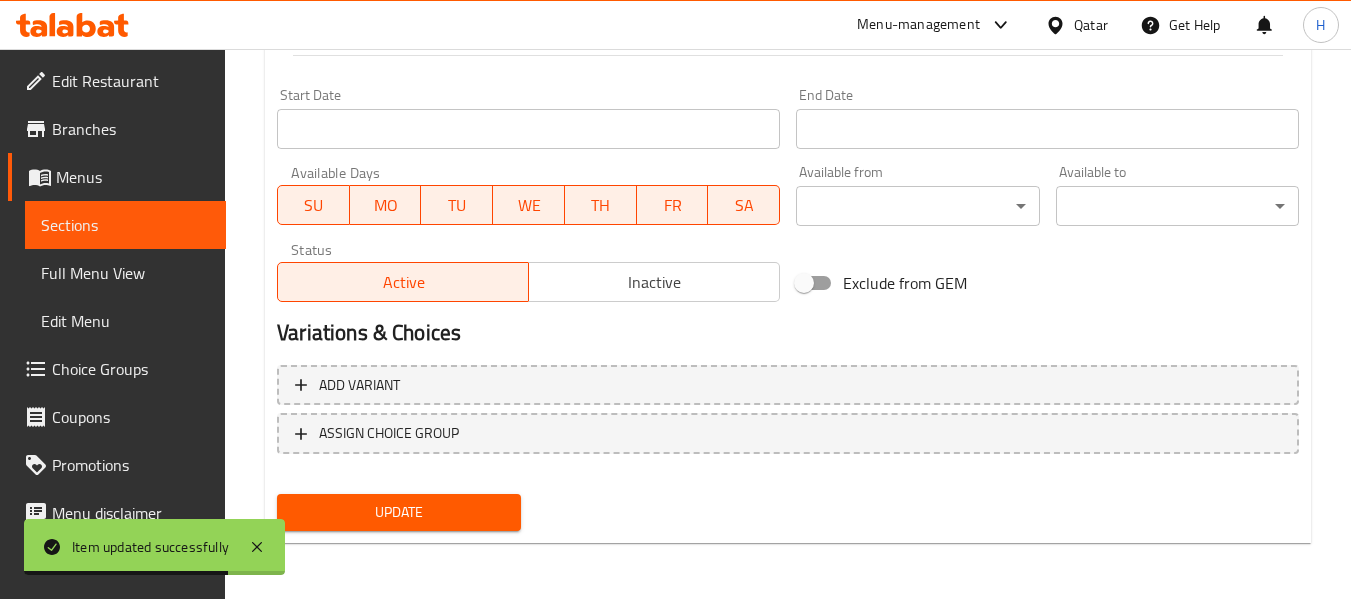 click on "Add variant ASSIGN CHOICE GROUP" at bounding box center [788, 422] 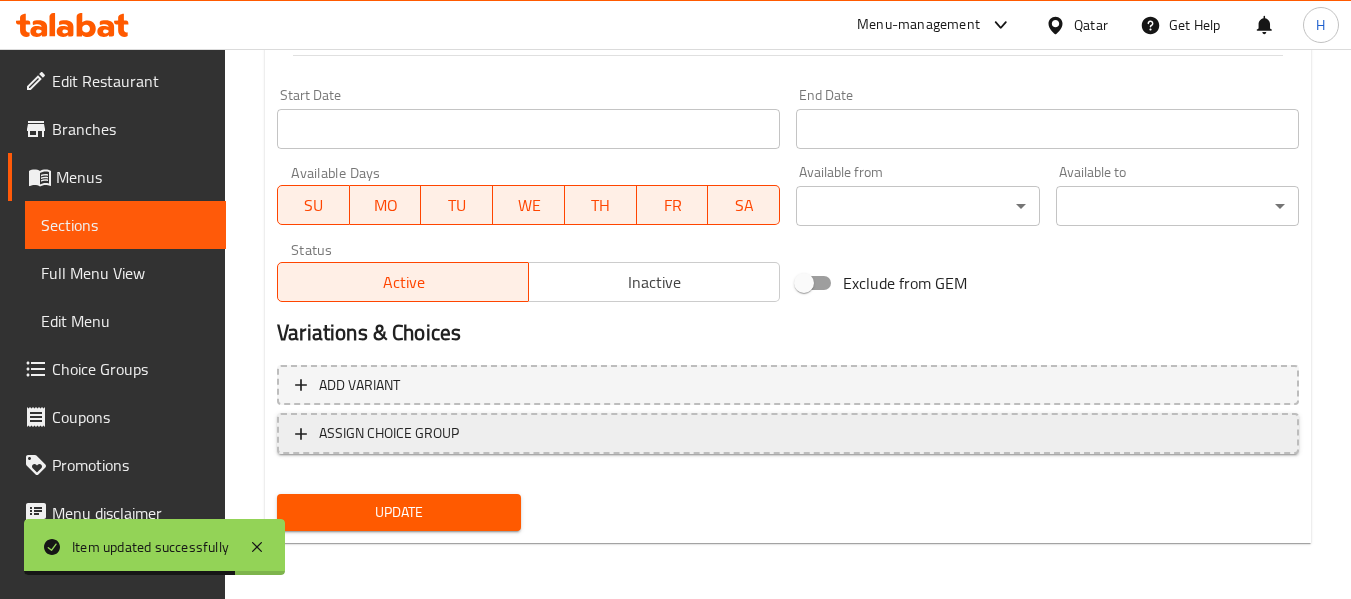 click on "ASSIGN CHOICE GROUP" at bounding box center (788, 433) 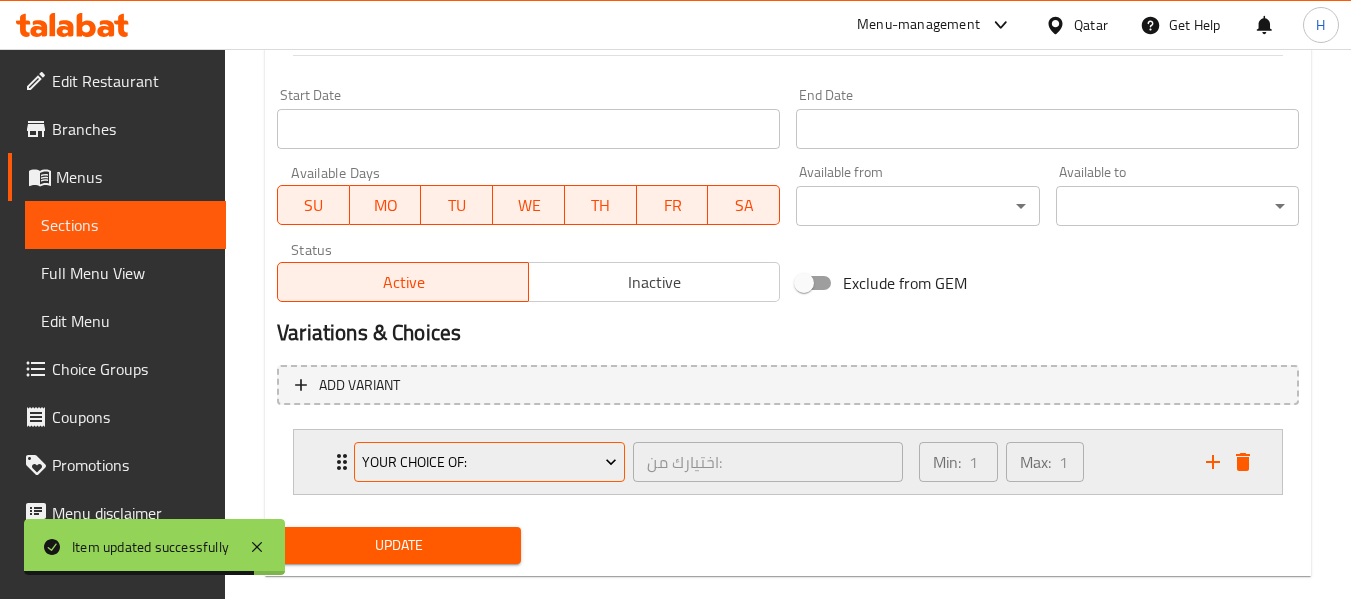 click on "Your Choice of:" at bounding box center [490, 462] 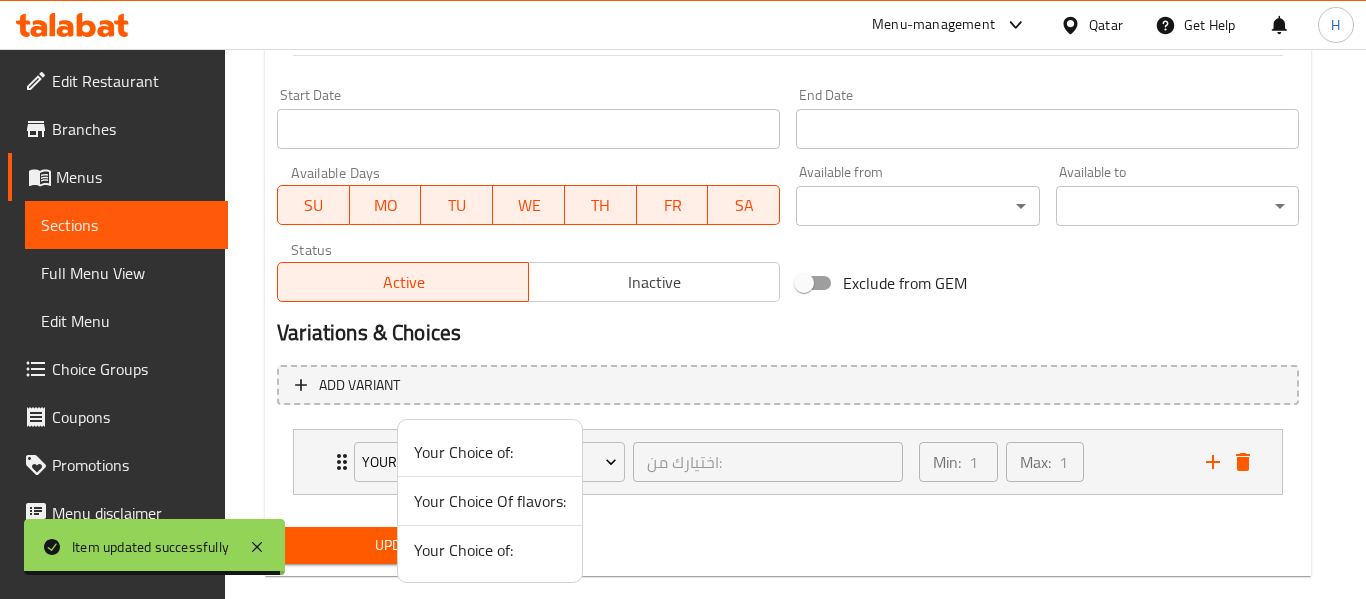 click on "Your Choice Of flavors:" at bounding box center (490, 501) 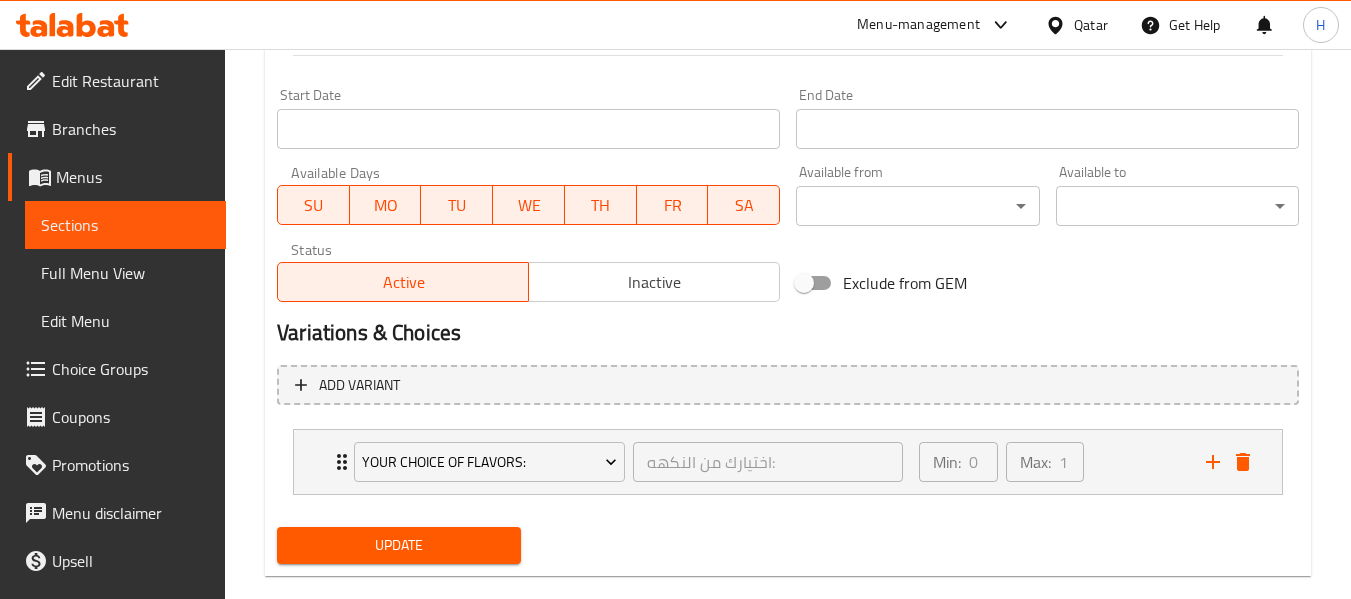 click on "Update" at bounding box center [398, 545] 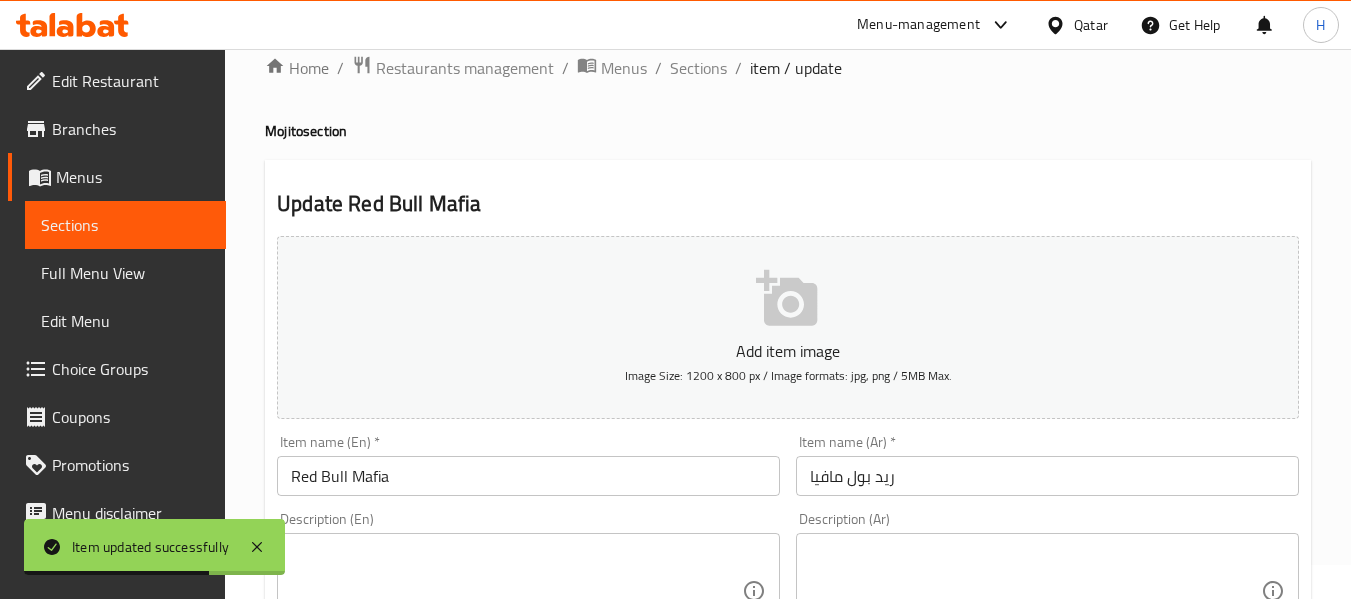 scroll, scrollTop: 0, scrollLeft: 0, axis: both 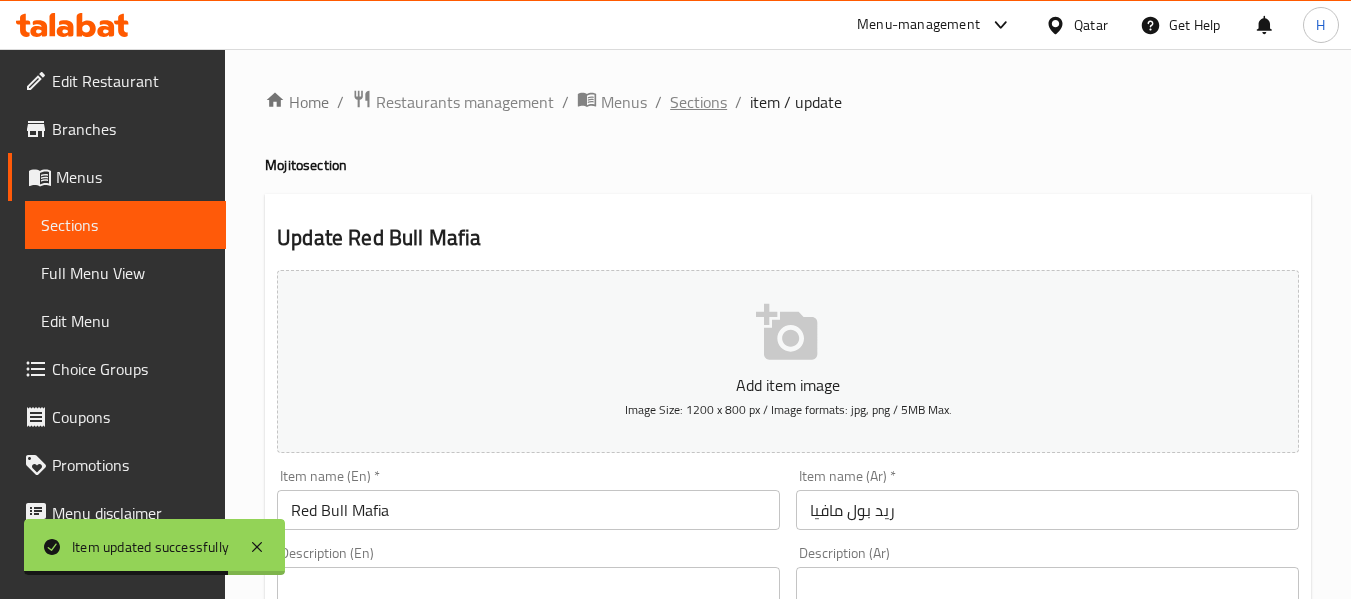 click on "Sections" at bounding box center [698, 102] 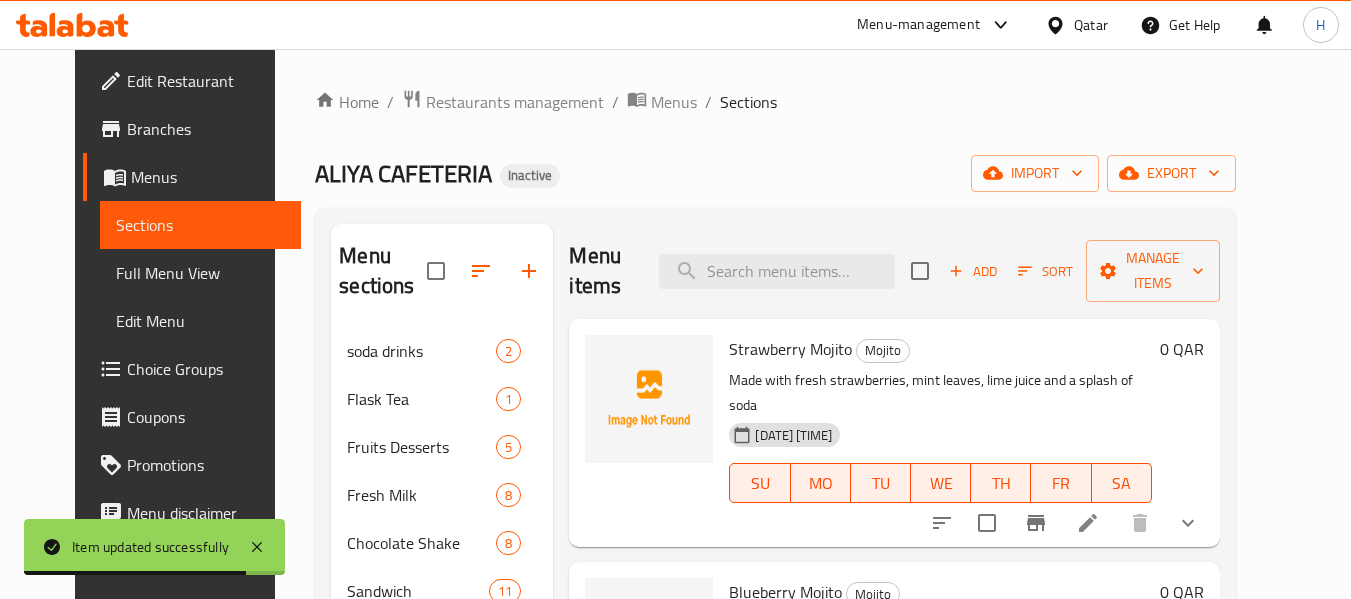 scroll, scrollTop: 672, scrollLeft: 0, axis: vertical 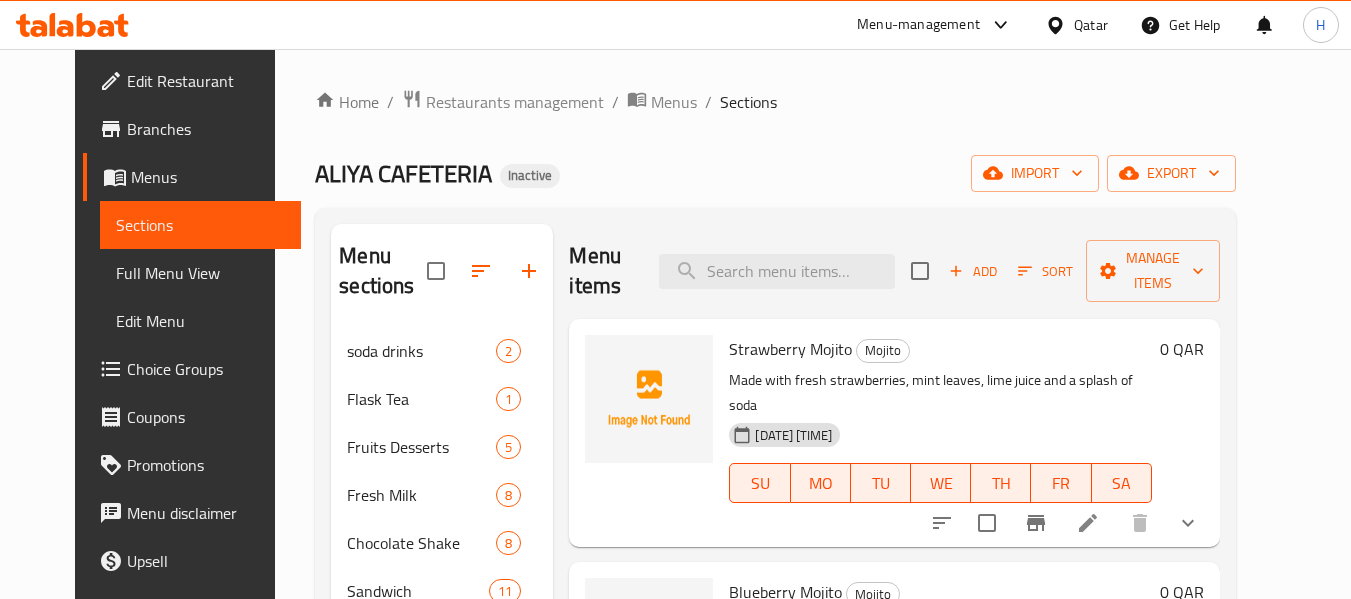 click at bounding box center [1088, 523] 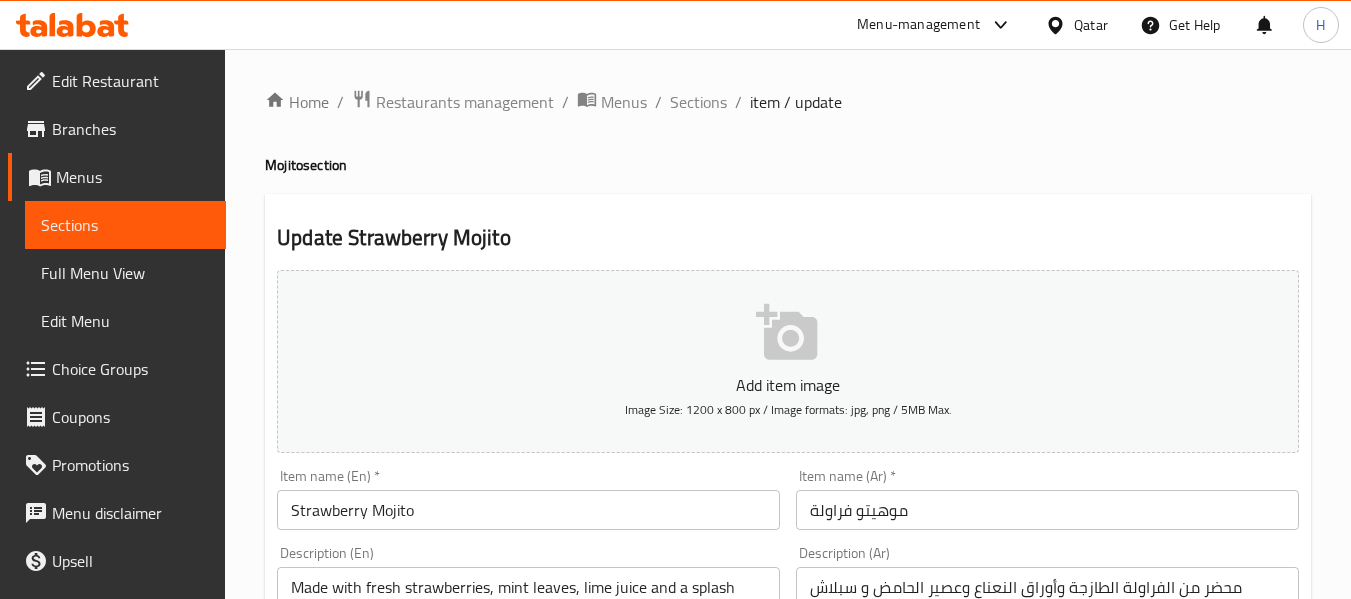 click on "Full Menu View" at bounding box center (125, 273) 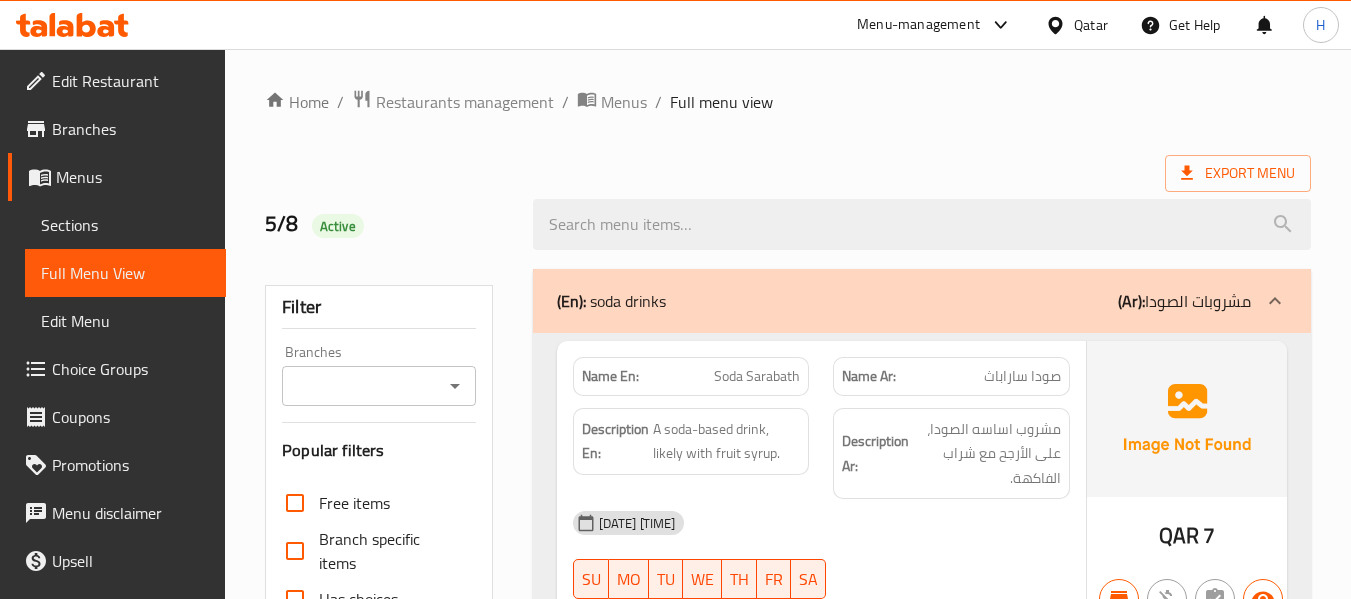 click at bounding box center (1275, 301) 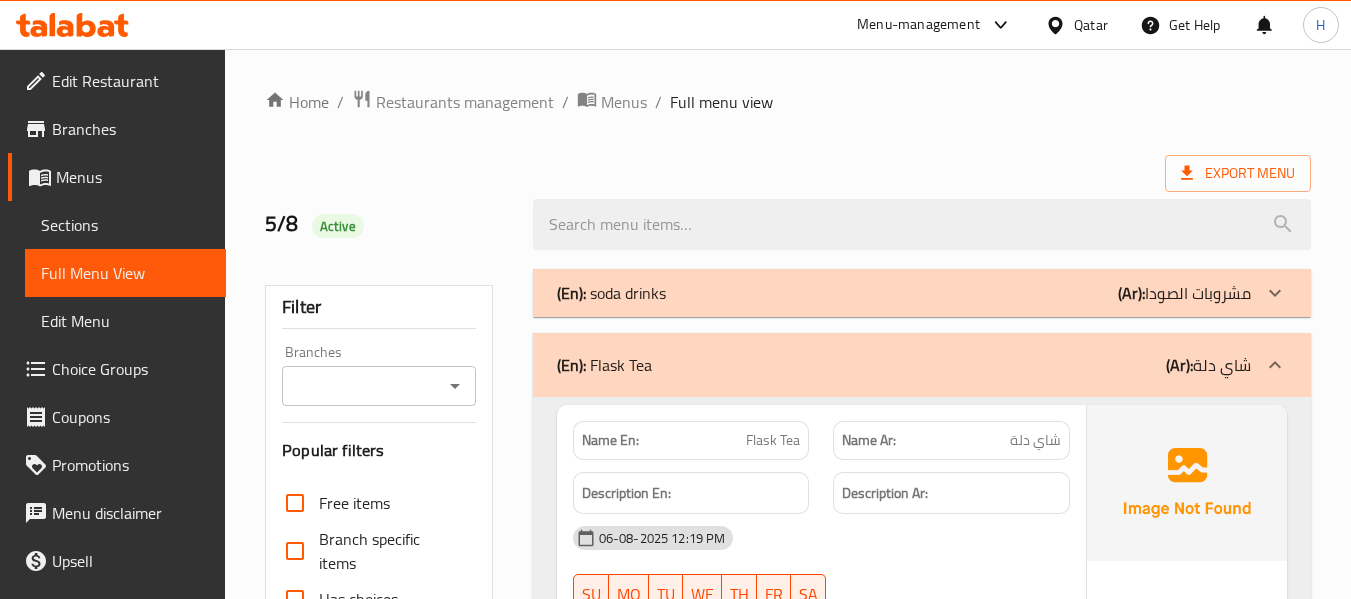 click at bounding box center [1275, 365] 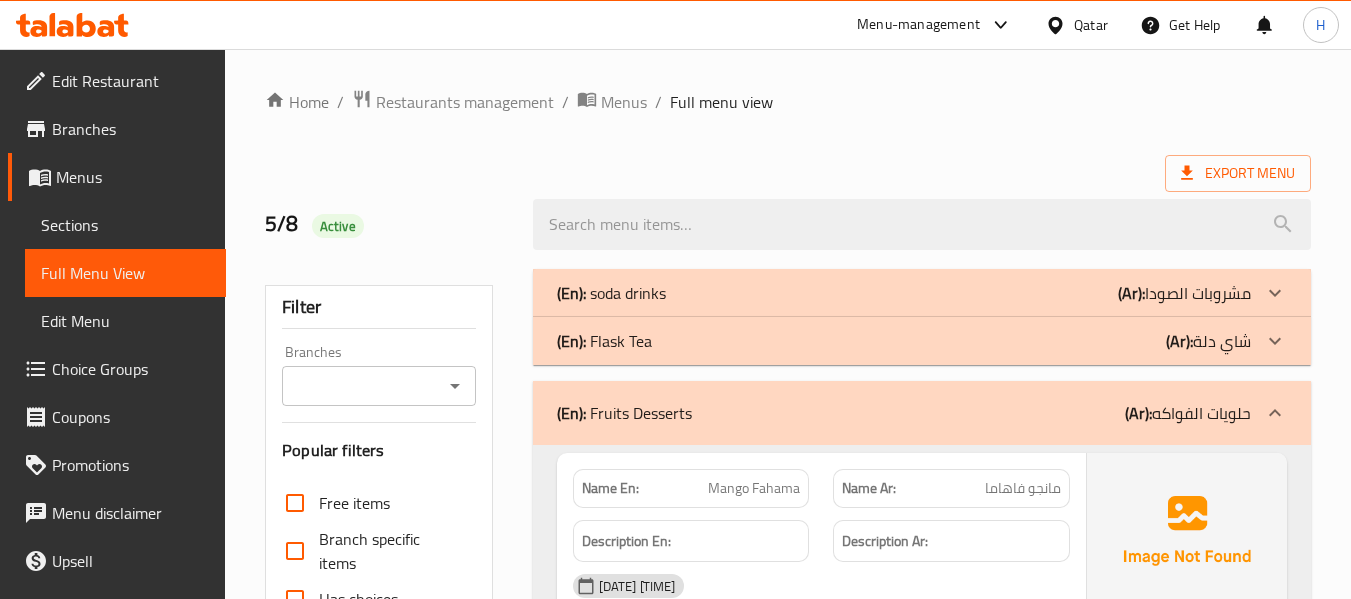 click at bounding box center [1275, 413] 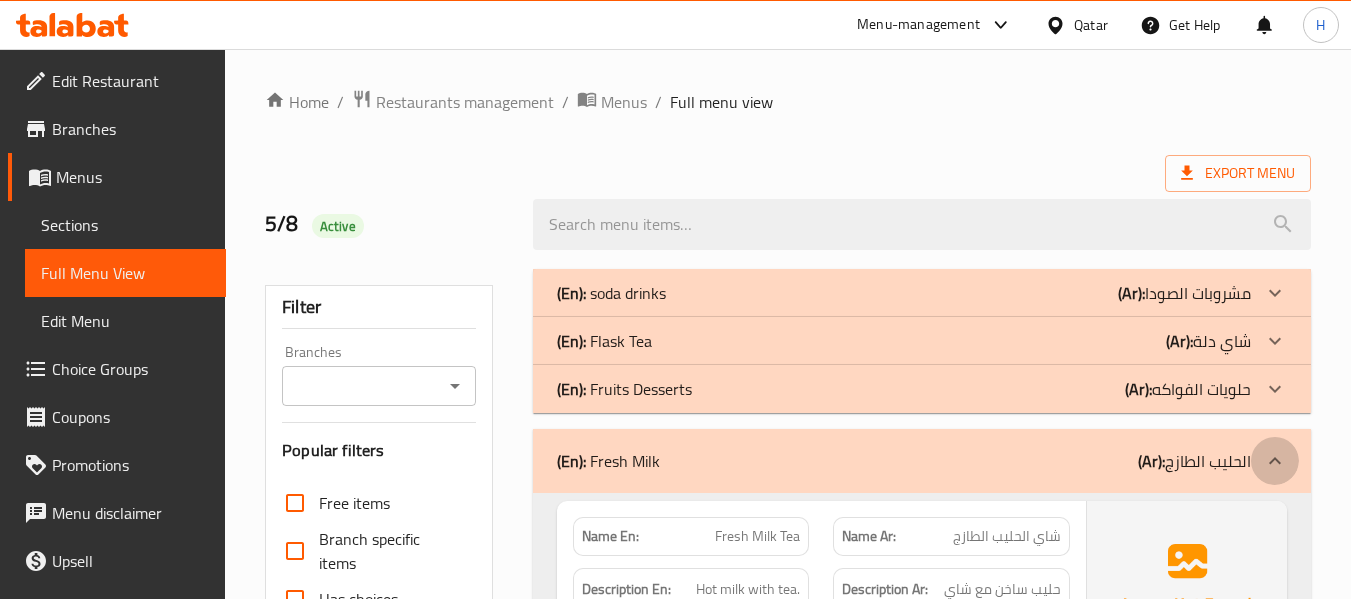 click 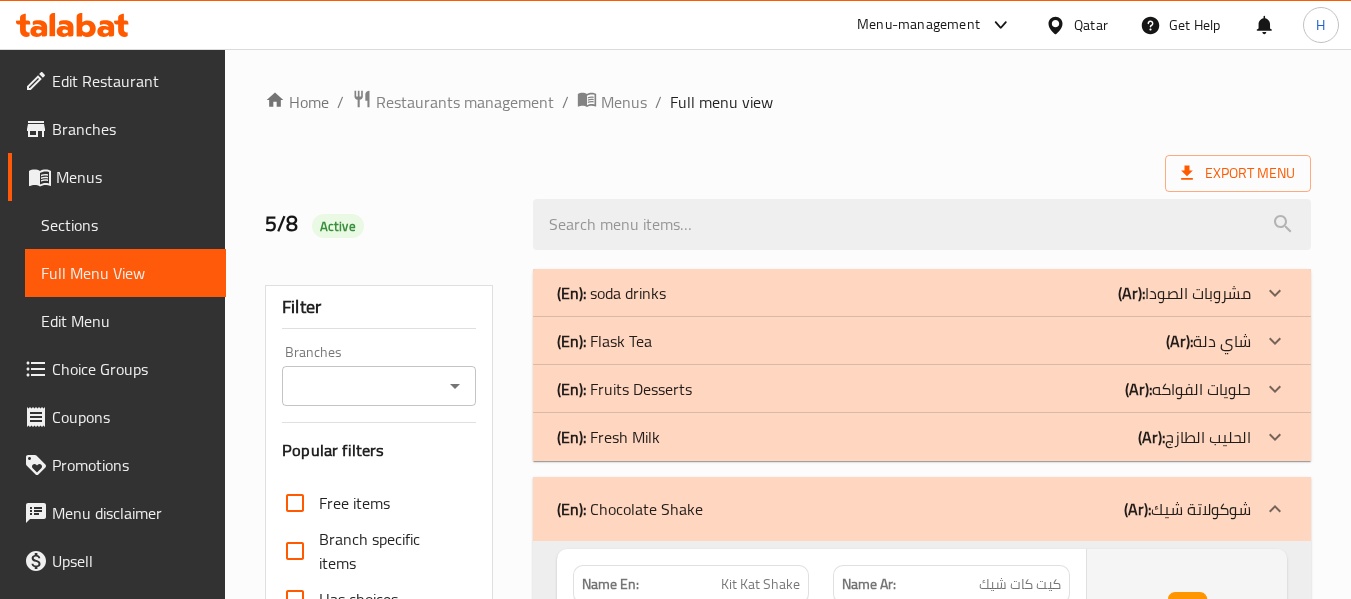 click 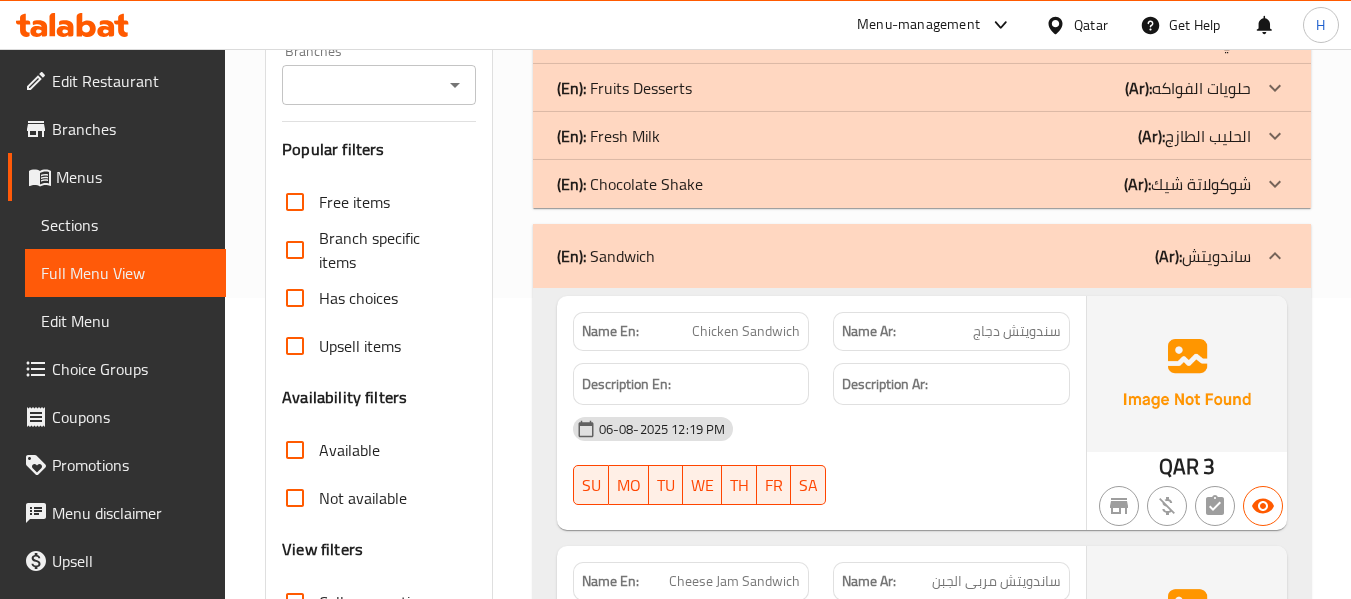 scroll, scrollTop: 267, scrollLeft: 0, axis: vertical 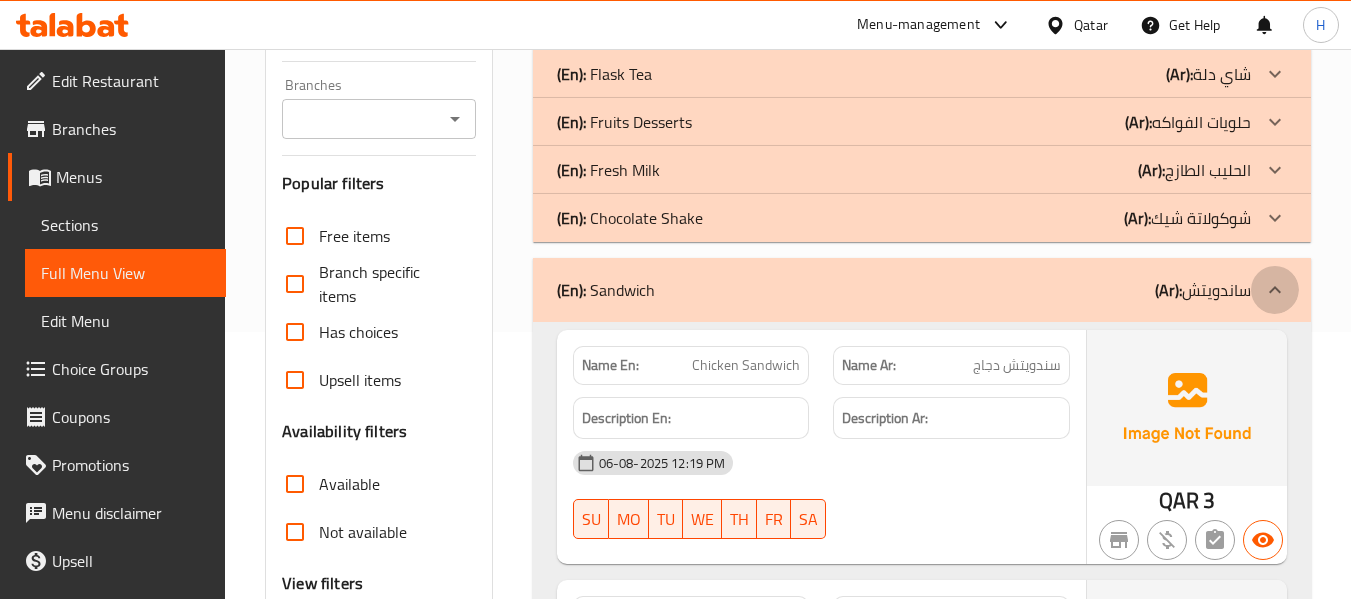 click at bounding box center [1275, 290] 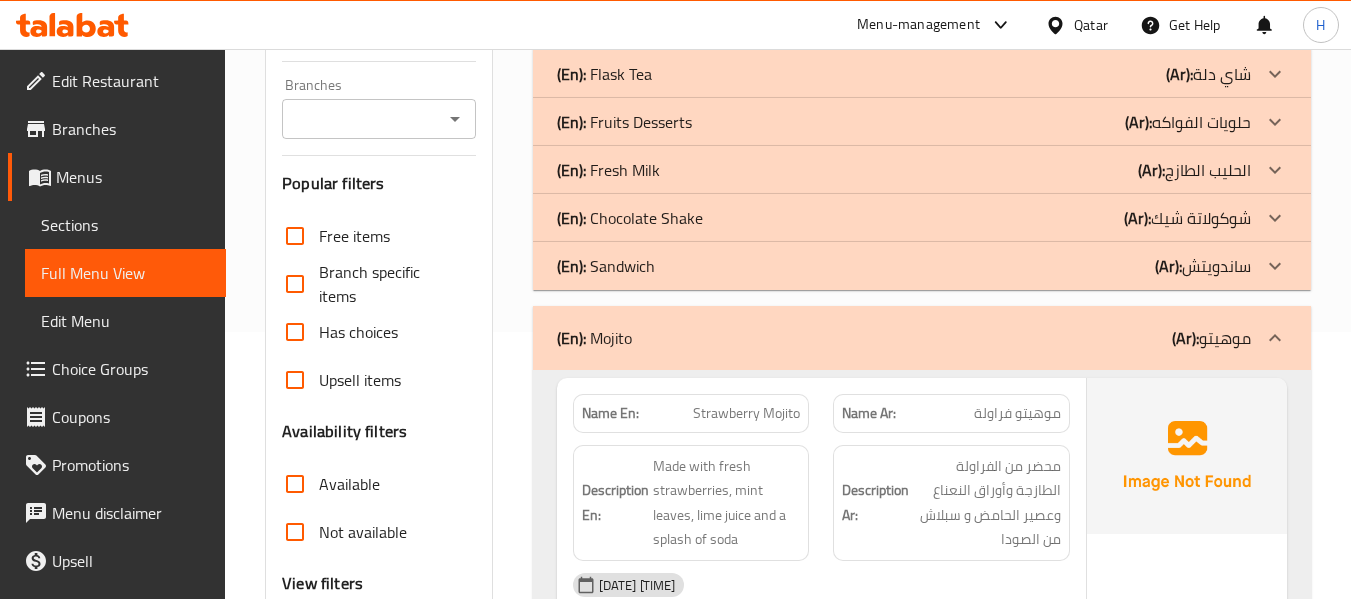 scroll, scrollTop: 533, scrollLeft: 0, axis: vertical 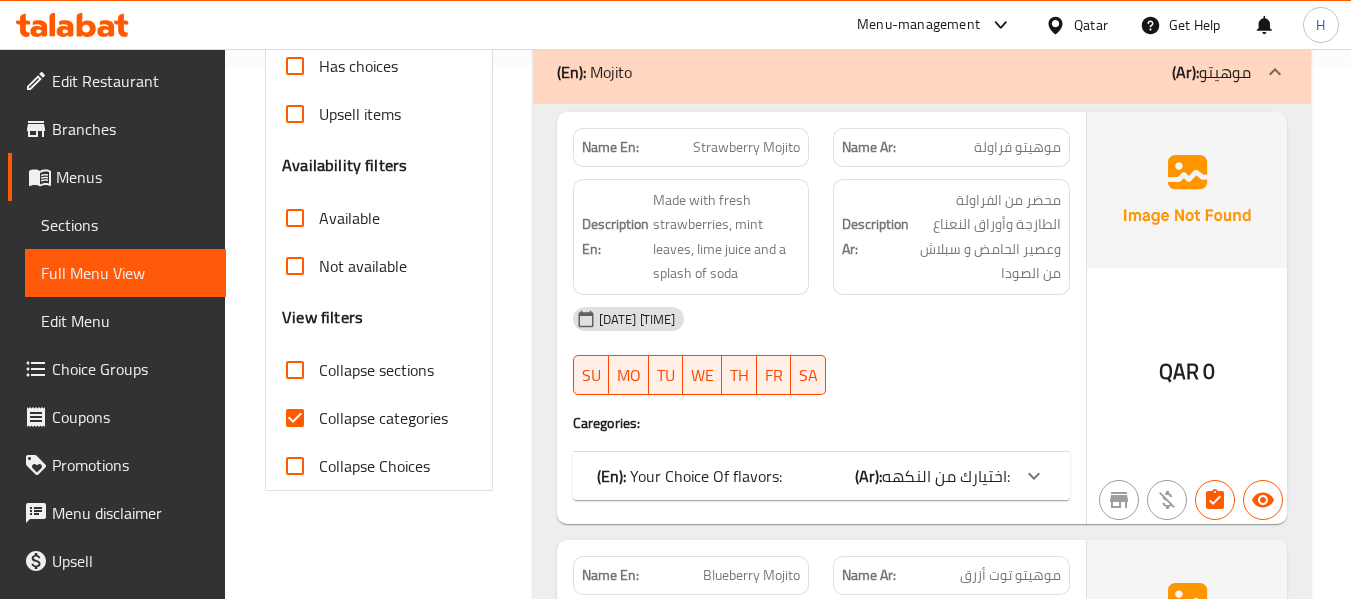 click on "اختيارك من النكهه:" at bounding box center (946, 476) 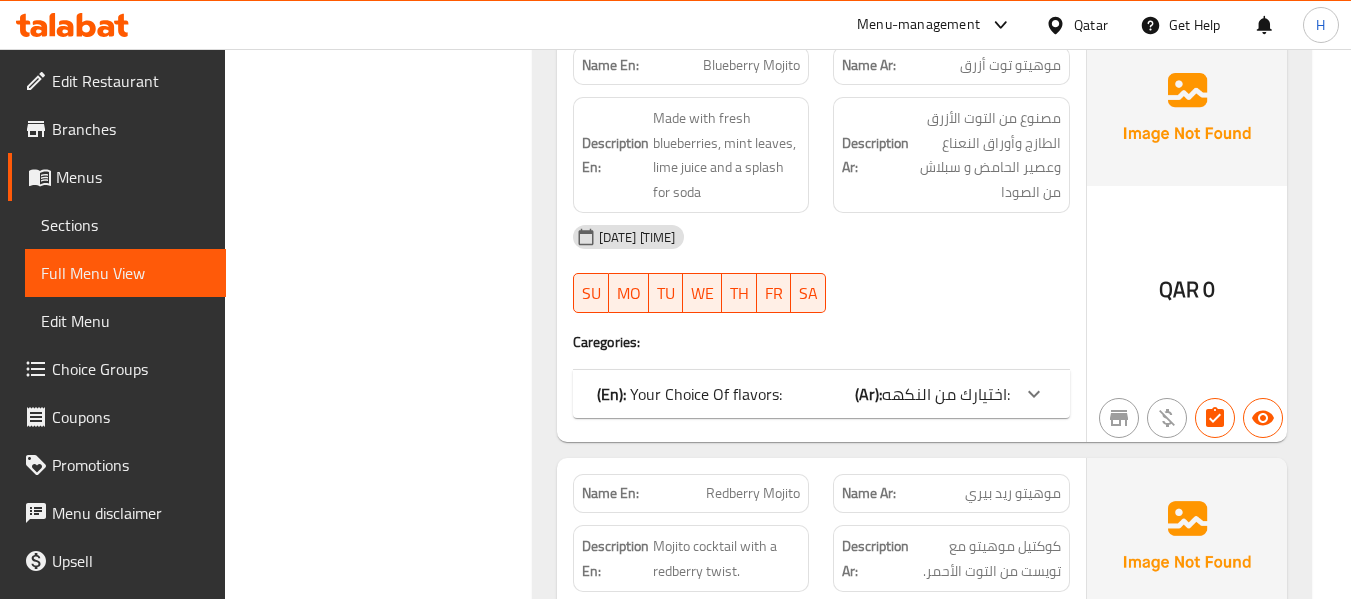 scroll, scrollTop: 1333, scrollLeft: 0, axis: vertical 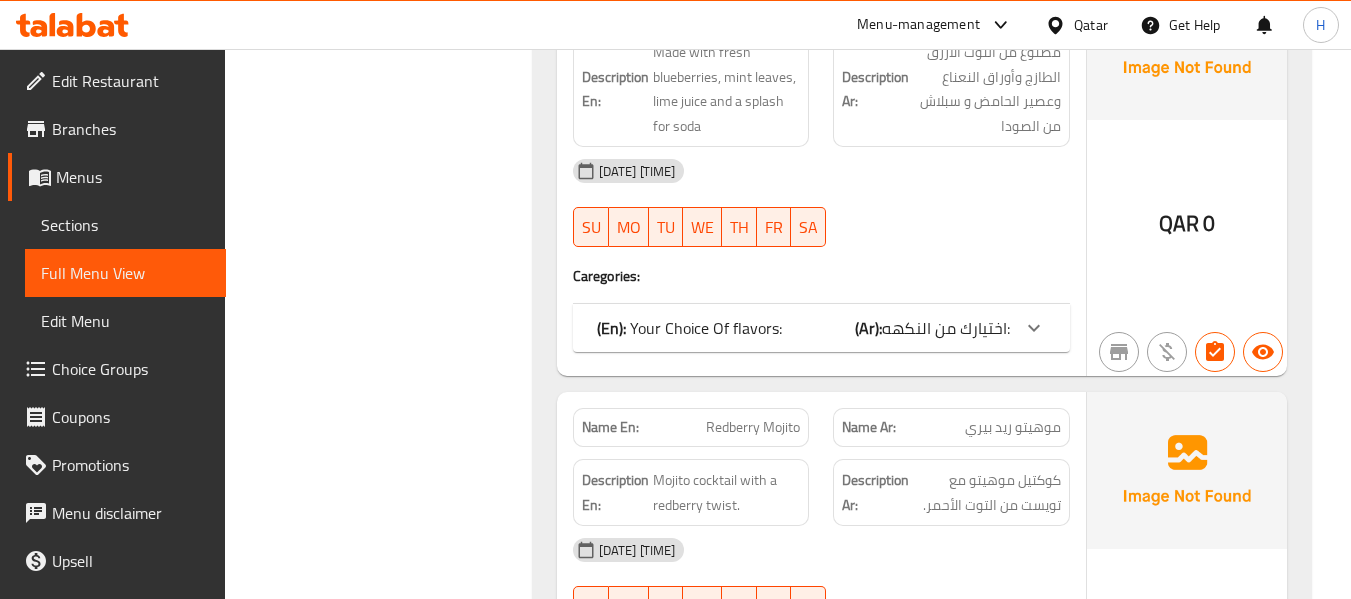 click on "(Ar):" at bounding box center (868, -316) 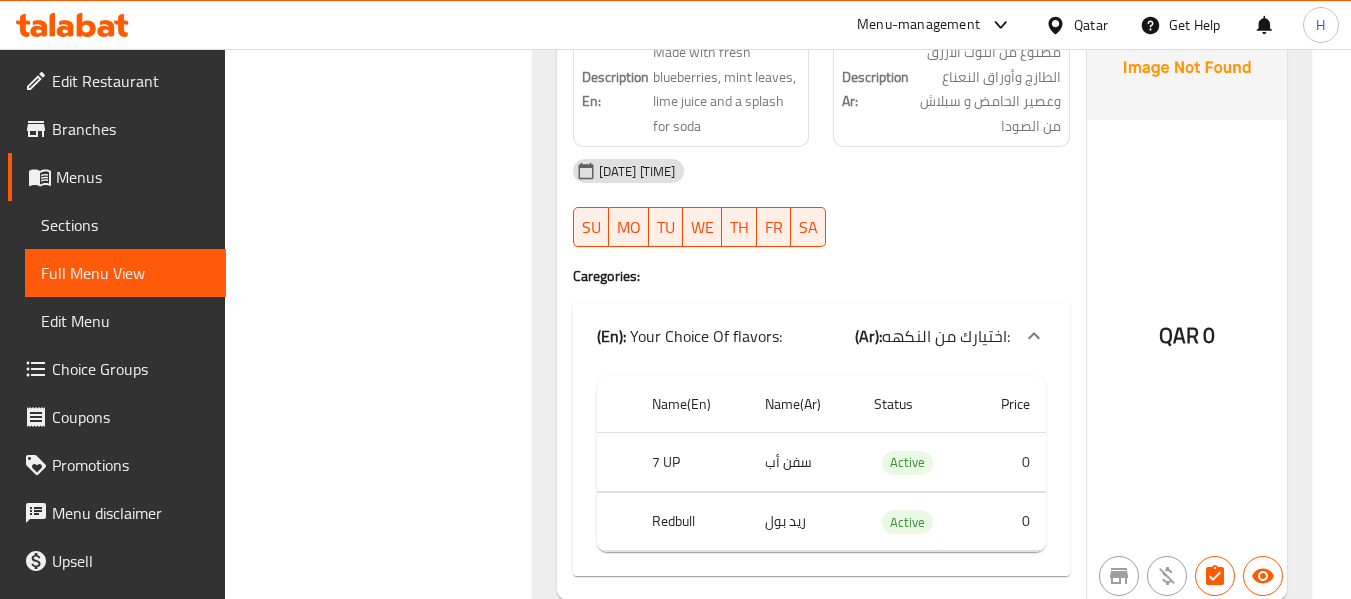 scroll, scrollTop: 1600, scrollLeft: 0, axis: vertical 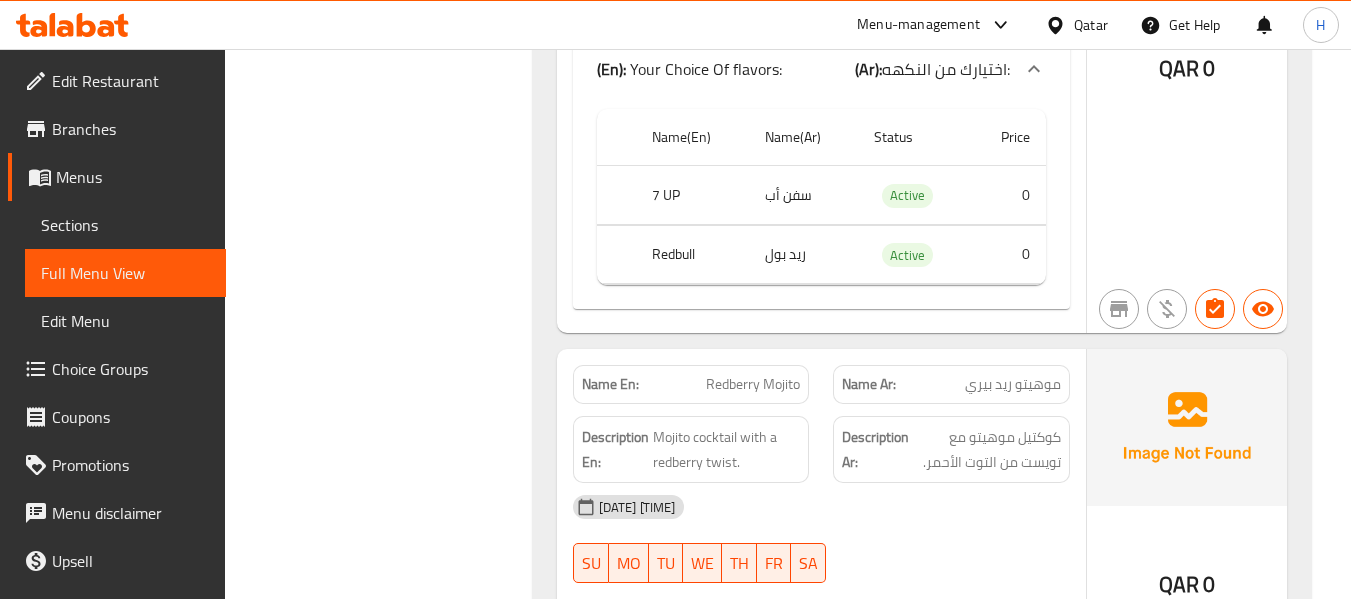 click on "Choice Groups" at bounding box center [131, 369] 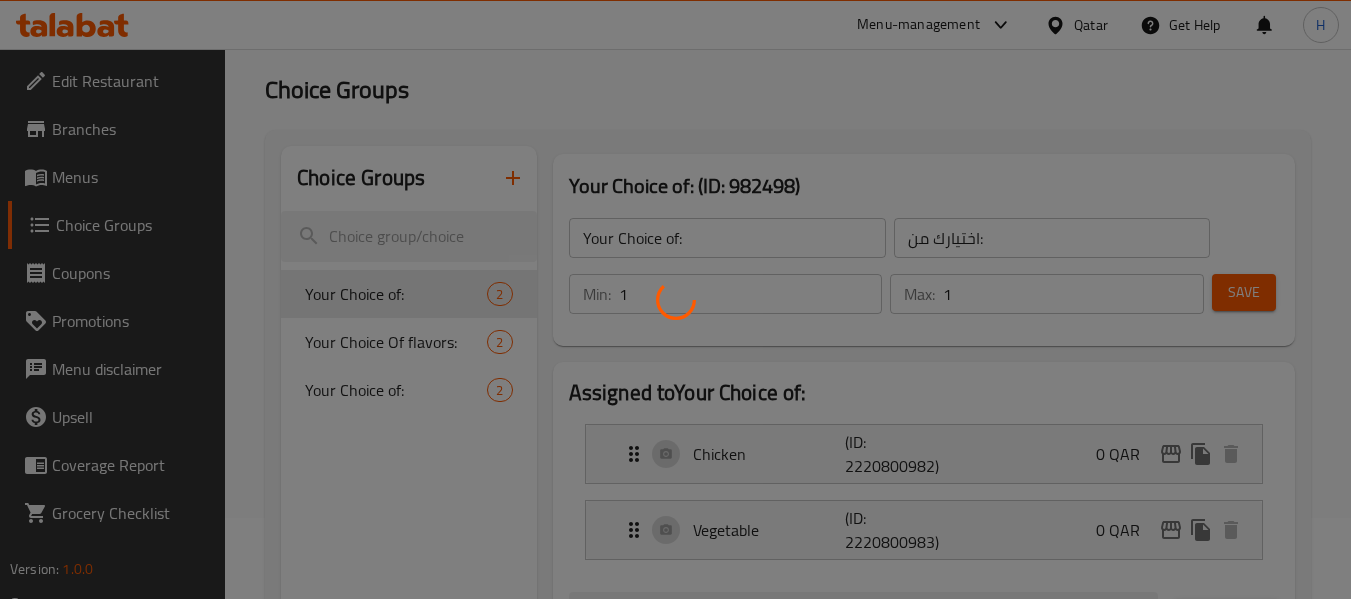 scroll, scrollTop: 0, scrollLeft: 0, axis: both 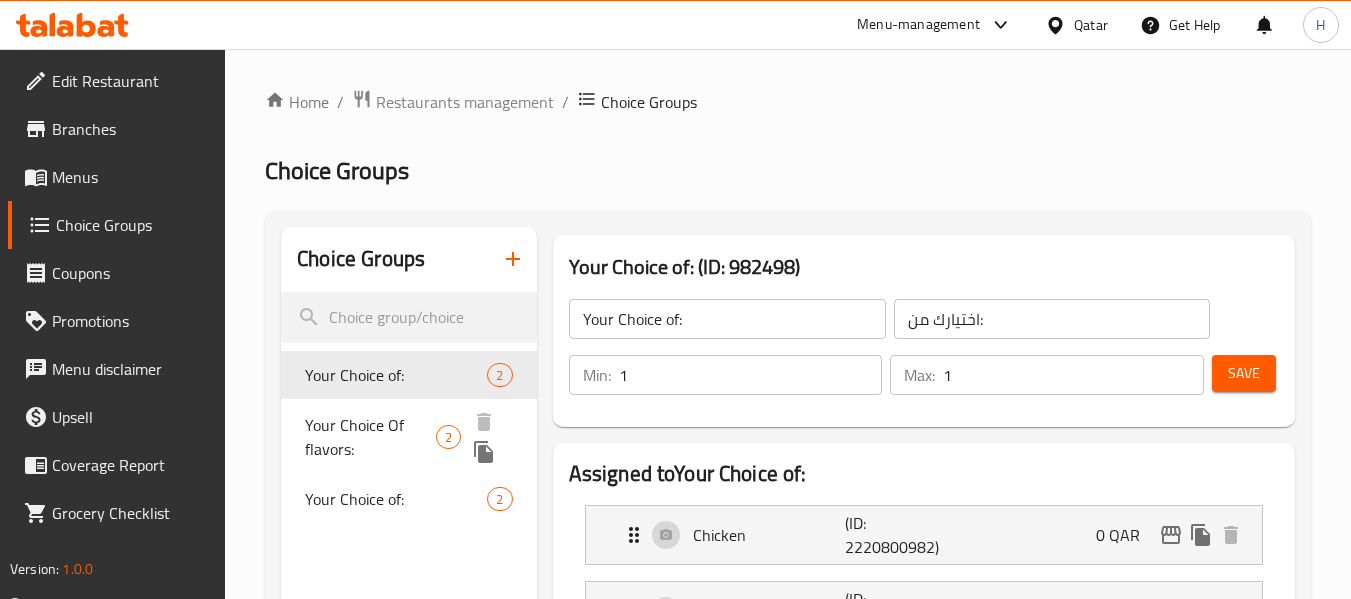 click on "Your Choice Of flavors:" at bounding box center [370, 437] 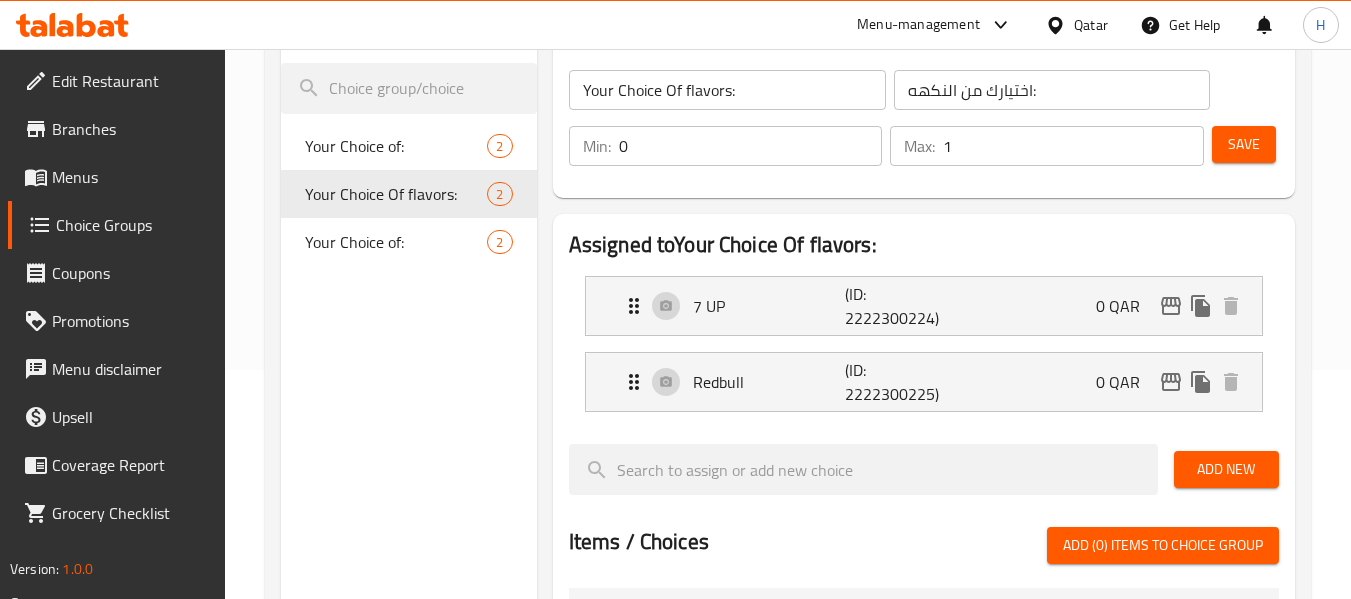 scroll, scrollTop: 267, scrollLeft: 0, axis: vertical 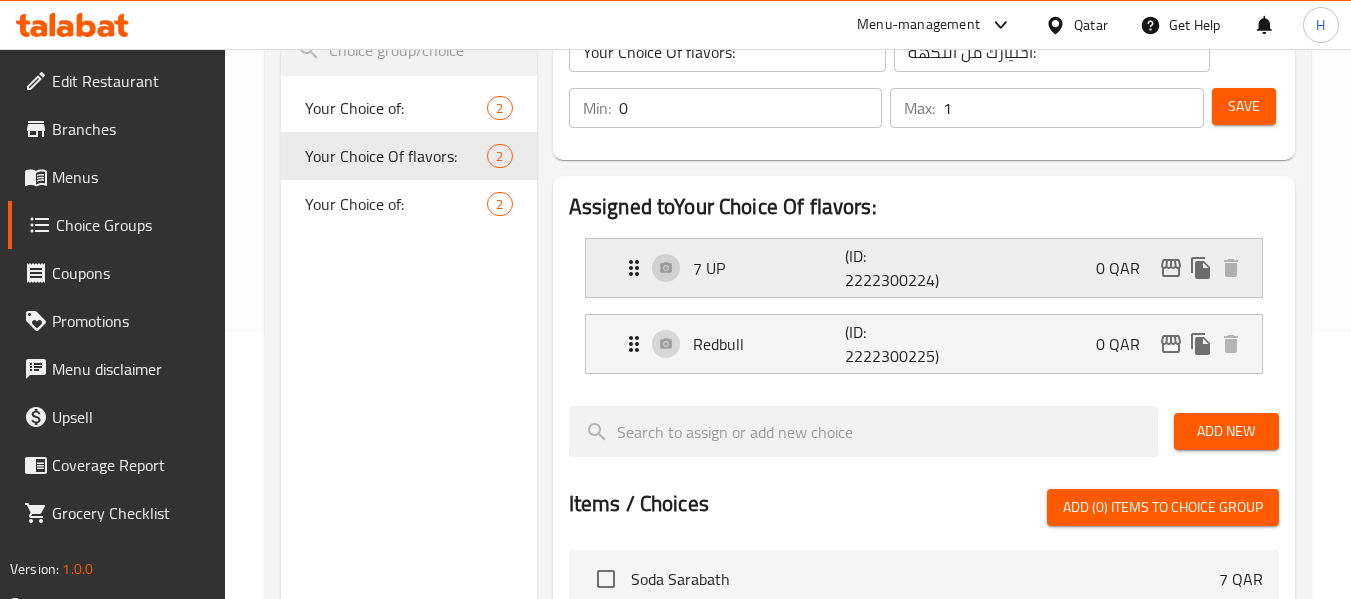 click on "(ID: 2222300224)" at bounding box center [896, 268] 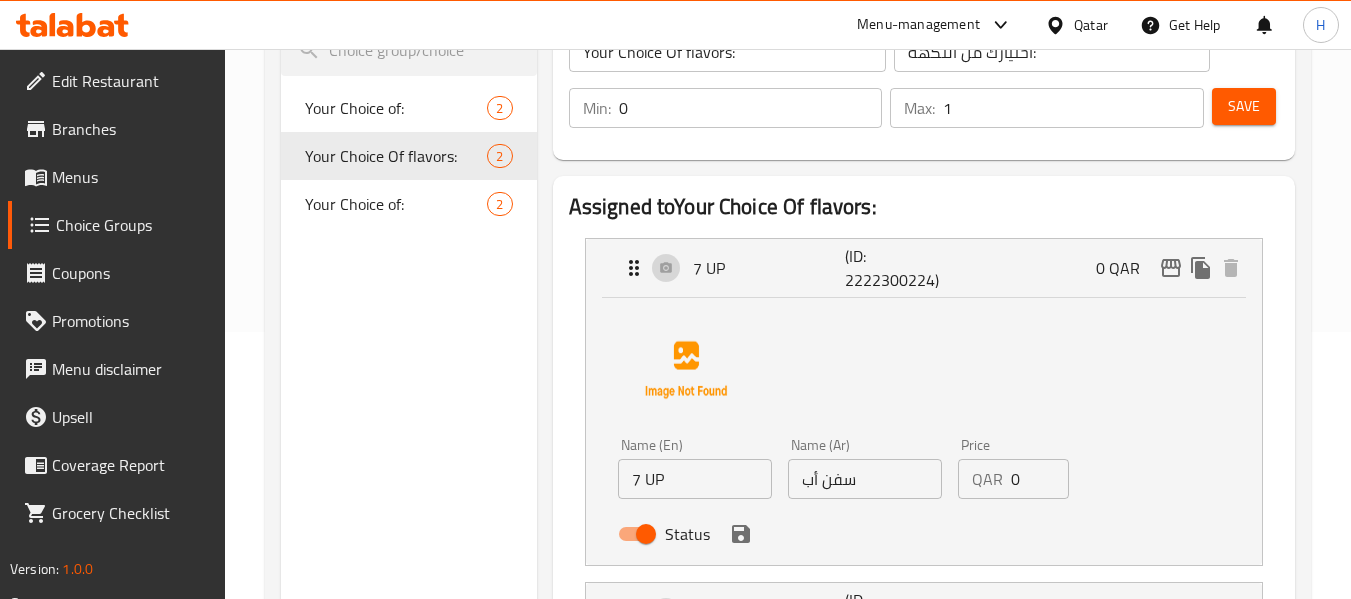 click on "0" at bounding box center [1040, 479] 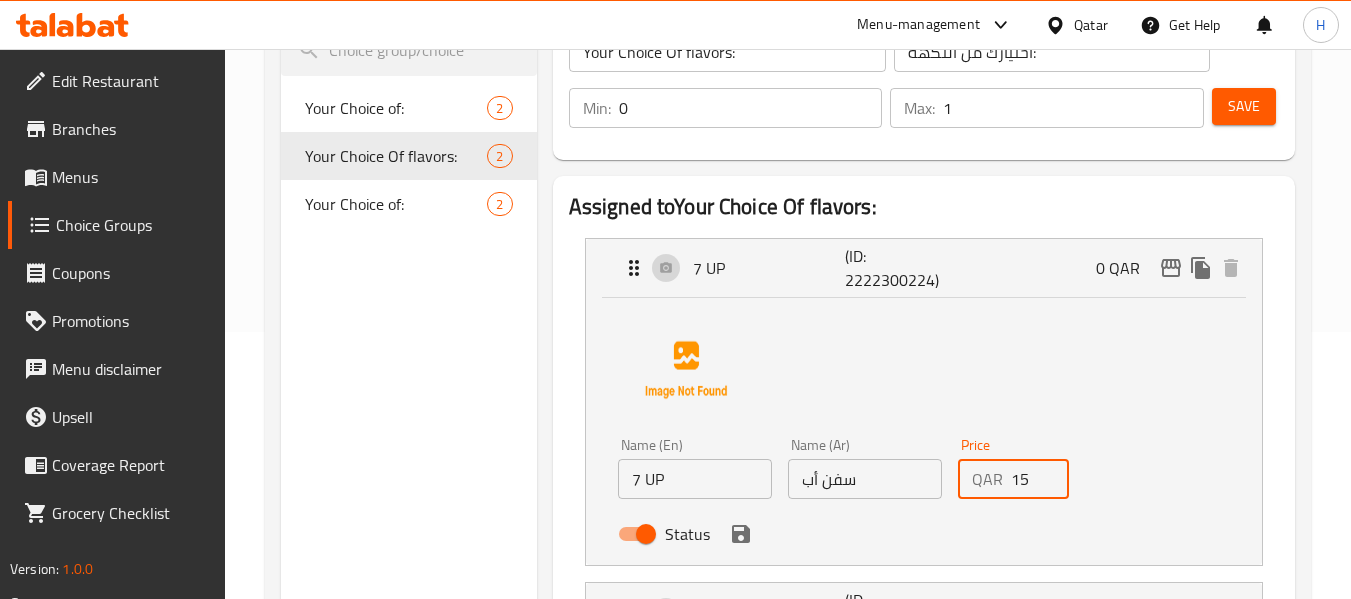 scroll, scrollTop: 533, scrollLeft: 0, axis: vertical 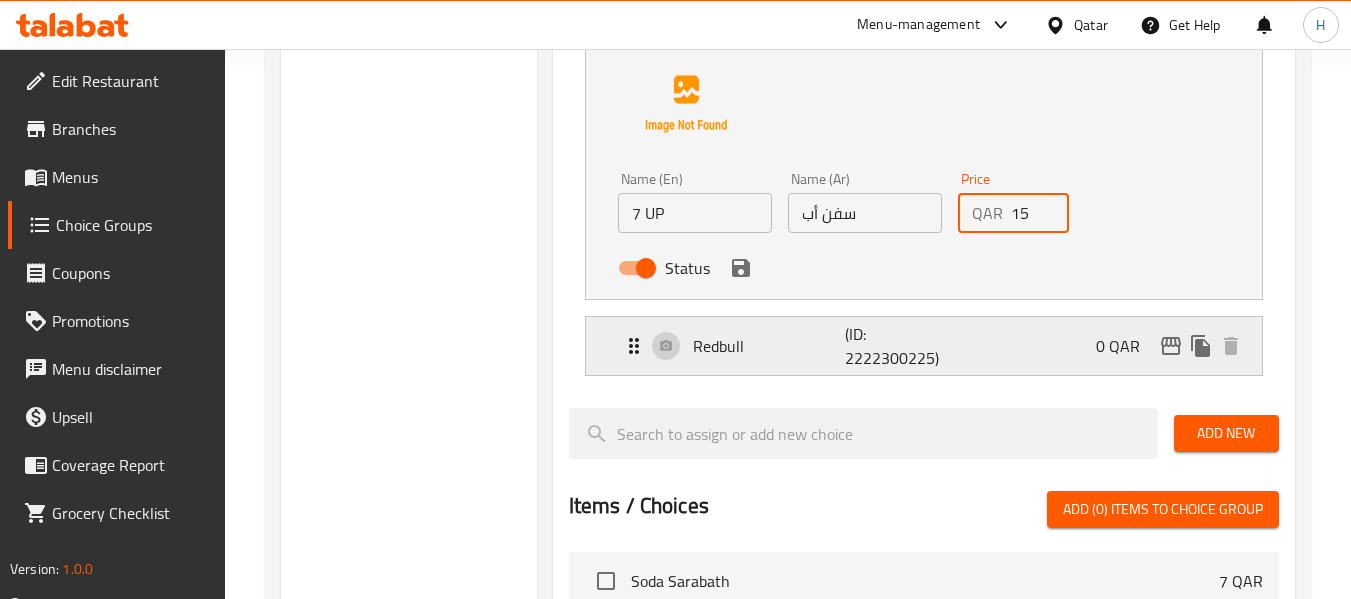 click on "(ID: 2222300225)" at bounding box center (896, 346) 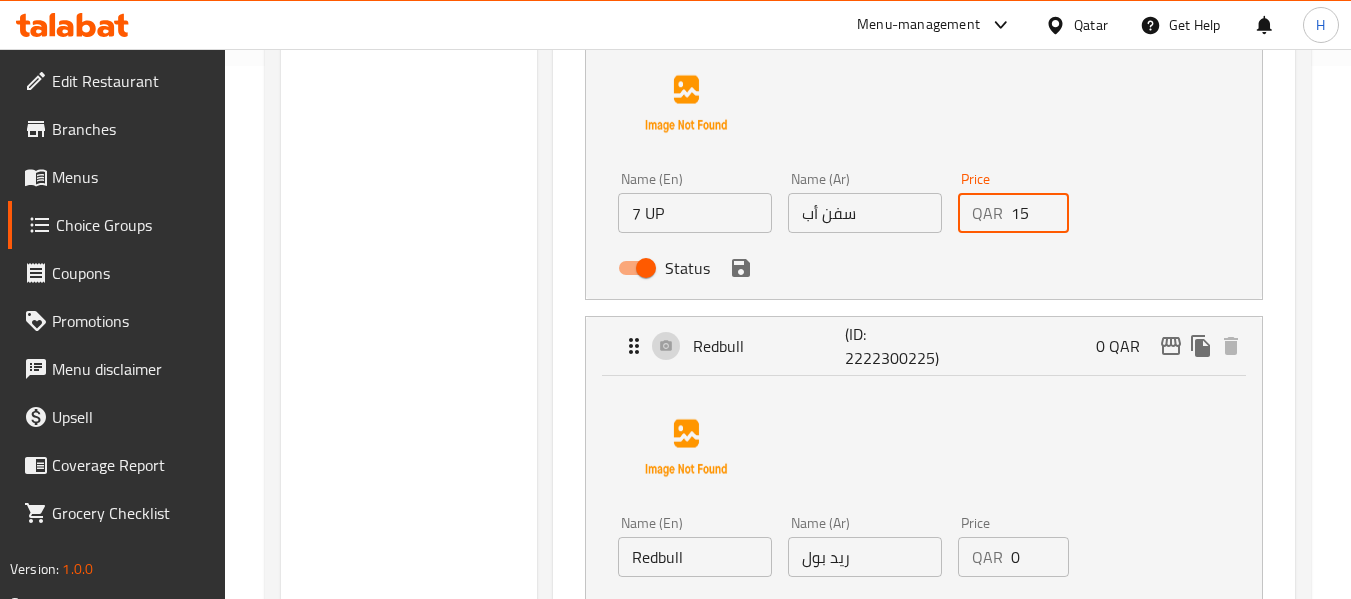 type on "15" 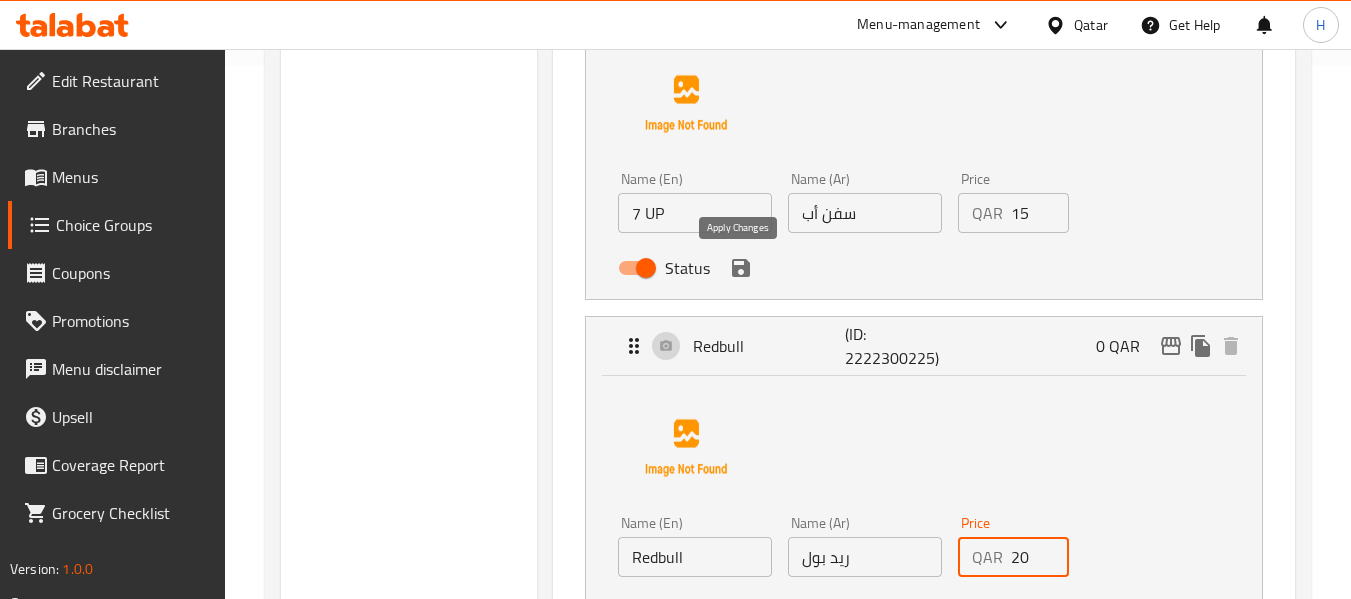 click 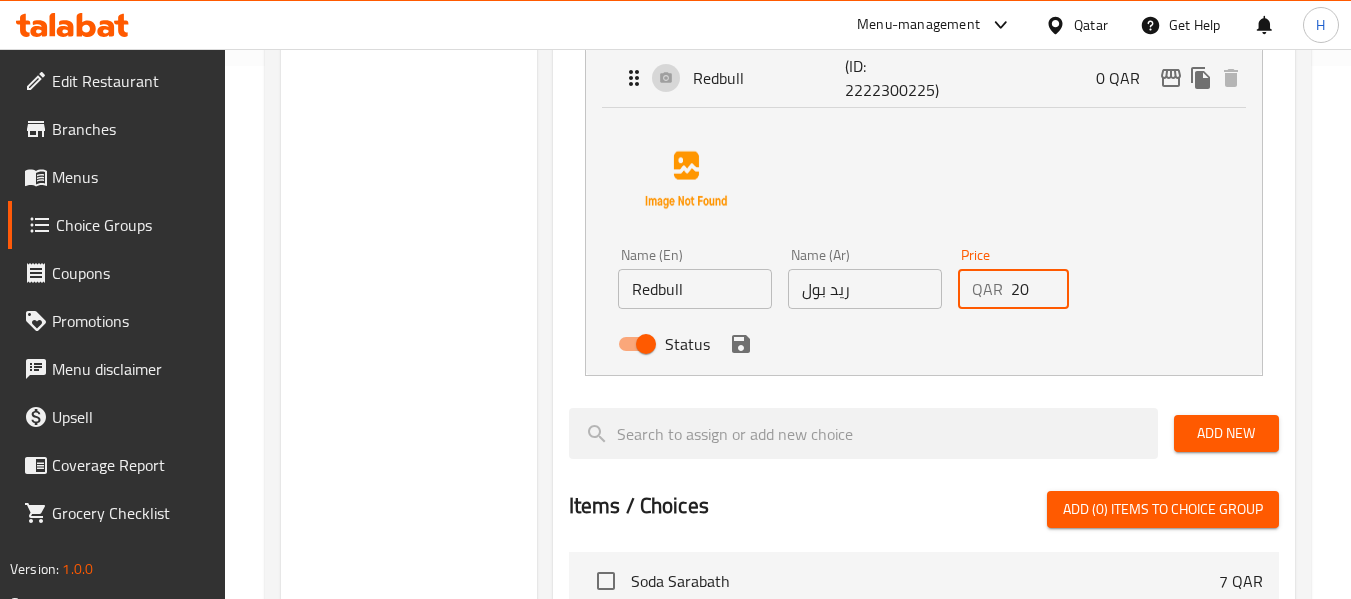 click on "Status" at bounding box center [865, 344] 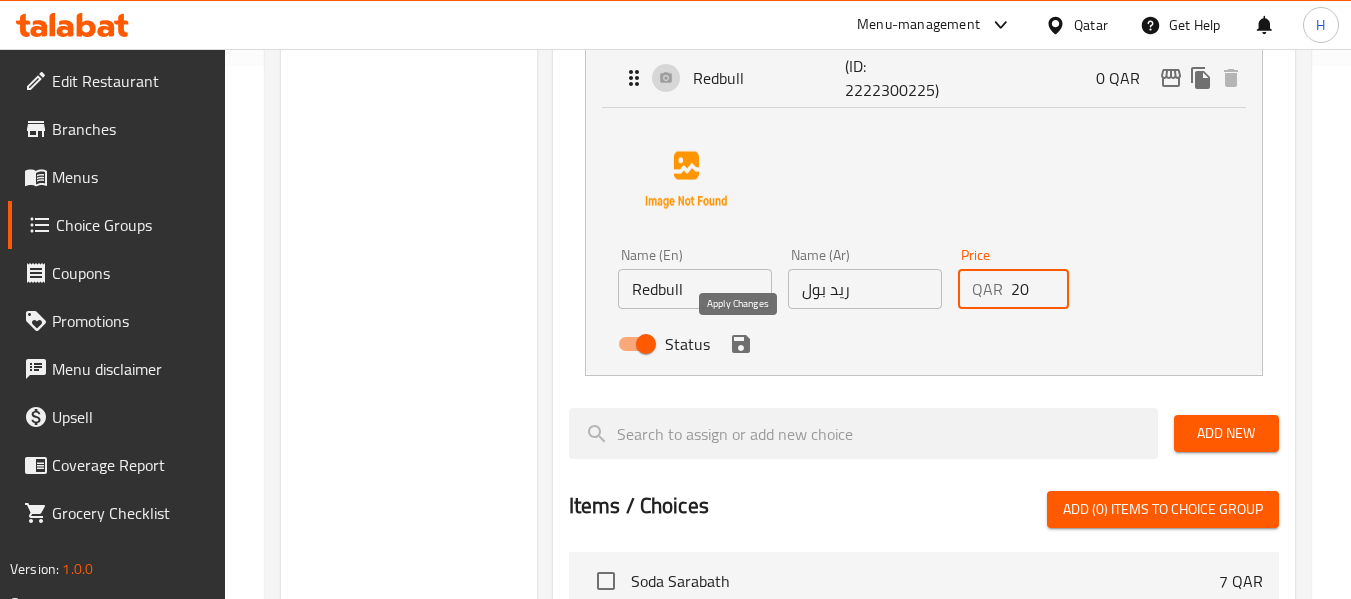 click 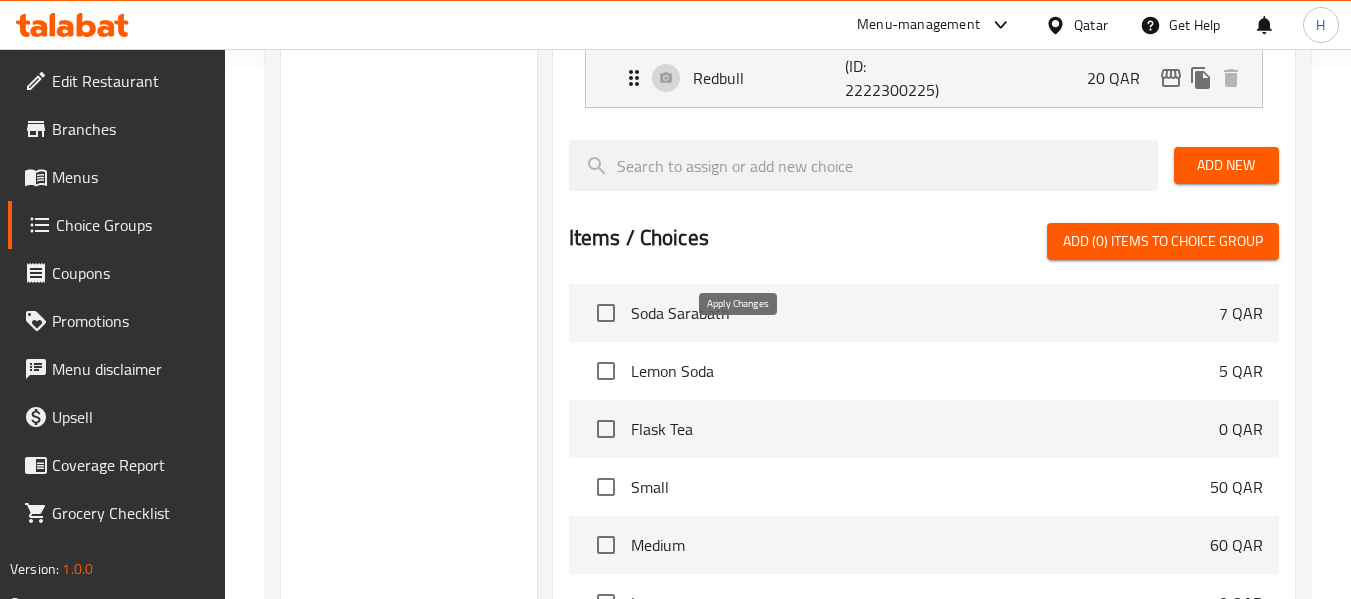 type on "20" 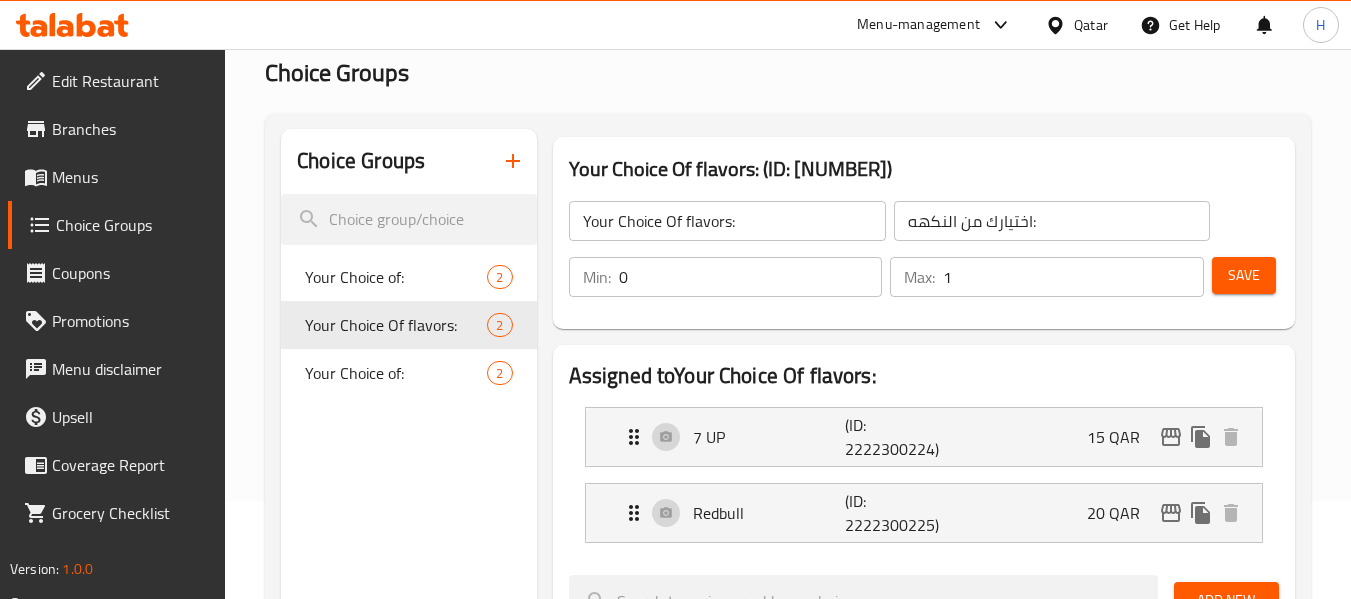 scroll, scrollTop: 0, scrollLeft: 0, axis: both 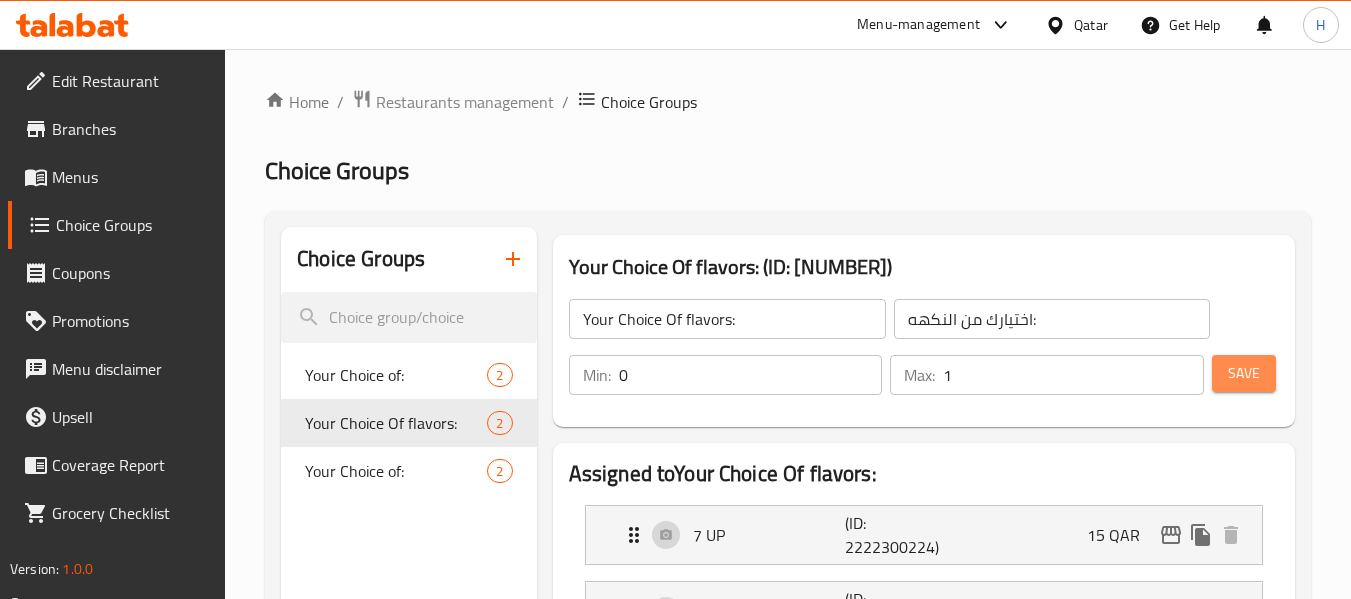 click on "Save" at bounding box center [1244, 373] 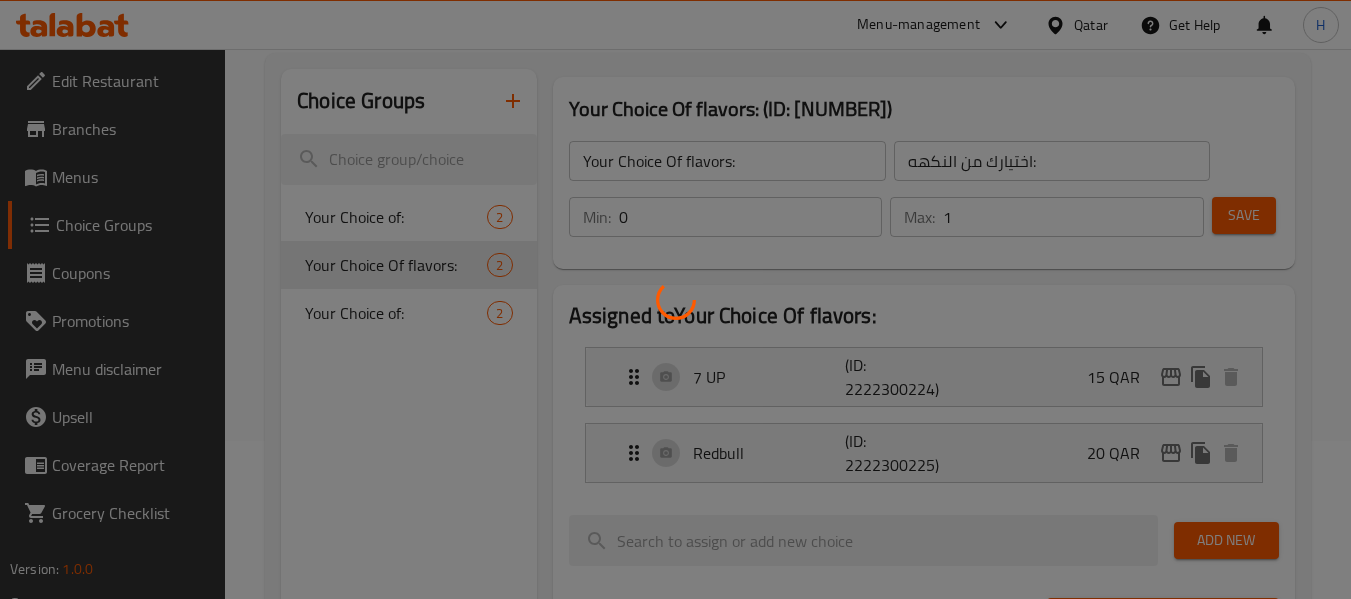 scroll, scrollTop: 533, scrollLeft: 0, axis: vertical 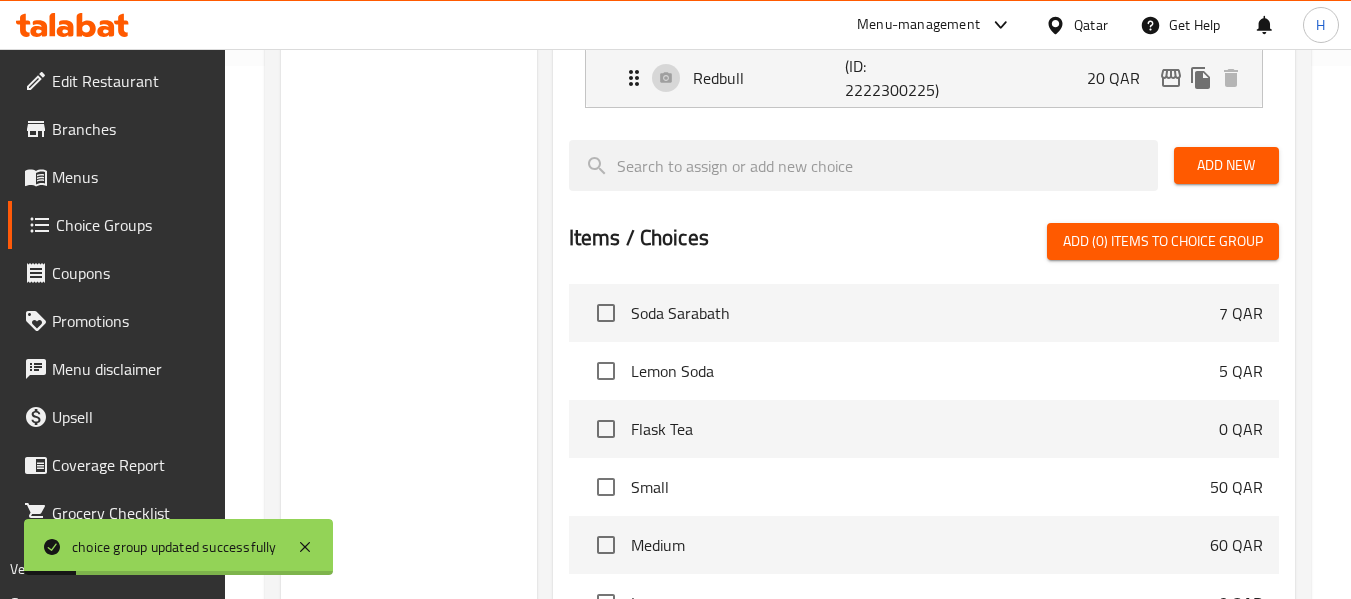 click on "Menus" at bounding box center [131, 177] 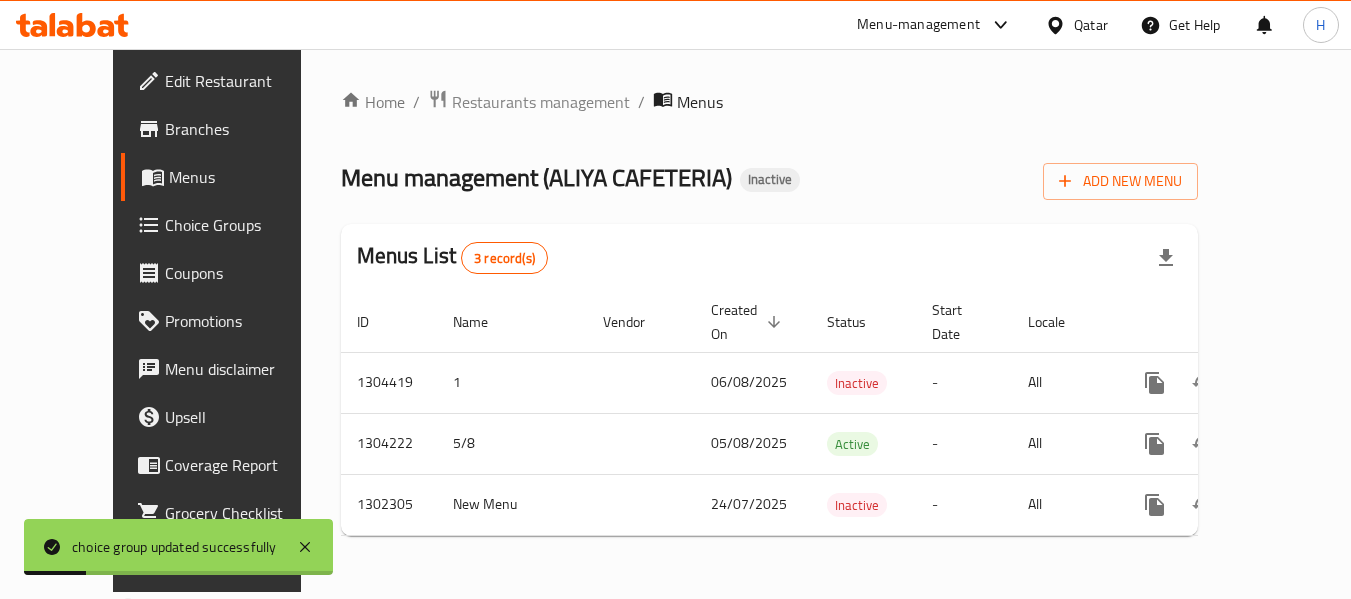 scroll, scrollTop: 0, scrollLeft: 0, axis: both 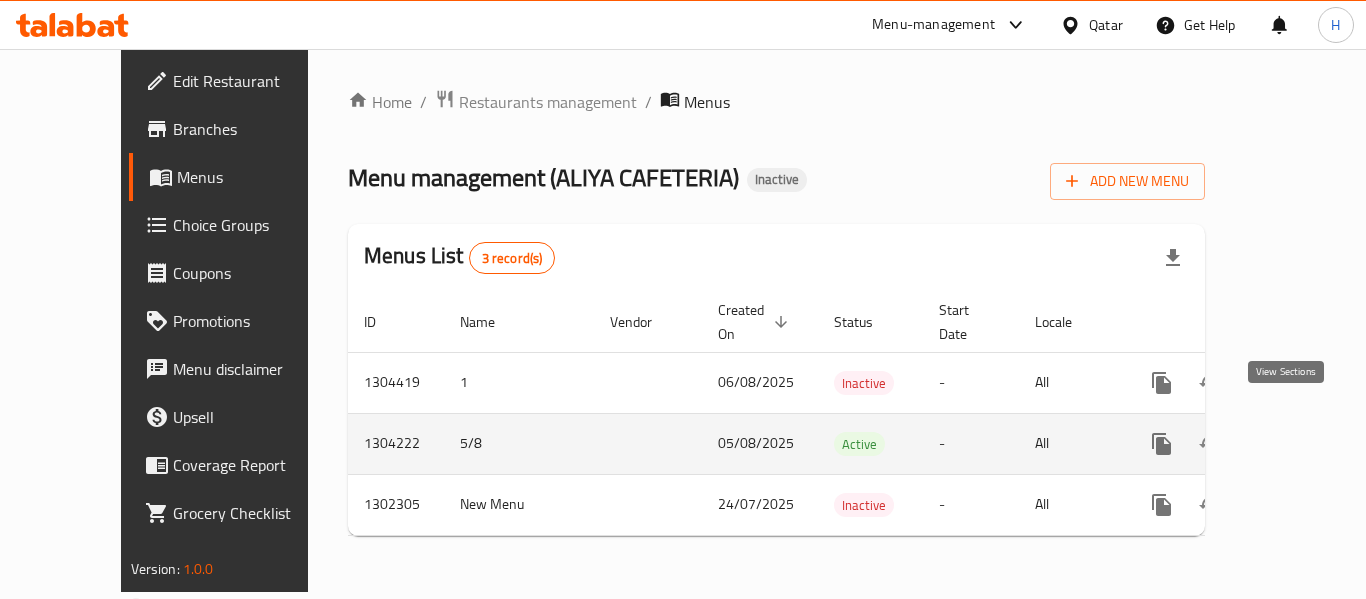 click at bounding box center (1306, 444) 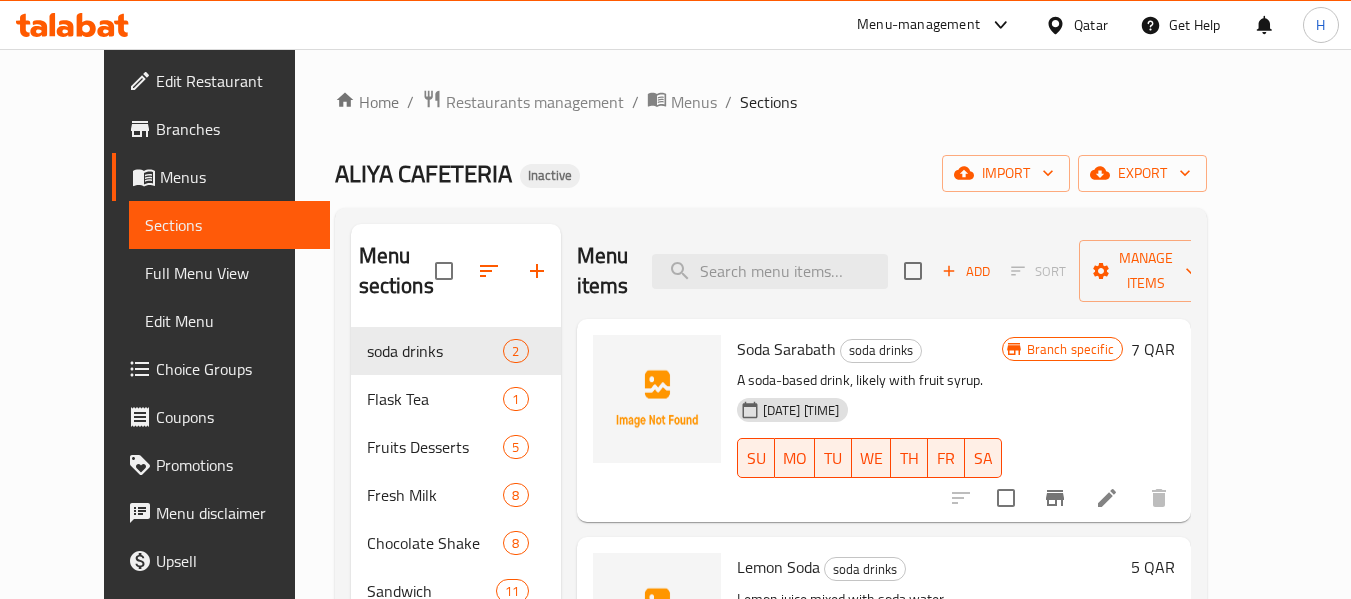 scroll, scrollTop: 524, scrollLeft: 0, axis: vertical 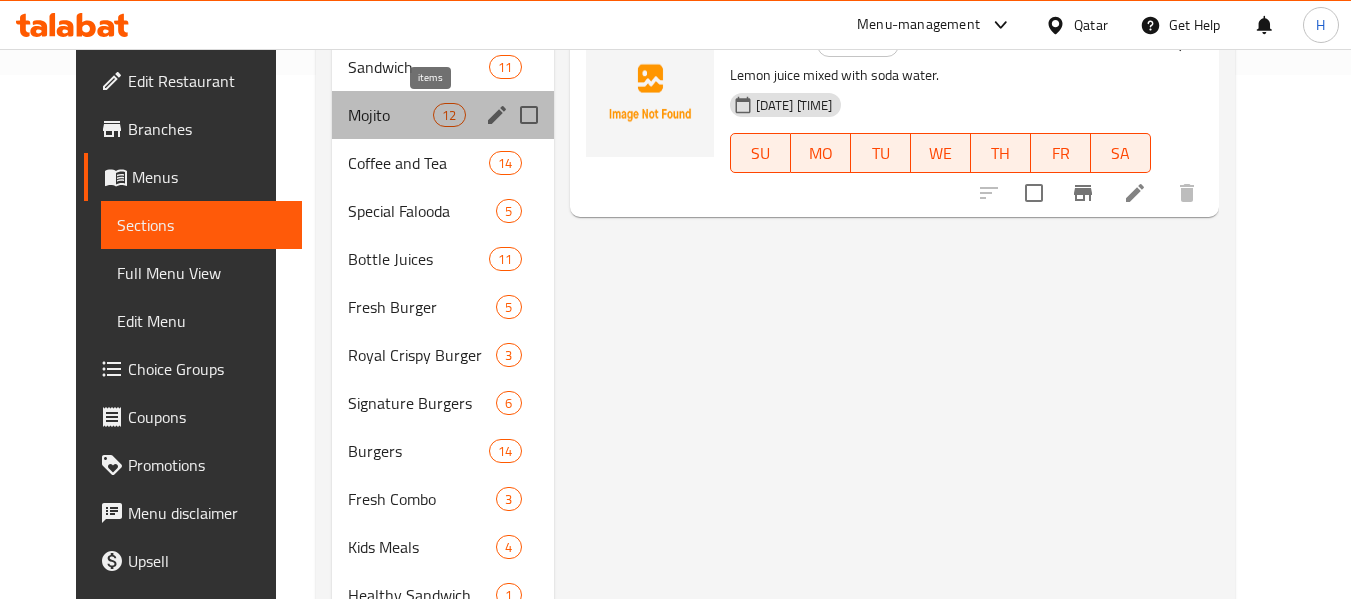 click on "12" at bounding box center (449, 115) 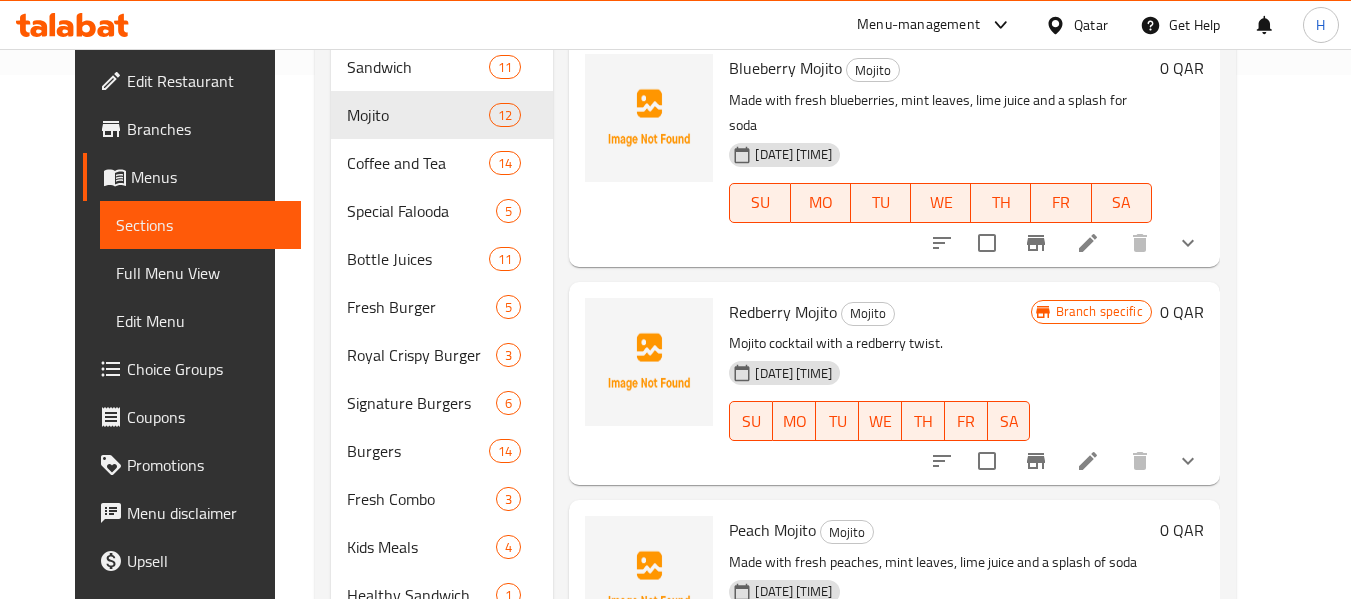 click at bounding box center [1088, 461] 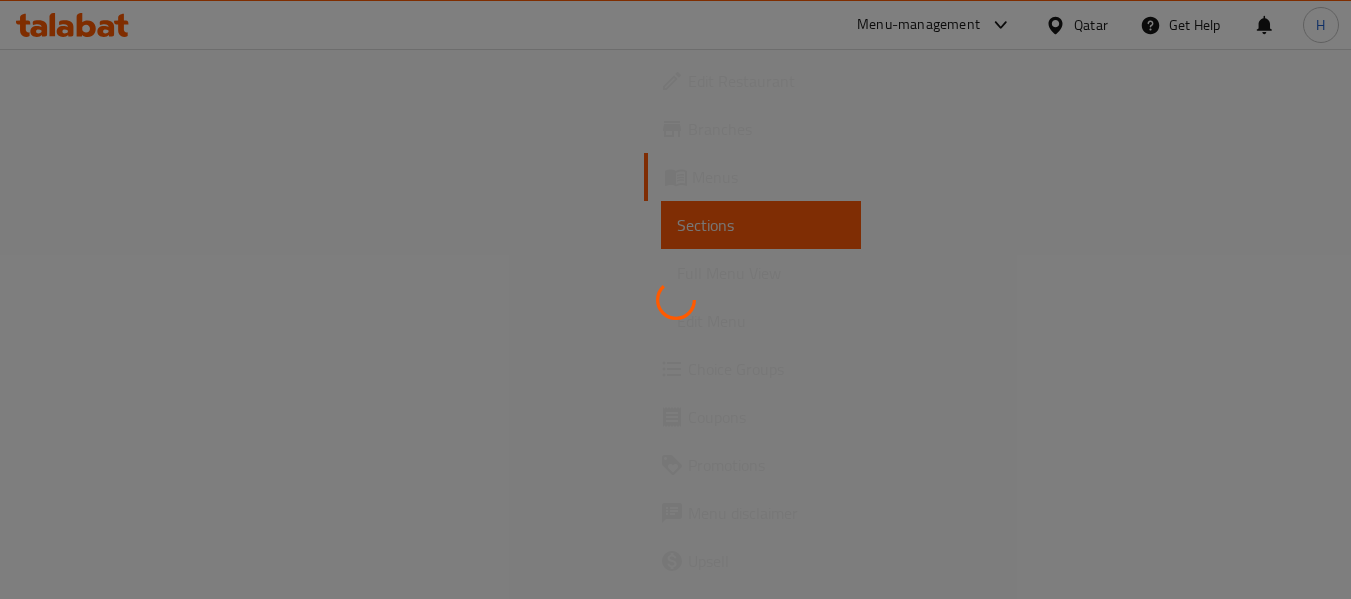 scroll, scrollTop: 0, scrollLeft: 0, axis: both 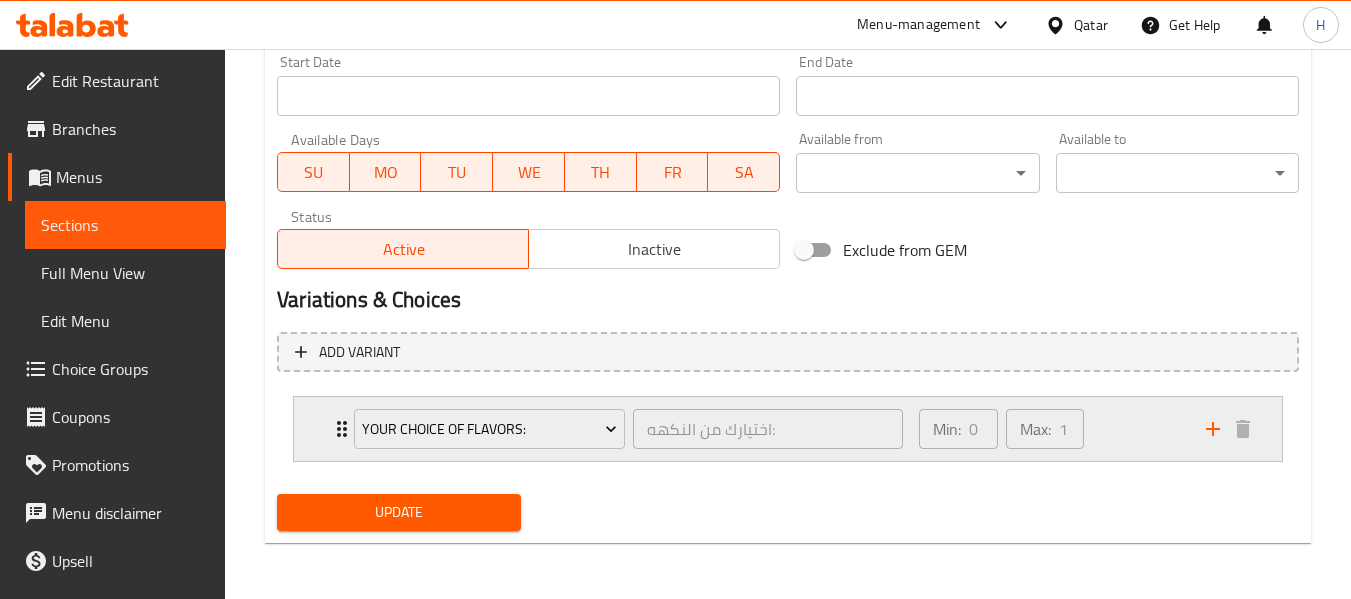 click on "Min: 0 ​ Max: 1 ​" at bounding box center (1050, 429) 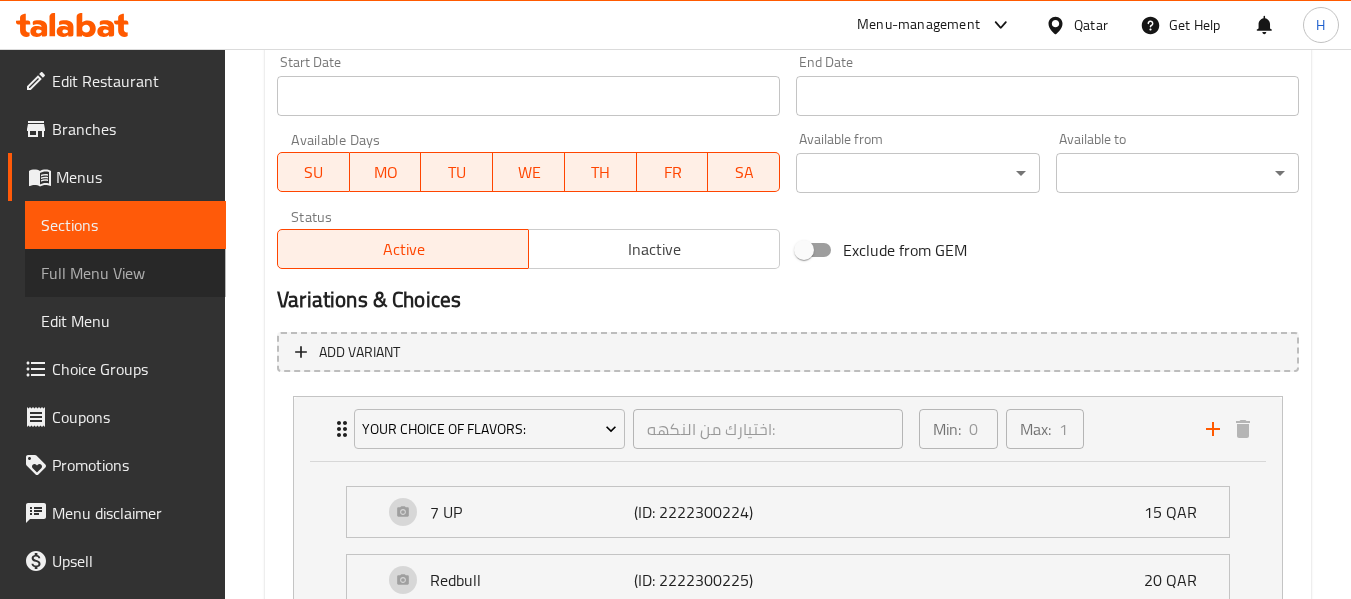 click on "Full Menu View" at bounding box center (125, 273) 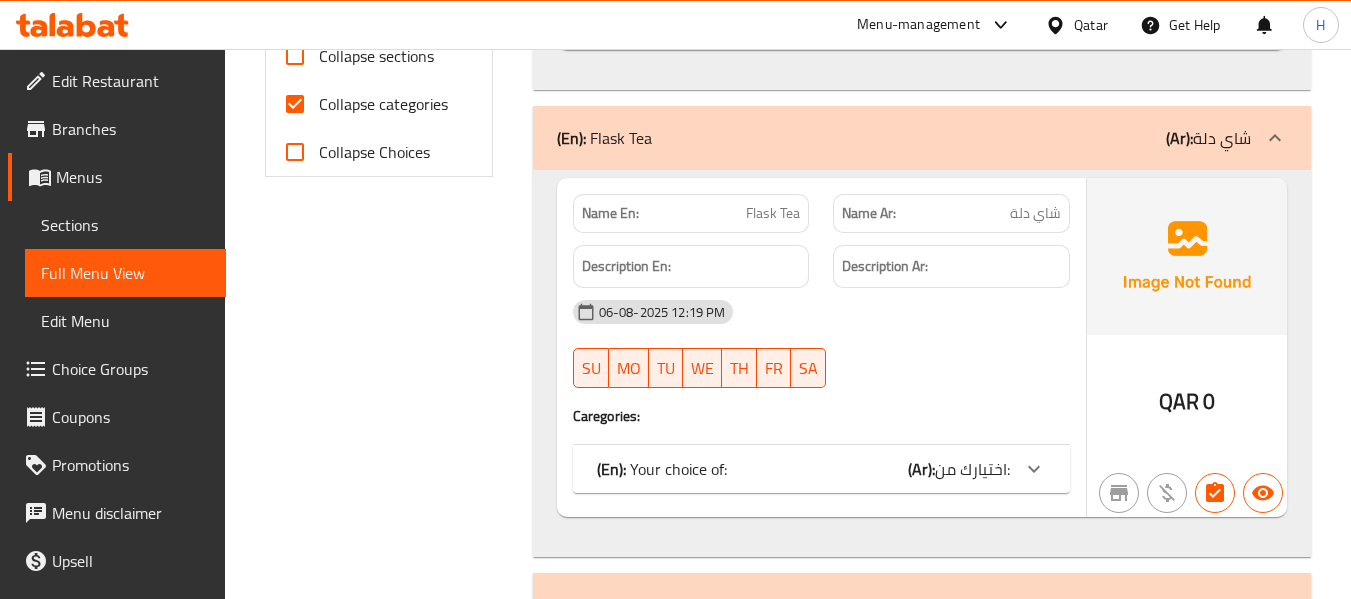click on "(En):   Flask Tea (Ar): شاي دلة" at bounding box center (922, -546) 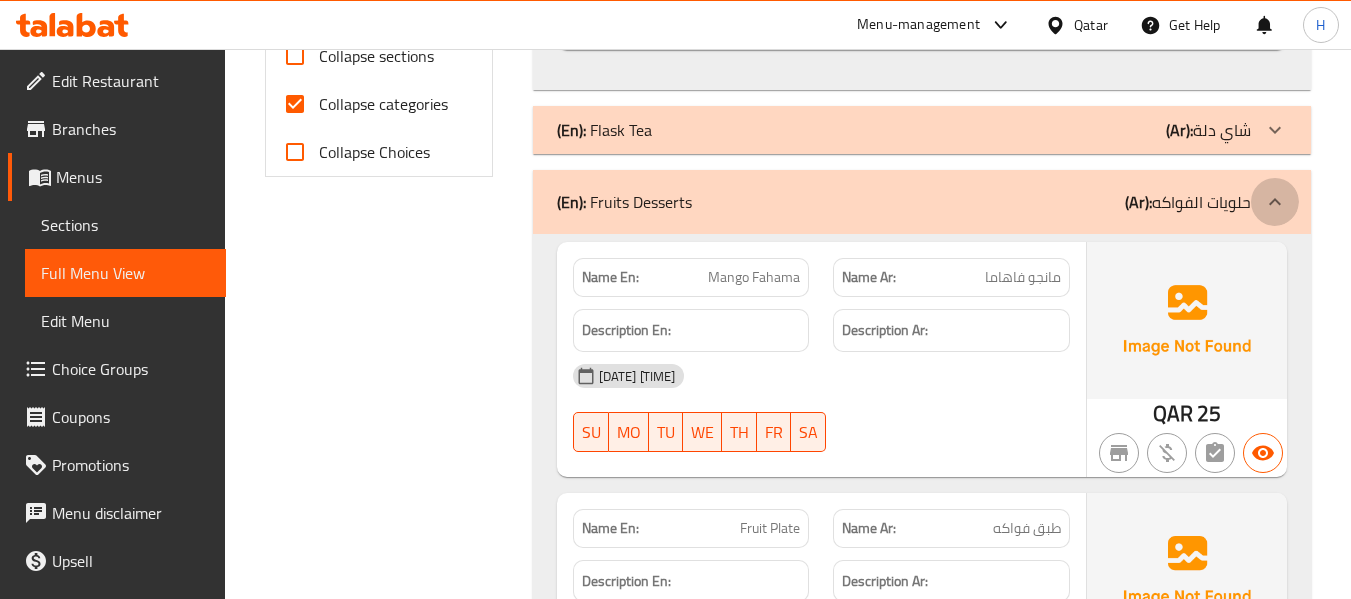 click at bounding box center (1275, -546) 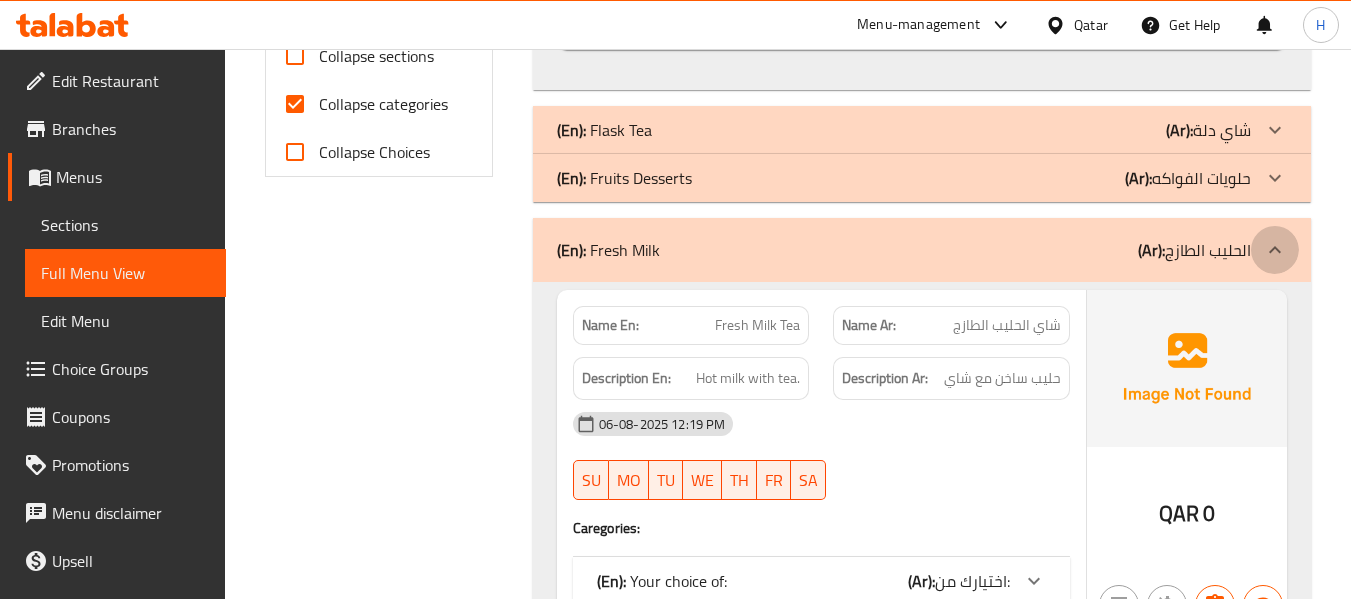 click 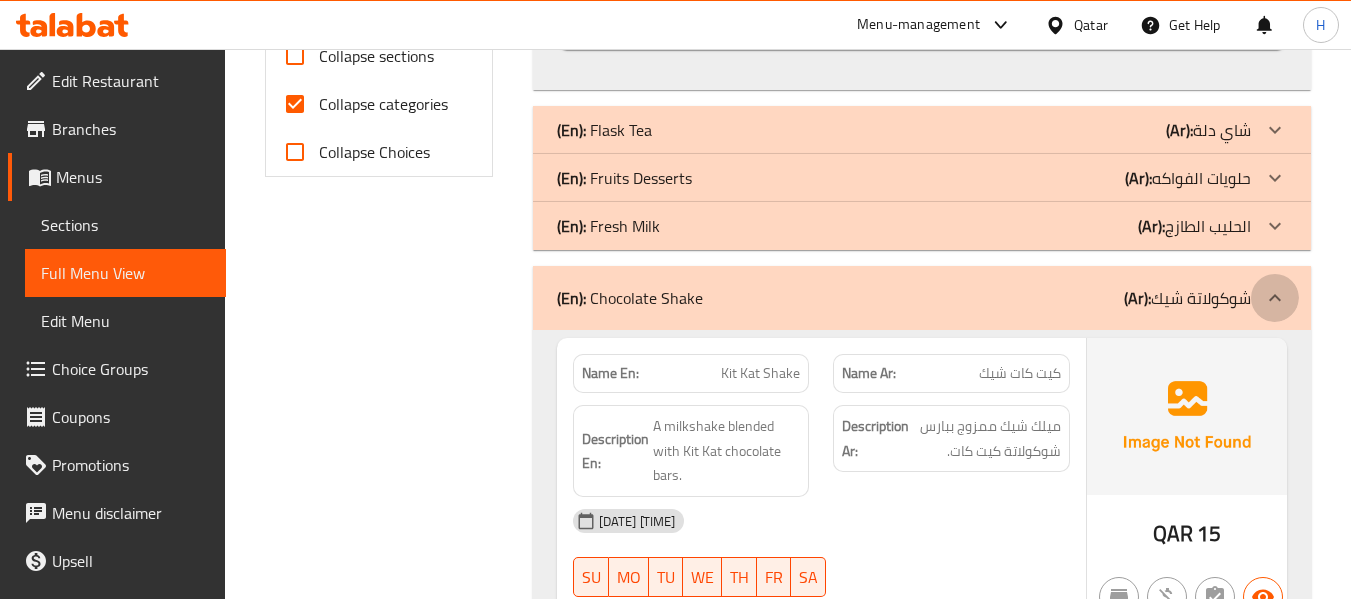 click 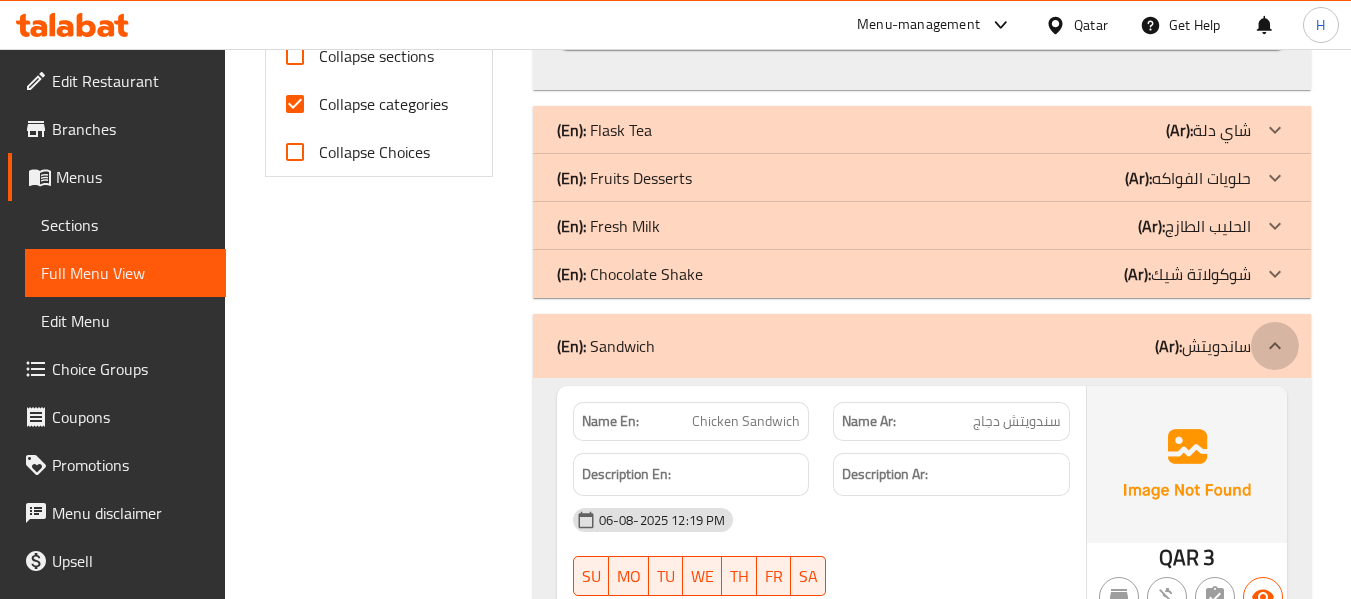 click 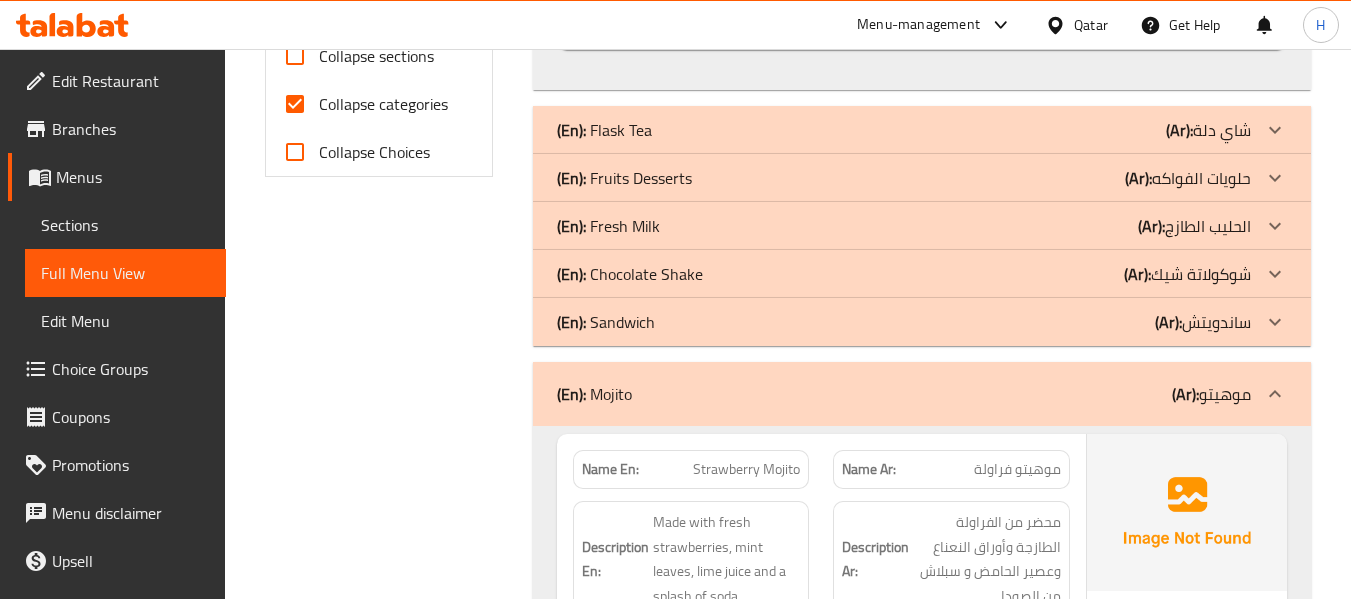 scroll, scrollTop: 1371, scrollLeft: 0, axis: vertical 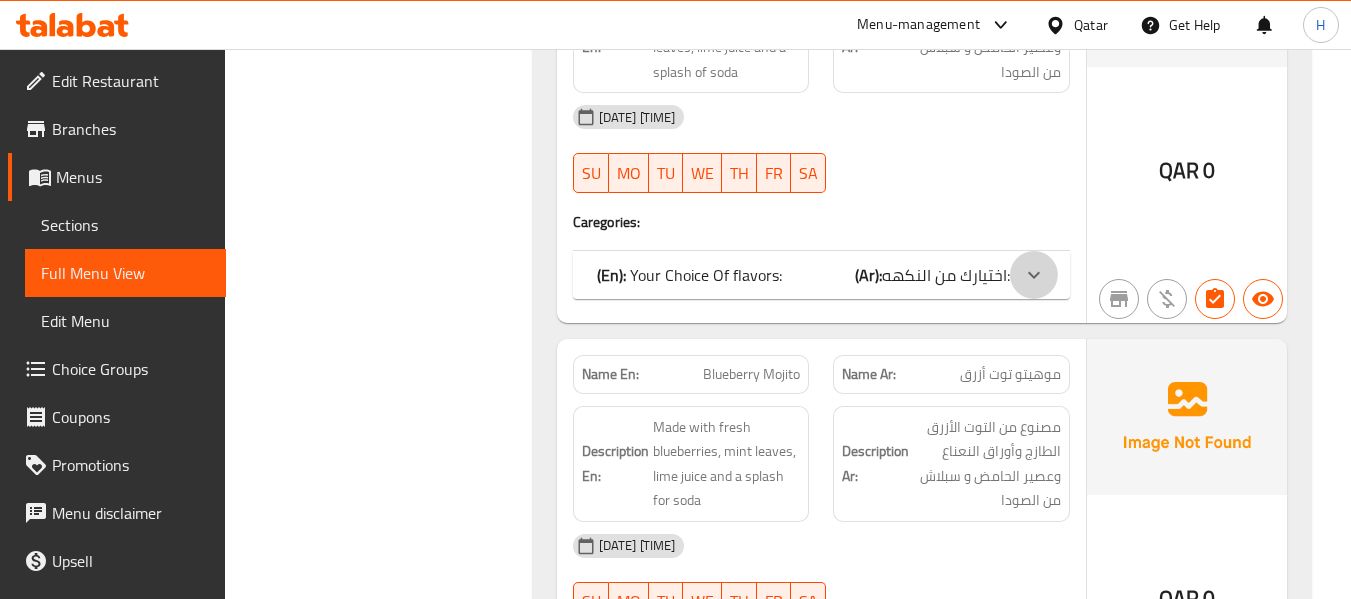 click 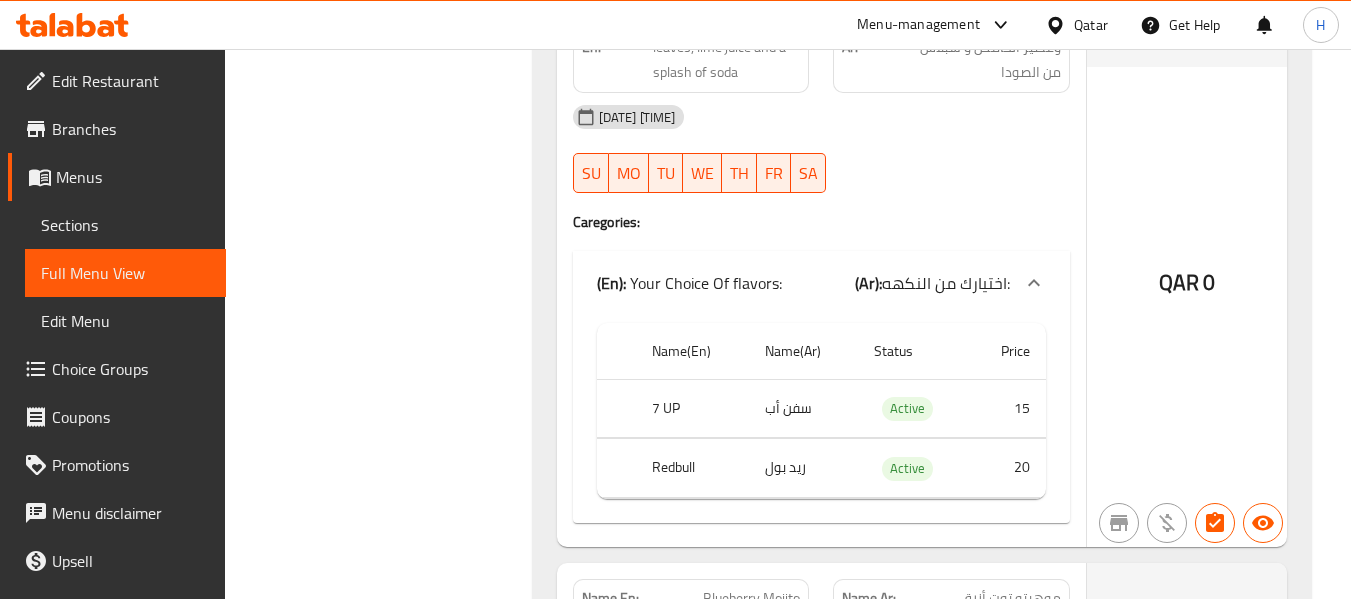 scroll, scrollTop: 1895, scrollLeft: 0, axis: vertical 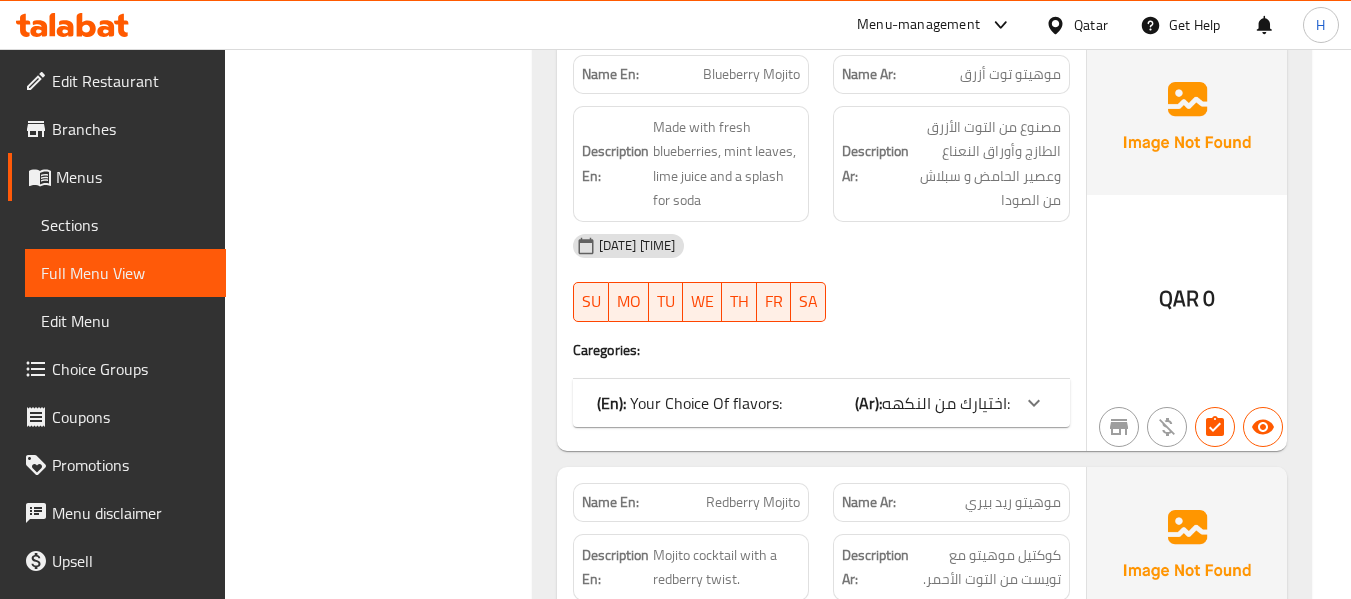 click on "Name En: Blueberry Mojito Name Ar: موهيتو توت أزرق Description En: Made with fresh blueberries, mint leaves, lime juice and a splash for soda Description Ar: مصنوع من التوت الأزرق الطازج وأوراق النعناع وعصير الحامض و سبلاش من الصودا [DATE] [TIME] SU MO TU WE TH FR SA Caregories: (En):   Your Choice Of flavors: (Ar): اختيارك من النكهه: Name(En) Name(Ar) Status Price 7 UP سفن أب Active 15 Redbull ريد بول Active 20" at bounding box center [821, -1127] 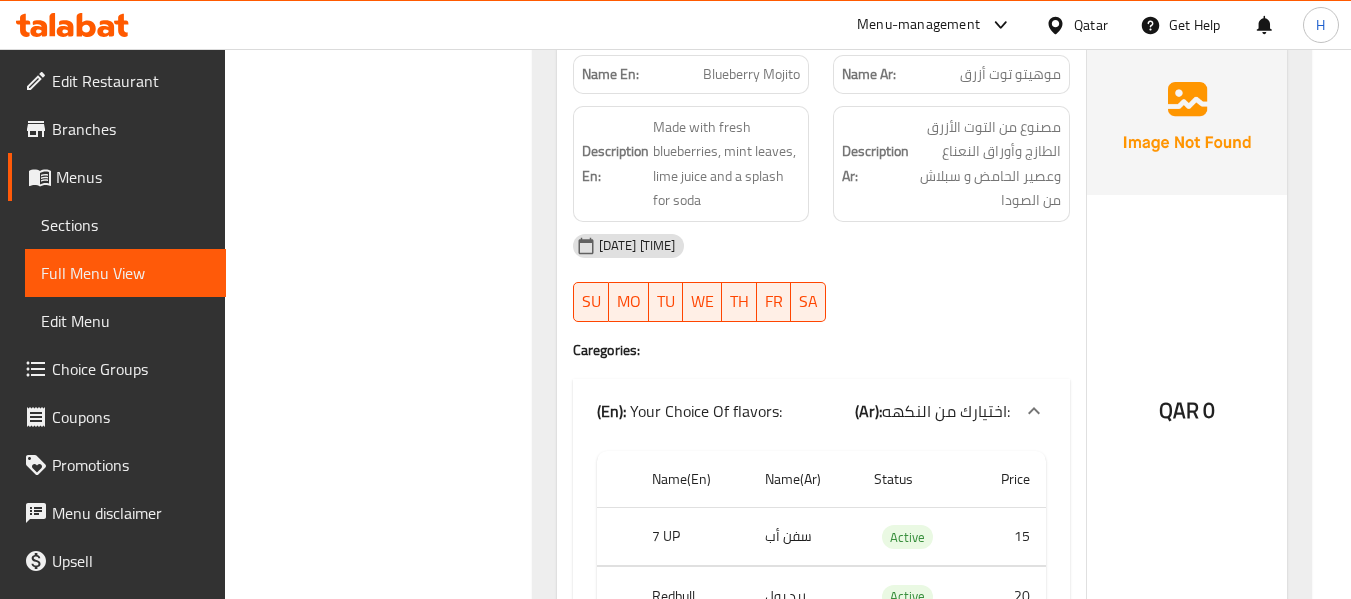 click on "Home / Restaurants management / Menus / Full menu view Export Menu 5/8   Active Filter Branches Branches Popular filters Free items Branch specific items Has choices Upsell items Availability filters Available Not available View filters Collapse sections Collapse categories Collapse Choices (En):   soda drinks (Ar): مشروبات الصودا Name En: Soda Sarabath Name Ar: صودا ساراباث Description En: A soda-based drink, likely with fruit syrup. Description Ar: مشروب اساسه الصودا، على الأرجح مع شراب الفاكهة. [DATE] [TIME] SU MO TU WE TH FR SA QAR 7 Name En: Lemon Soda Name Ar: صودا الليمون Description En: Lemon juice mixed with soda water. Description Ar: عصير الليمون الممزوج بماء الصودا. [DATE] [TIME] SU MO TU WE TH FR SA QAR 5 (En):   Flask Tea (Ar): شاي دلة Name En: Flask Tea  Name Ar: شاي دلة Description En: Description Ar: [DATE] [TIME] SU MO TU WE TH FR SA Caregories: (En):   (Ar): 50" at bounding box center [788, 34376] 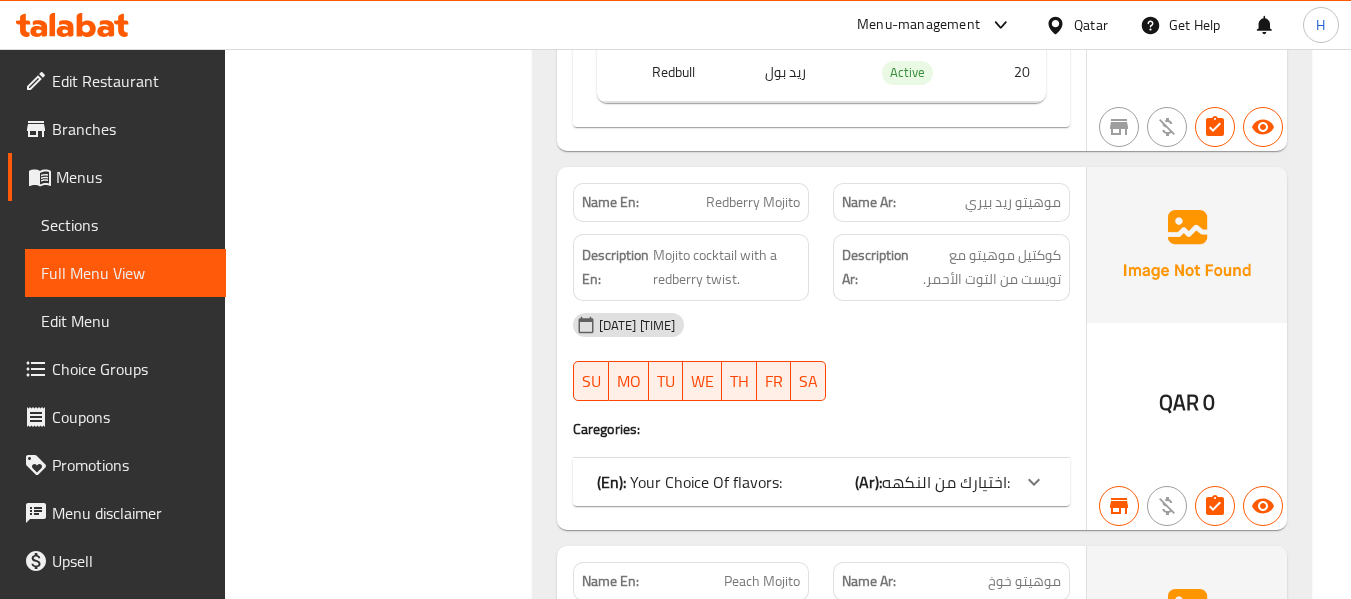 click on "اختيارك من النكهه:" at bounding box center [946, -765] 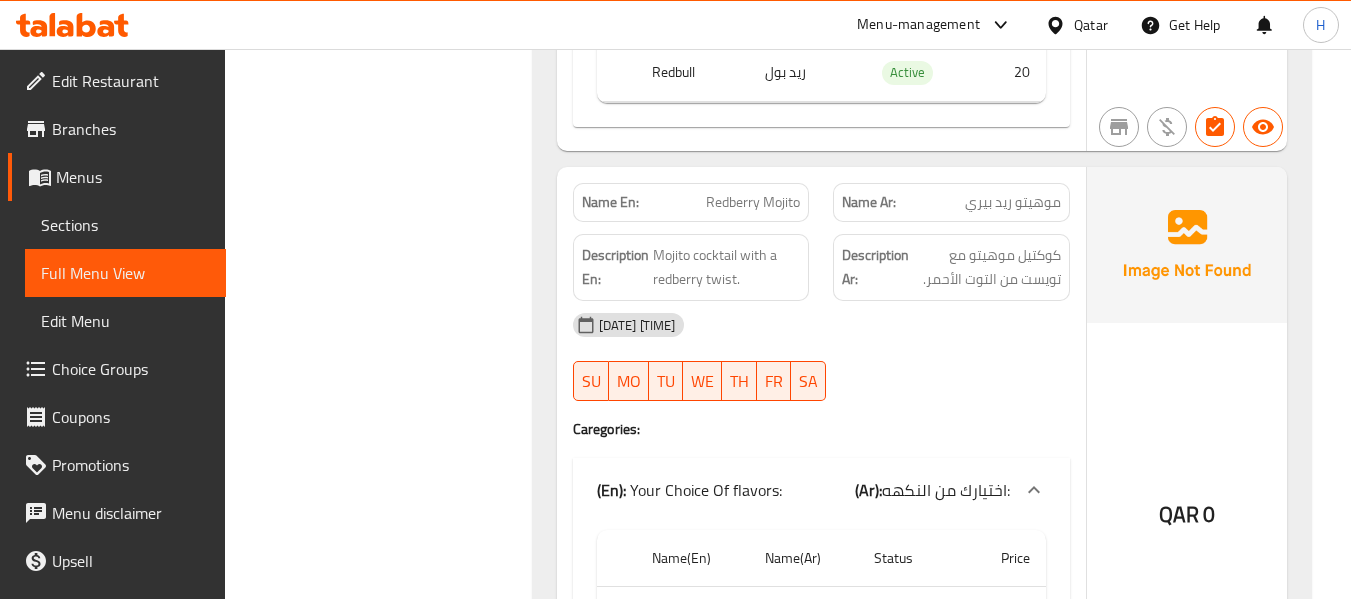 click on "[DATE] [TIME]" at bounding box center (821, 325) 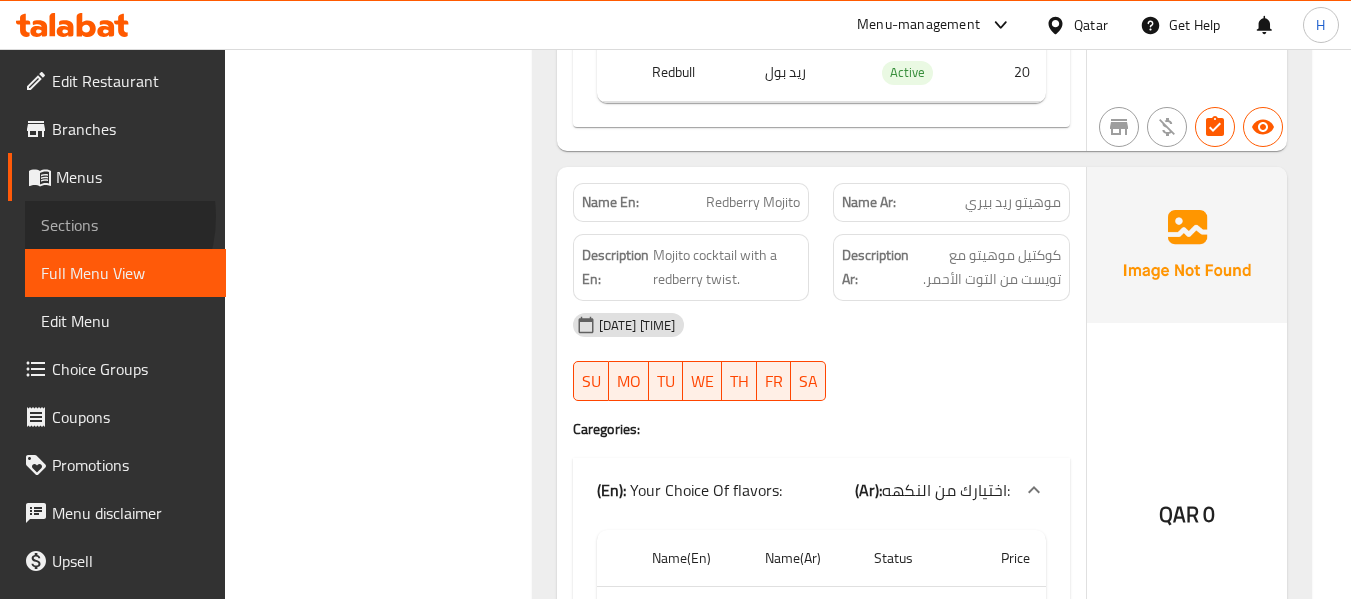 click on "Sections" at bounding box center [125, 225] 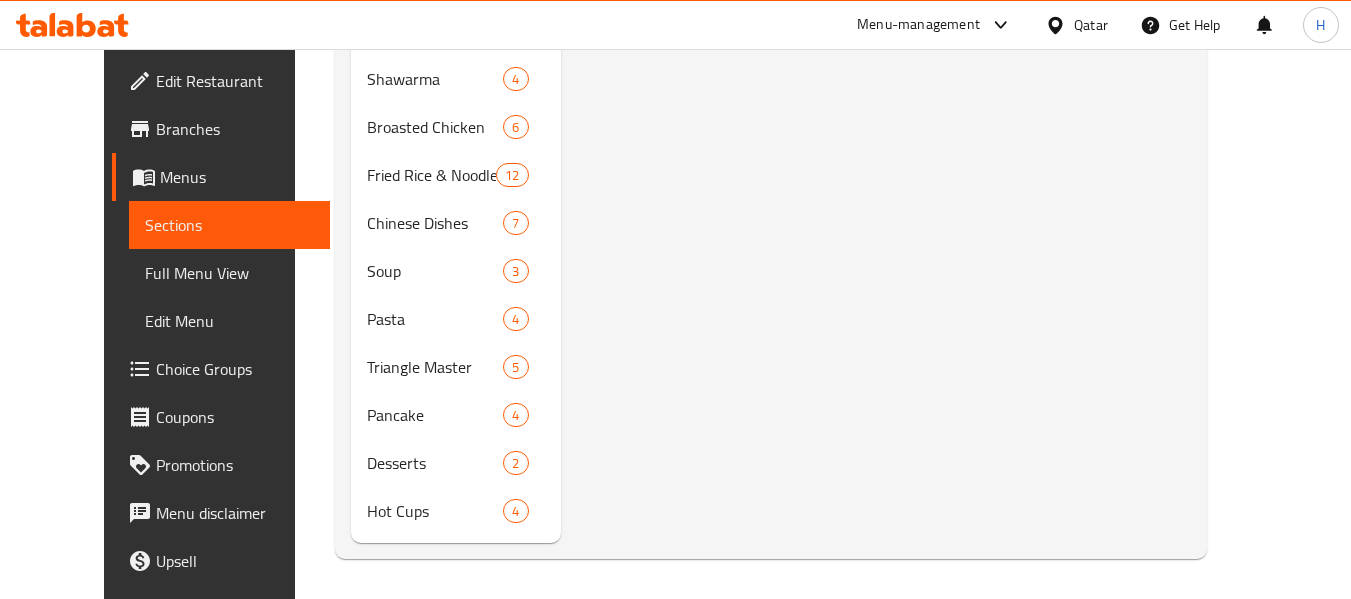 scroll, scrollTop: 320, scrollLeft: 0, axis: vertical 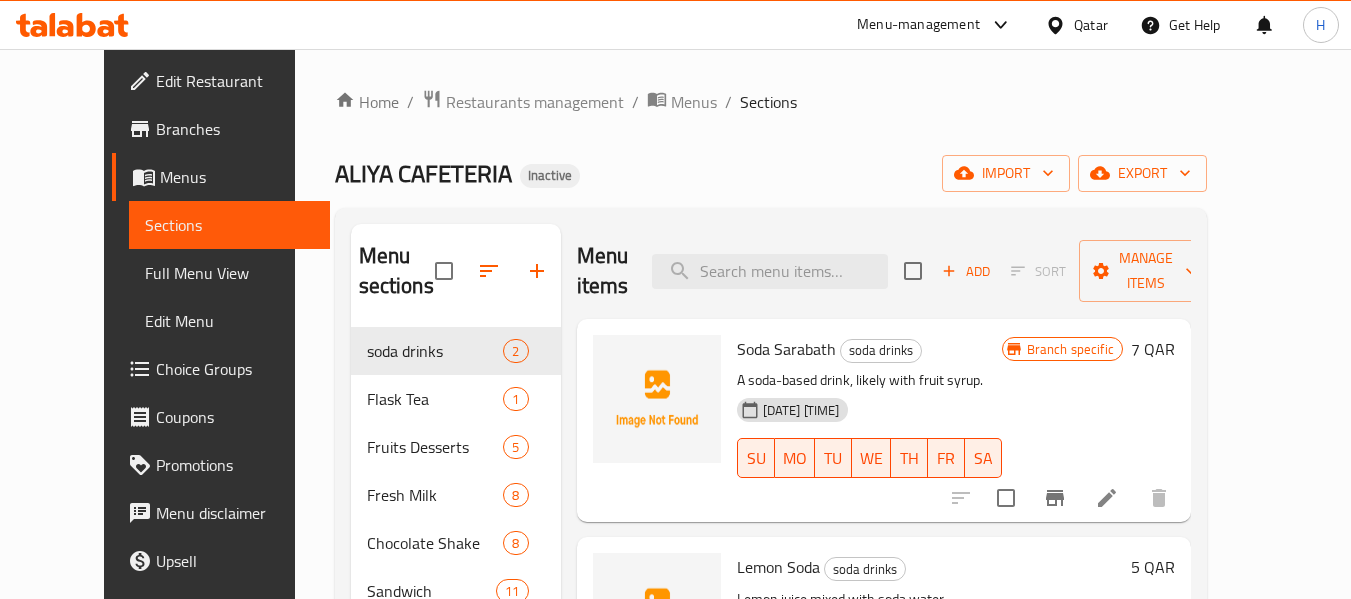 click on "Home / Restaurants management / Menus / Sections ALIYA CAFETERIA Inactive import export Menu sections soda drinks 2 Flask Tea 1 Fruits Desserts 5 Fresh Milk 8 Chocolate Shake 8 Sandwich 11 Mojito 12 Coffee and Tea 14 Special Falooda 5 Bottle Juices 11 Fresh Burger 5 Royal Crispy Burger 3 Signature Burgers 6 Burgers 14 Fresh Combo 3 Kids Meals 4 Healthy Sandwich 1 Slice Sandwiches 6 Combo Sandwiches 14 Club Sandwiches 15 CALZONI 5 Italian 5 Spanish 5 Wrap 12 Aliya Special 5 Plates 11 Paratha Sandwiches 13 Dynamite Special 7 Shawarma 4 Broasted Chicken 6 Fried Rice & Noodles 12 Chinese Dishes 7 Soup 3 Pasta 4 Triangle Master 5 Pancake 4 Desserts 2 Hot Cups 4 Menu items Add Sort Manage items Soda Sarabath   soda drinks A soda-based drink, likely with fruit syrup. [DATE] [TIME] SU MO TU WE TH FR SA Branch specific 7   QAR Lemon Soda   soda drinks Lemon juice mixed with soda water. [DATE] [TIME] SU MO TU WE TH FR SA 5   QAR" at bounding box center [771, 1132] 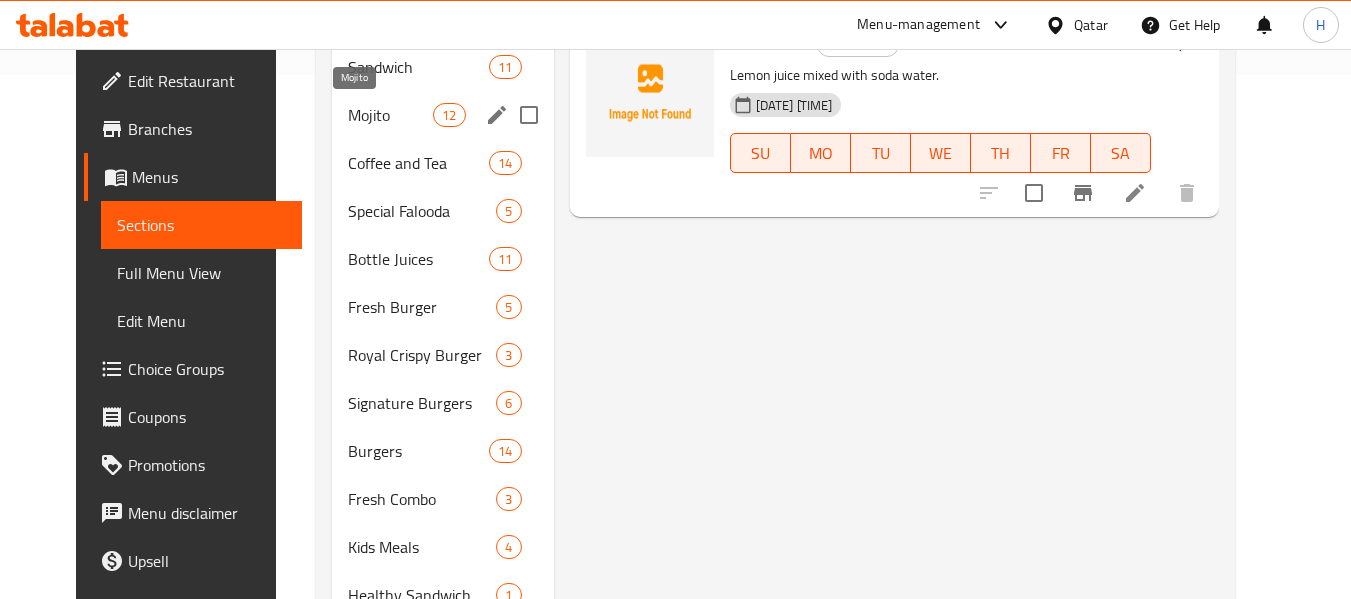 click on "Mojito" at bounding box center (390, 115) 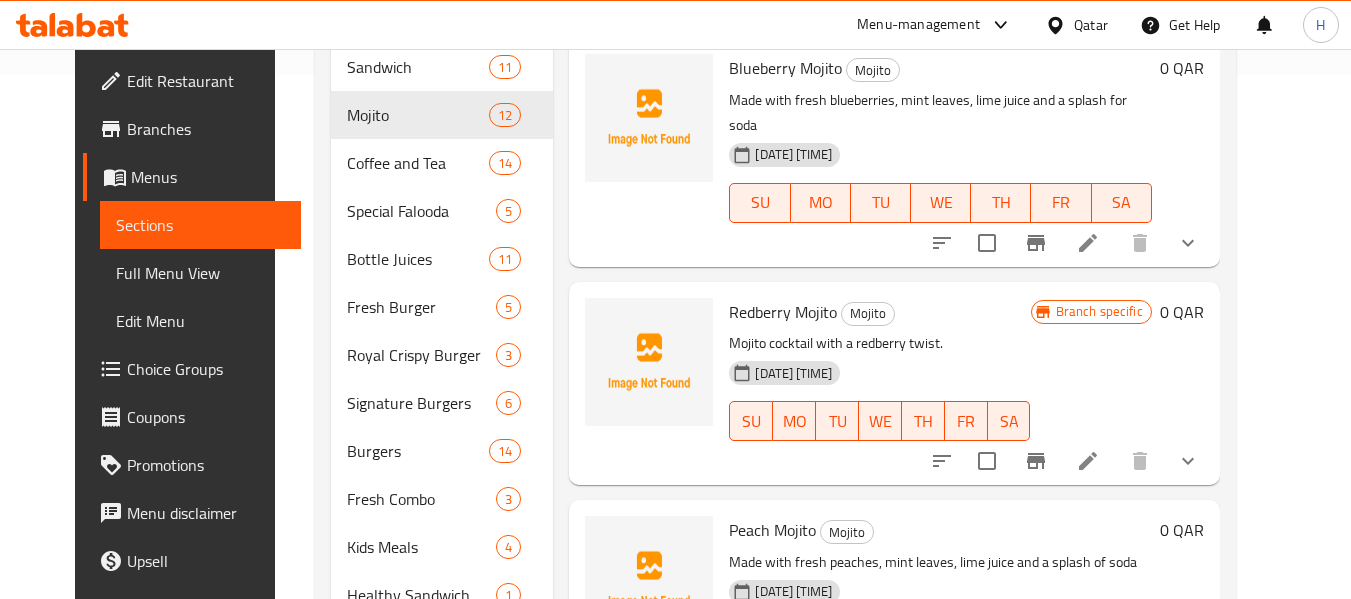 scroll, scrollTop: 0, scrollLeft: 0, axis: both 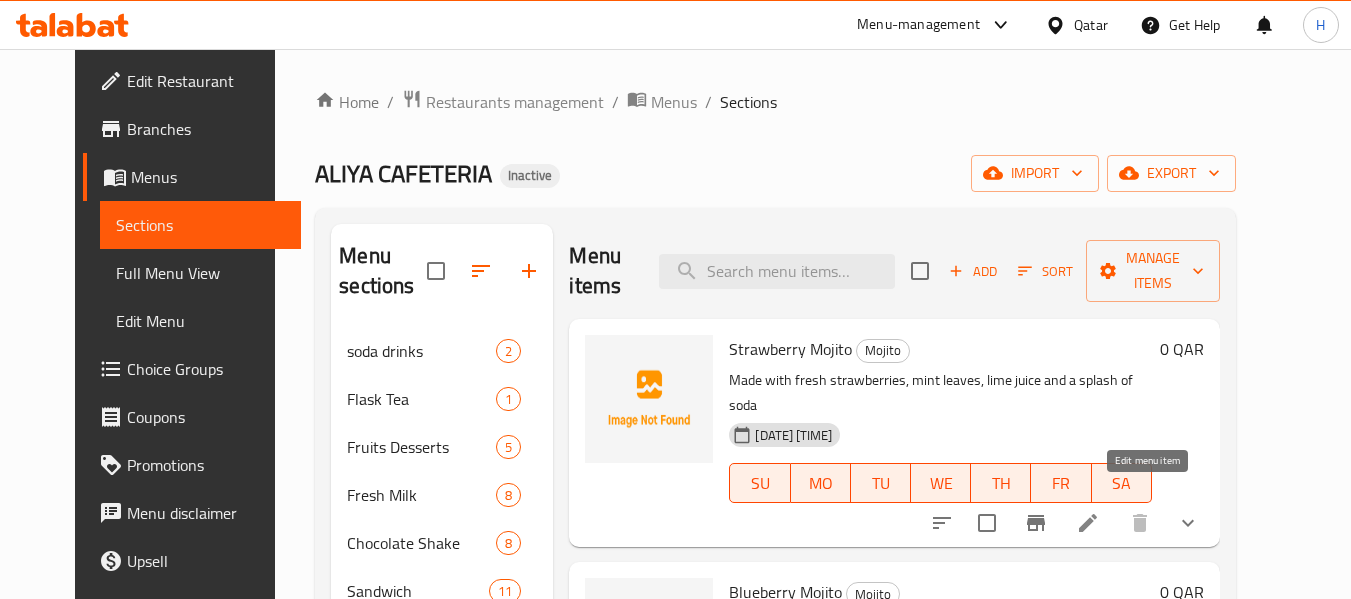 click 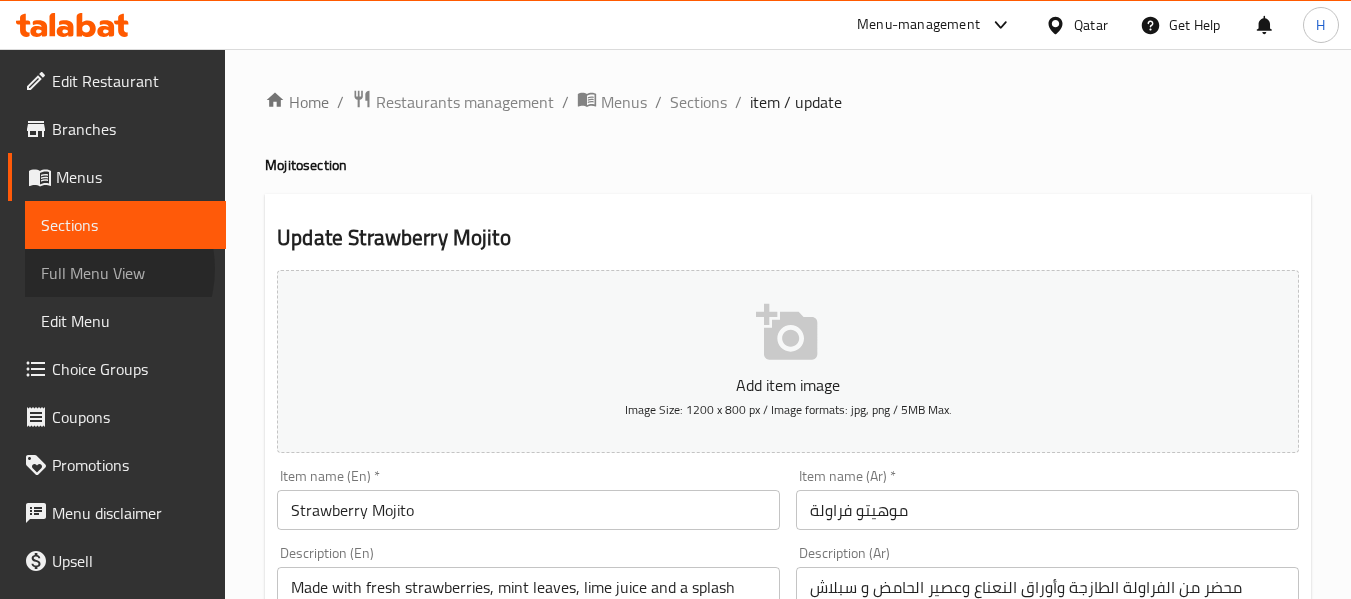 click on "Full Menu View" at bounding box center (125, 273) 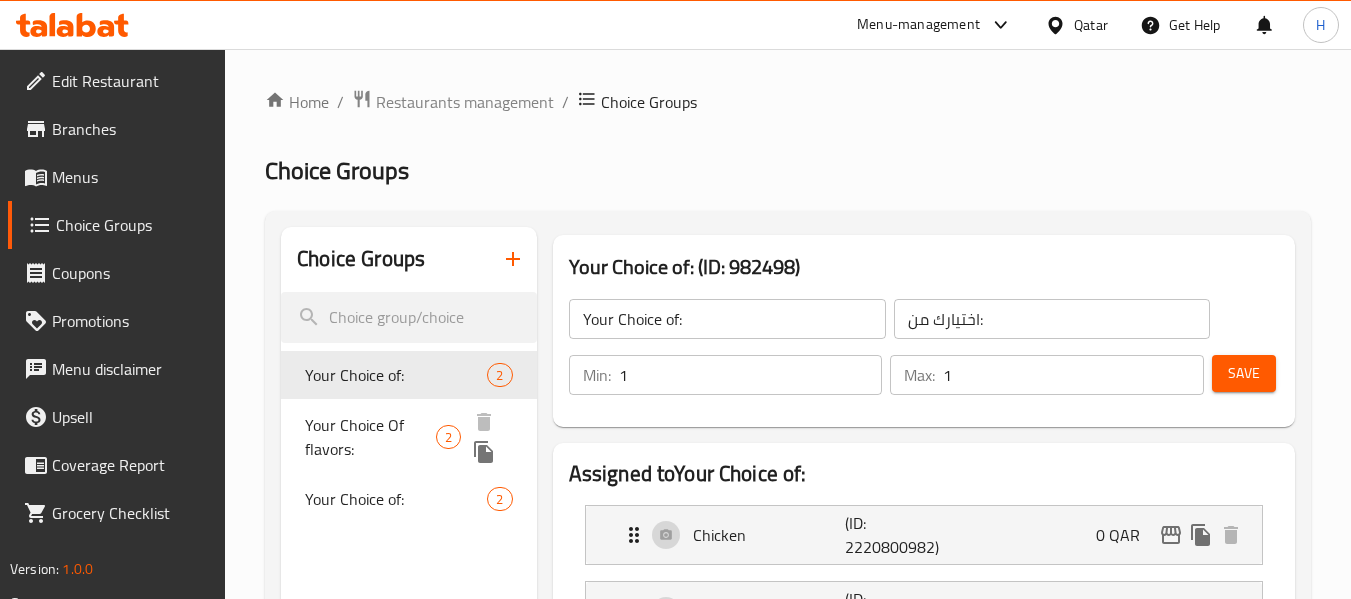 click on "Your Choice Of flavors:" at bounding box center (370, 437) 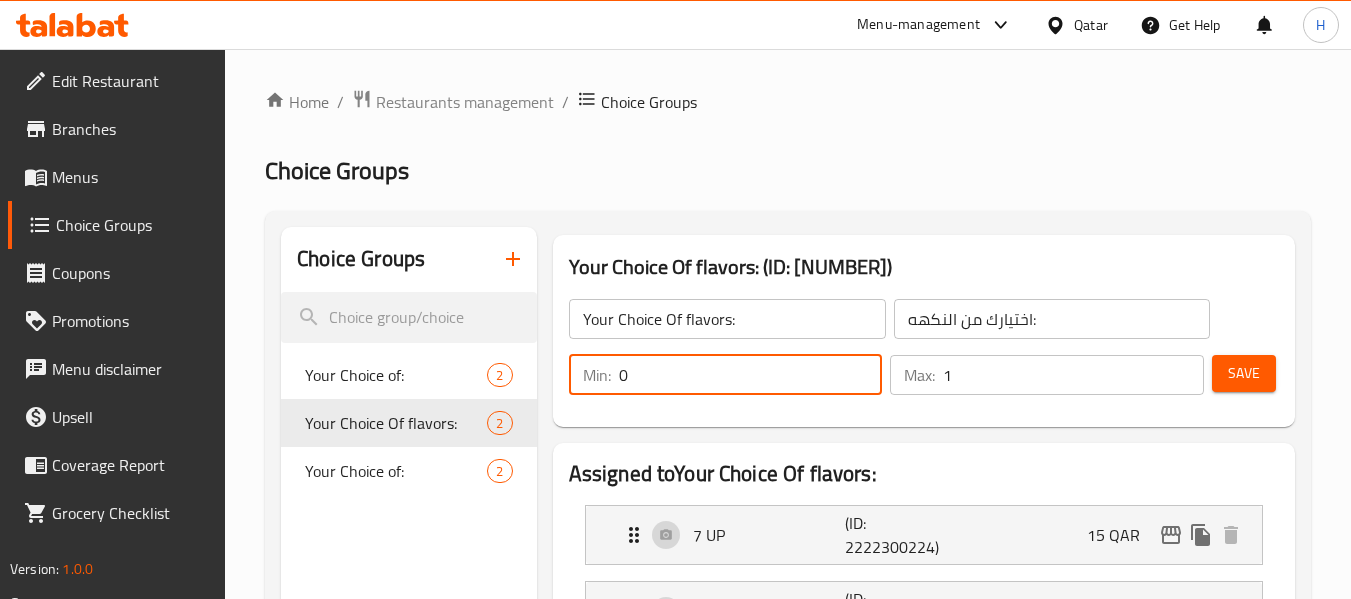 click on "0" at bounding box center (751, 375) 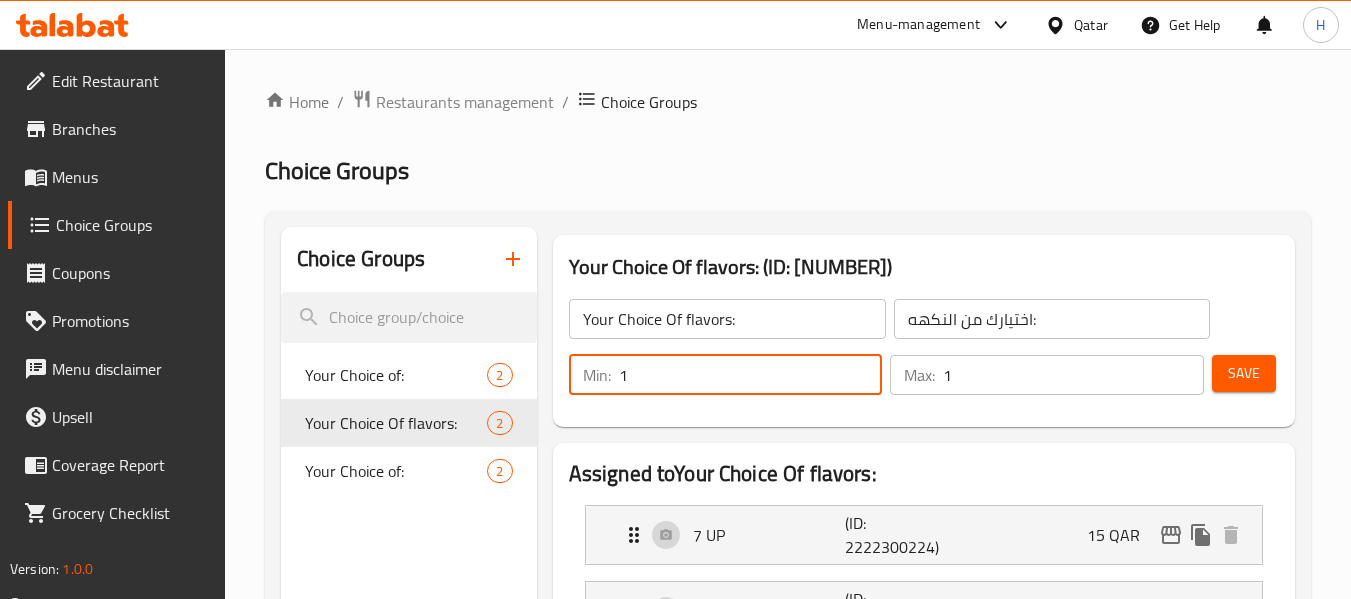 type on "1" 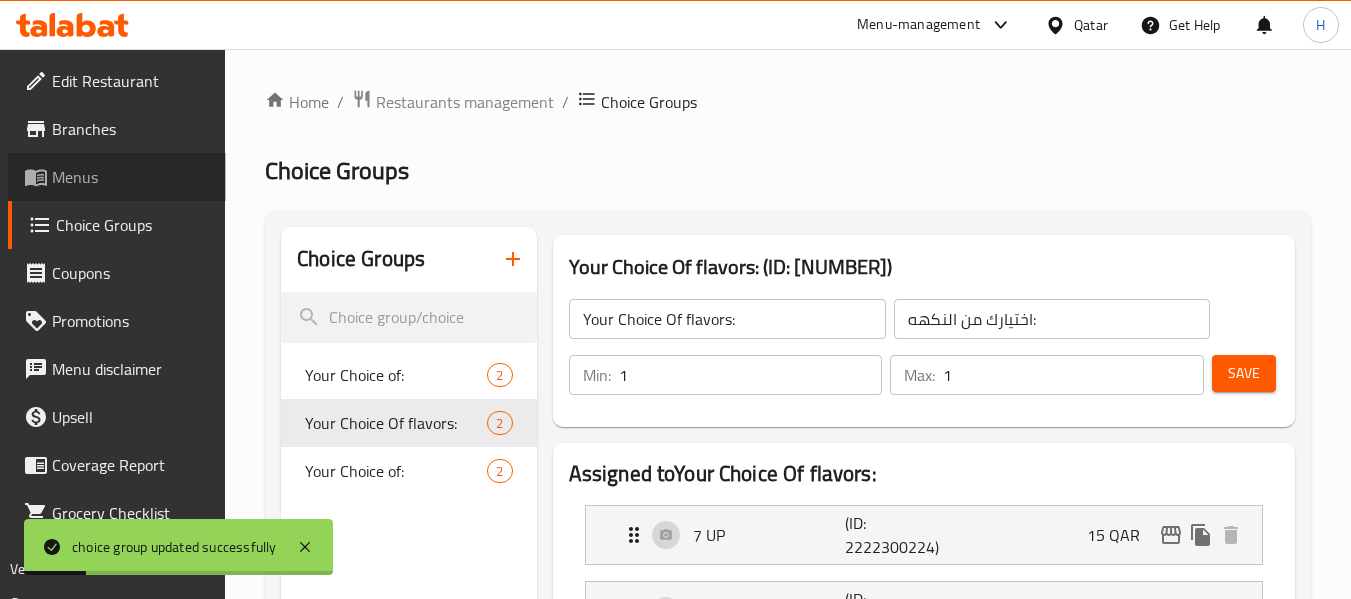 click on "Menus" at bounding box center [117, 177] 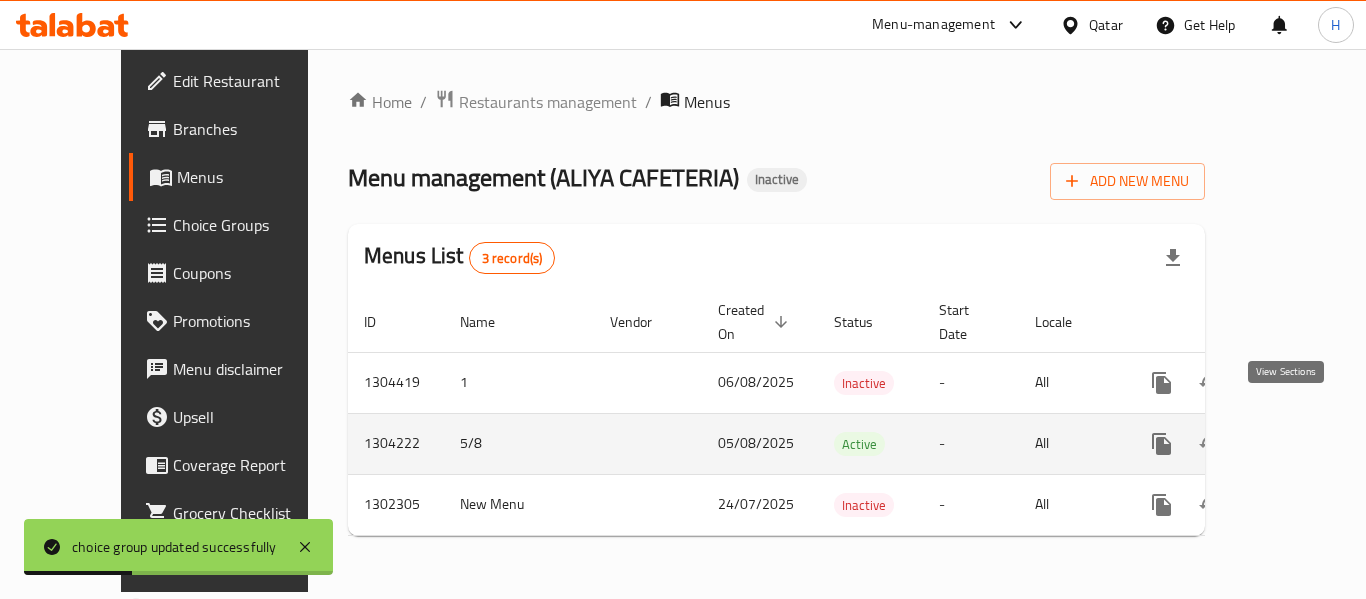 click 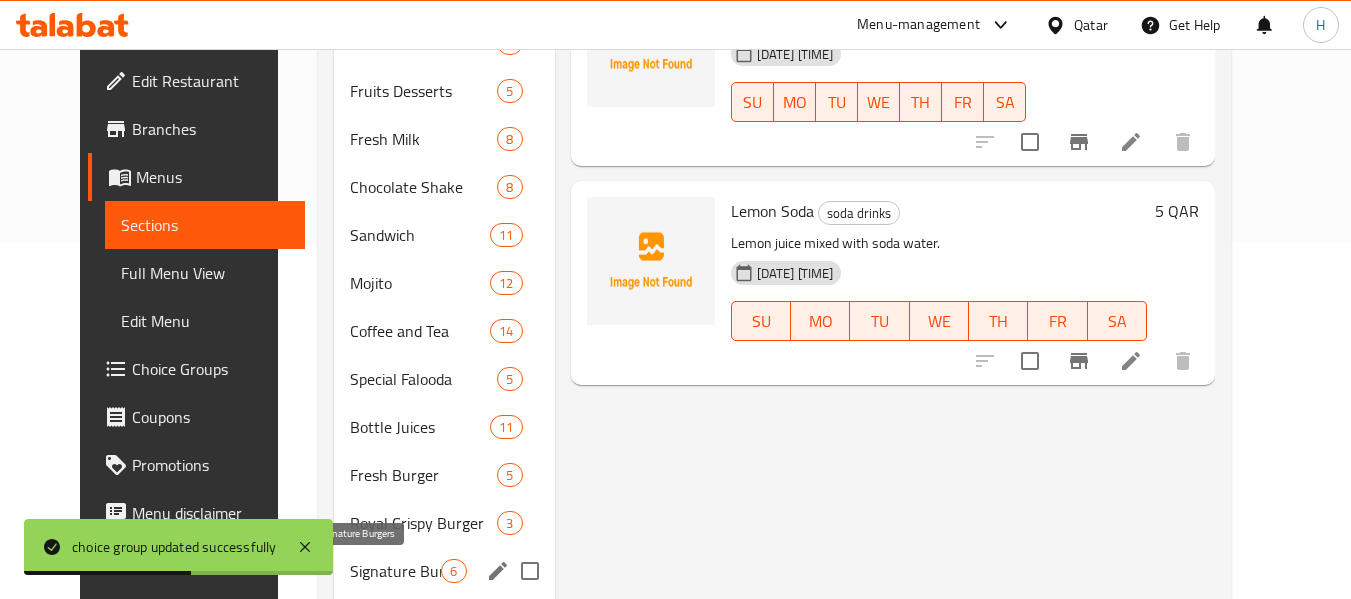 scroll, scrollTop: 533, scrollLeft: 0, axis: vertical 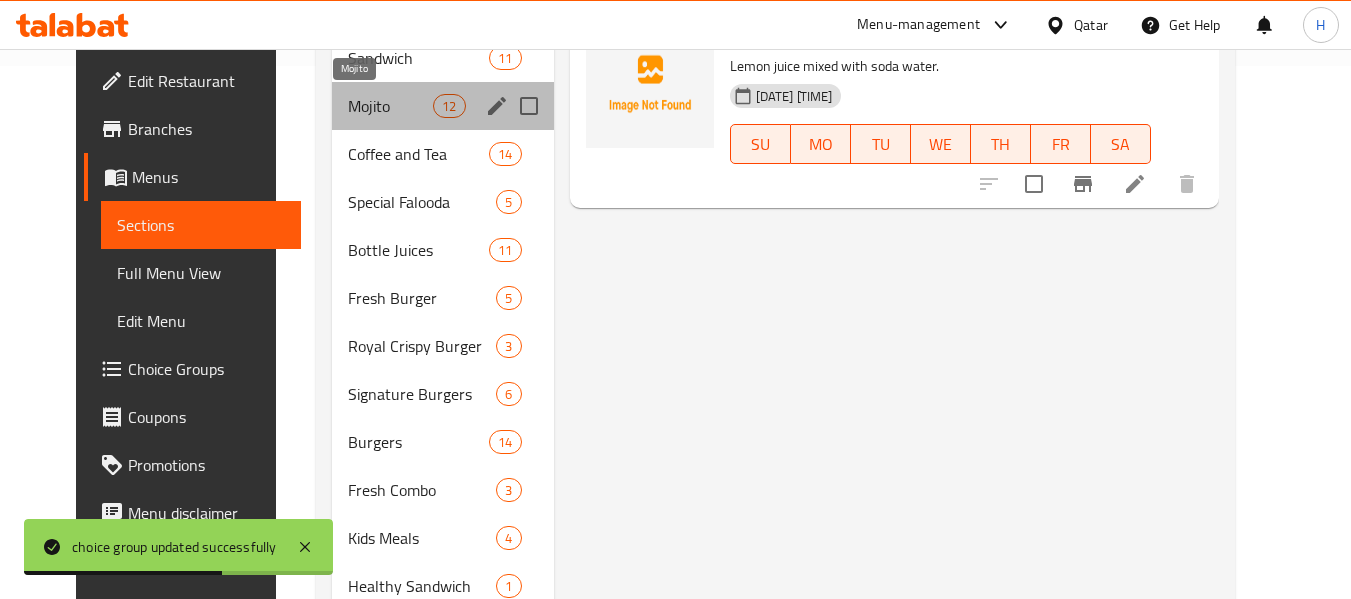 click on "Mojito" at bounding box center [390, 106] 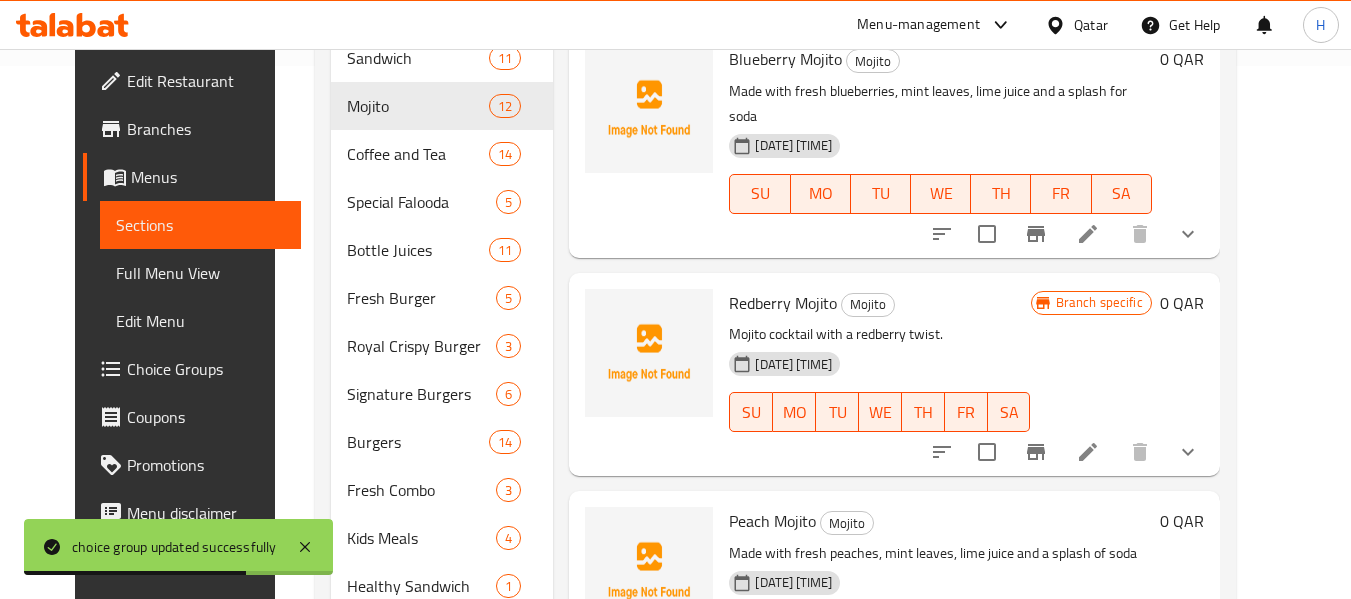 click 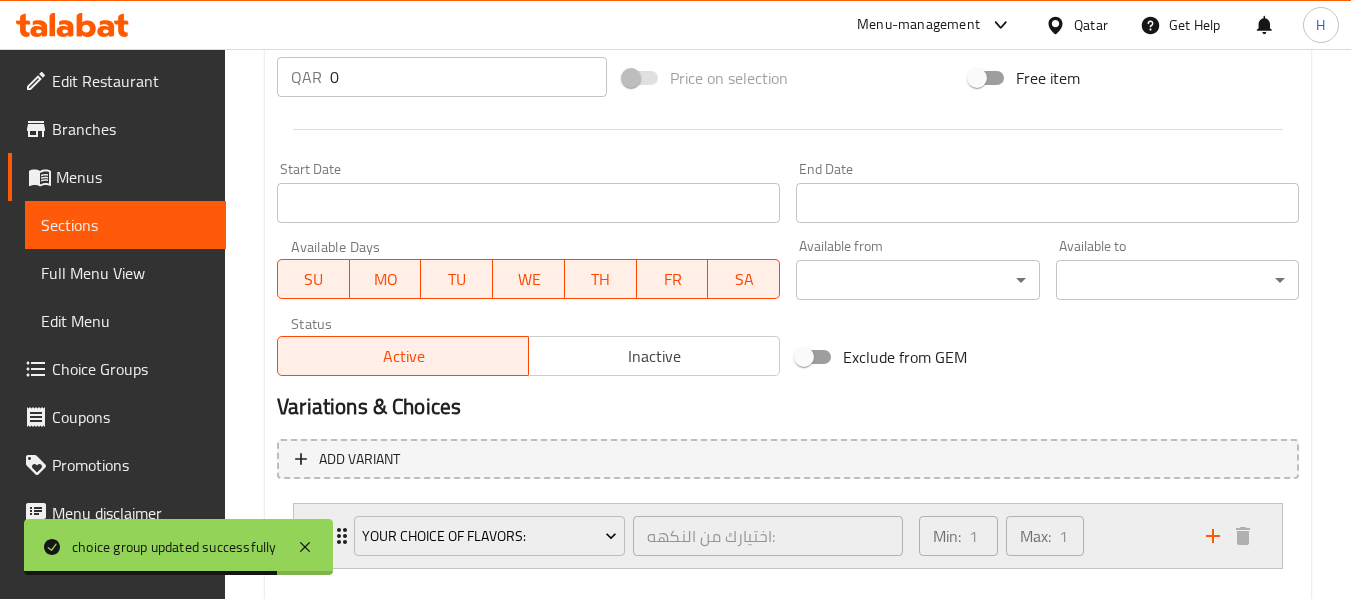 scroll, scrollTop: 847, scrollLeft: 0, axis: vertical 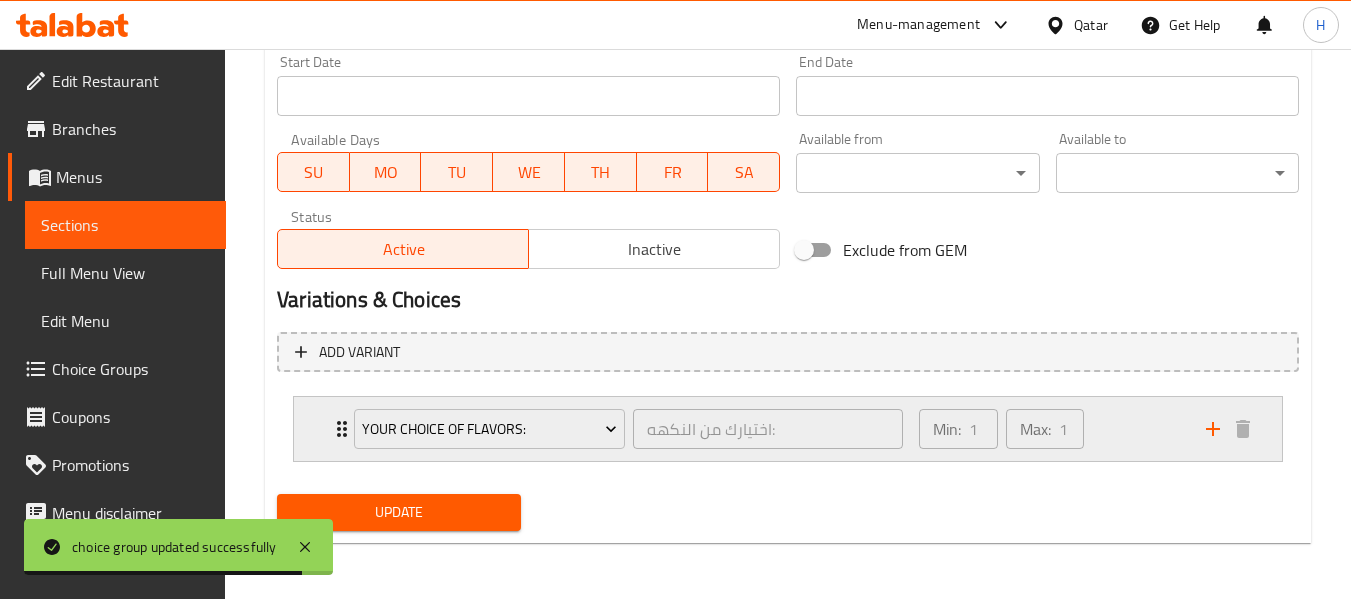 click on "Min: 1 ​ Max: 1 ​" at bounding box center [1050, 429] 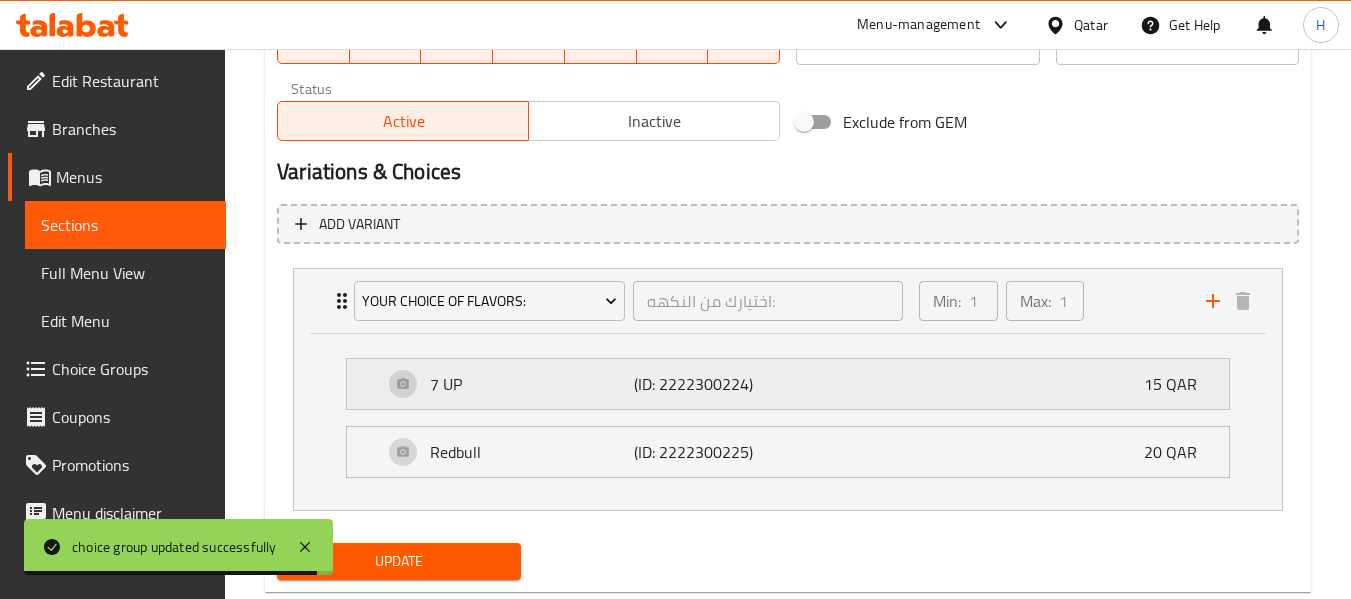 scroll, scrollTop: 1024, scrollLeft: 0, axis: vertical 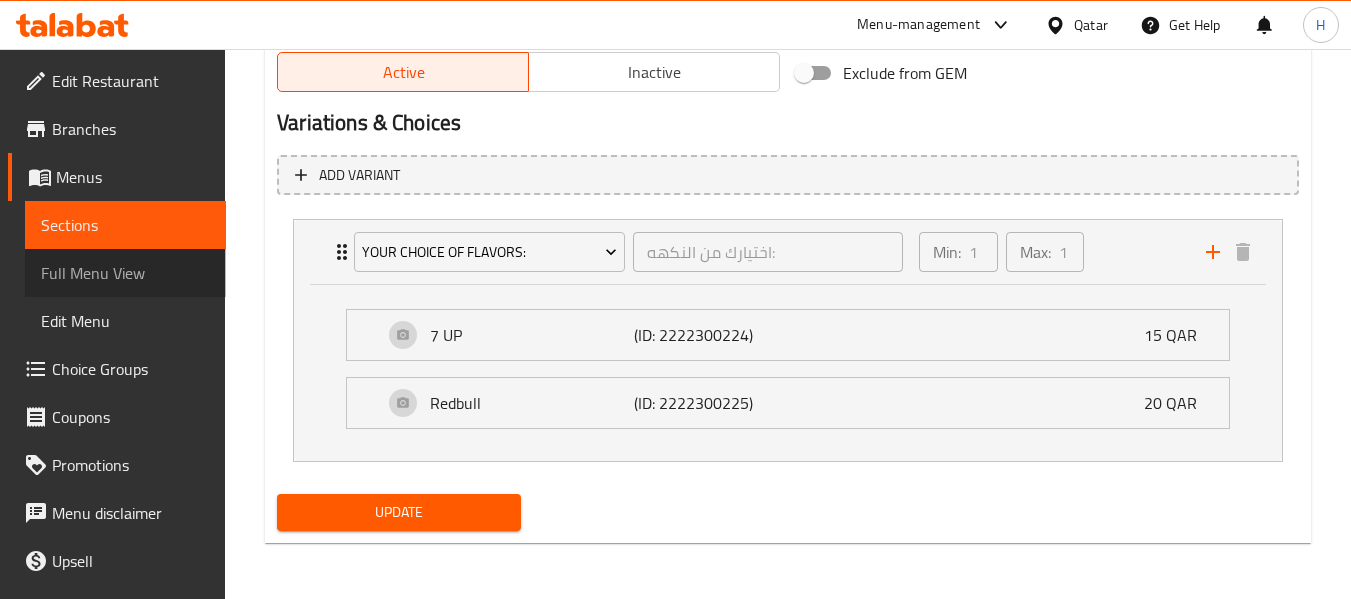 click on "Full Menu View" at bounding box center (125, 273) 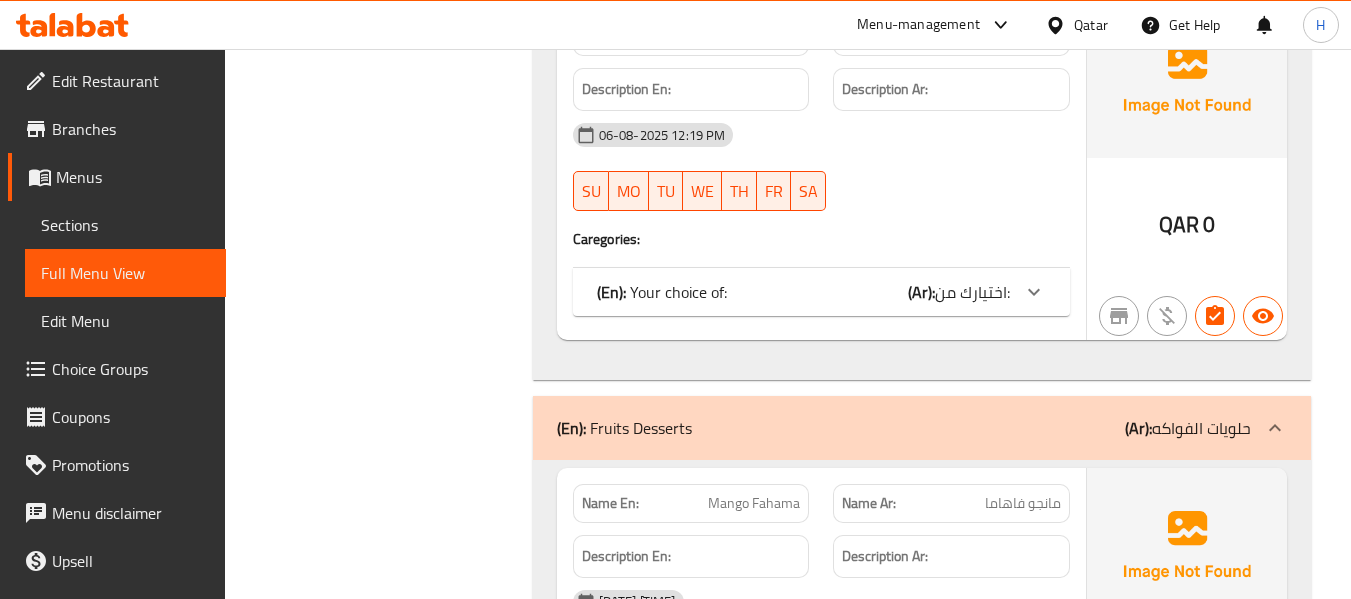 scroll, scrollTop: 0, scrollLeft: 0, axis: both 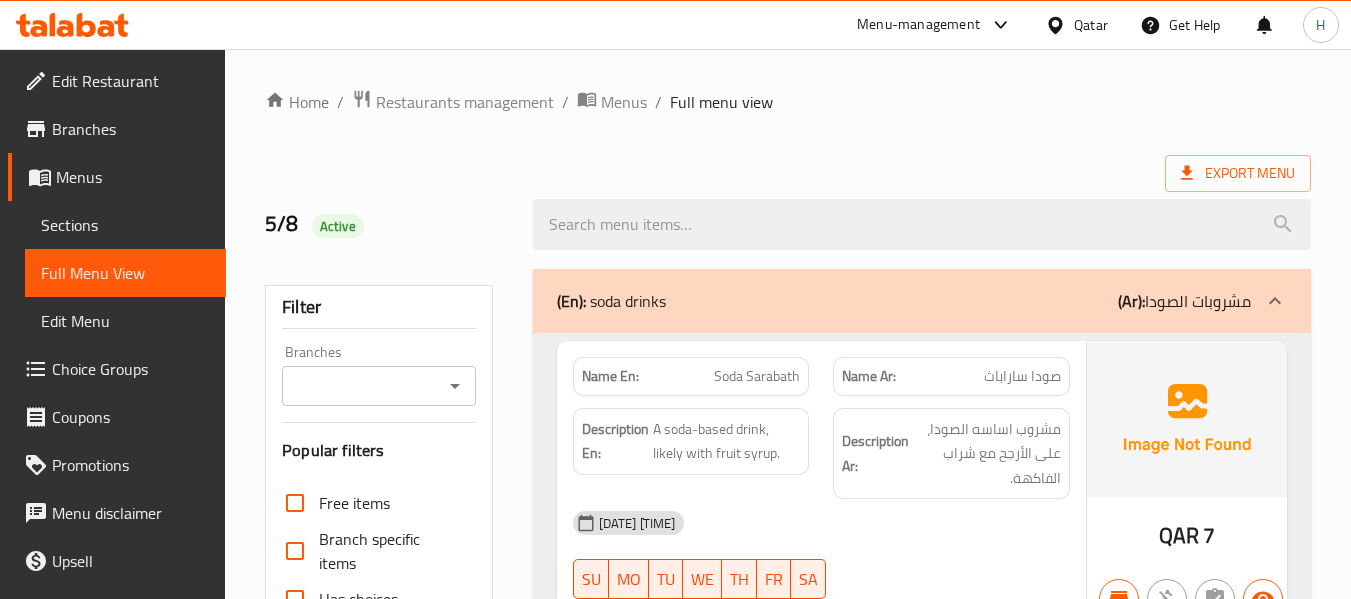 click on "(Ar): مشروبات الصودا" at bounding box center (1184, 301) 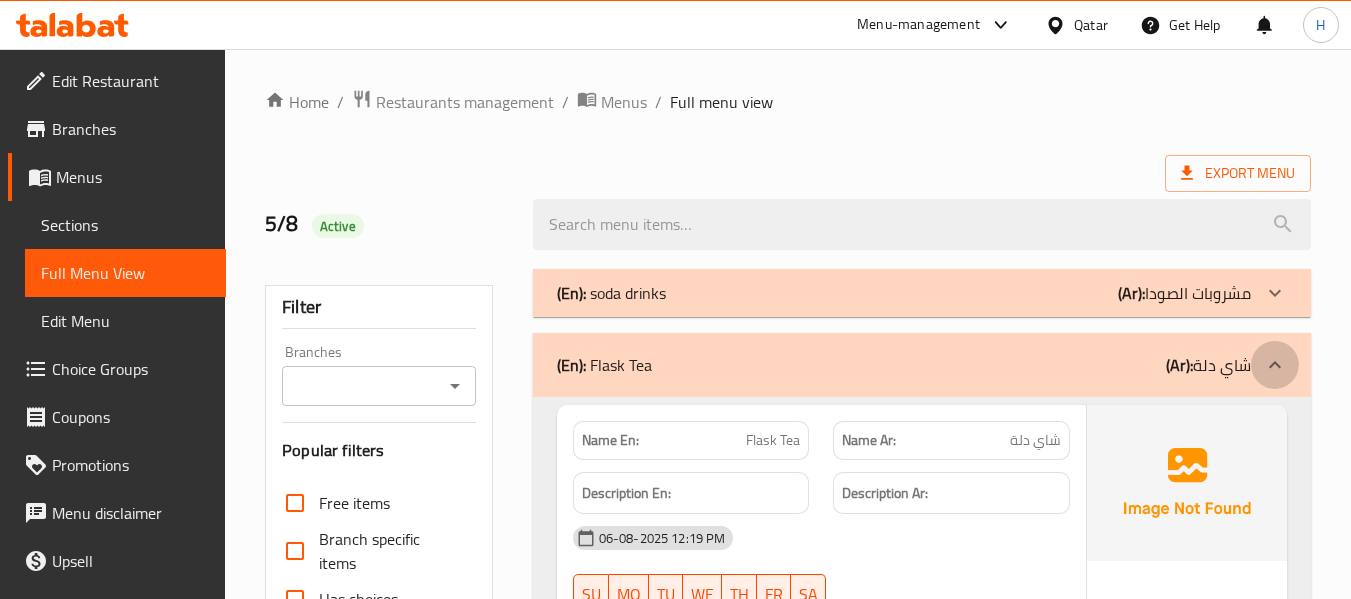 click 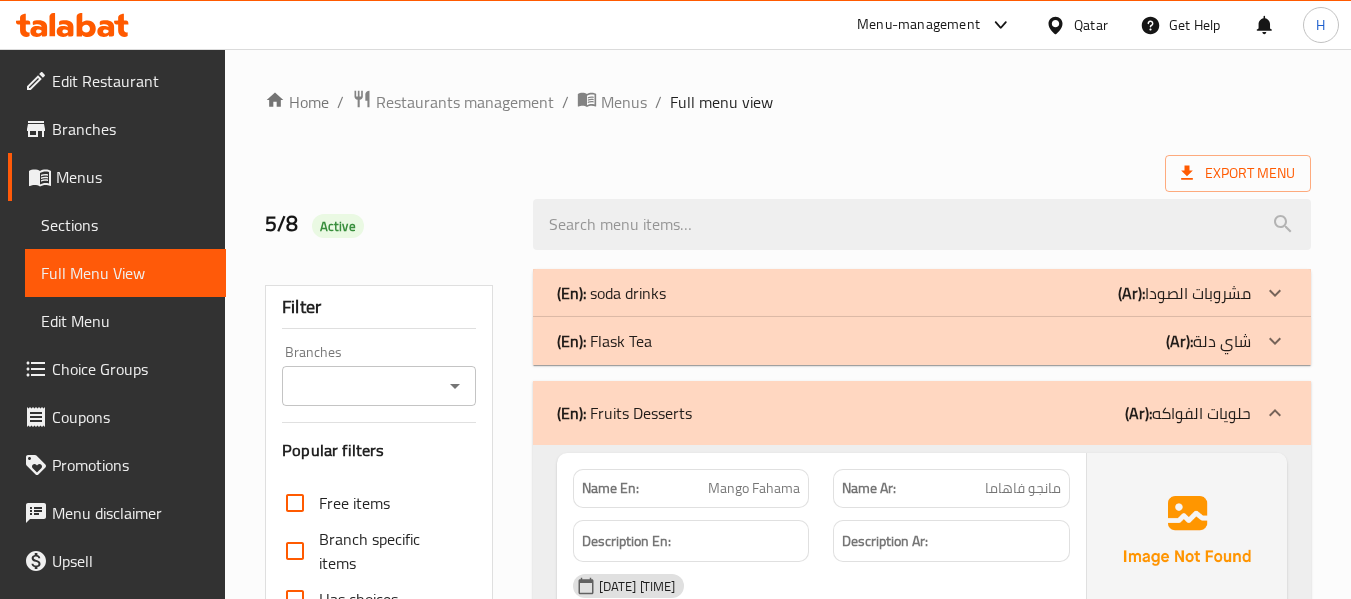 scroll, scrollTop: 267, scrollLeft: 0, axis: vertical 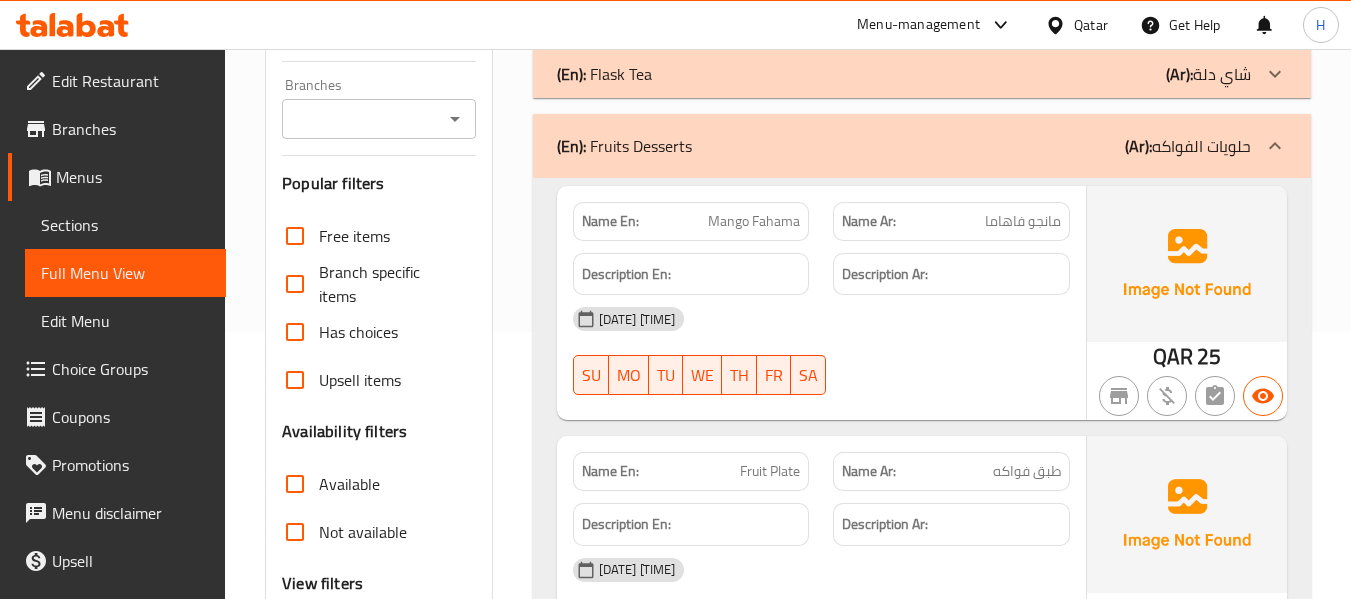 click on "(Ar): حلويات الفواكه" at bounding box center [1188, 146] 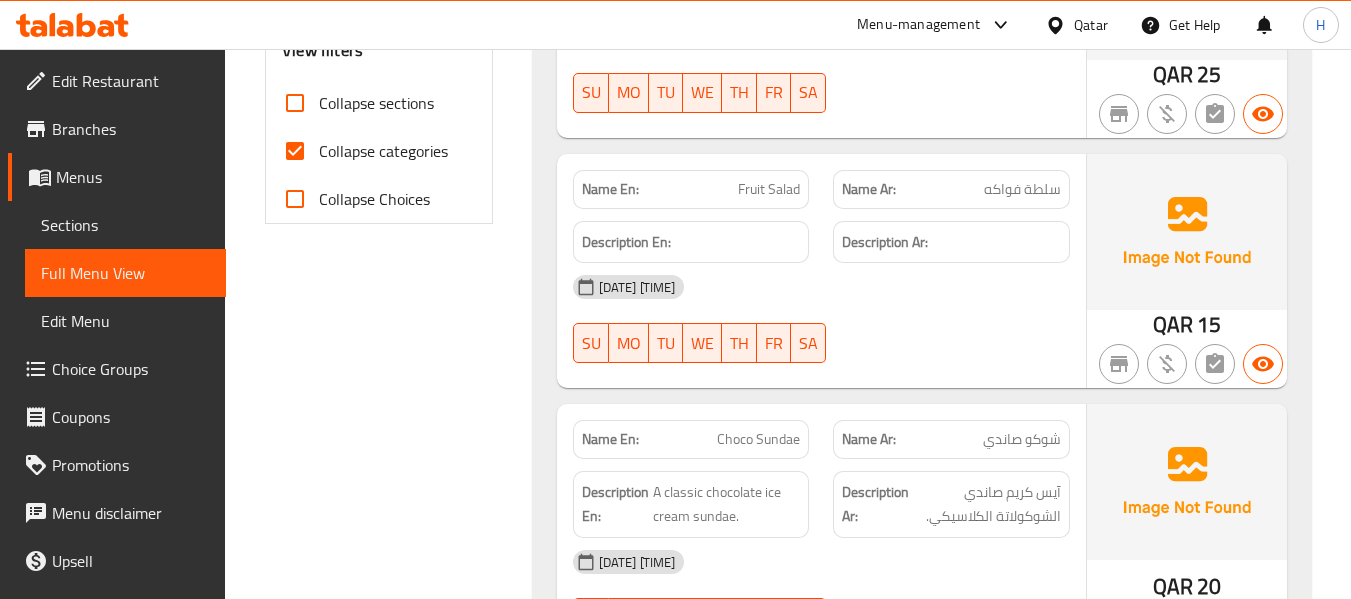 scroll, scrollTop: 267, scrollLeft: 0, axis: vertical 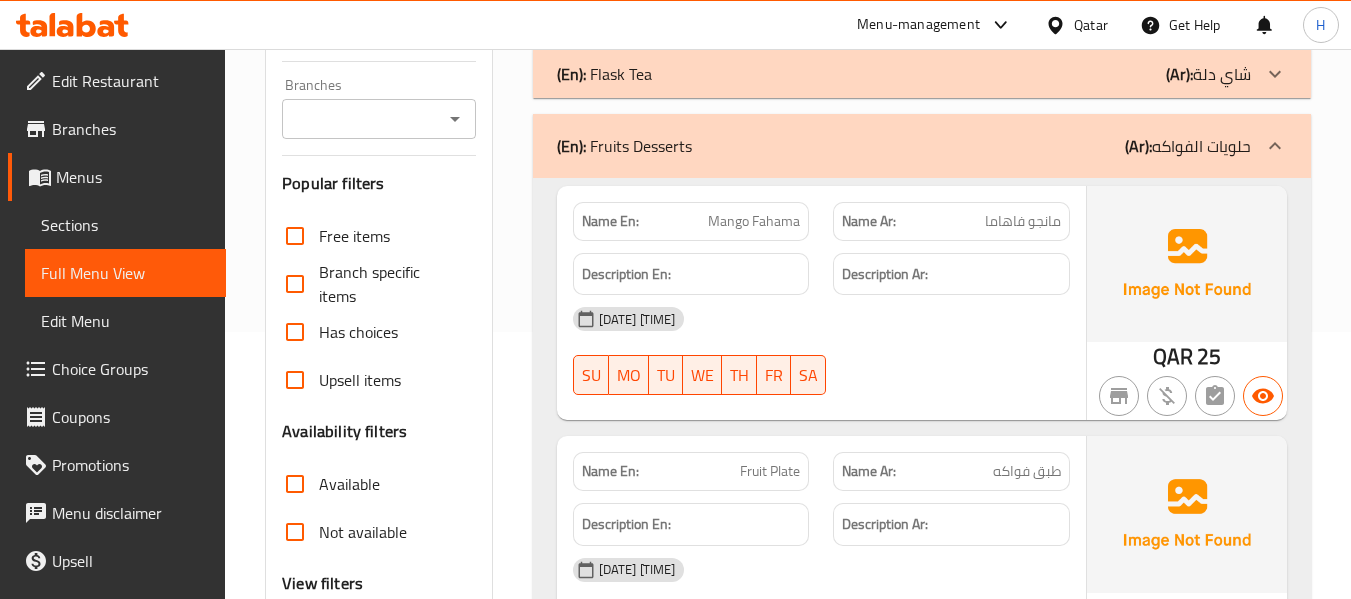 click 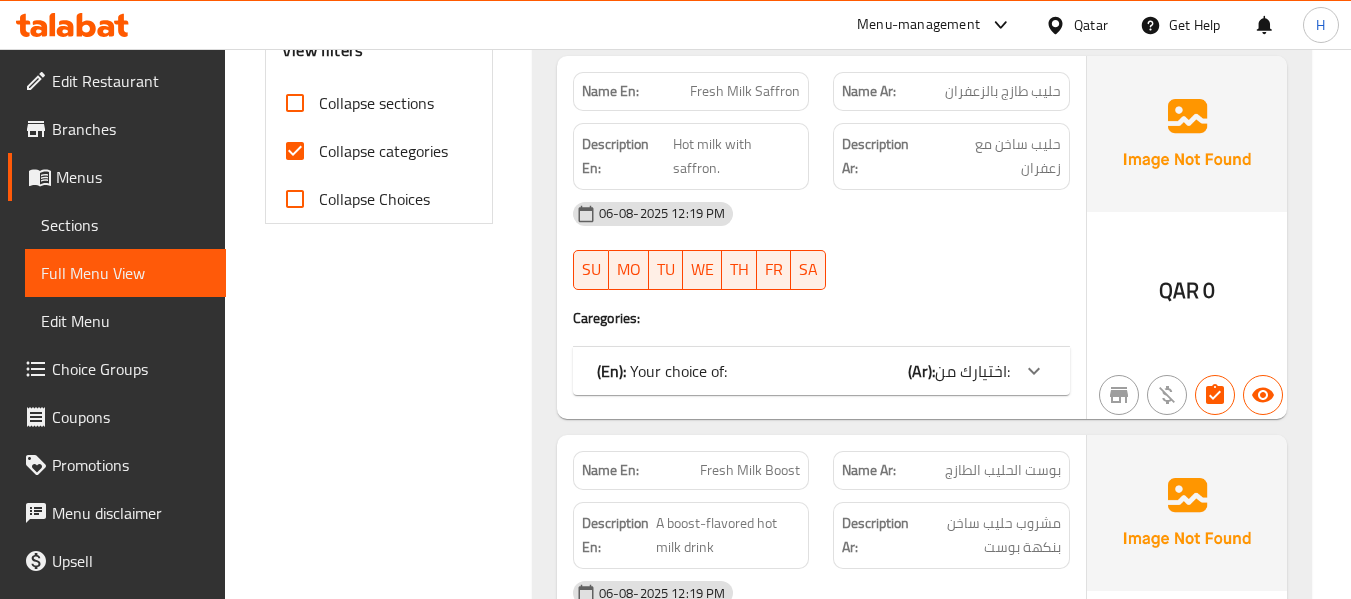 scroll, scrollTop: 267, scrollLeft: 0, axis: vertical 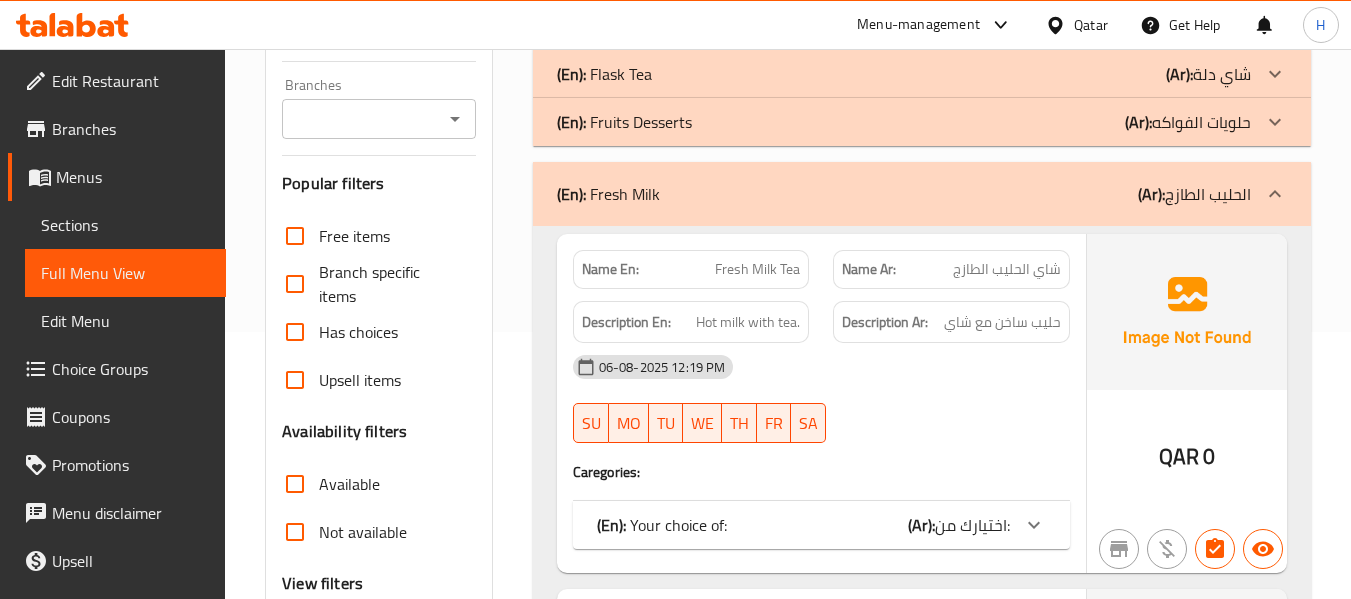 click 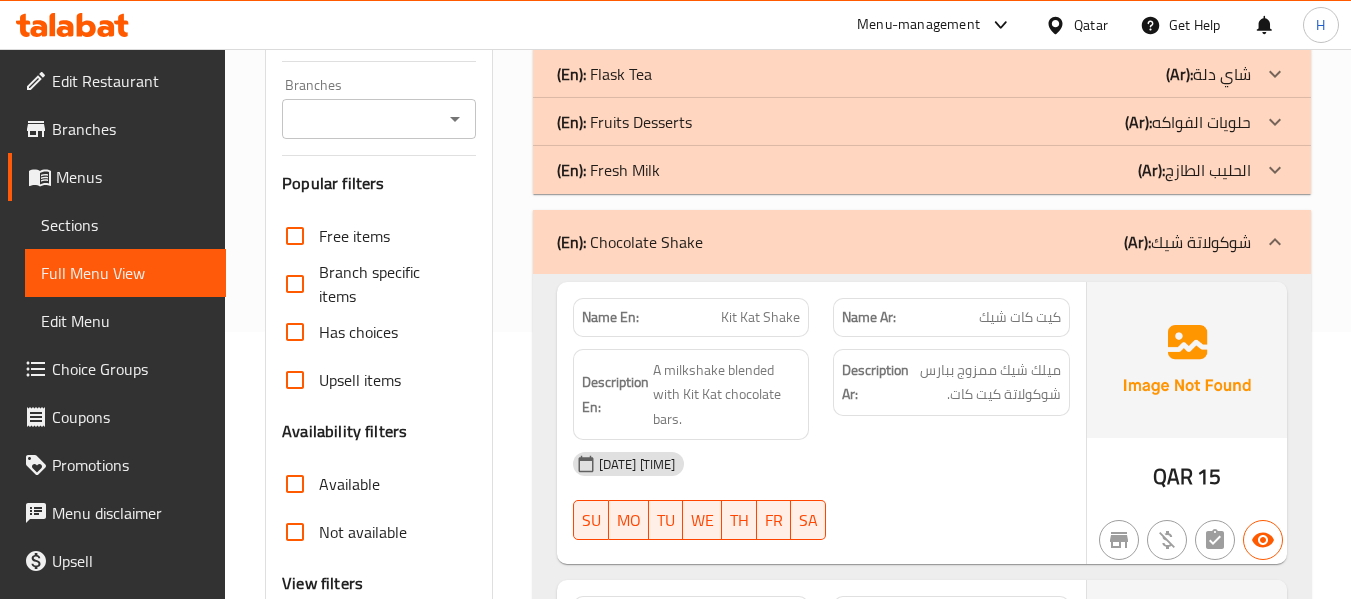 click 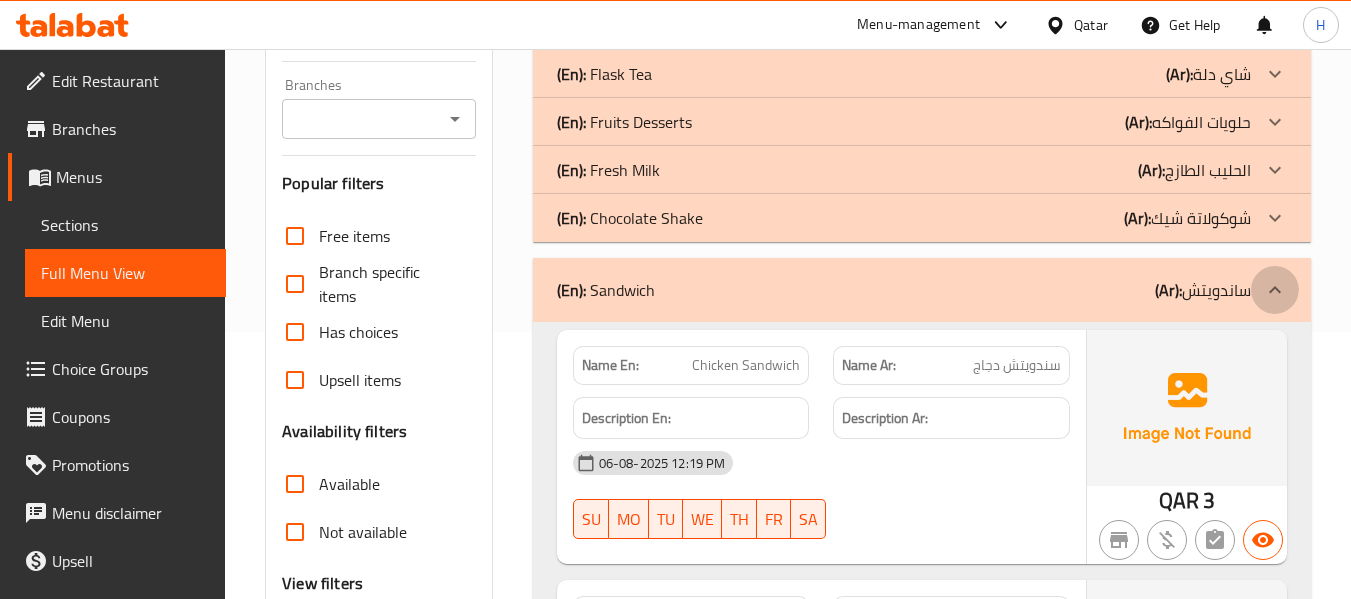 click 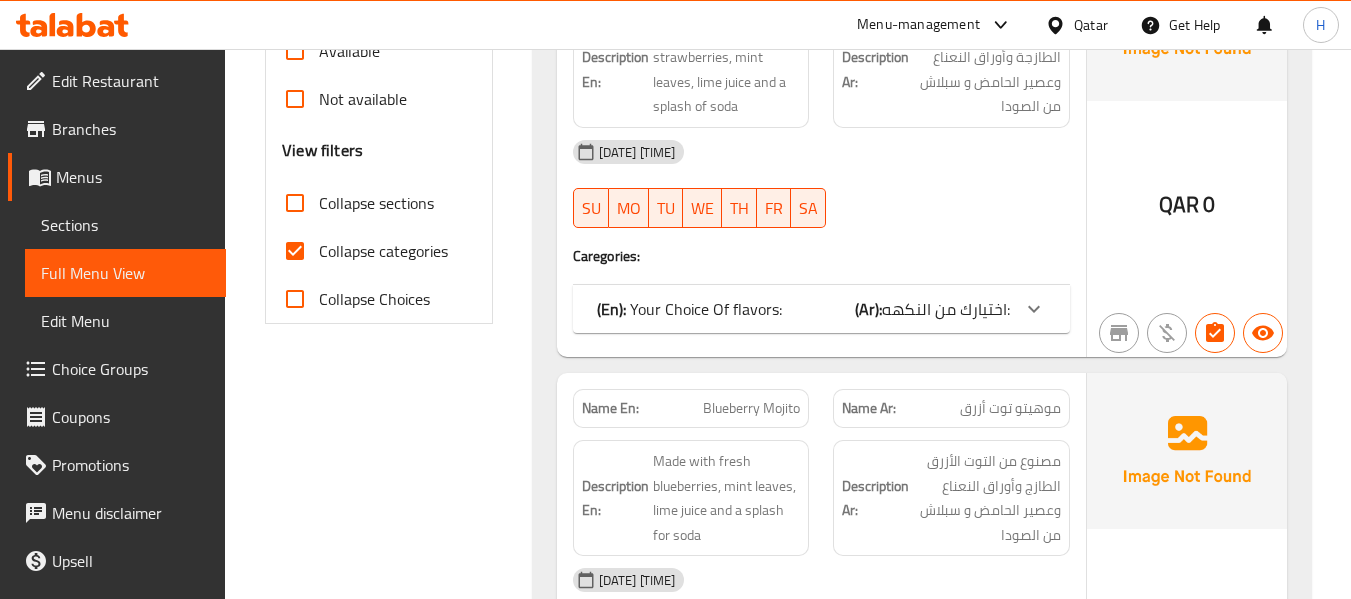 scroll, scrollTop: 800, scrollLeft: 0, axis: vertical 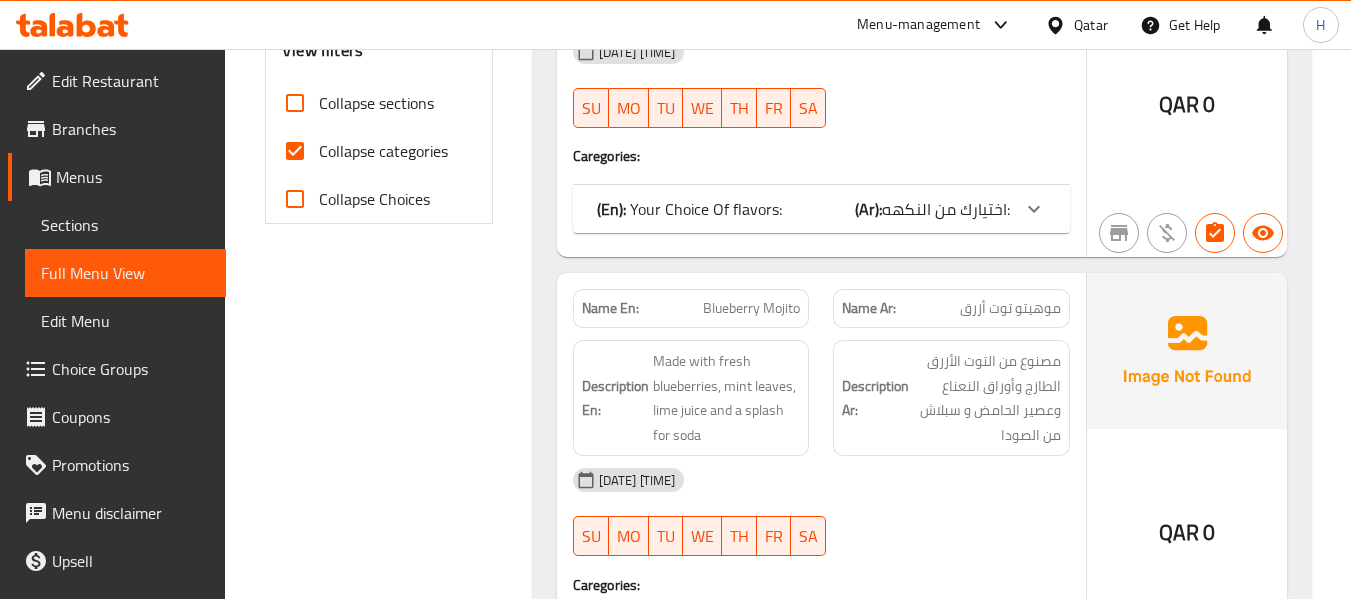 click on "اختيارك من النكهه:" at bounding box center [946, 209] 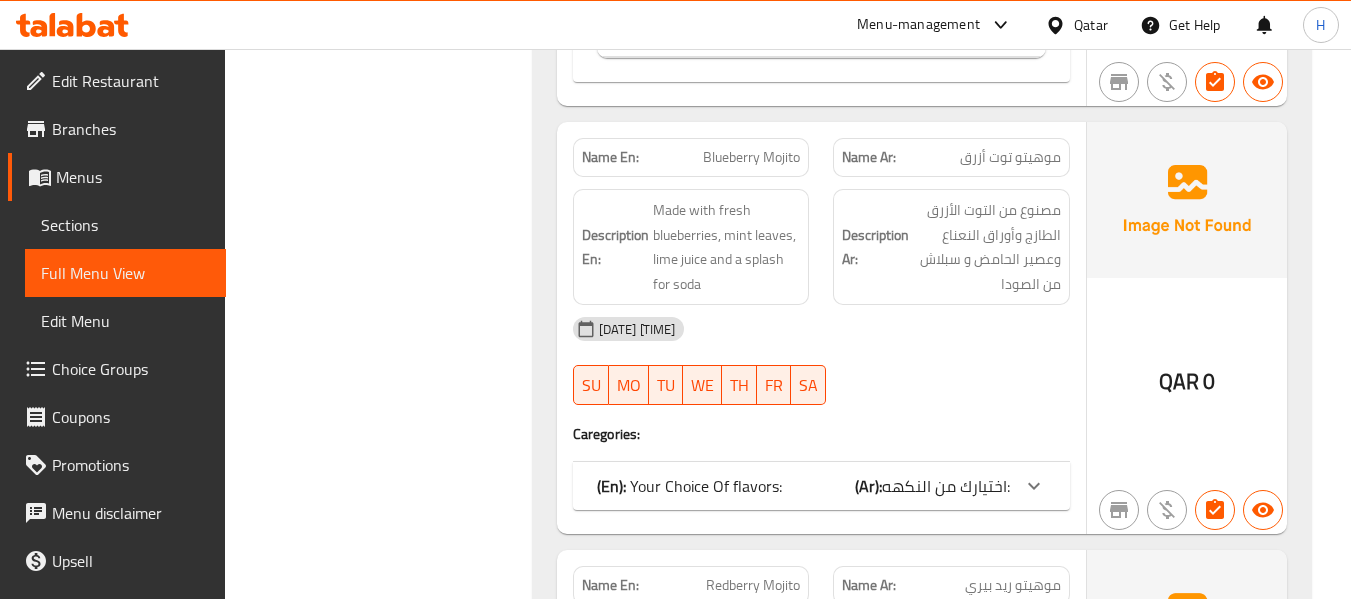 scroll, scrollTop: 1333, scrollLeft: 0, axis: vertical 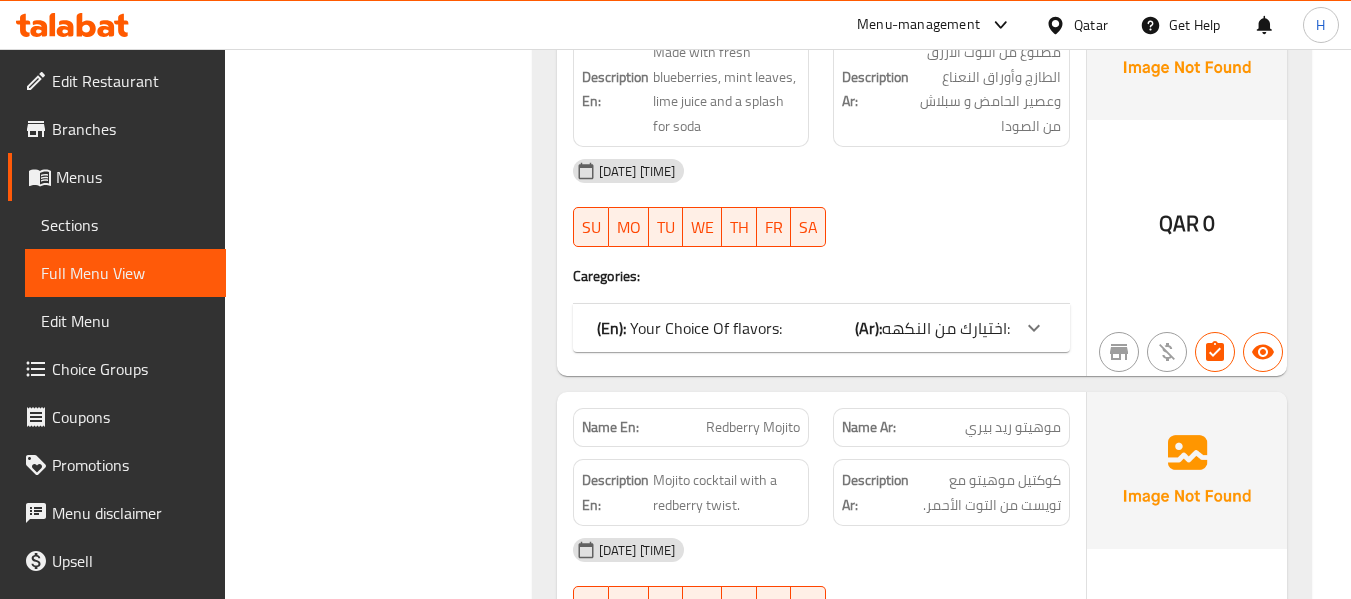click on "اختيارك من النكهه:" at bounding box center (946, -316) 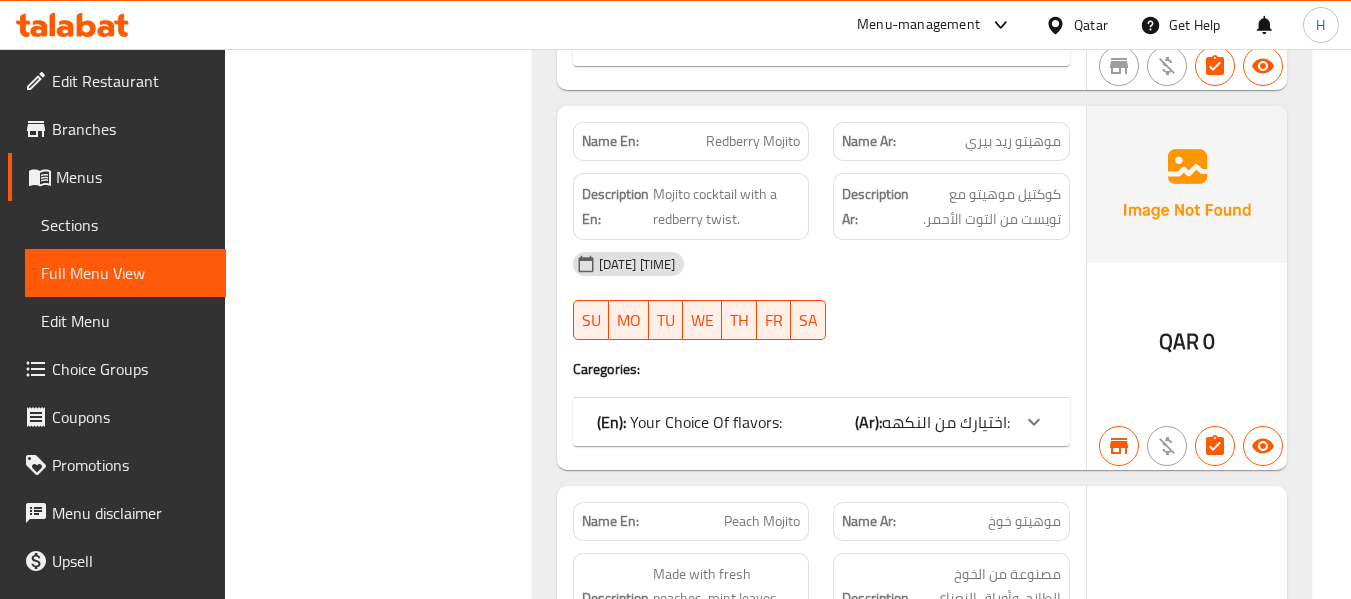 scroll, scrollTop: 1867, scrollLeft: 0, axis: vertical 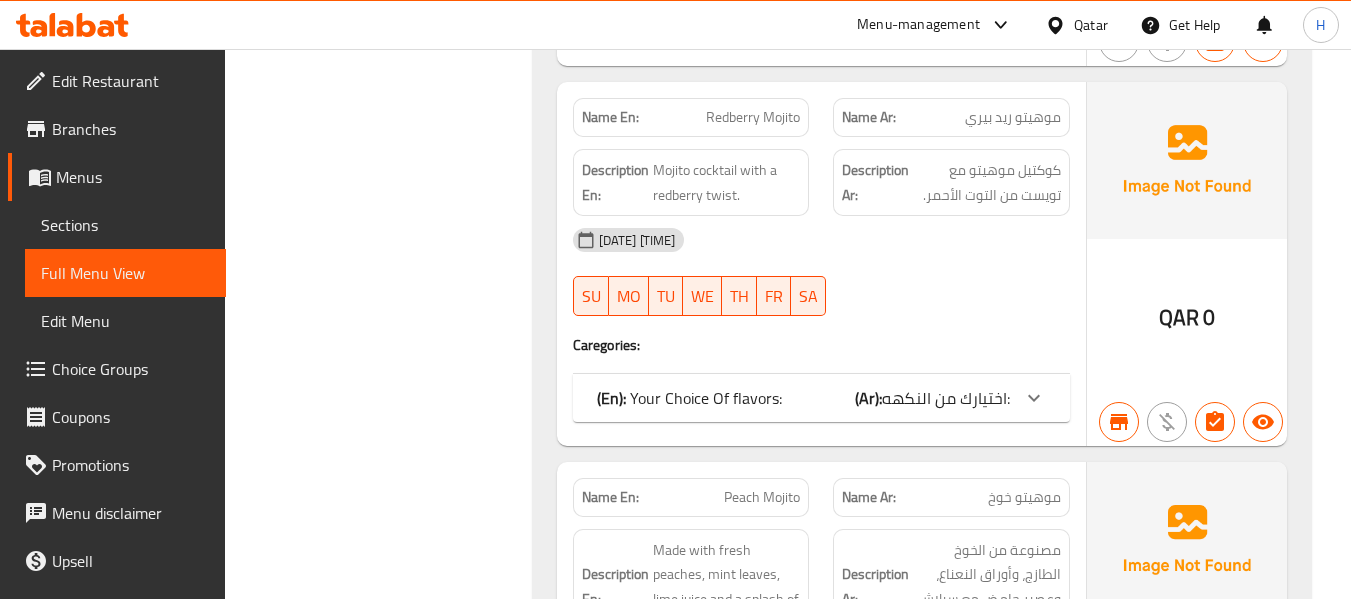 click on "اختيارك من النكهه:" at bounding box center (946, -850) 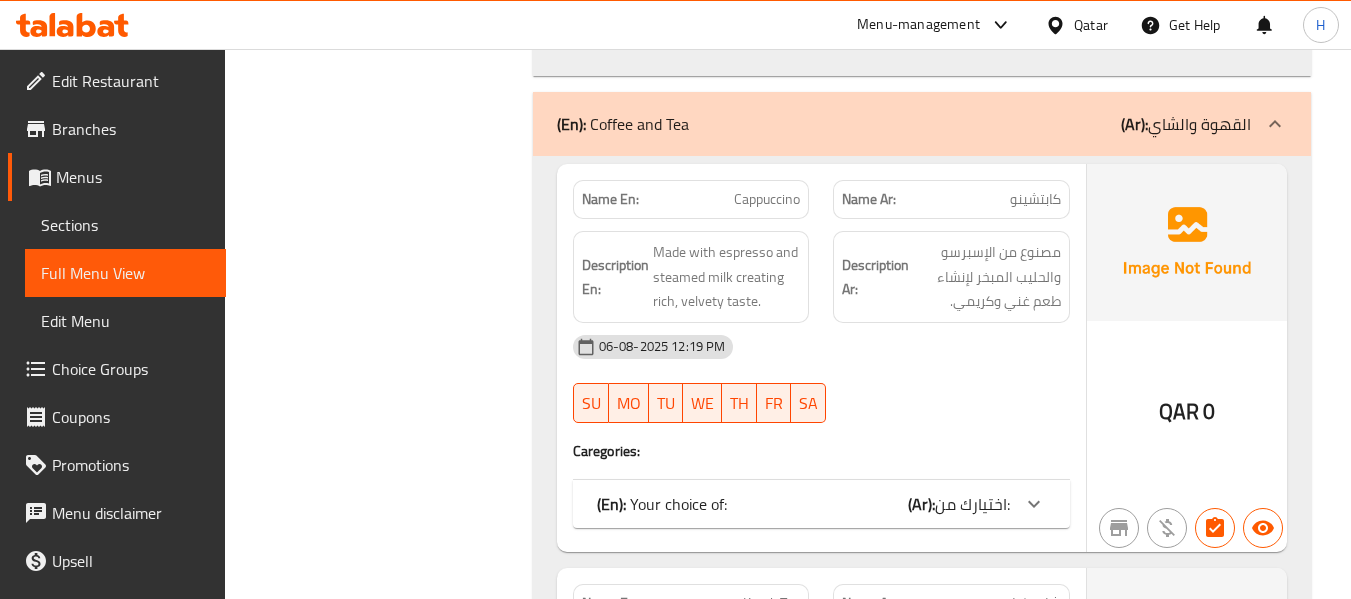 scroll, scrollTop: 5333, scrollLeft: 0, axis: vertical 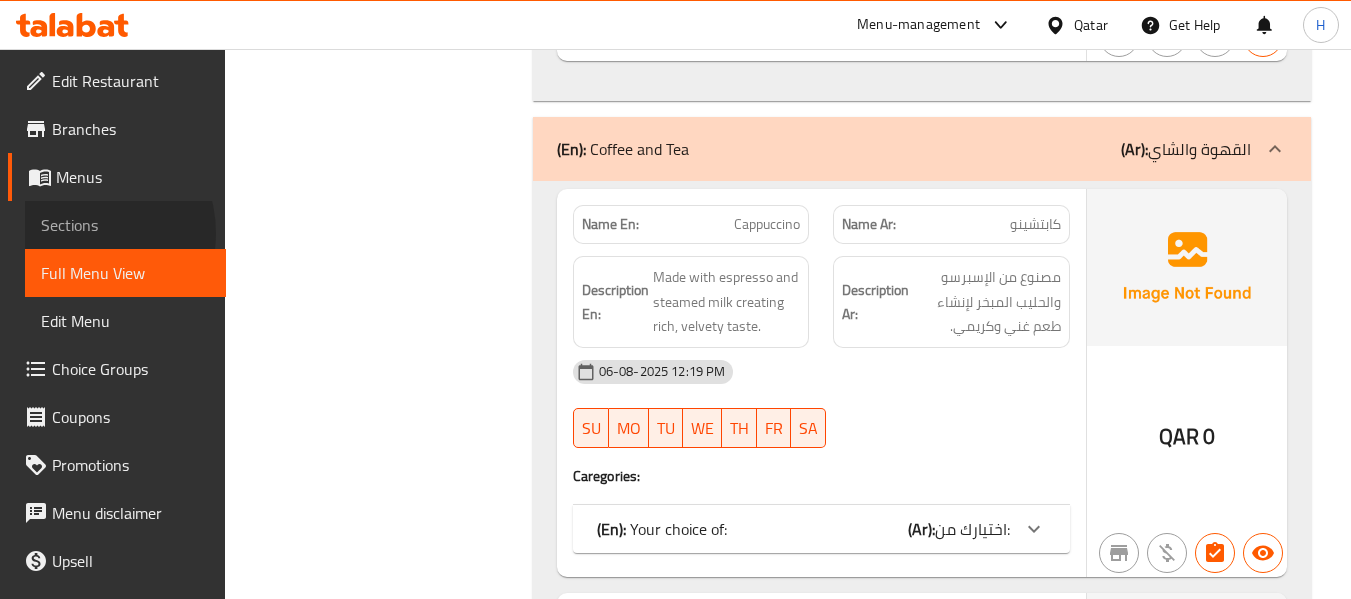 click on "Sections" at bounding box center [125, 225] 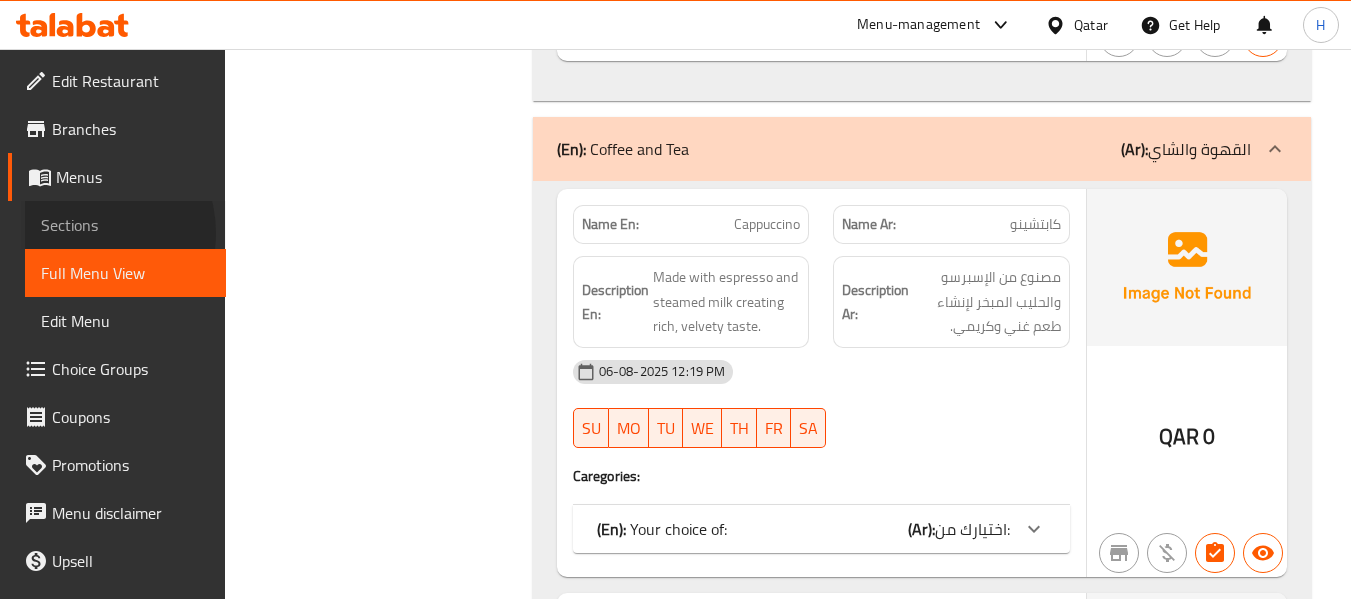 scroll, scrollTop: 320, scrollLeft: 0, axis: vertical 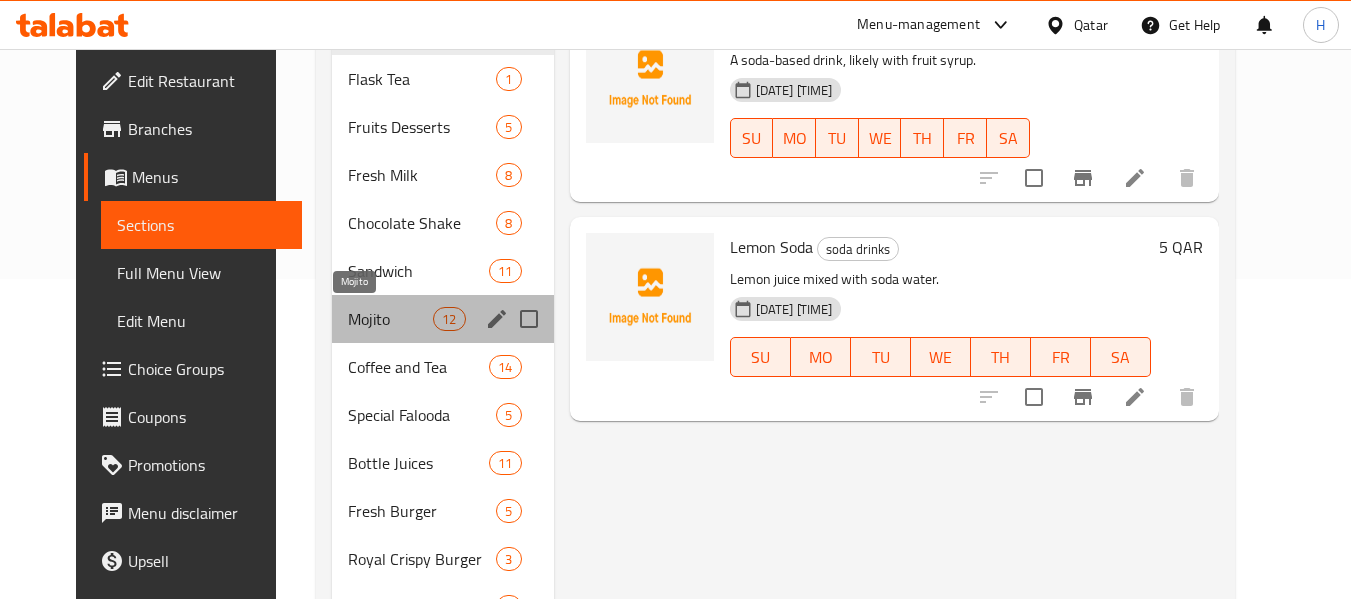 click on "Mojito" at bounding box center [390, 319] 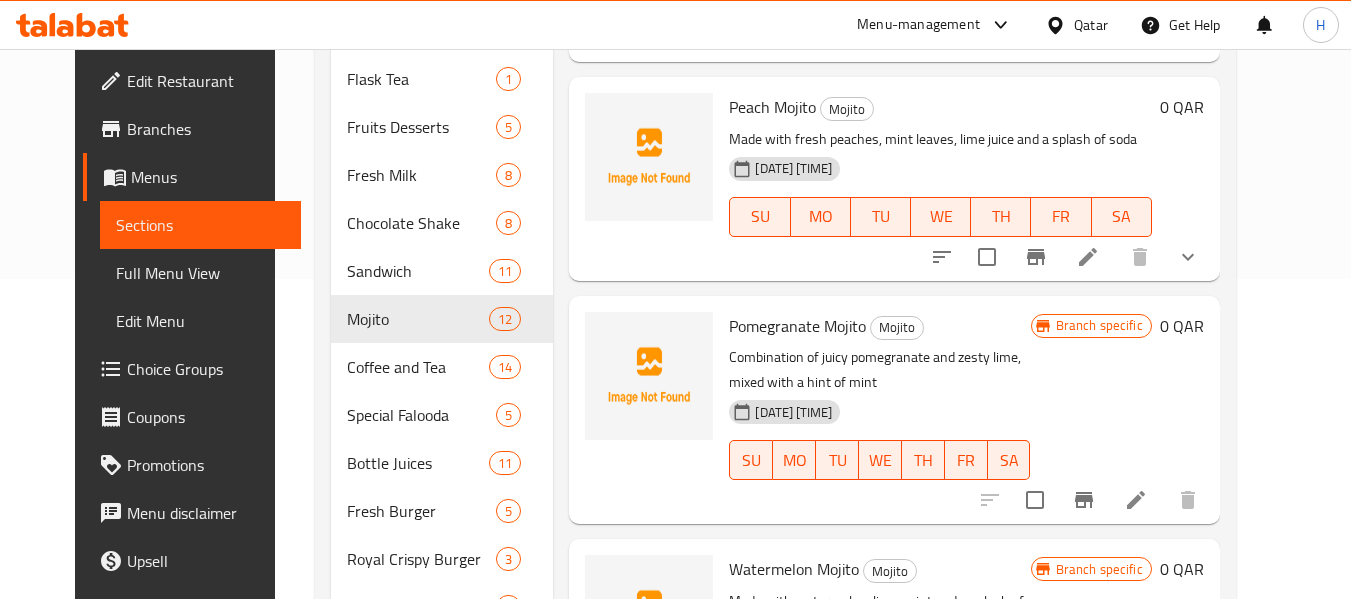 scroll, scrollTop: 672, scrollLeft: 0, axis: vertical 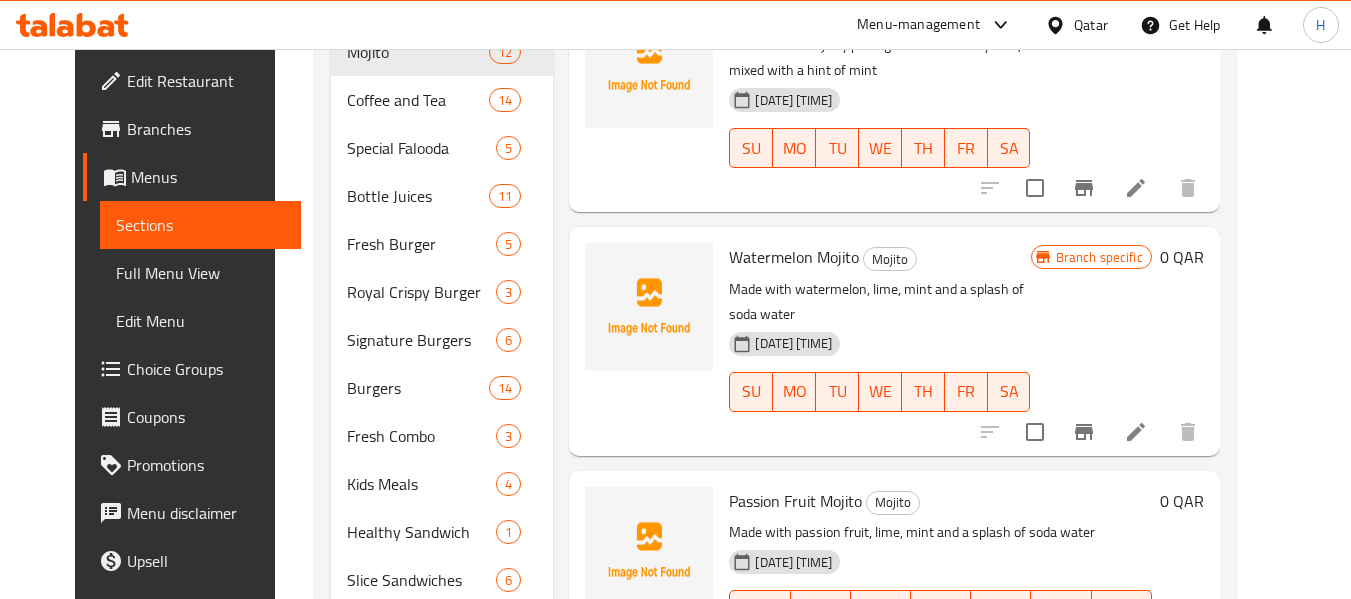 click at bounding box center [1136, 432] 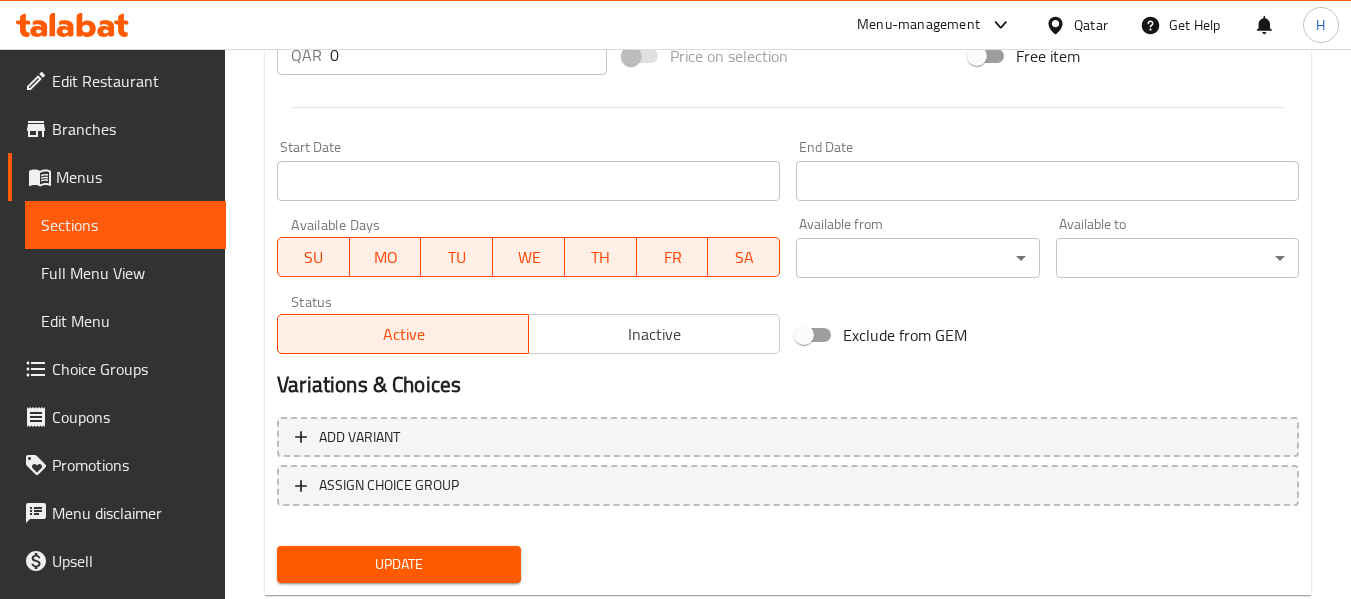 scroll, scrollTop: 814, scrollLeft: 0, axis: vertical 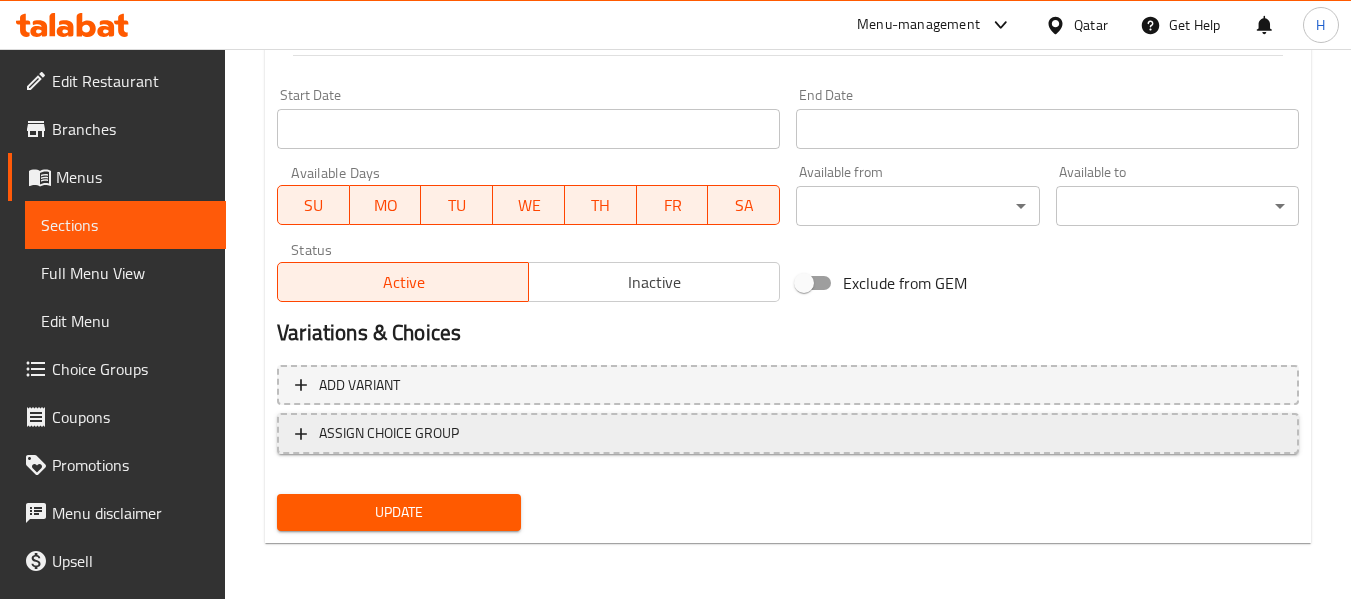 click on "ASSIGN CHOICE GROUP" at bounding box center [389, 433] 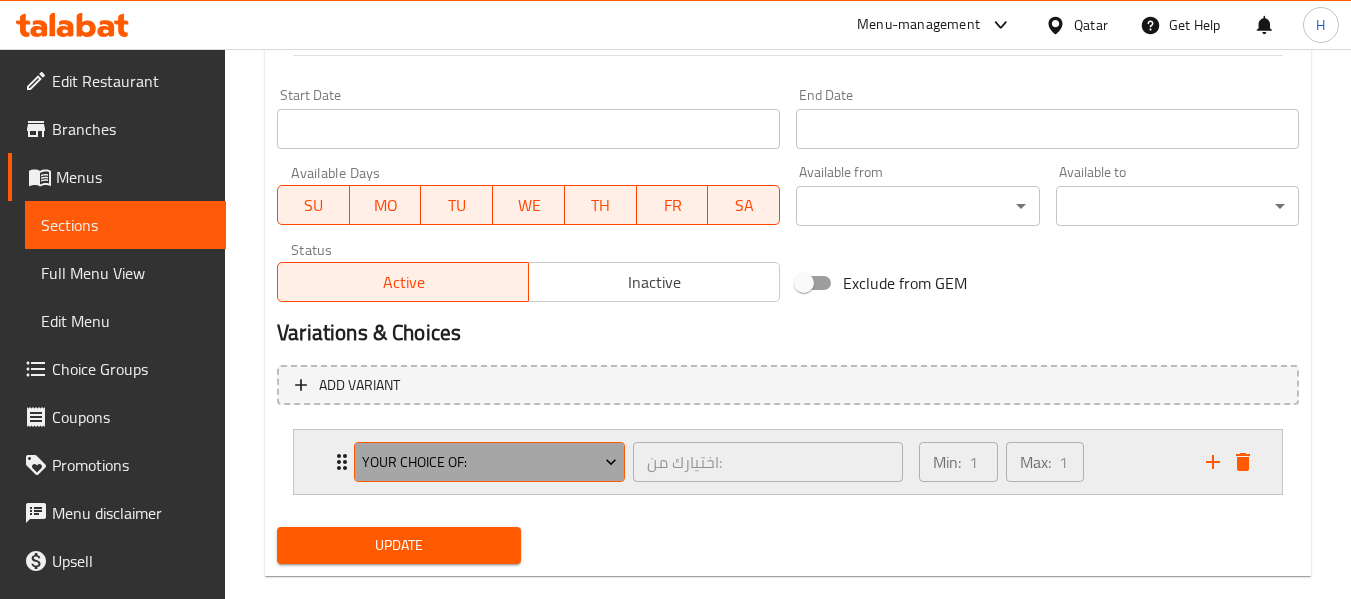 click on "Your Choice of:" at bounding box center [490, 462] 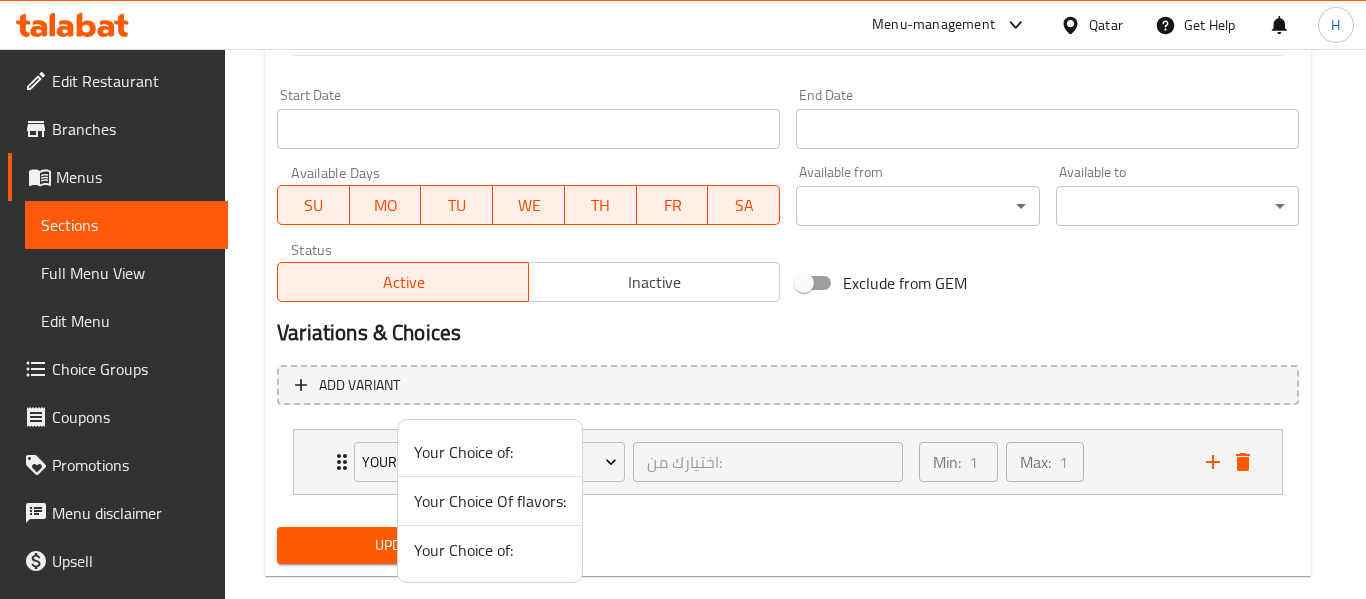 click on "Your Choice Of flavors:" at bounding box center [490, 501] 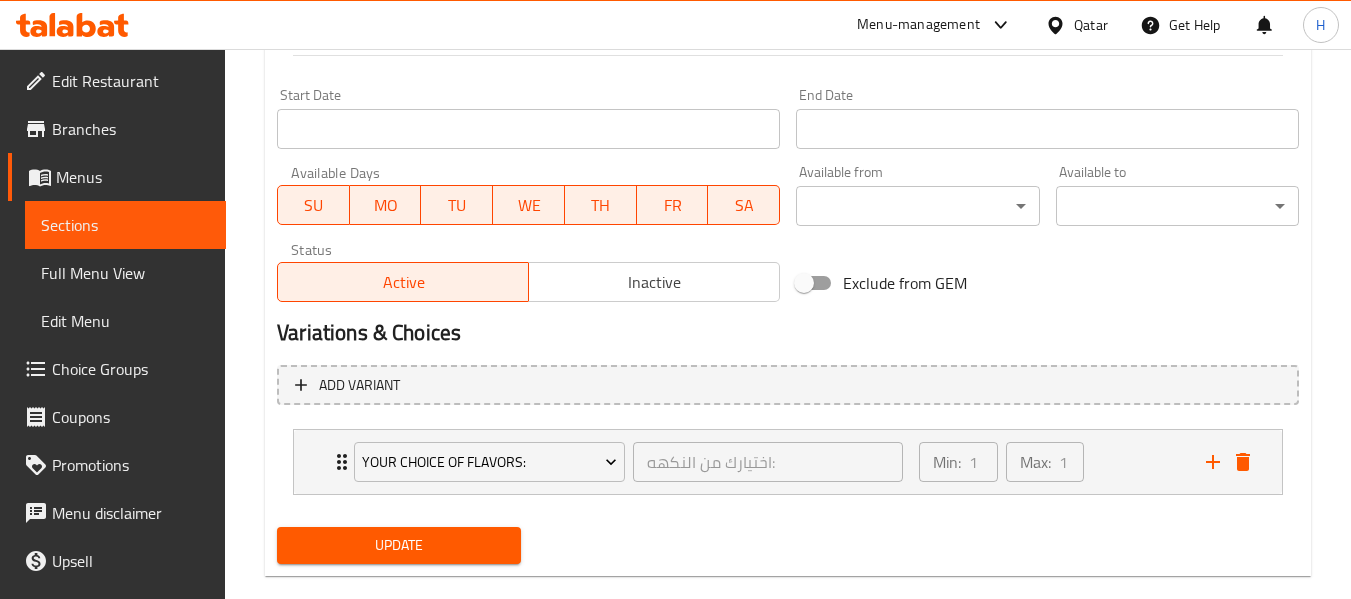 click on "Update" at bounding box center [398, 545] 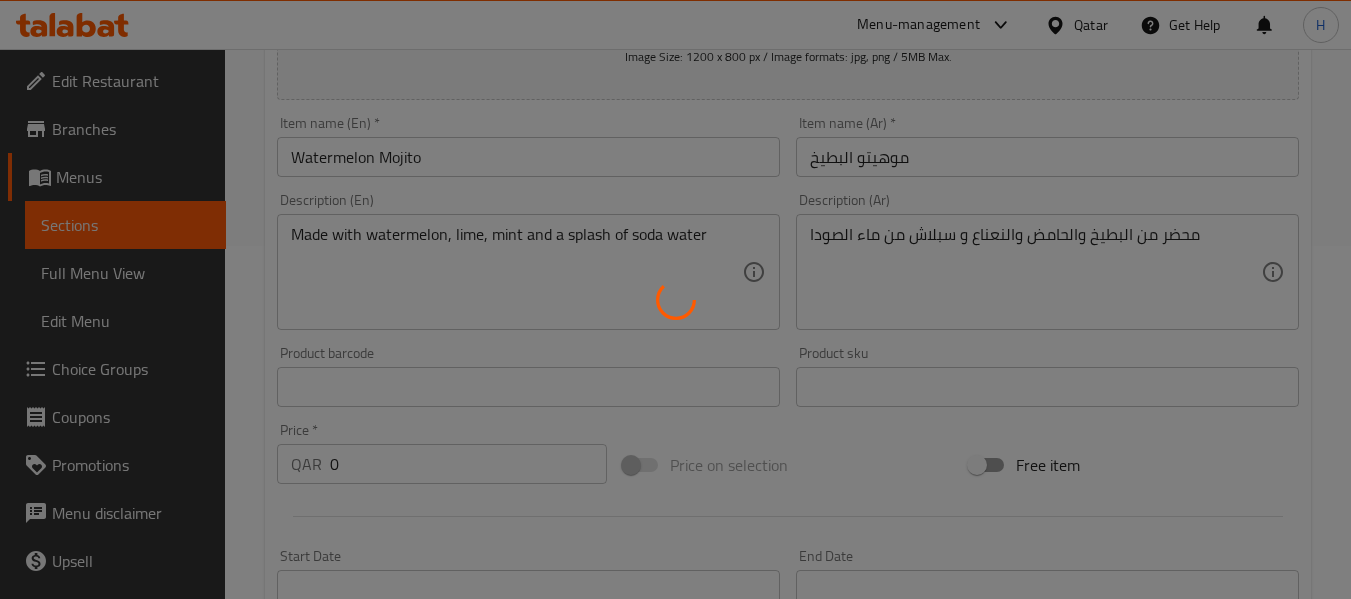 scroll, scrollTop: 281, scrollLeft: 0, axis: vertical 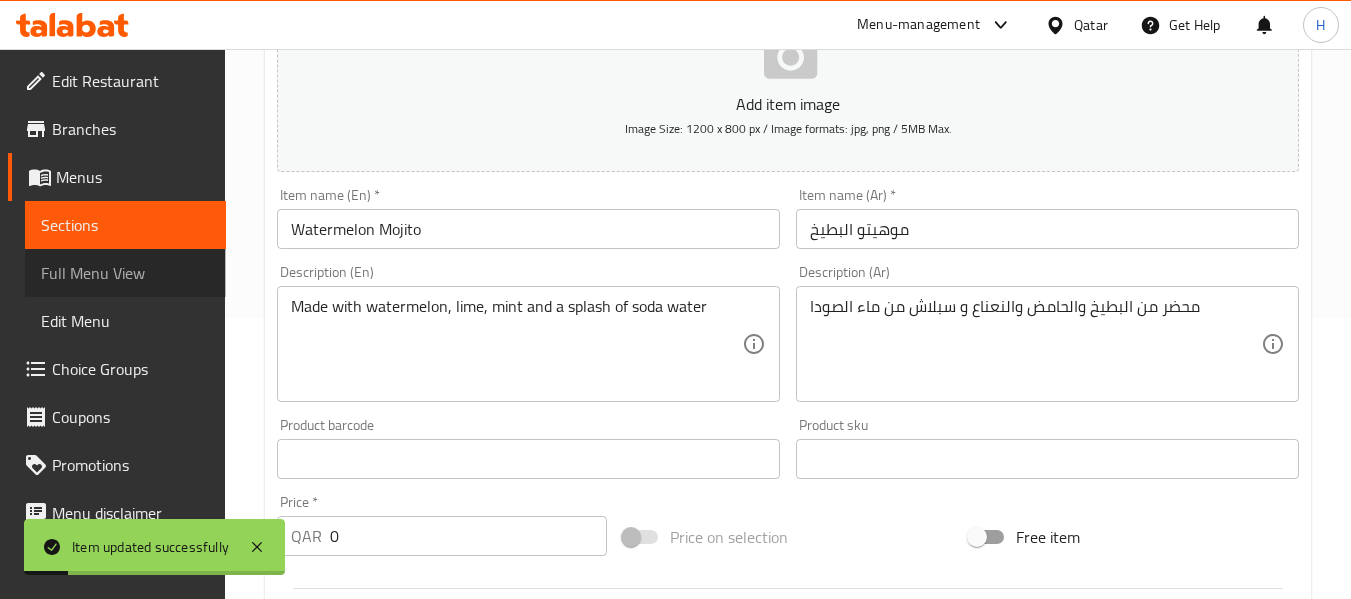 click on "Full Menu View" at bounding box center [125, 273] 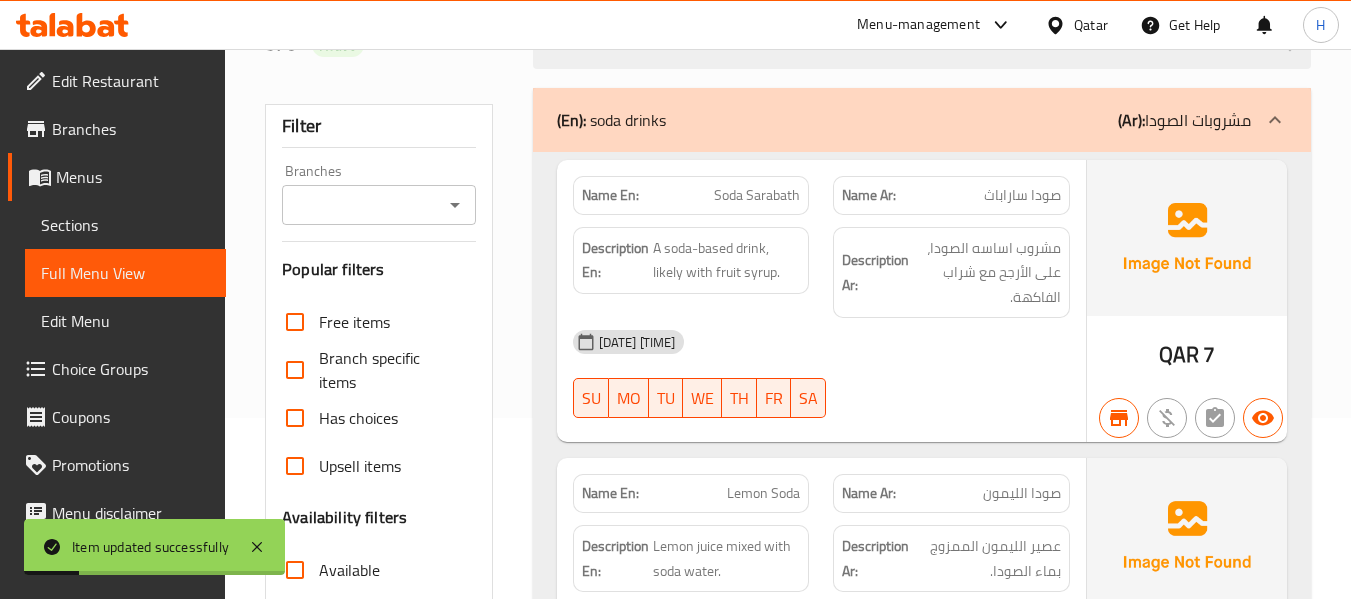 scroll, scrollTop: 0, scrollLeft: 0, axis: both 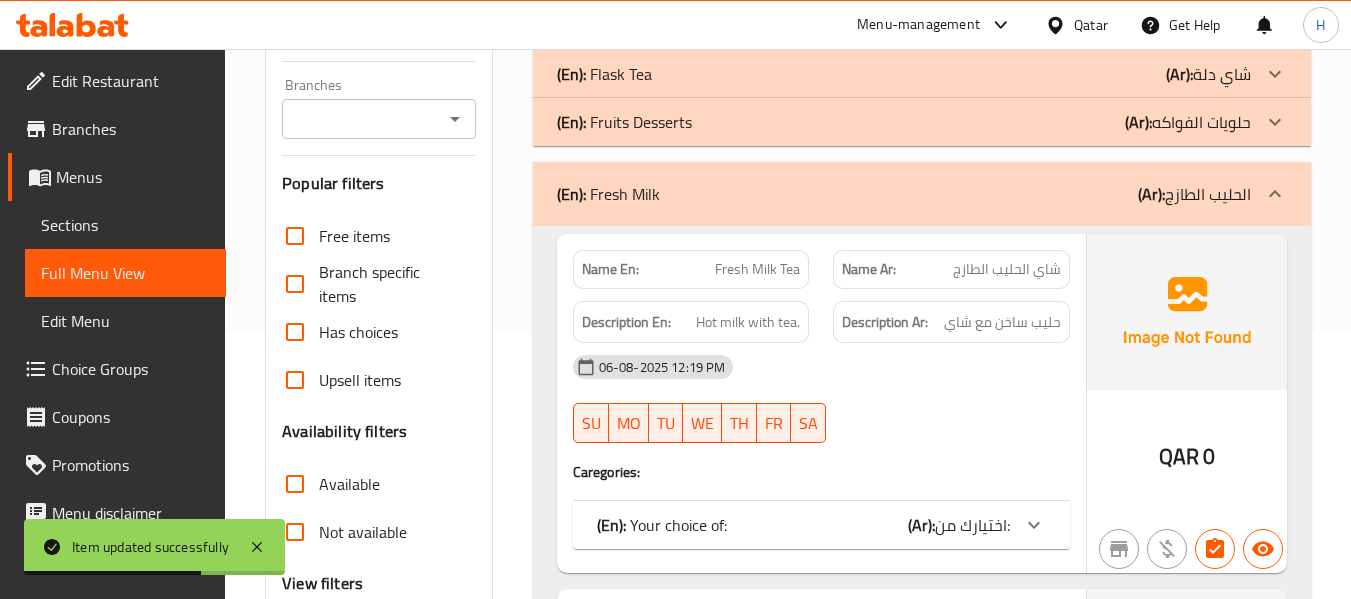 click at bounding box center [1275, 194] 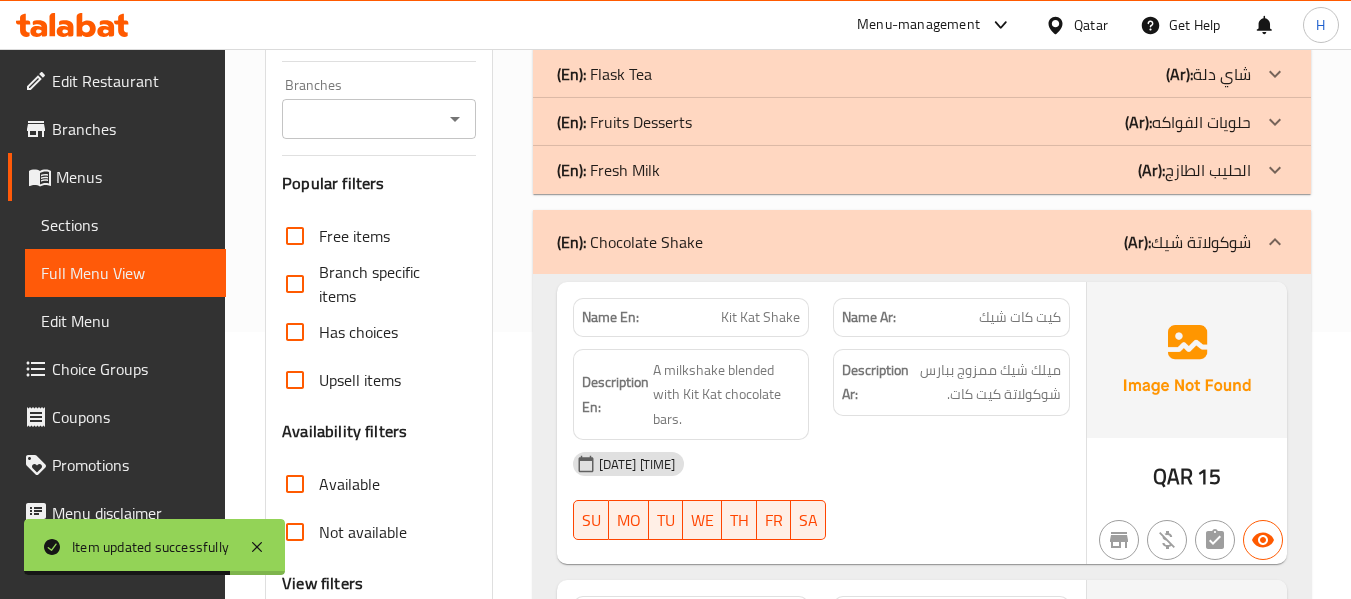 click 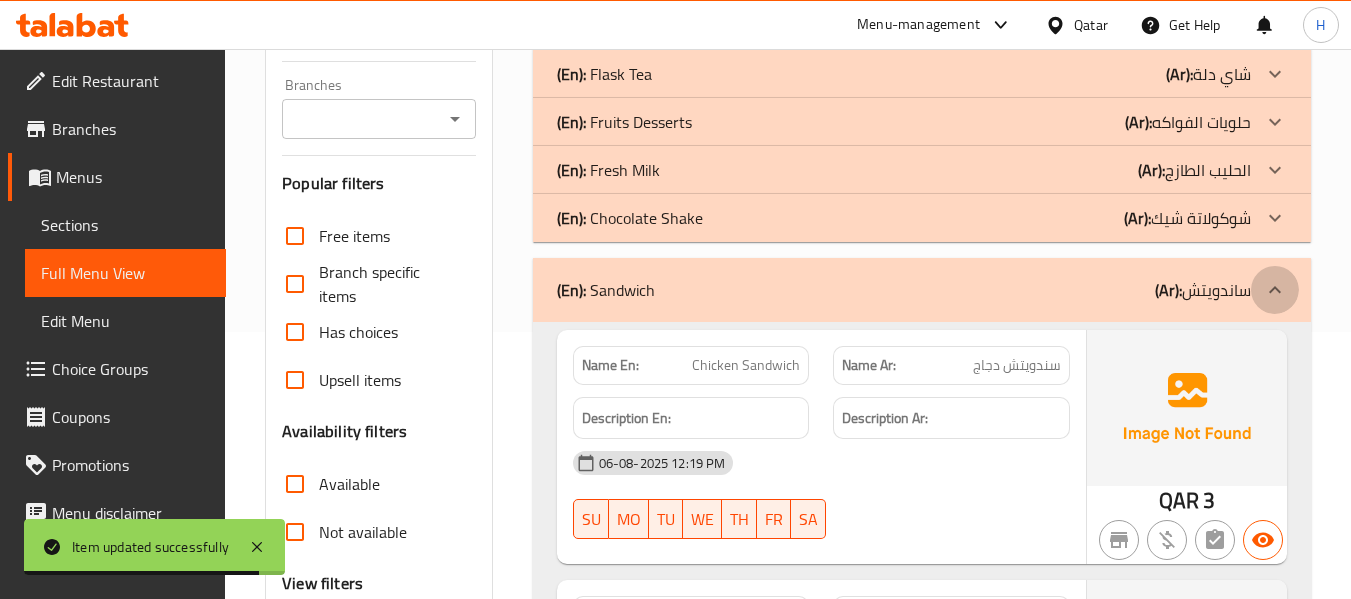 click 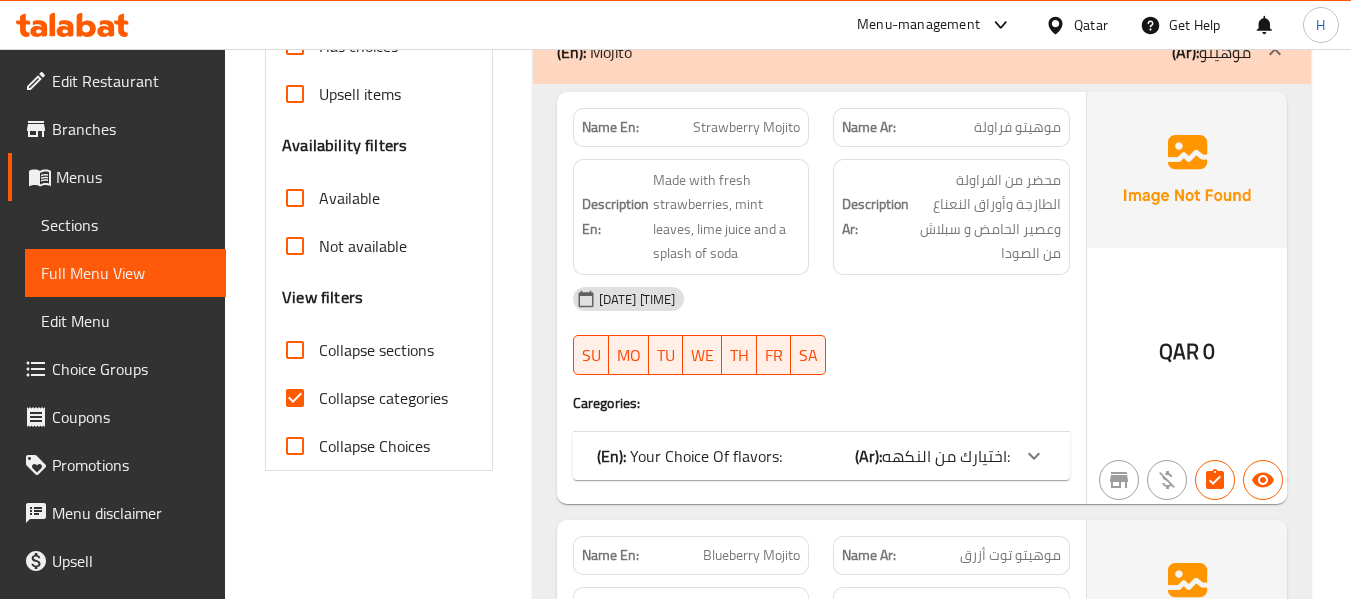 scroll, scrollTop: 800, scrollLeft: 0, axis: vertical 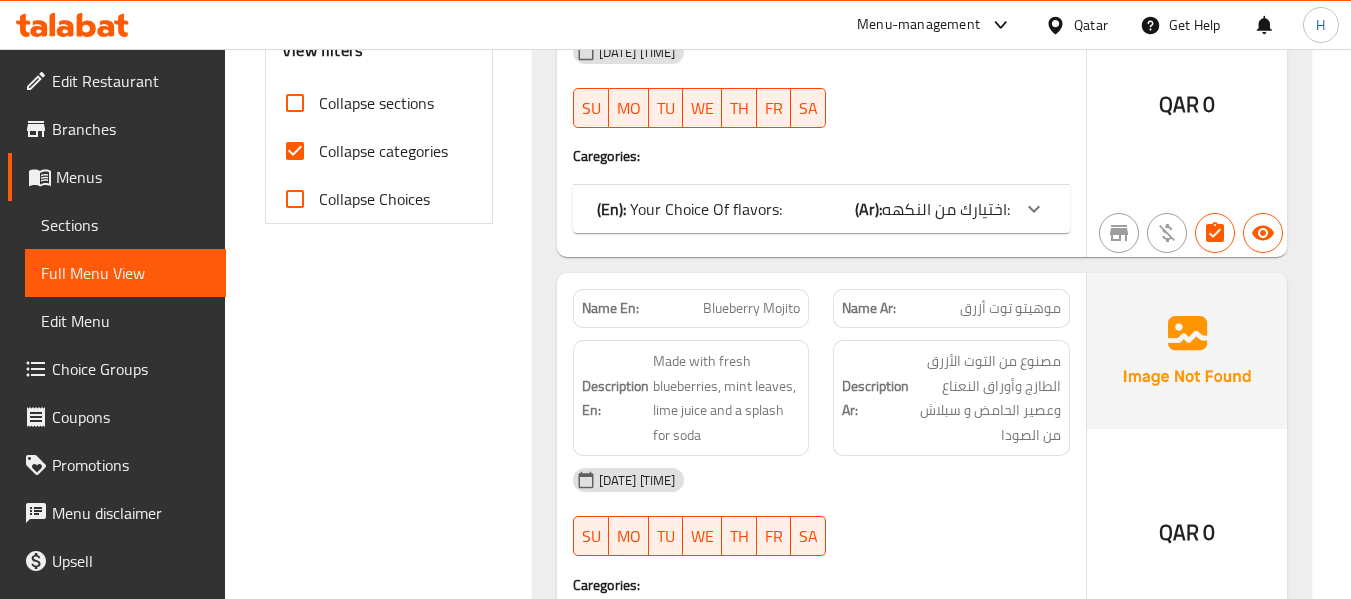click on "(Ar):" at bounding box center [868, 209] 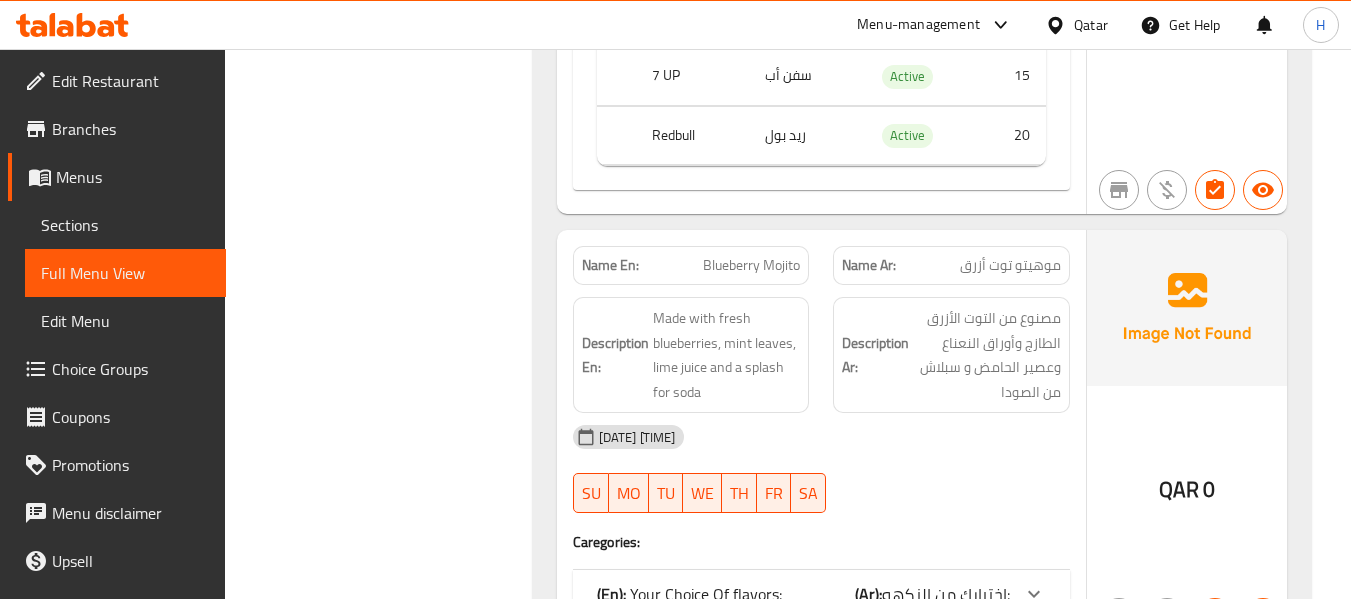 scroll, scrollTop: 1333, scrollLeft: 0, axis: vertical 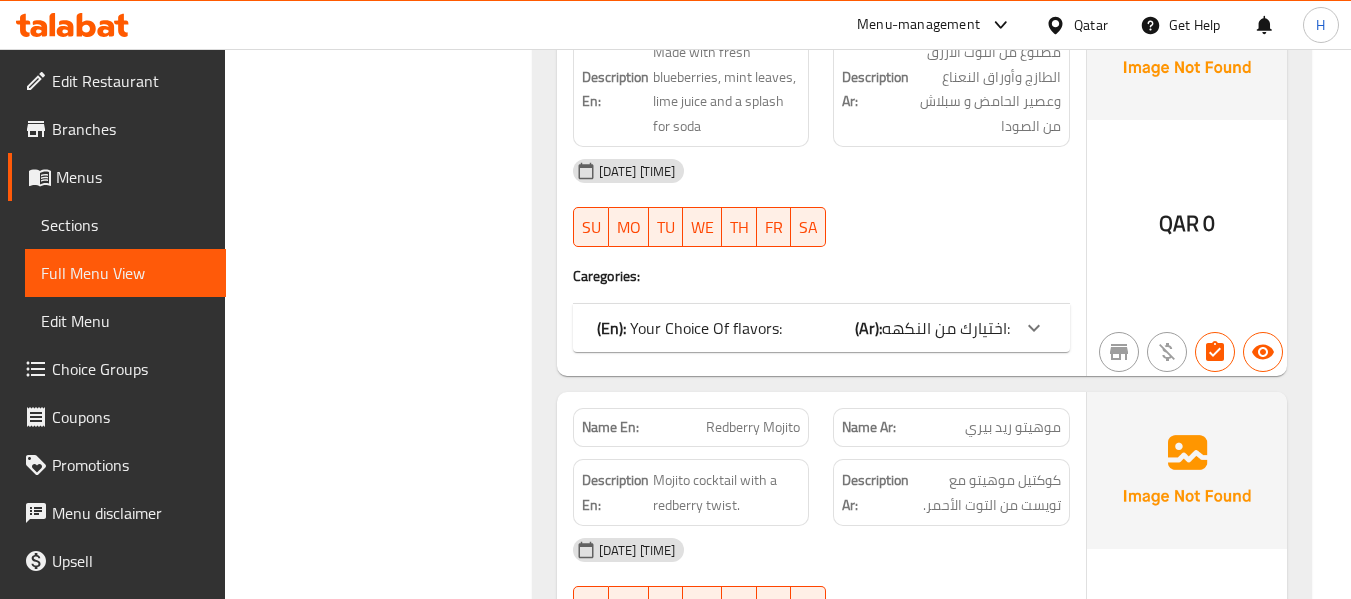 click on "اختيارك من النكهه:" at bounding box center [946, -316] 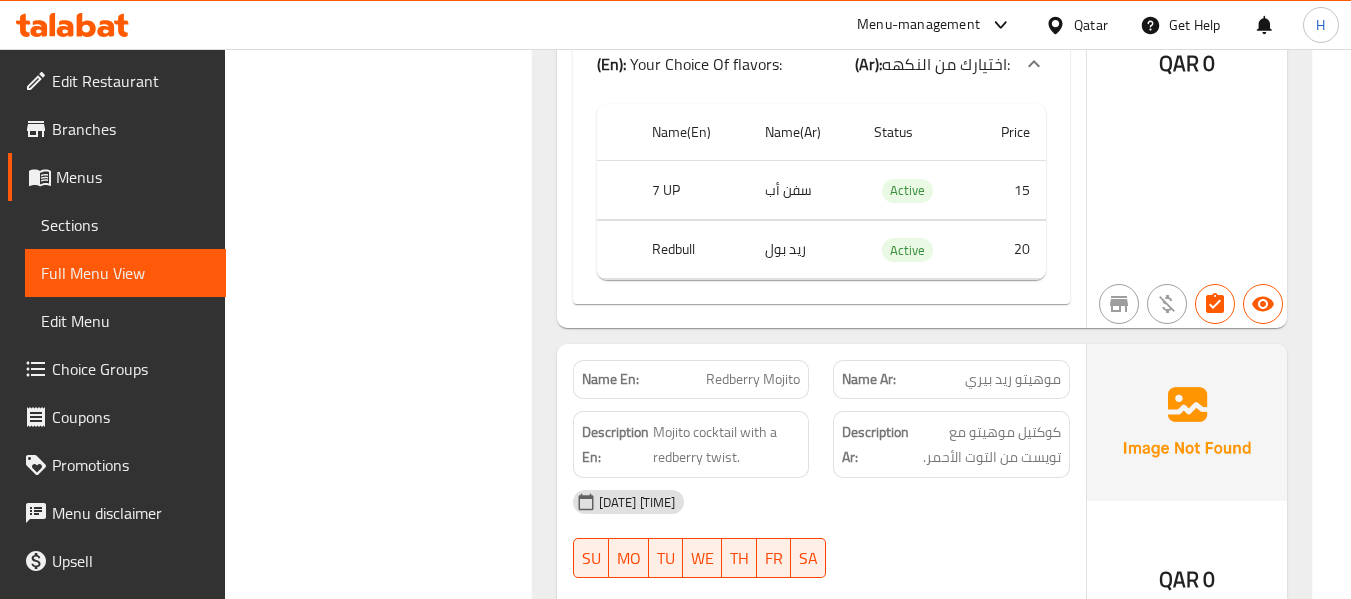 scroll, scrollTop: 1867, scrollLeft: 0, axis: vertical 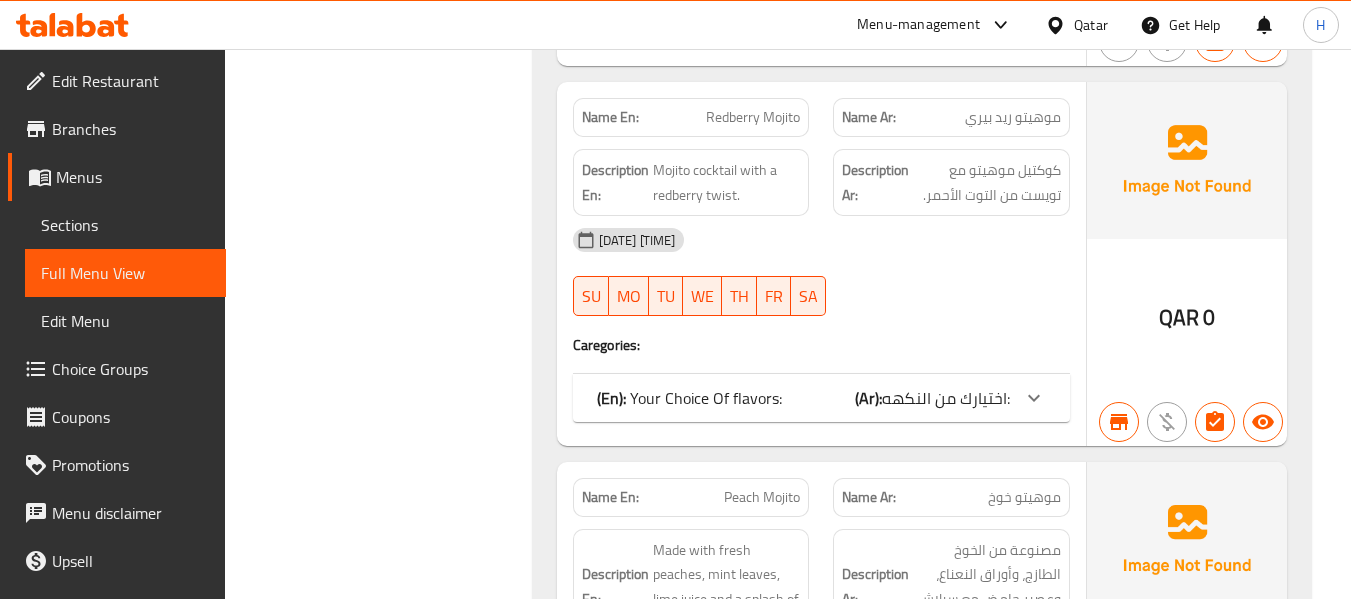 click on "اختيارك من النكهه:" at bounding box center [946, -850] 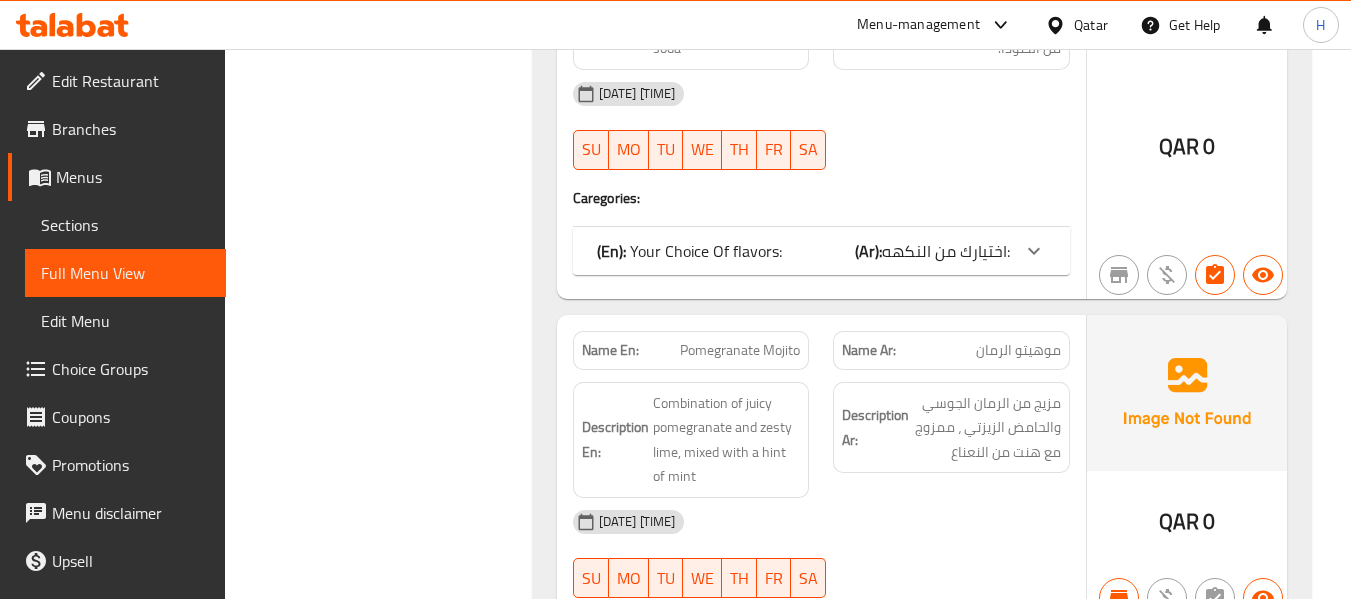 scroll, scrollTop: 2667, scrollLeft: 0, axis: vertical 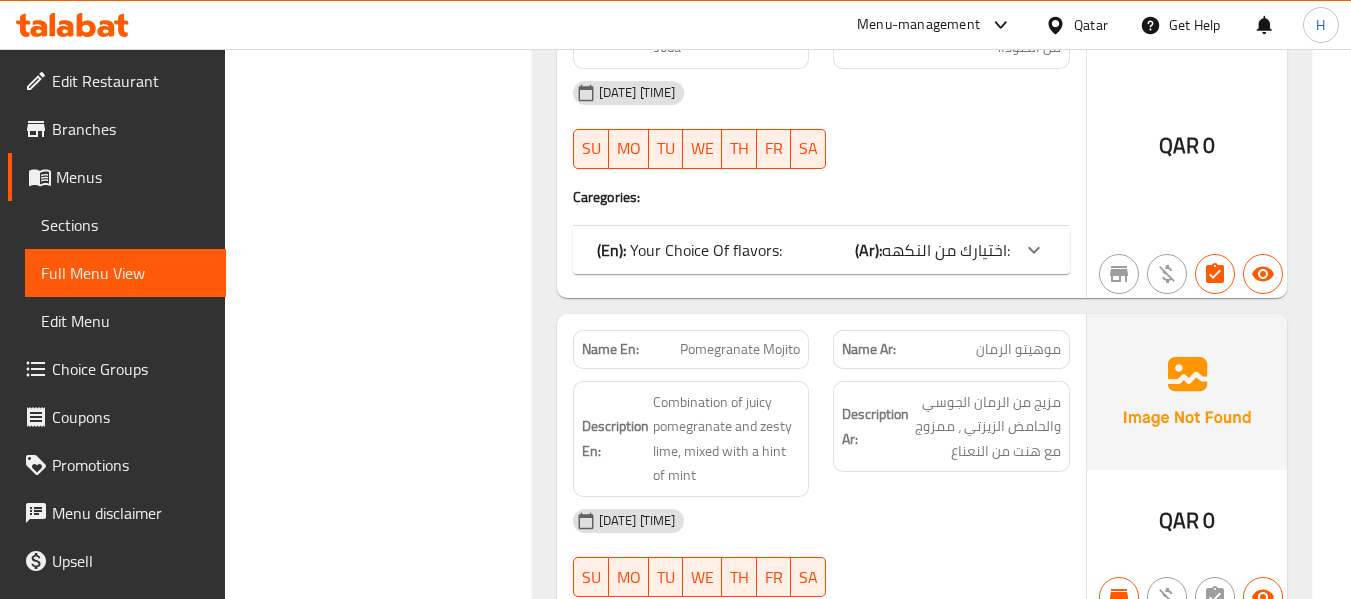 click on "(En):   Your Choice Of flavors: (Ar): اختيارك من النكهه:" at bounding box center [821, -1650] 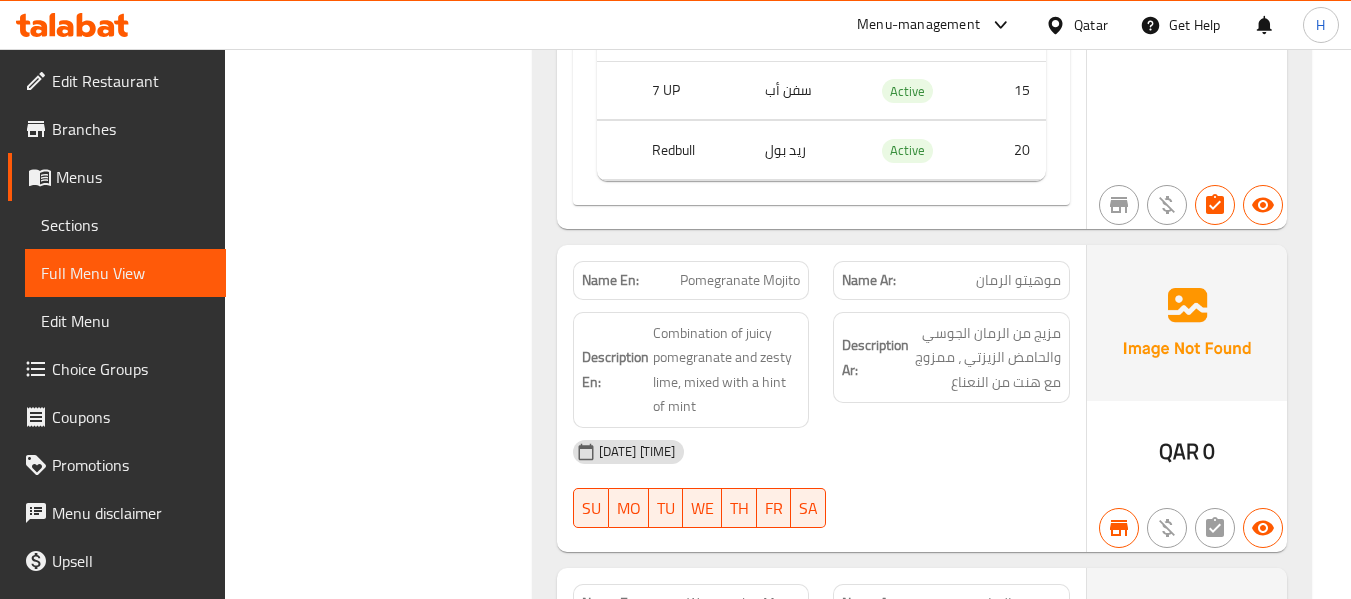 scroll, scrollTop: 2933, scrollLeft: 0, axis: vertical 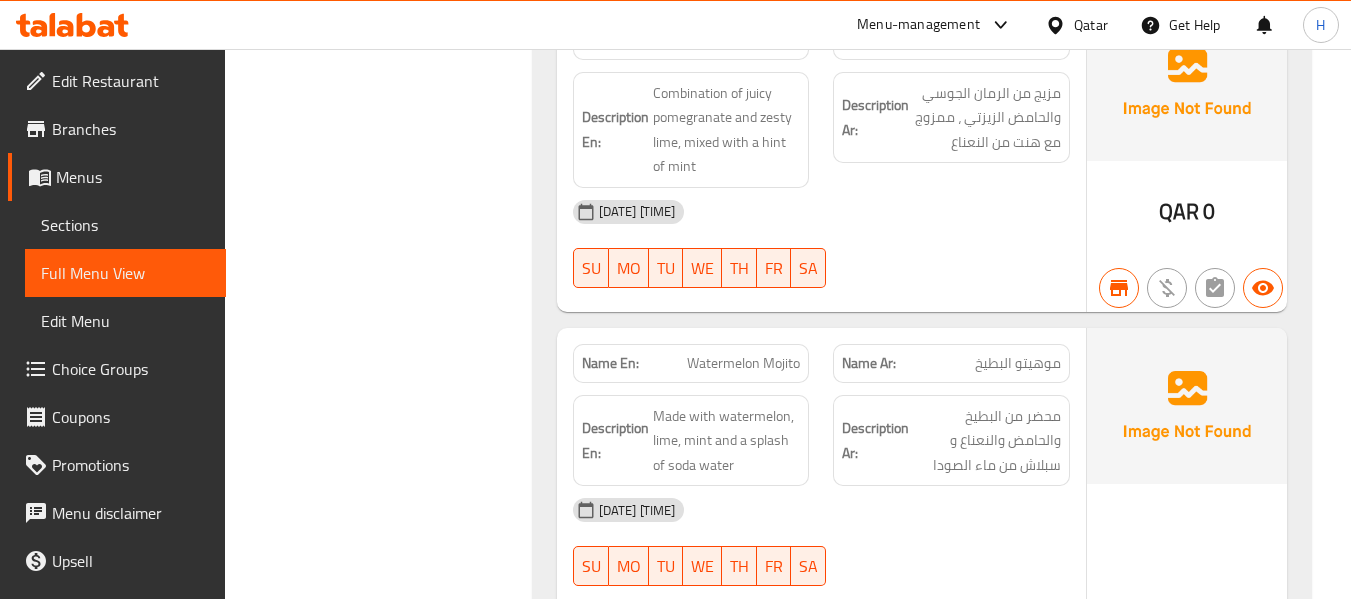 click on "05-08-2025 03:55 PM SU MO TU WE TH FR SA" at bounding box center [821, 244] 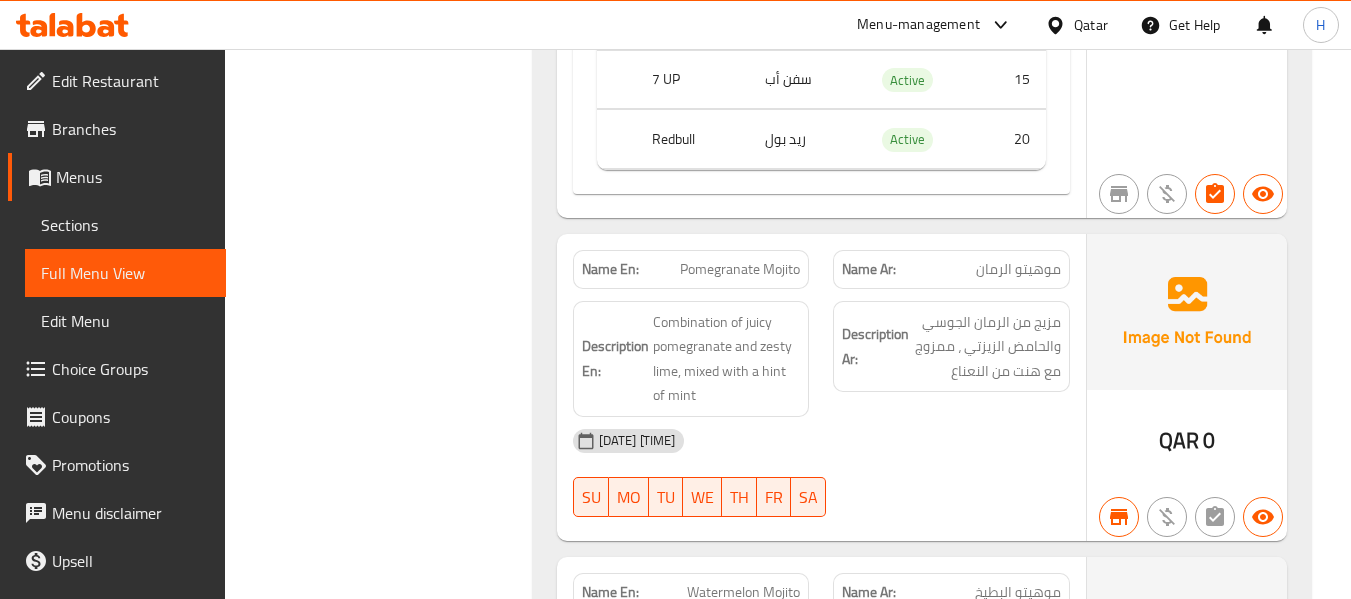 scroll, scrollTop: 2933, scrollLeft: 0, axis: vertical 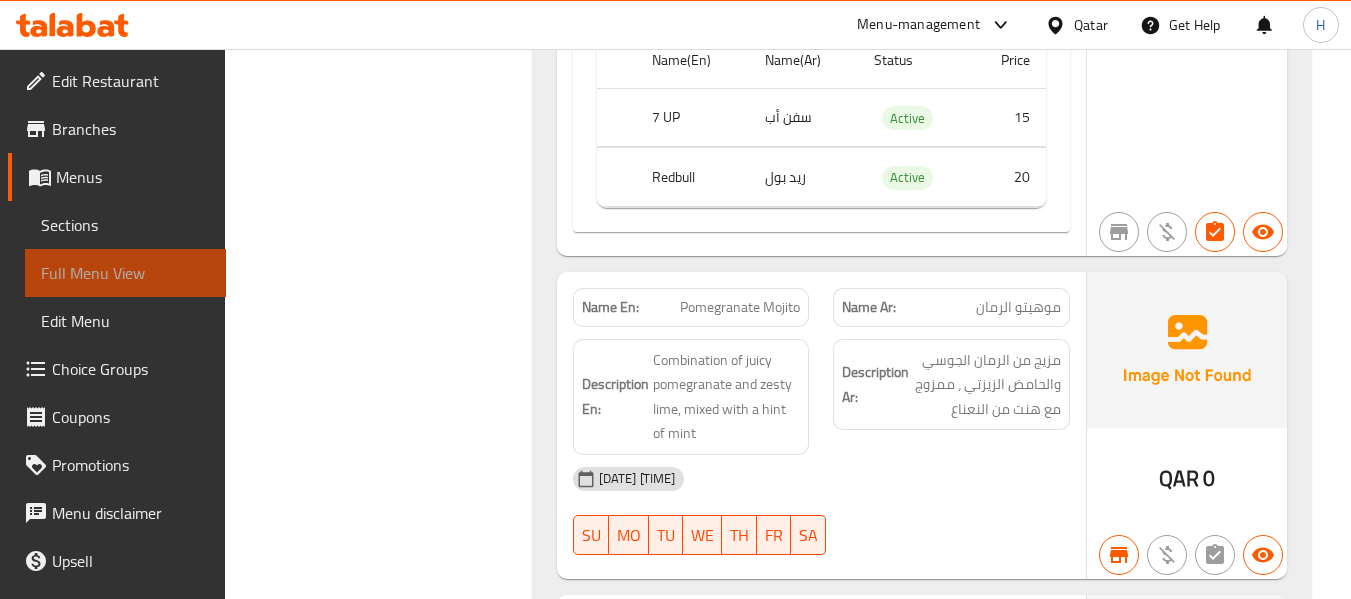 click on "Full Menu View" at bounding box center (125, 273) 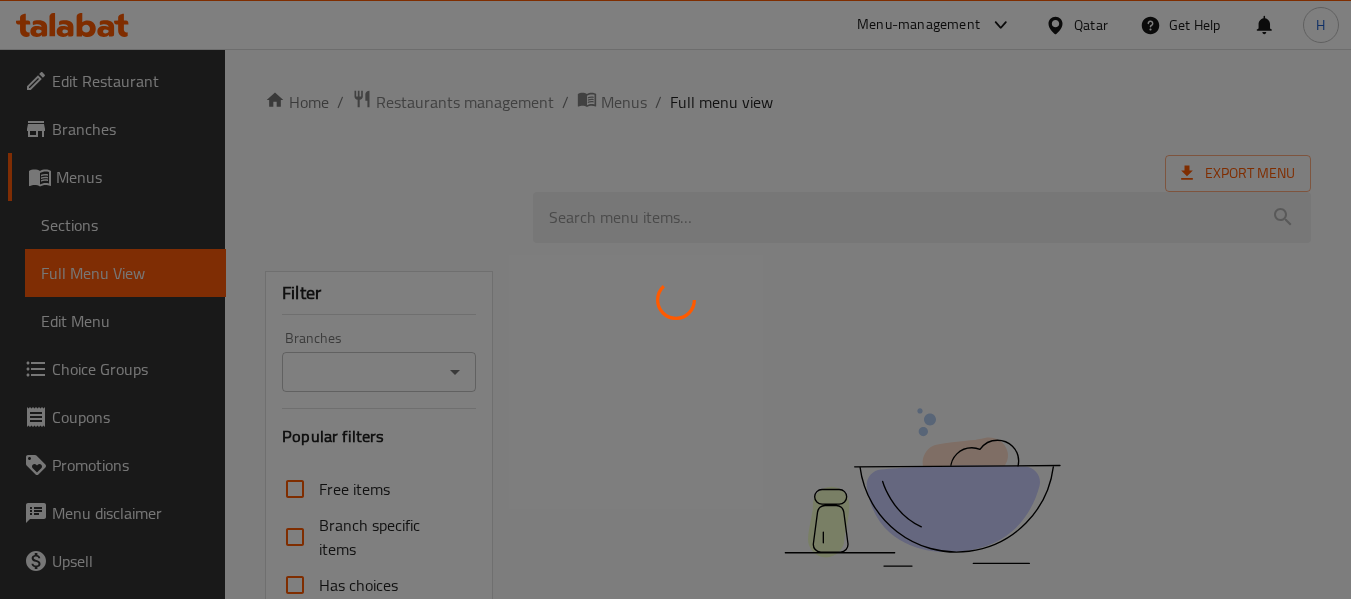 scroll, scrollTop: 0, scrollLeft: 0, axis: both 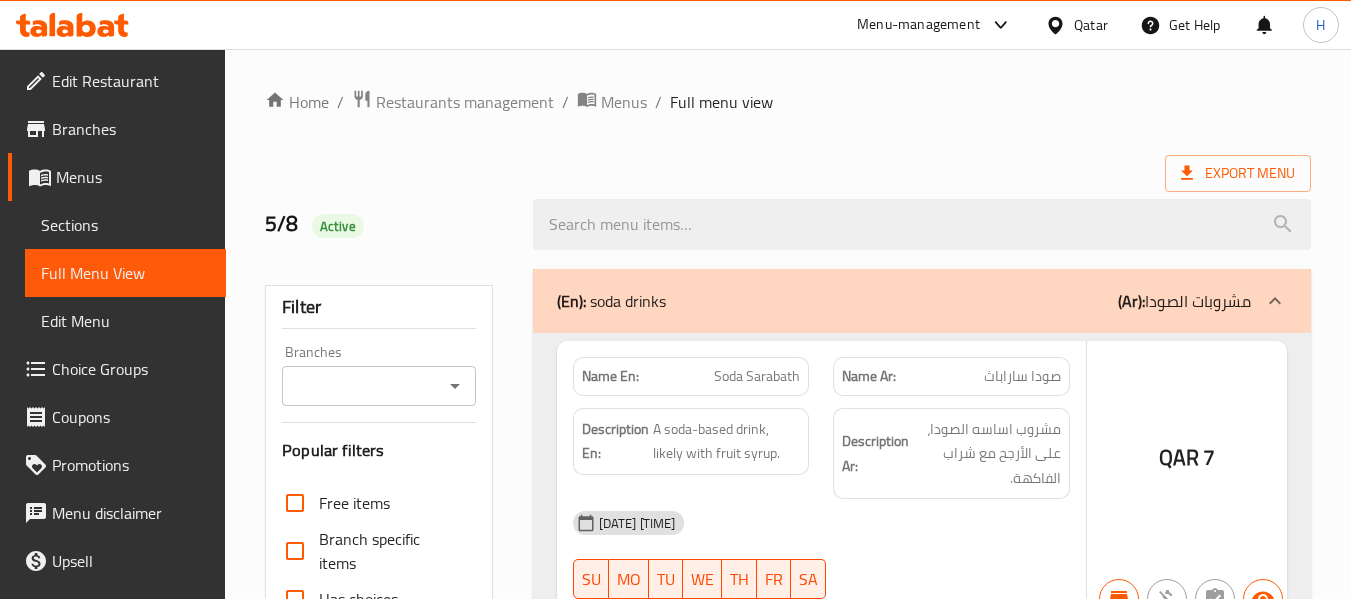 click at bounding box center [675, 299] 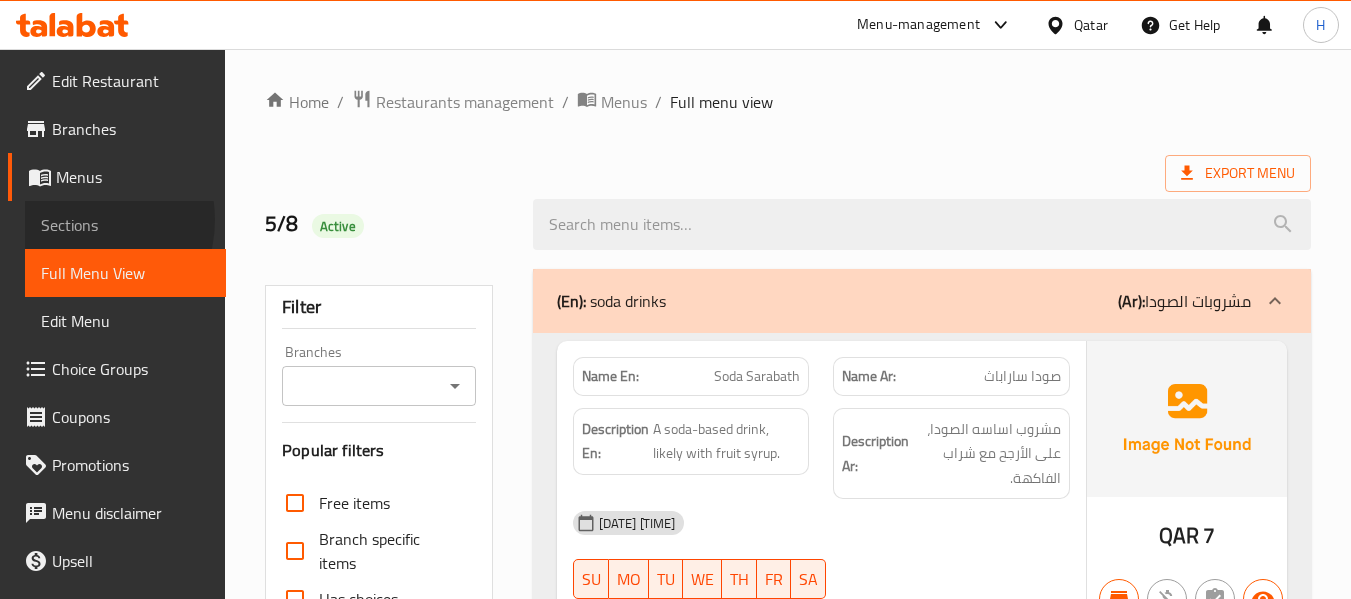 click on "Sections" at bounding box center (125, 225) 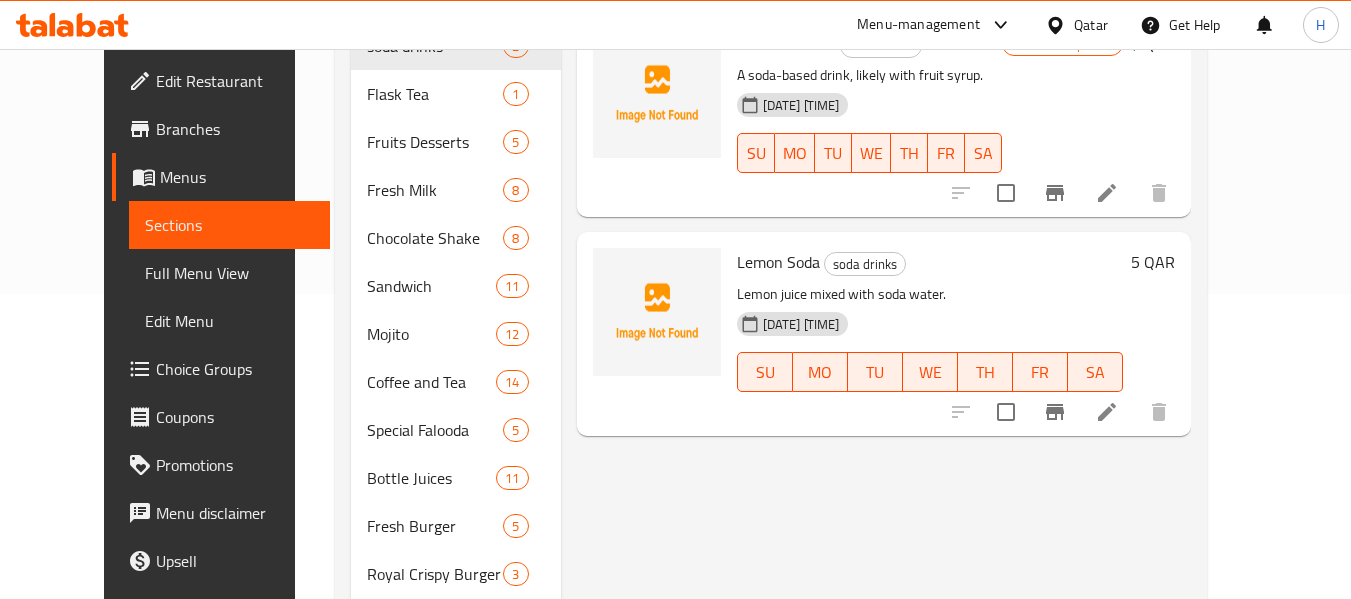 scroll, scrollTop: 267, scrollLeft: 0, axis: vertical 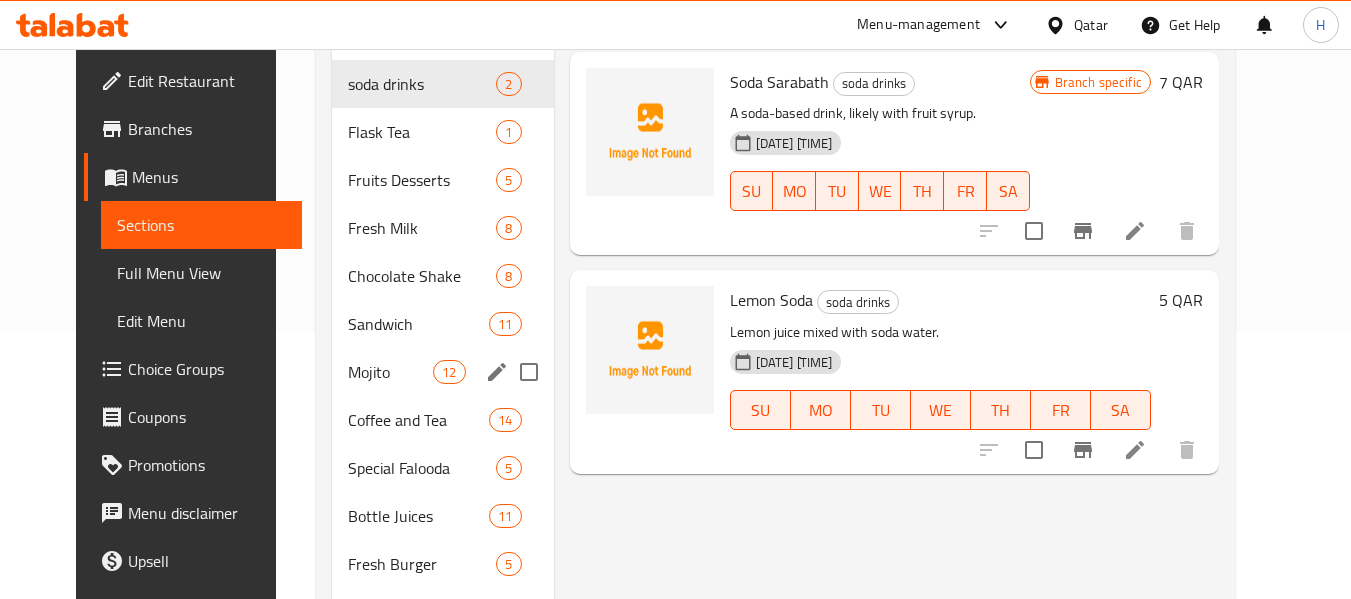 click on "Mojito" at bounding box center [390, 372] 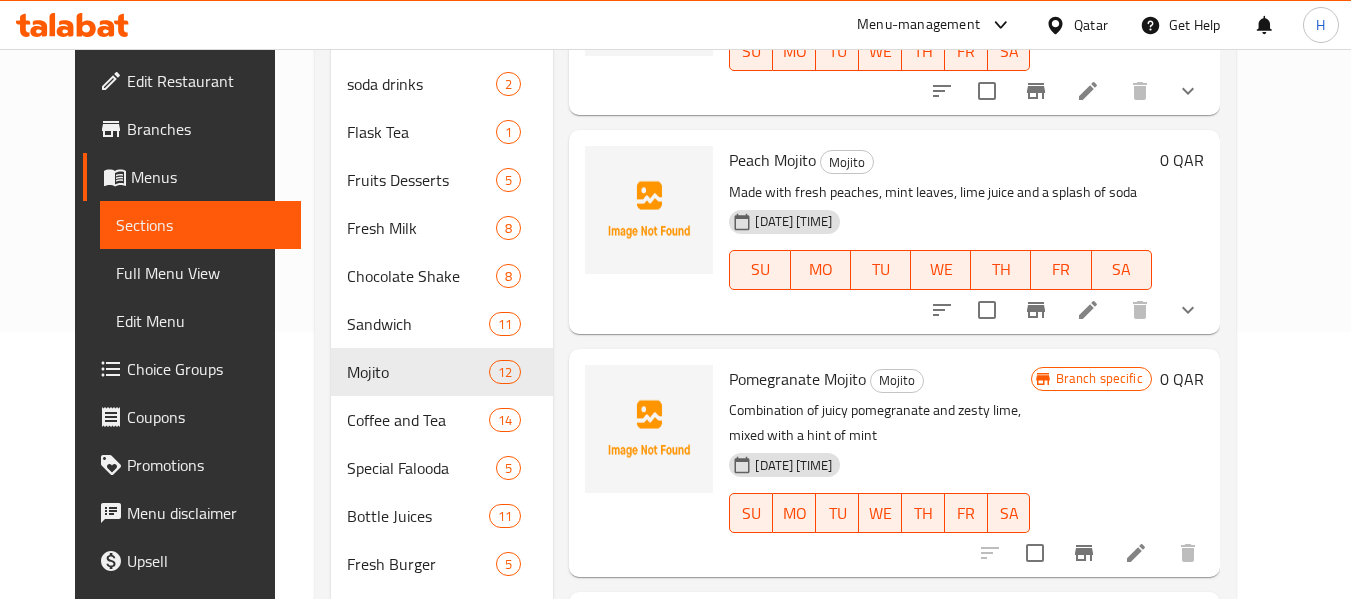 scroll, scrollTop: 672, scrollLeft: 0, axis: vertical 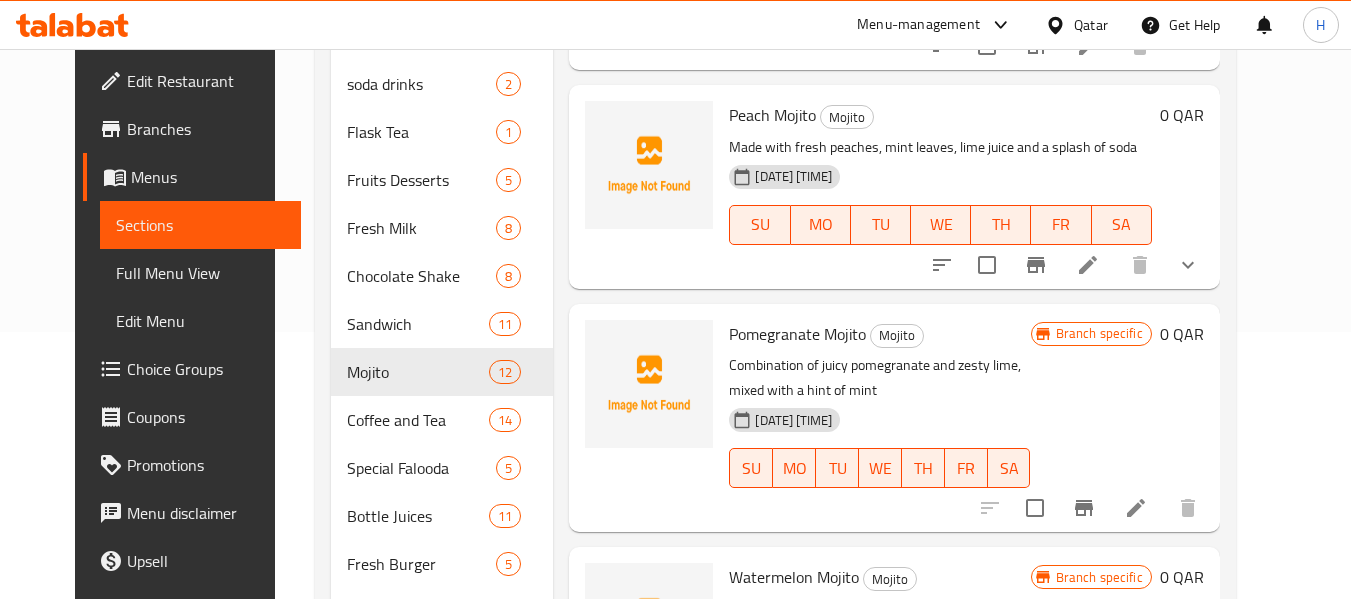 click at bounding box center [1136, 508] 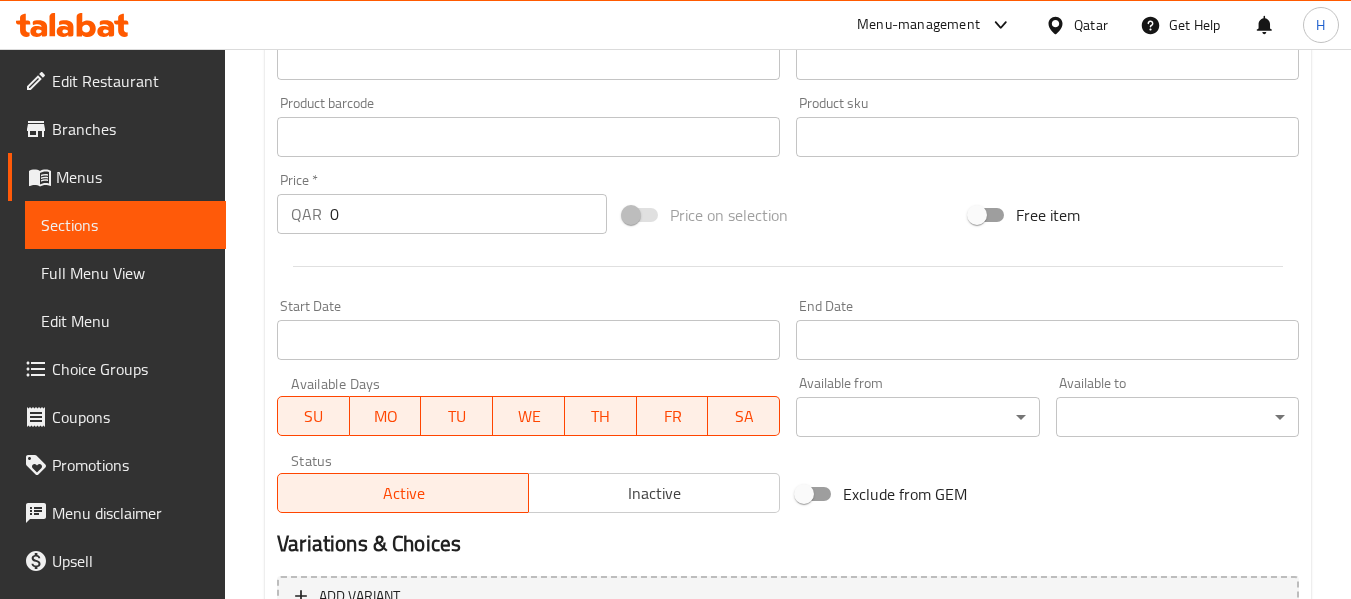 scroll, scrollTop: 814, scrollLeft: 0, axis: vertical 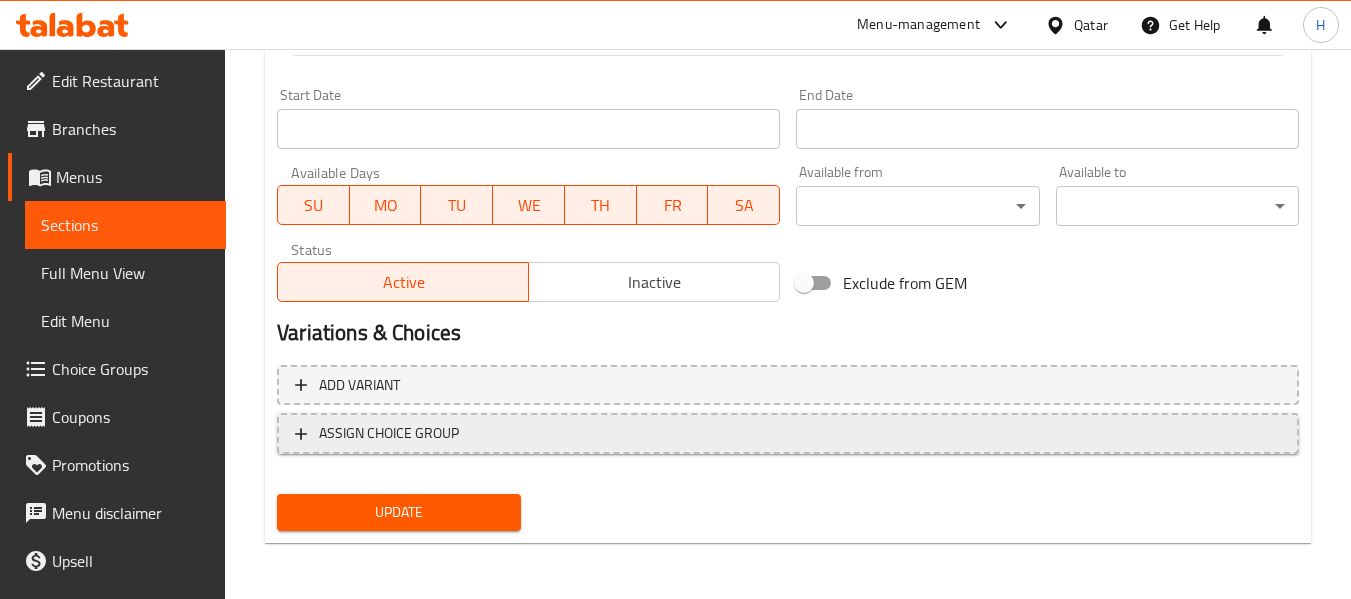 click on "ASSIGN CHOICE GROUP" at bounding box center (788, 433) 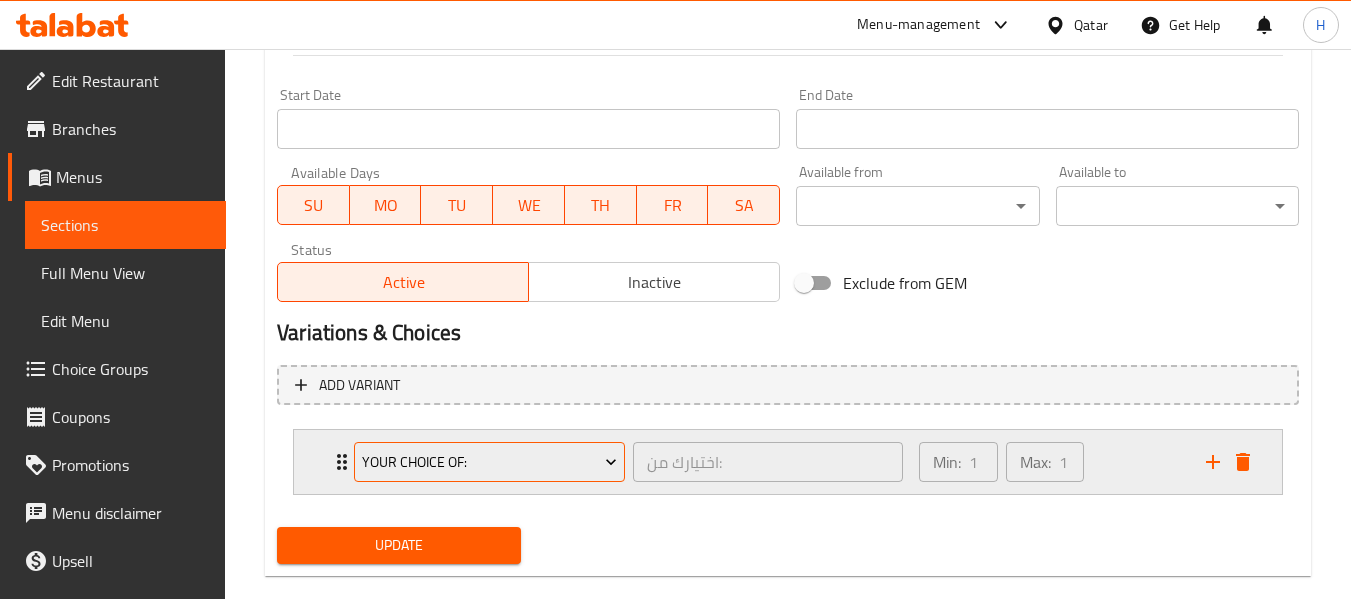 click on "Your Choice of:" at bounding box center (490, 462) 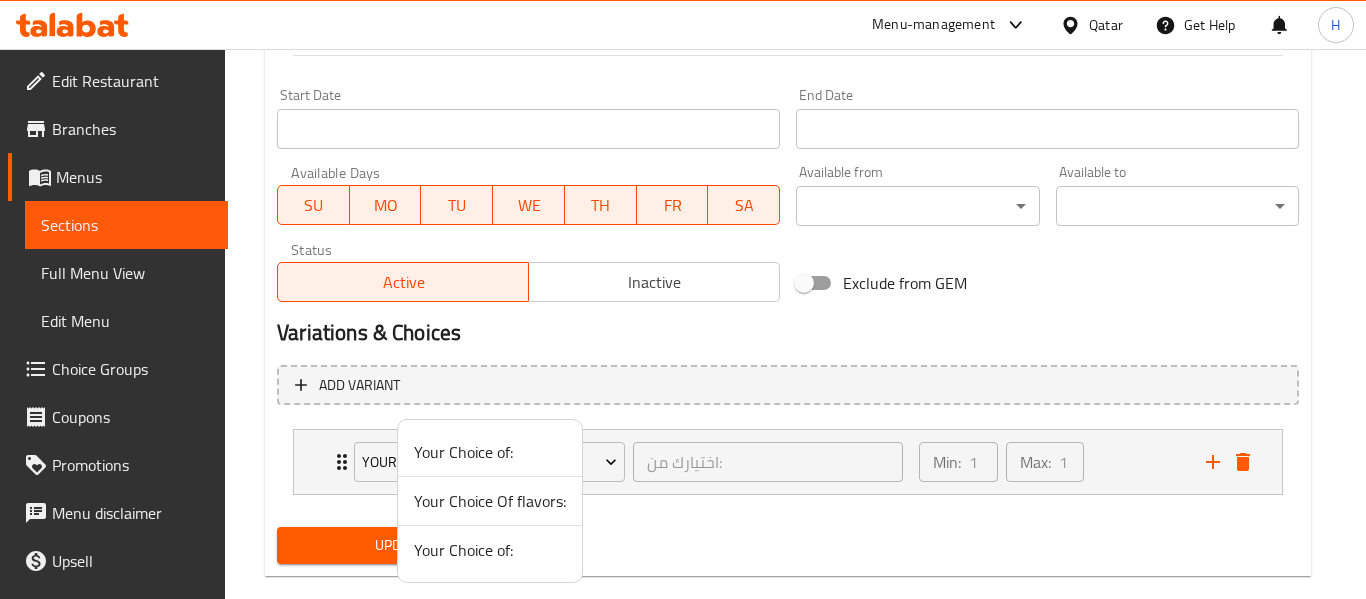 click on "Your Choice Of flavors:" at bounding box center [490, 501] 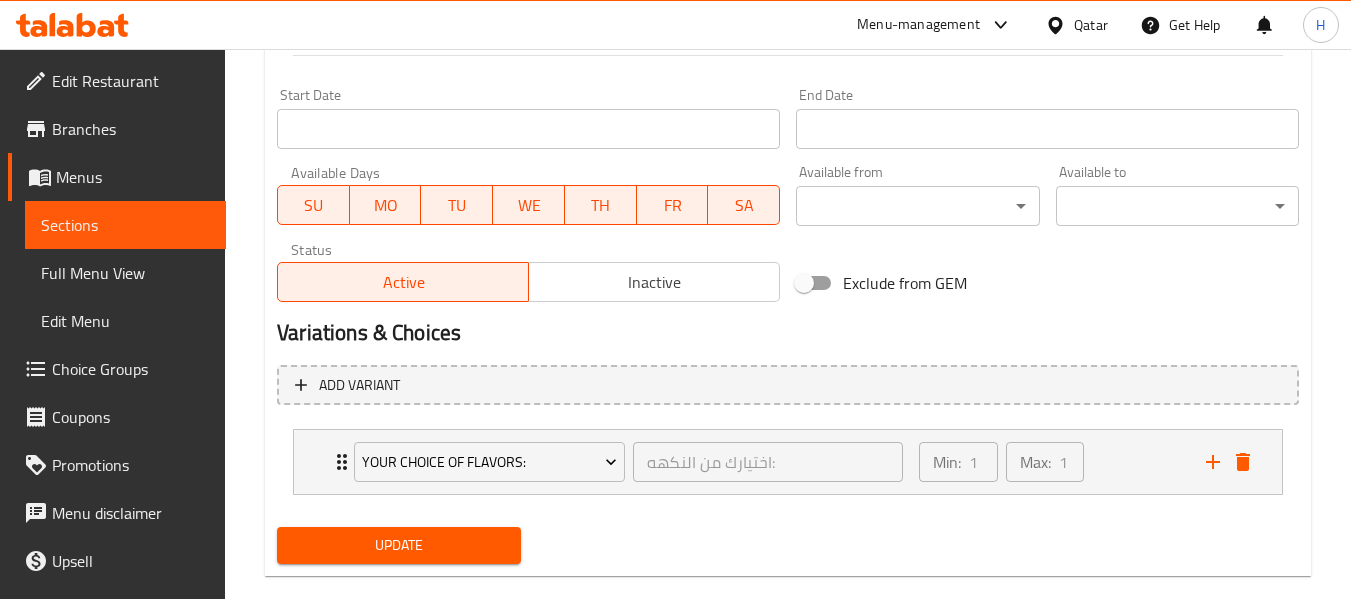 click on "Update" at bounding box center (398, 545) 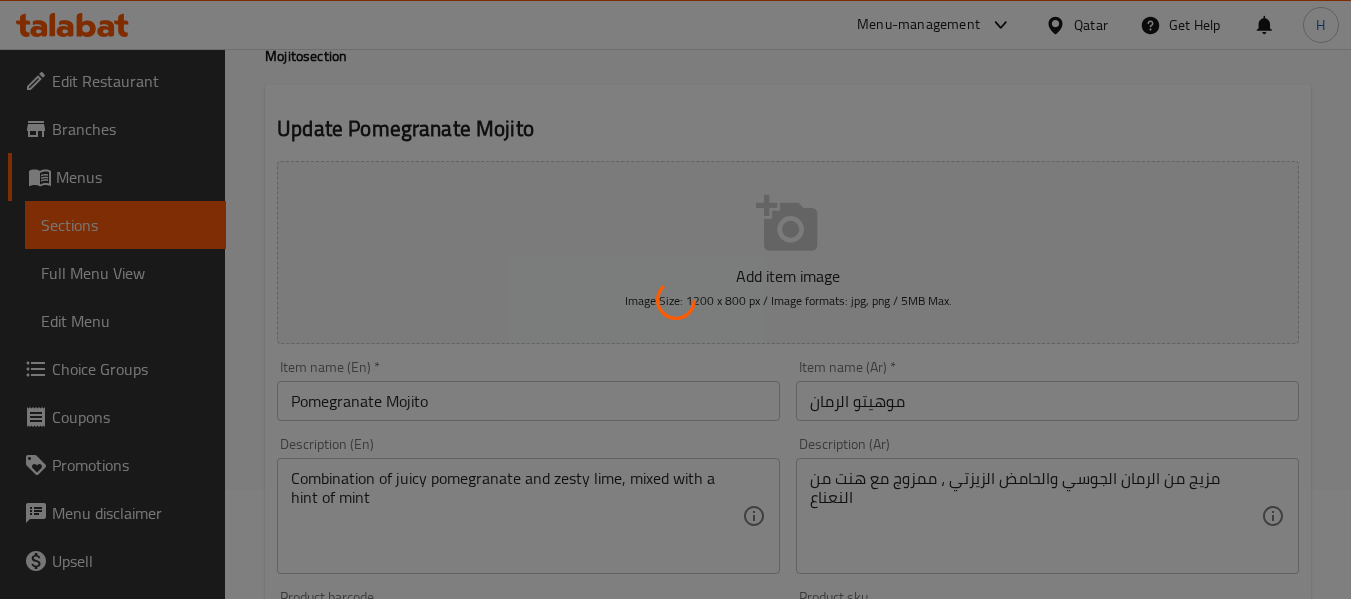 scroll, scrollTop: 0, scrollLeft: 0, axis: both 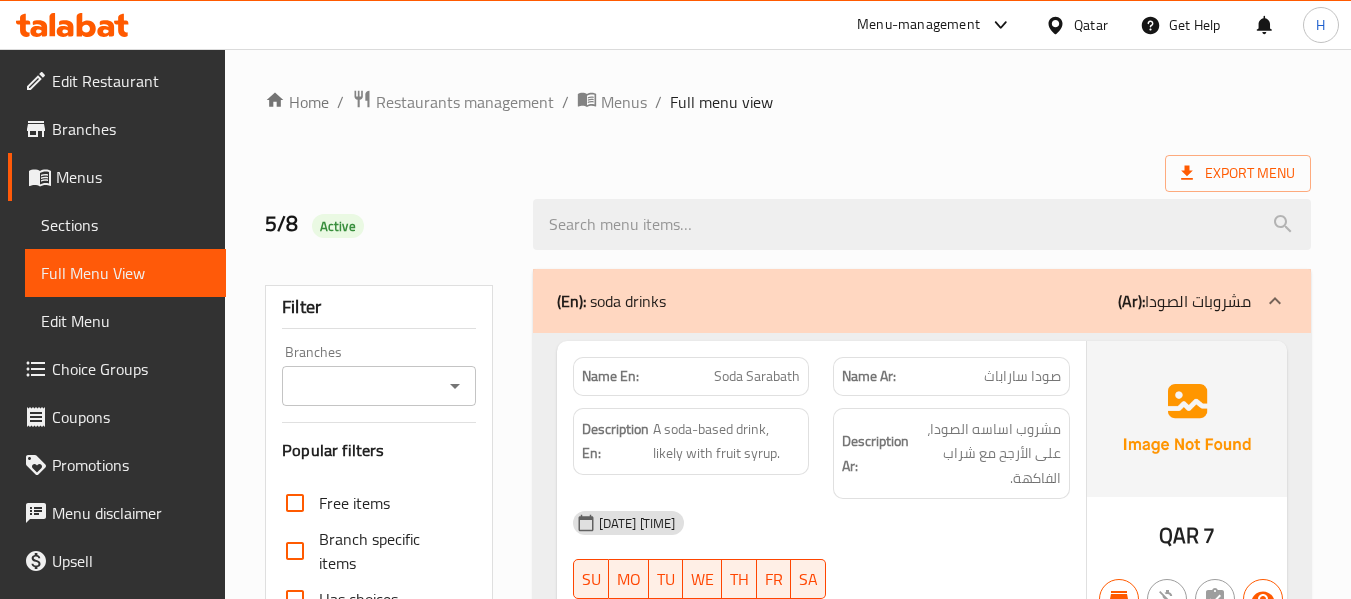 click 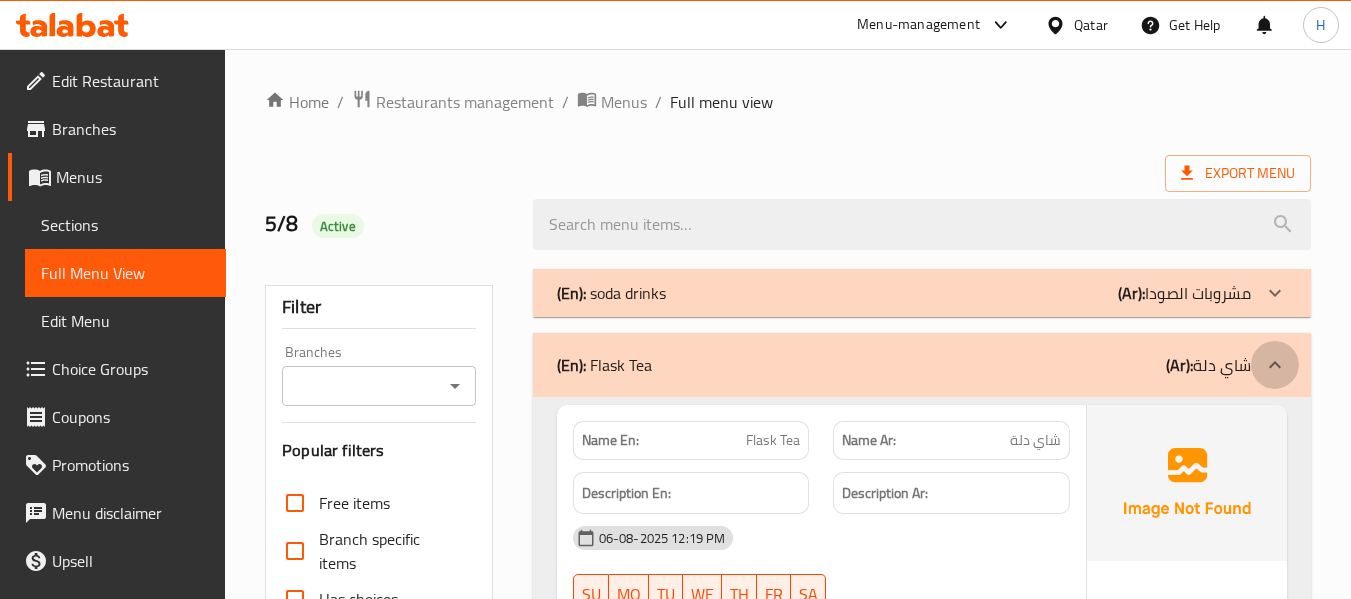 click 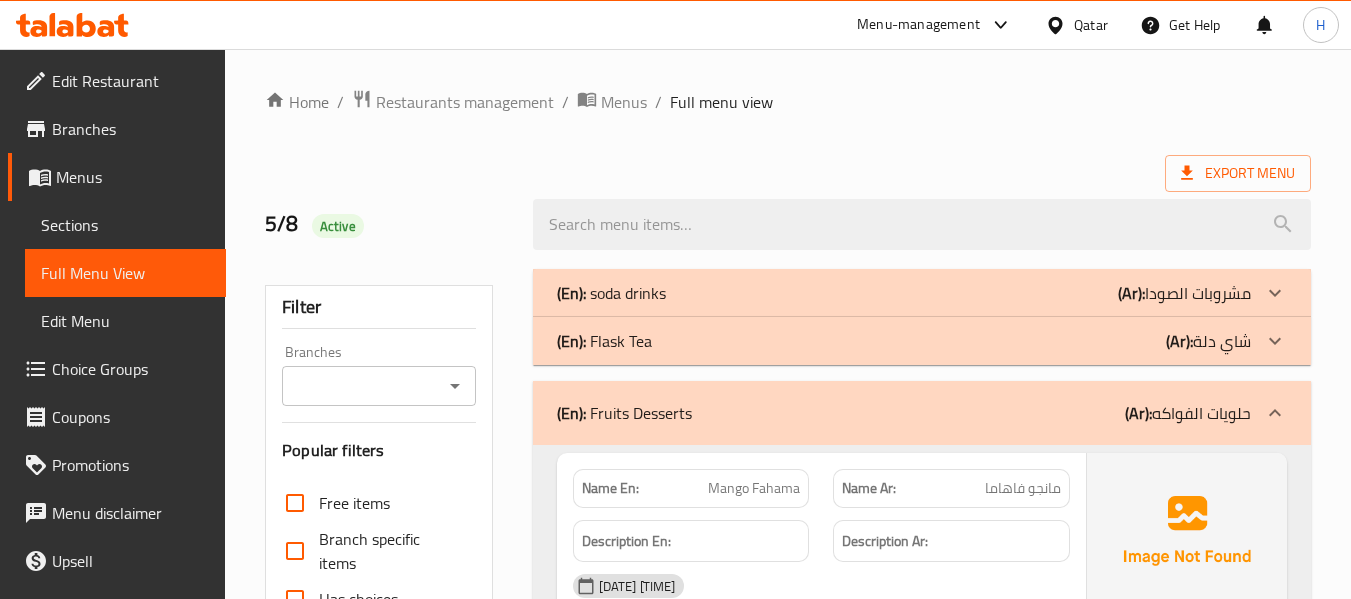 scroll, scrollTop: 267, scrollLeft: 0, axis: vertical 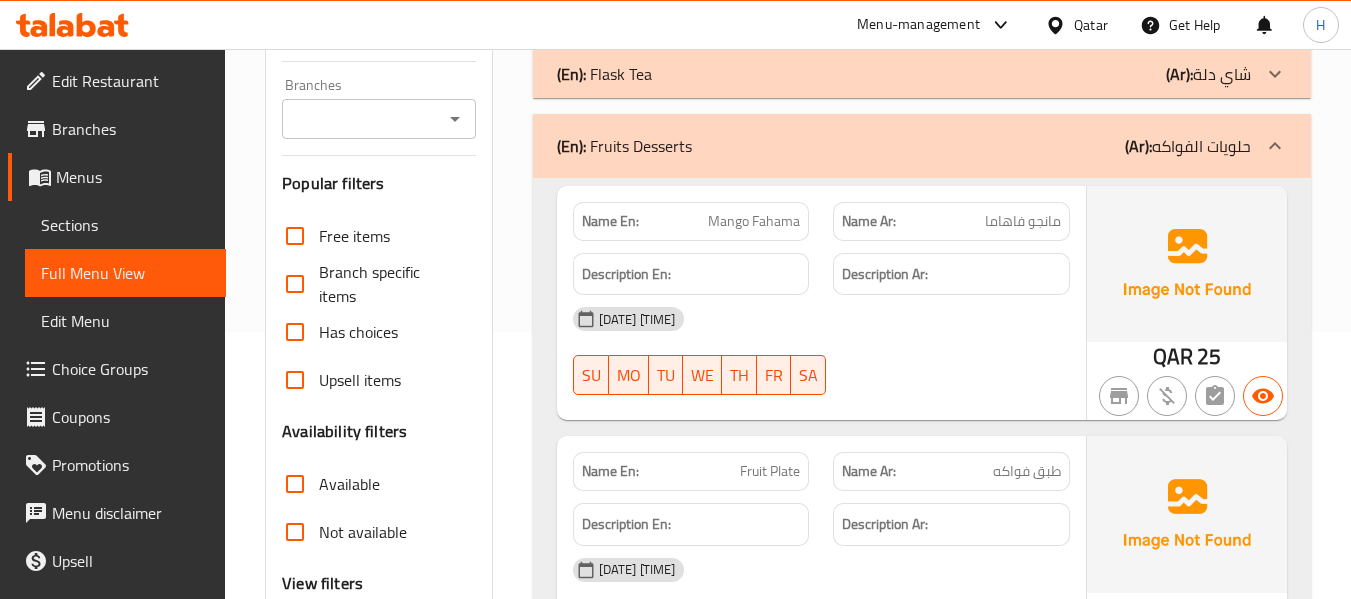 click at bounding box center (1275, 146) 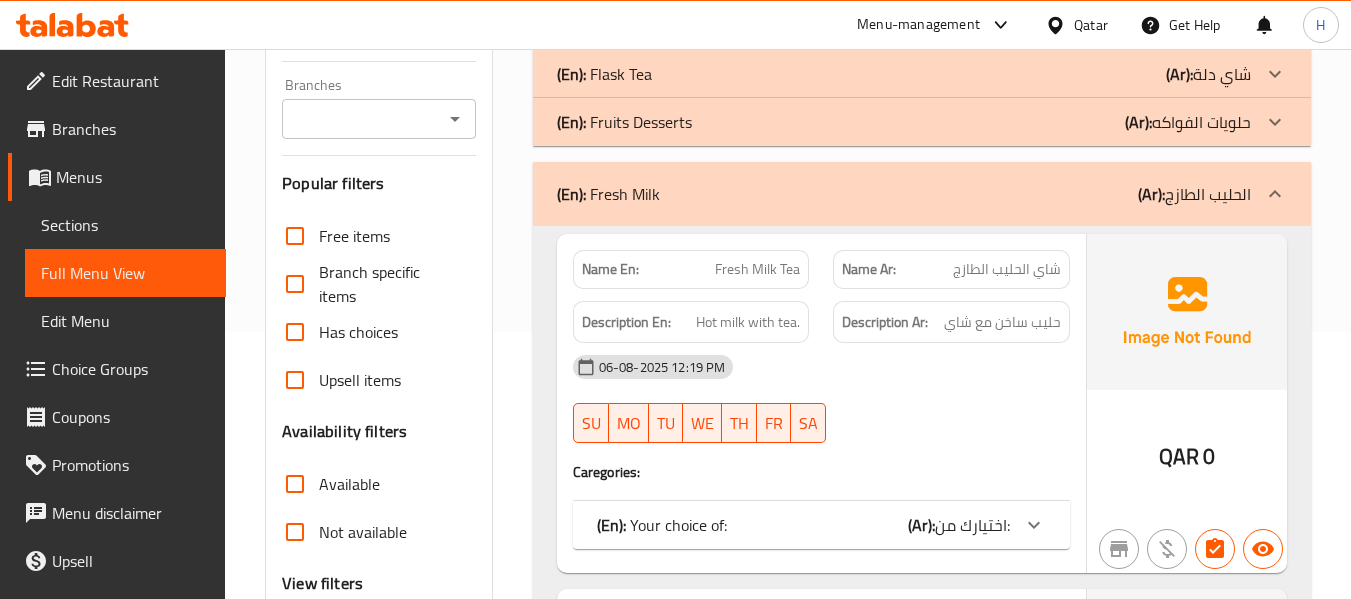 click 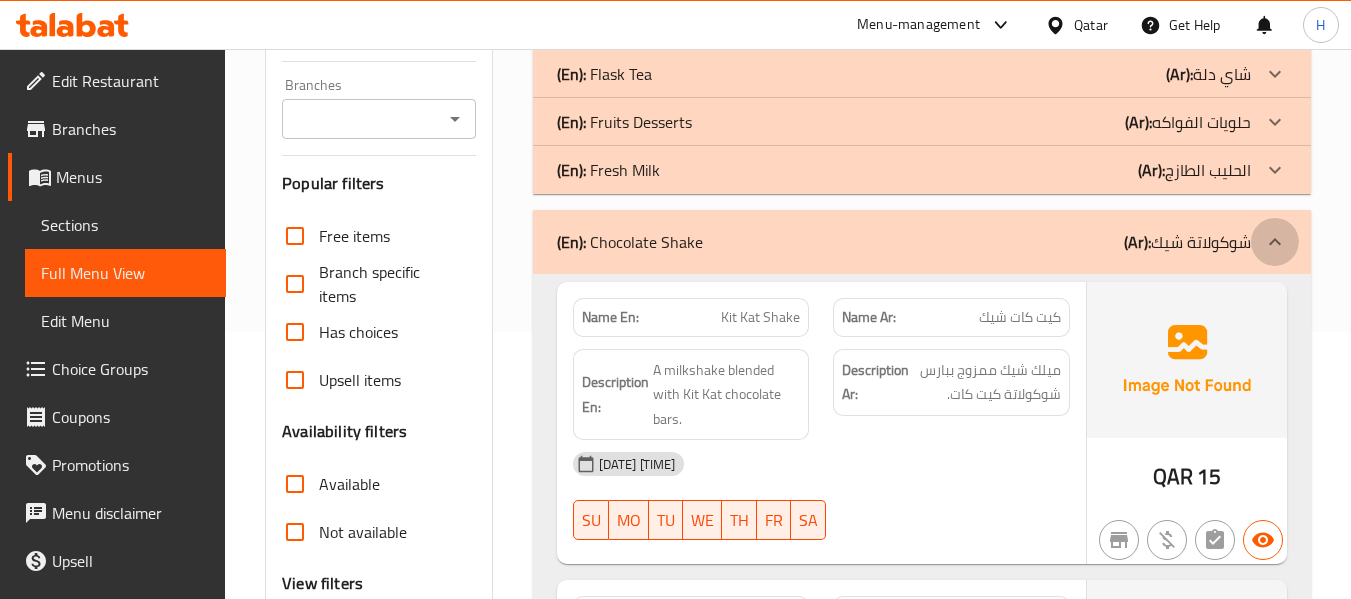 click 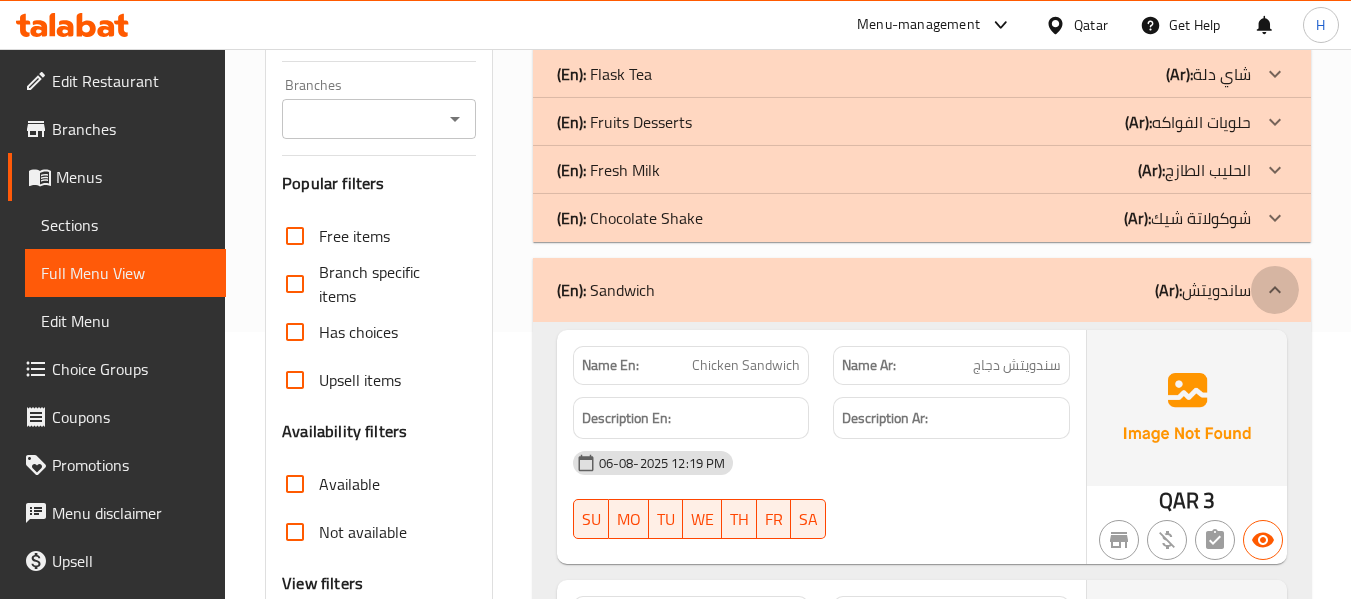click 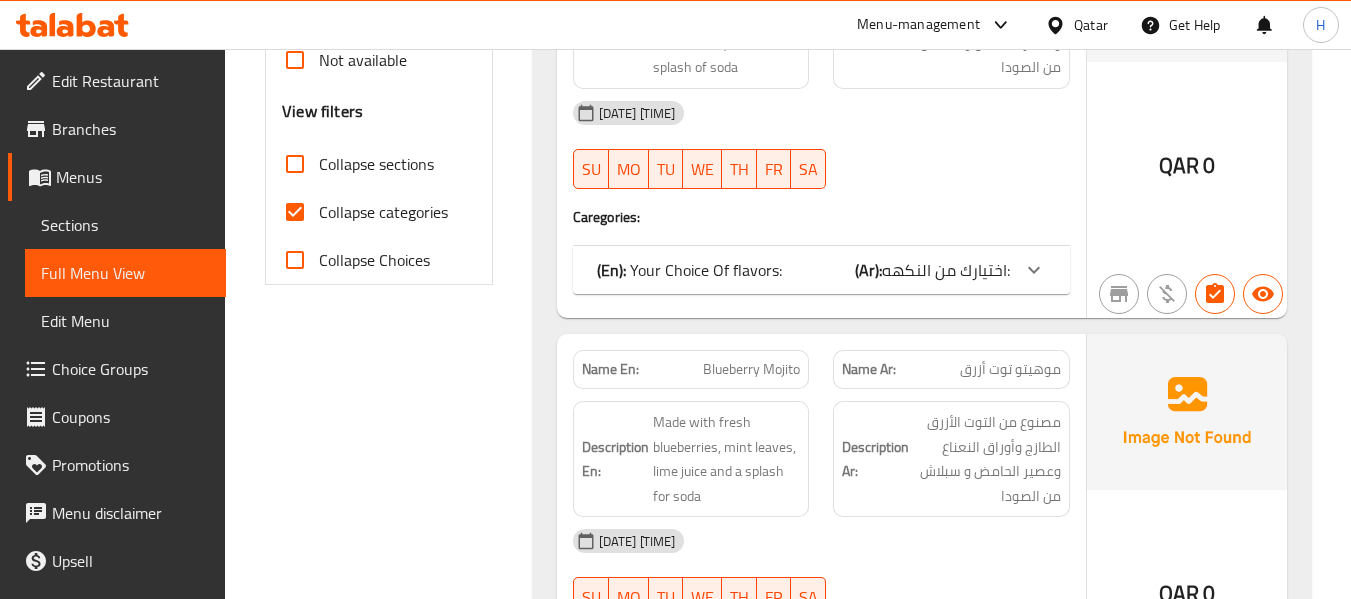 scroll, scrollTop: 800, scrollLeft: 0, axis: vertical 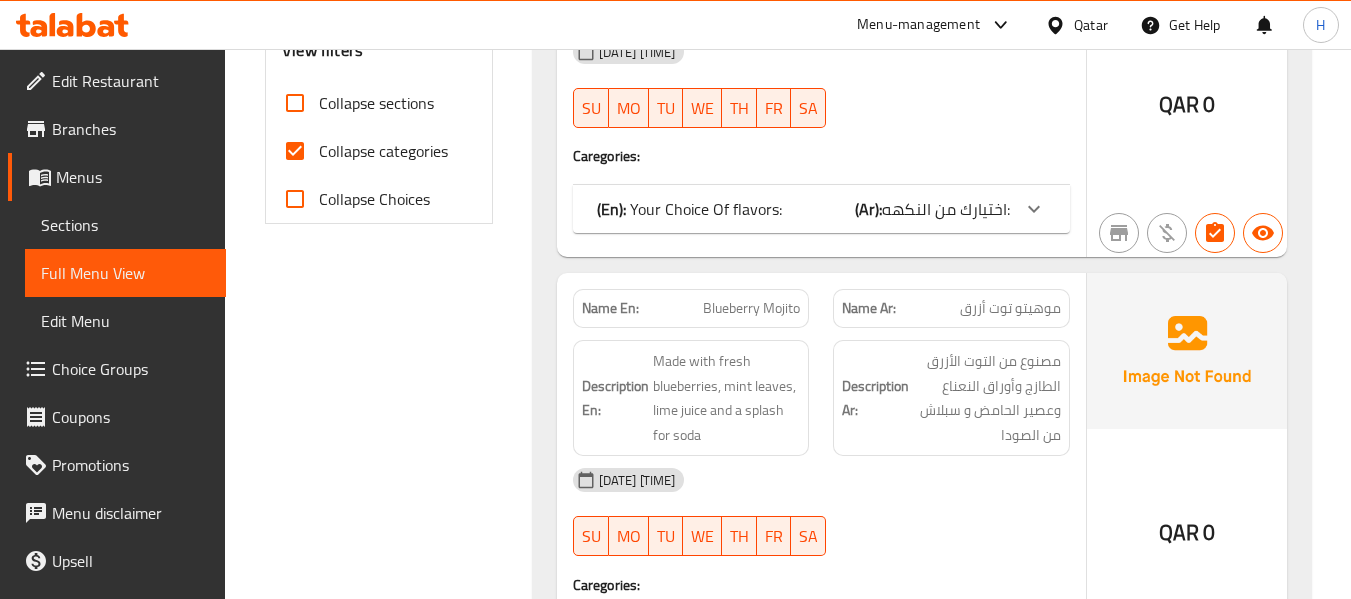 click on "اختيارك من النكهه:" at bounding box center [946, 209] 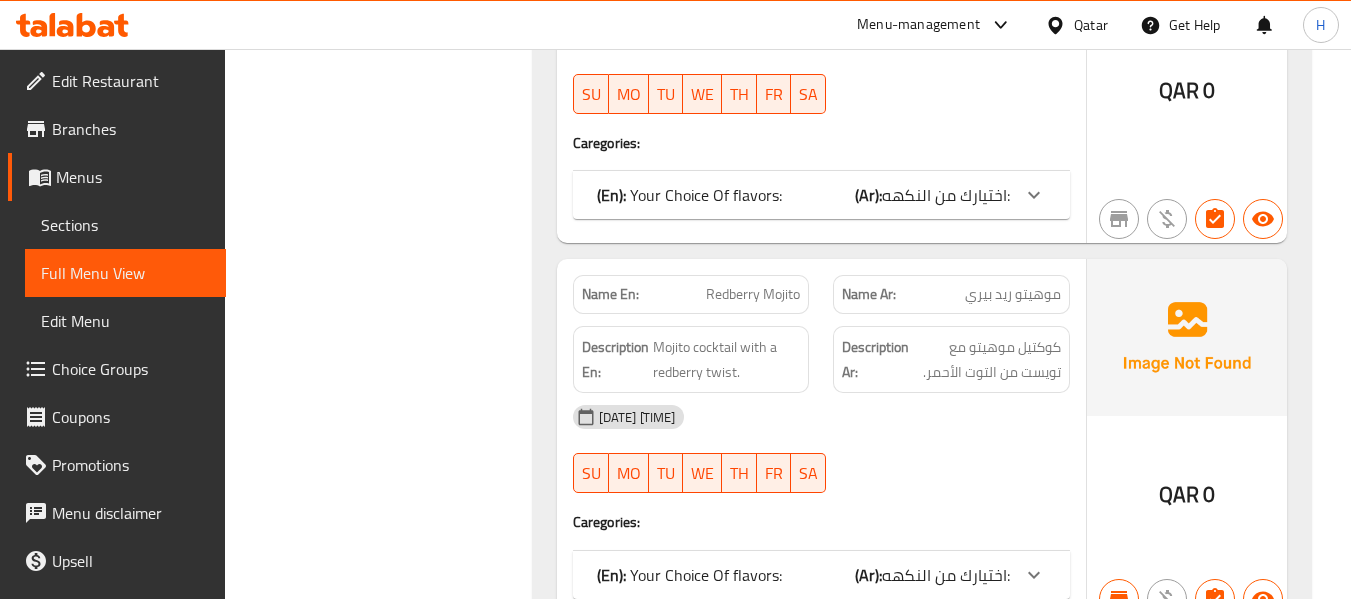 scroll, scrollTop: 1600, scrollLeft: 0, axis: vertical 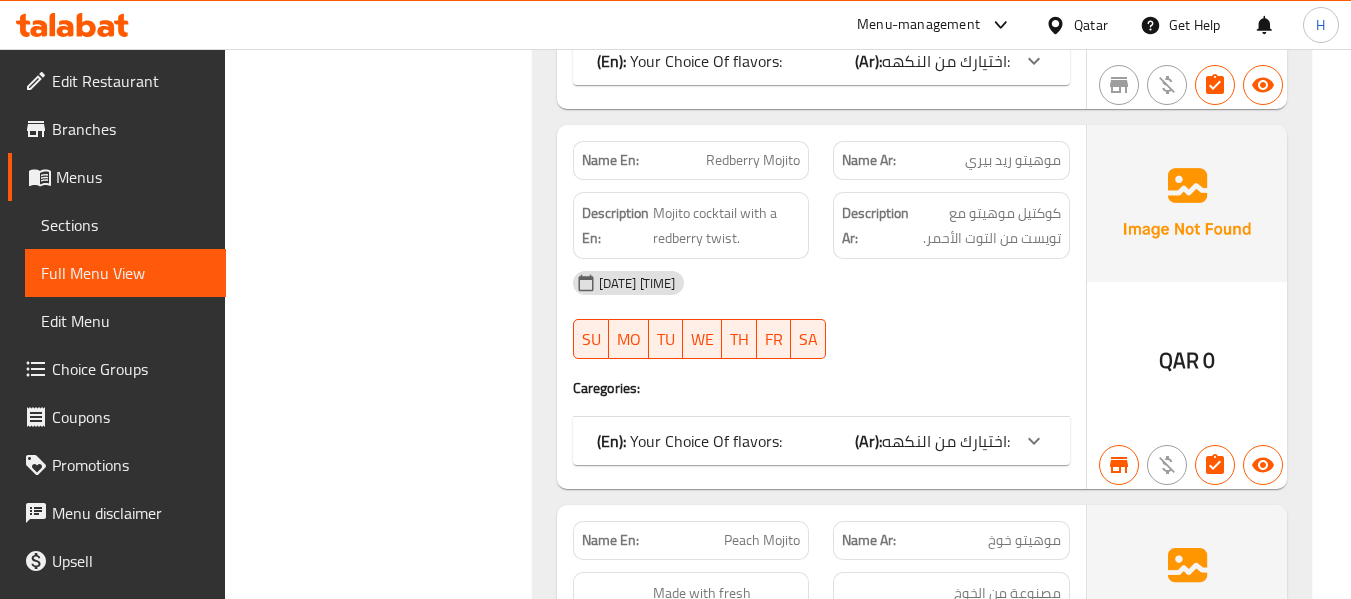 click on "اختيارك من النكهه:" at bounding box center [946, -583] 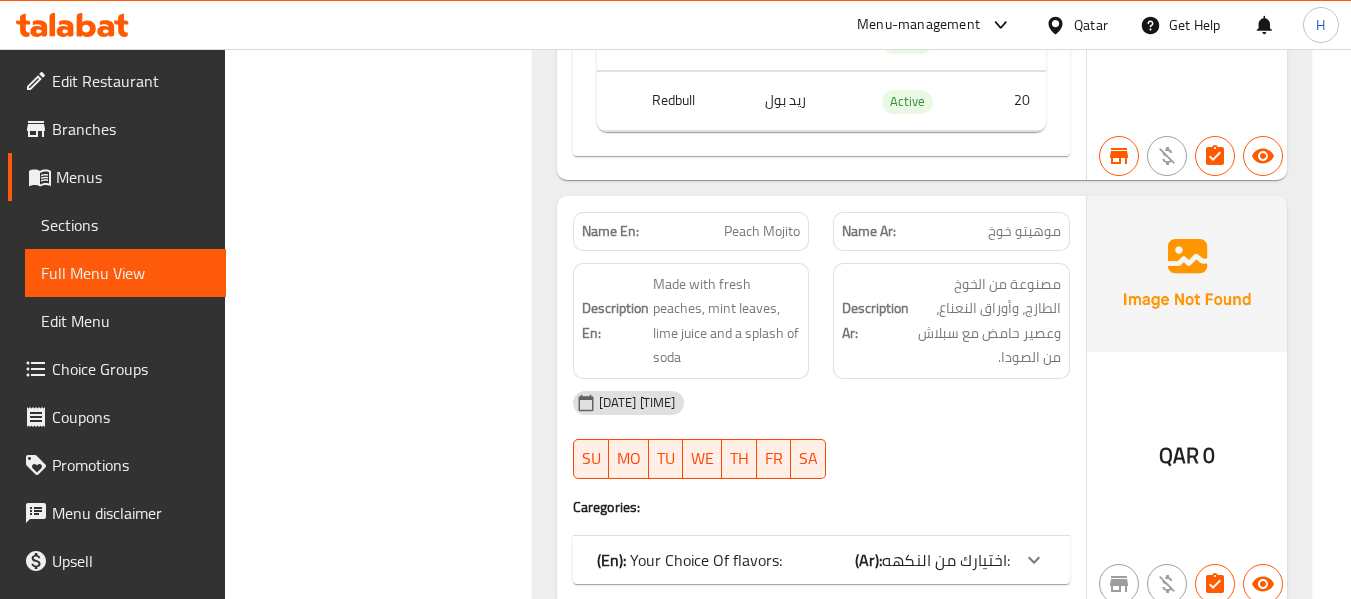 click on "مصنوعة من الخوخ الطازج، وأوراق النعناع، وعصير حامض مع سبلاش من الصودا." at bounding box center [987, 321] 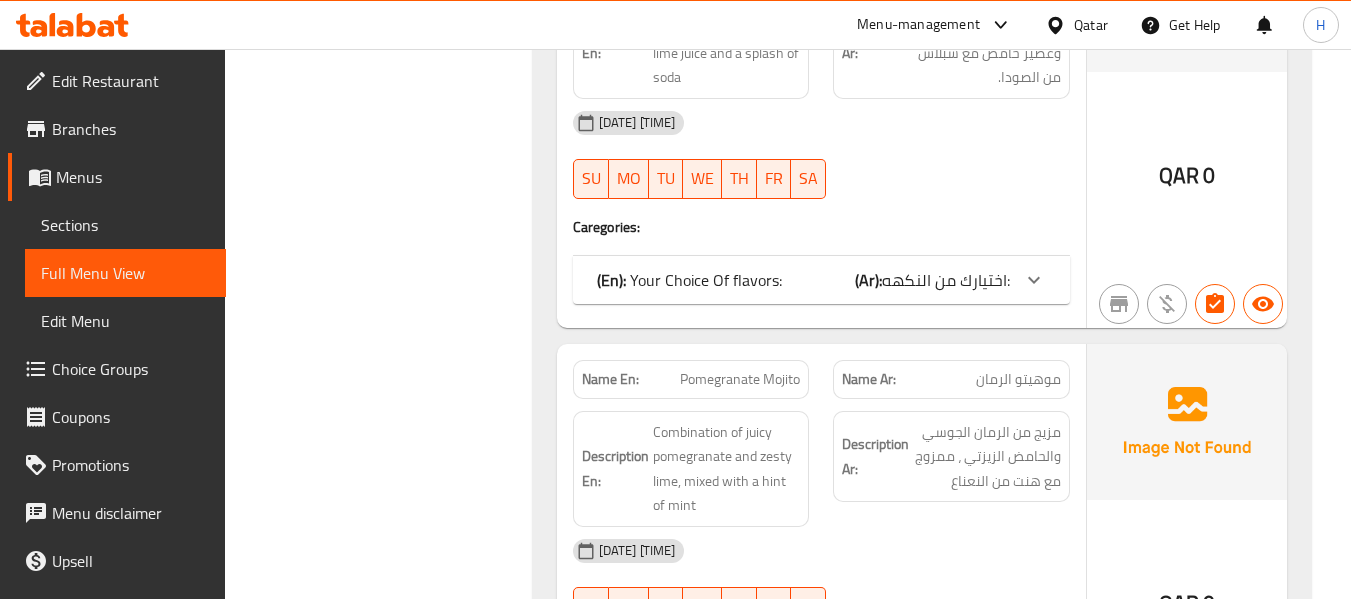 scroll, scrollTop: 2400, scrollLeft: 0, axis: vertical 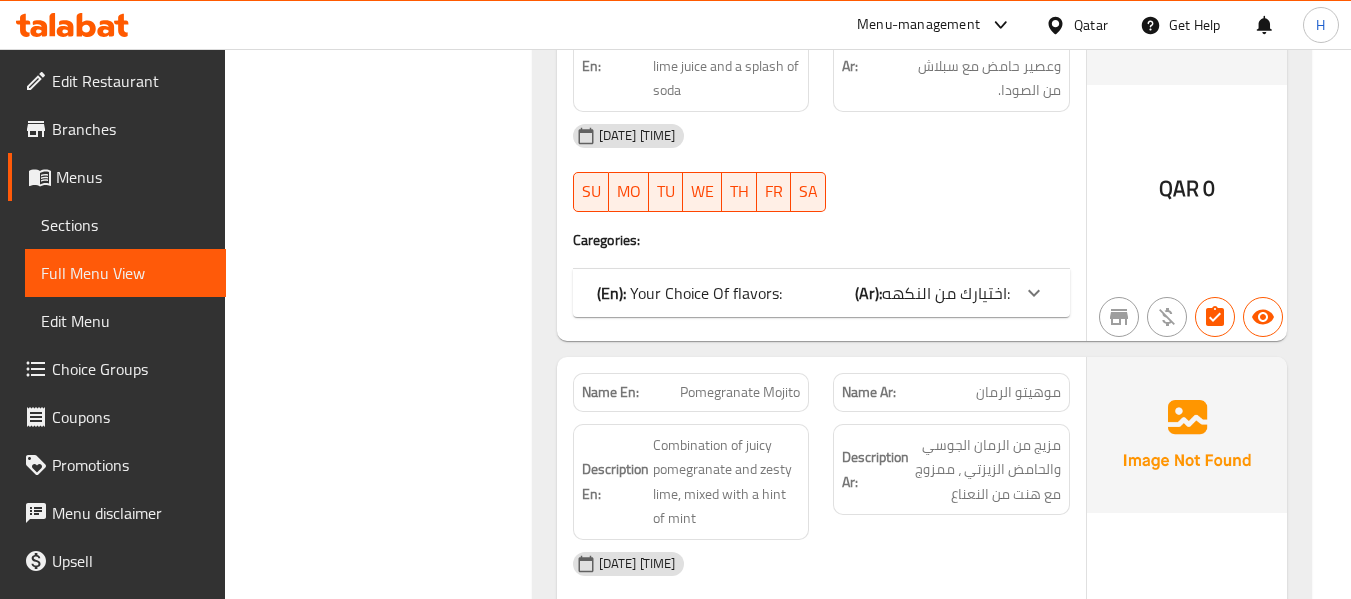 click on "اختيارك من النكهه:" at bounding box center [946, -1383] 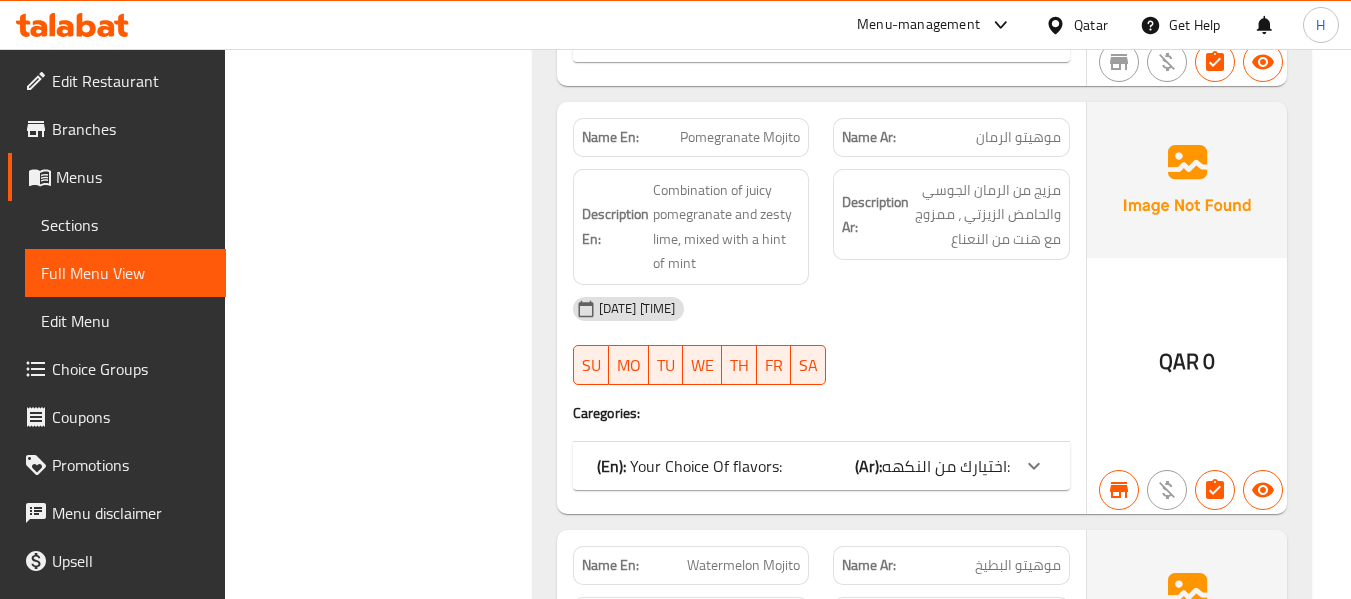 scroll, scrollTop: 2933, scrollLeft: 0, axis: vertical 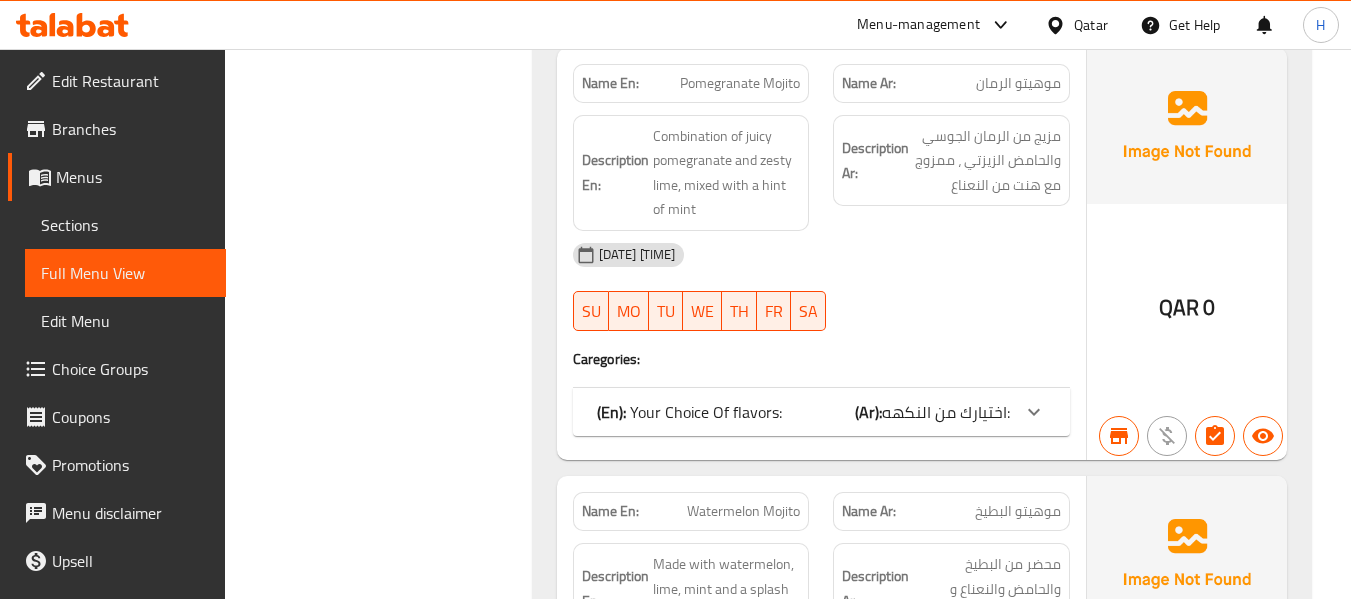 click on "اختيارك من النكهه:" at bounding box center [946, -1916] 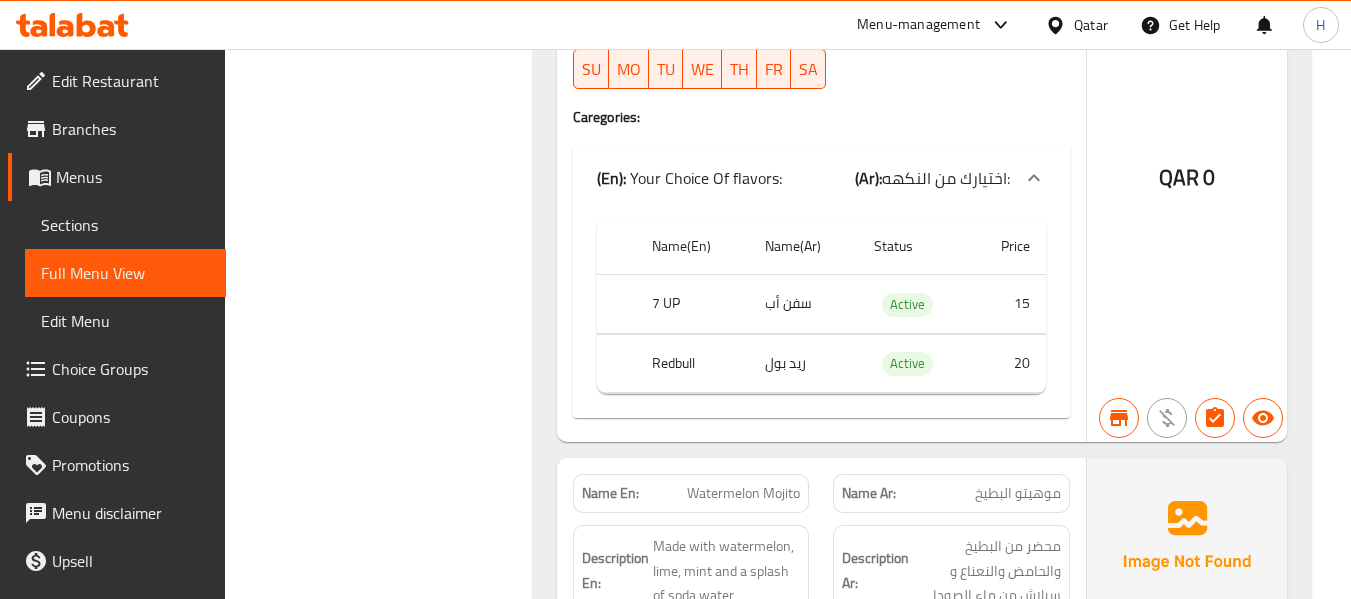 scroll, scrollTop: 3467, scrollLeft: 0, axis: vertical 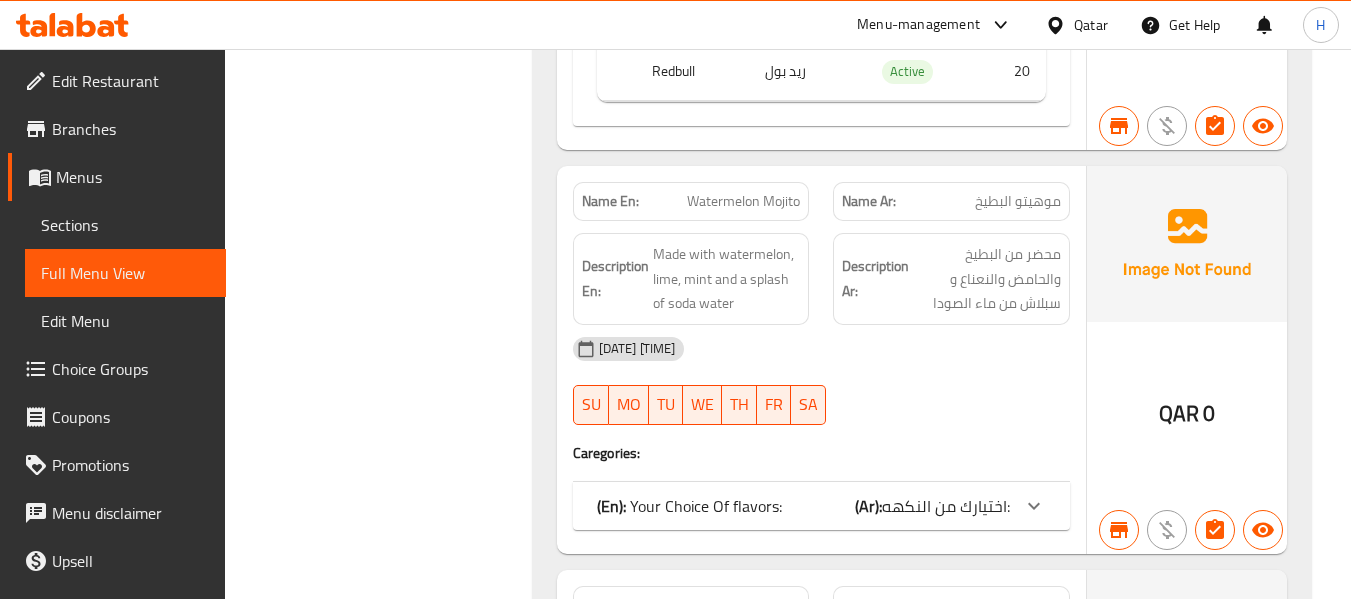 click on "اختيارك من النكهه:" at bounding box center (946, -2450) 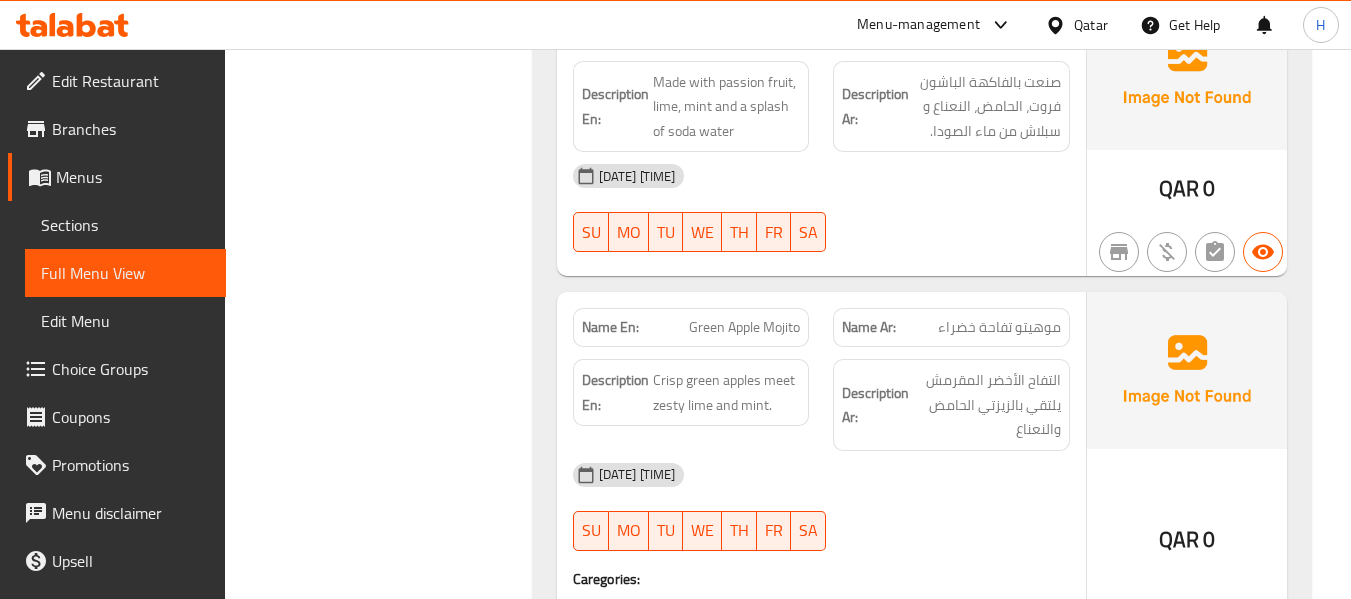 scroll, scrollTop: 4533, scrollLeft: 0, axis: vertical 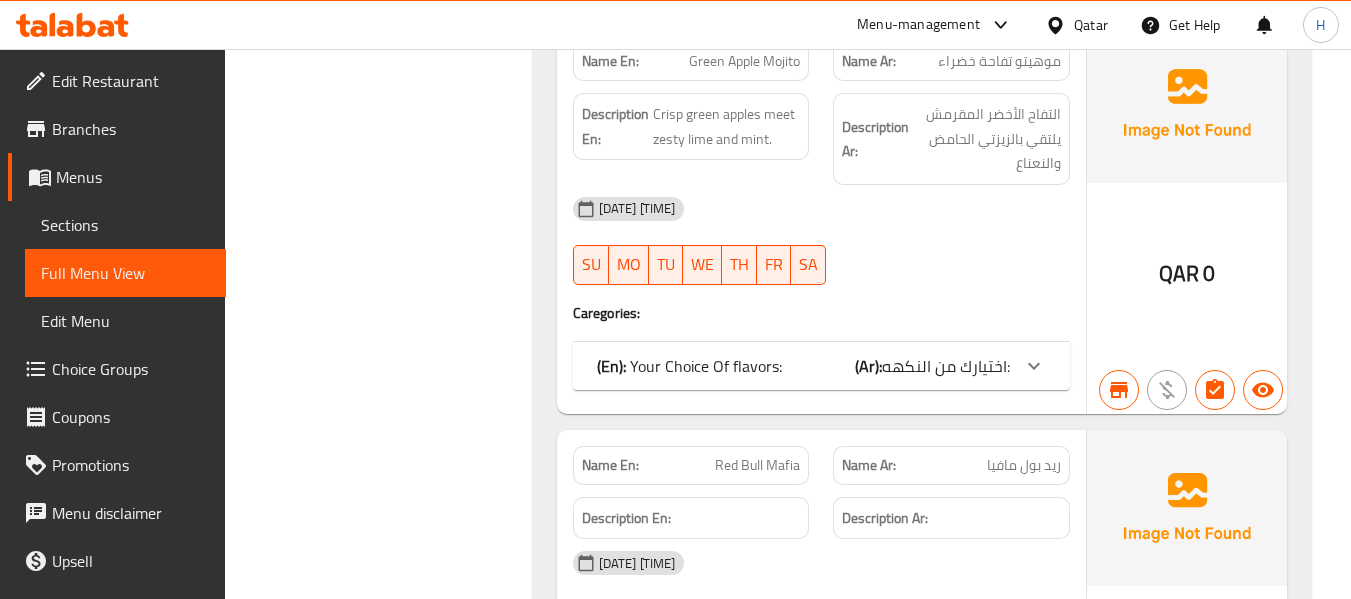 click on "اختيارك من النكهه:" at bounding box center (946, -3516) 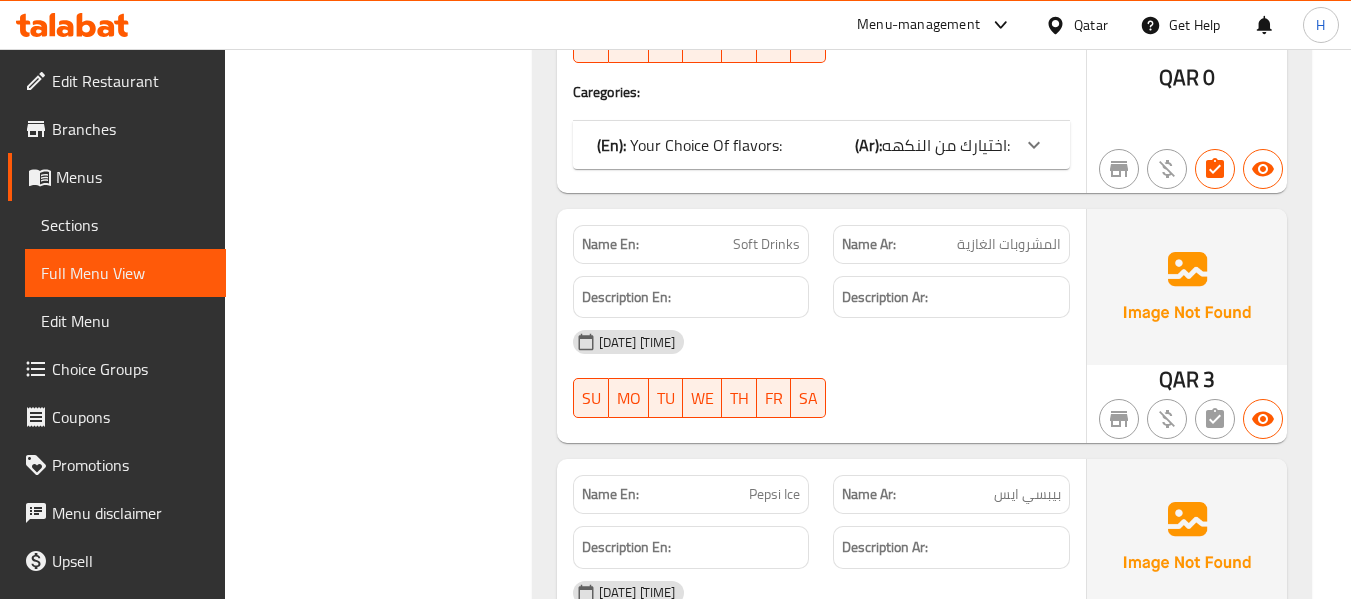 scroll, scrollTop: 5067, scrollLeft: 0, axis: vertical 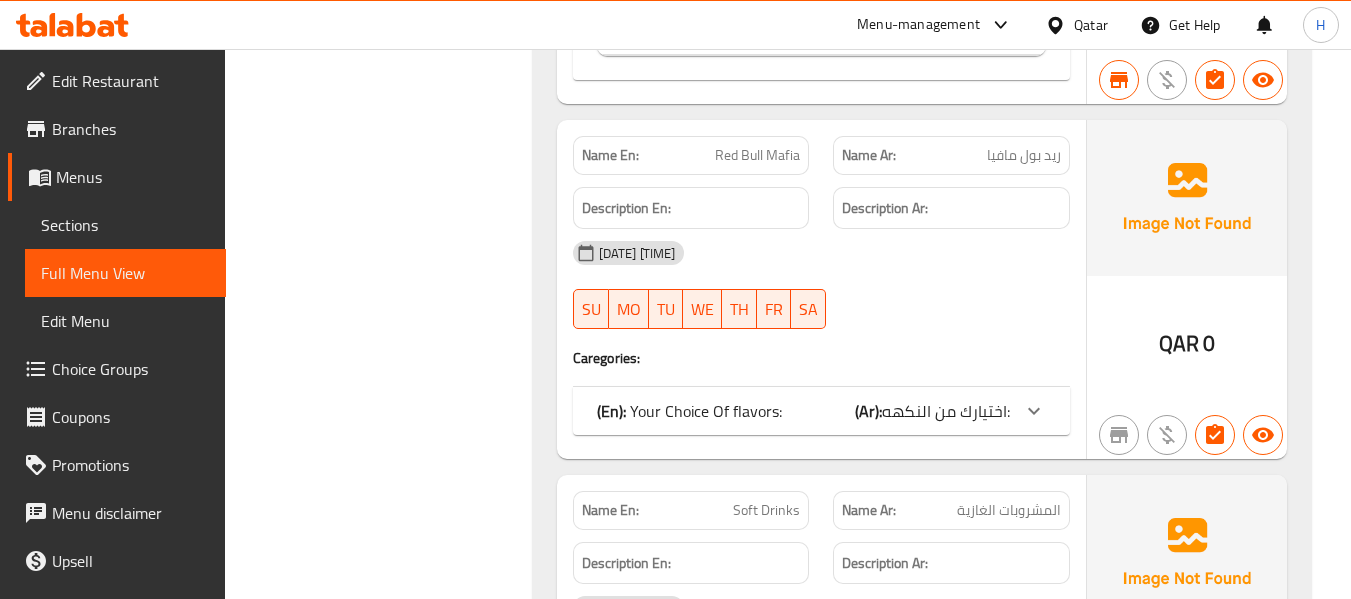 click on "اختيارك من النكهه:" at bounding box center [946, -4050] 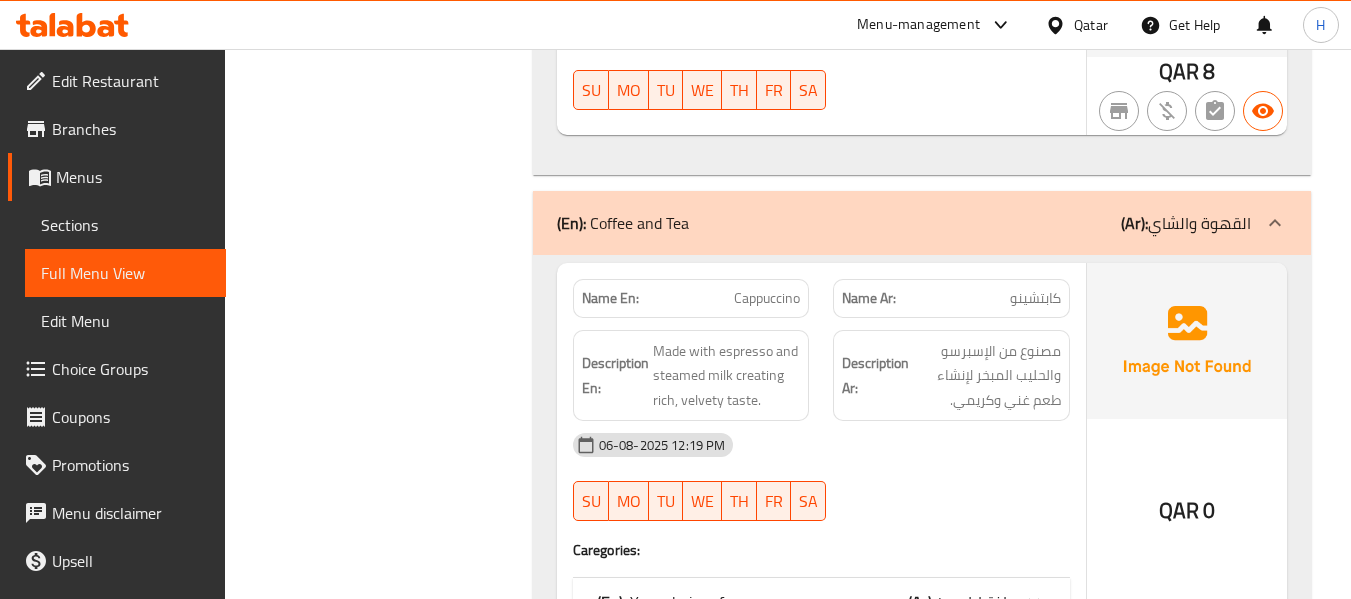 scroll, scrollTop: 6400, scrollLeft: 0, axis: vertical 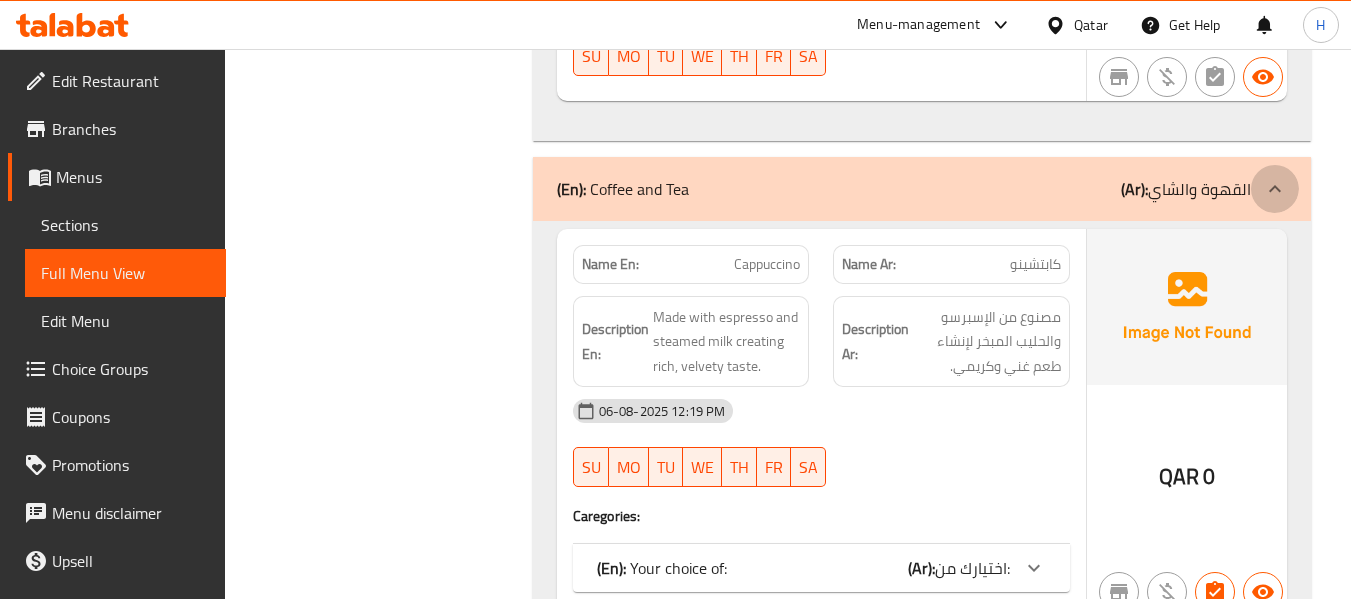 click 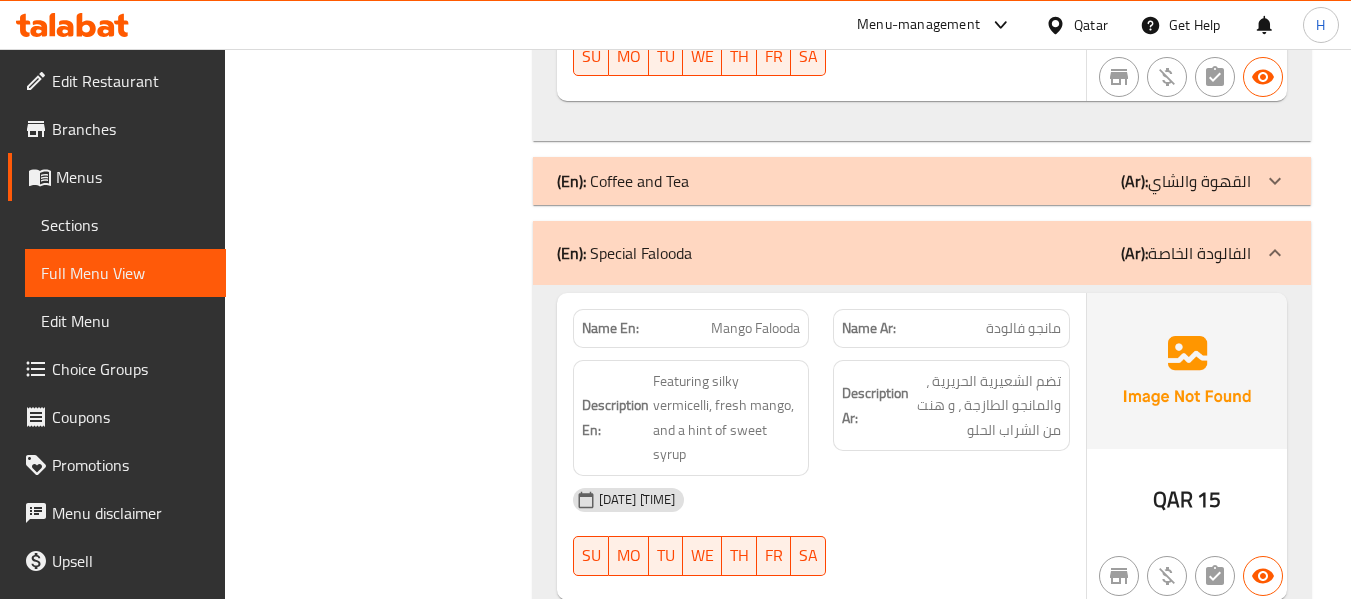 click 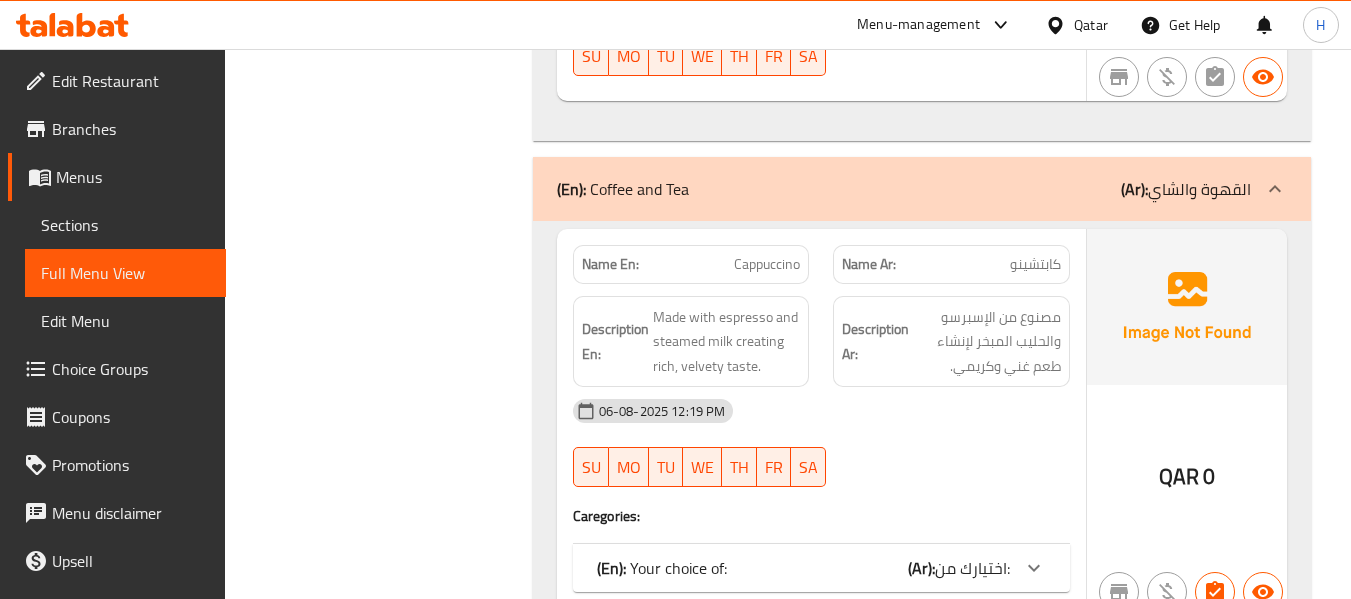 click 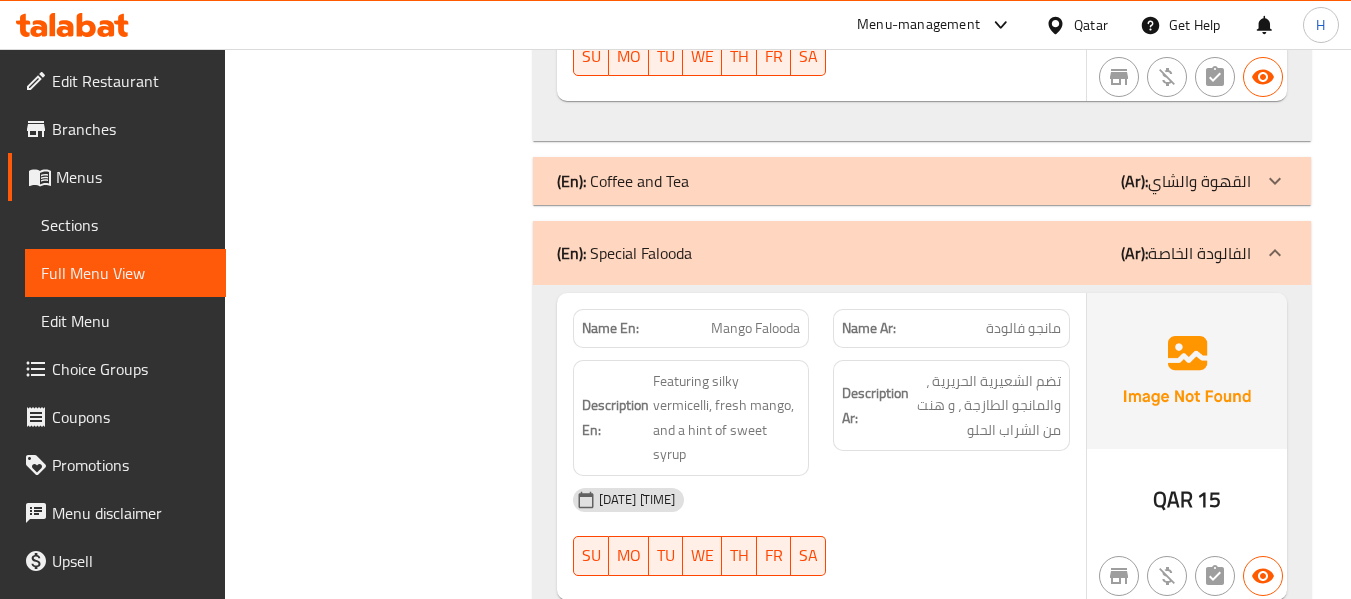 click 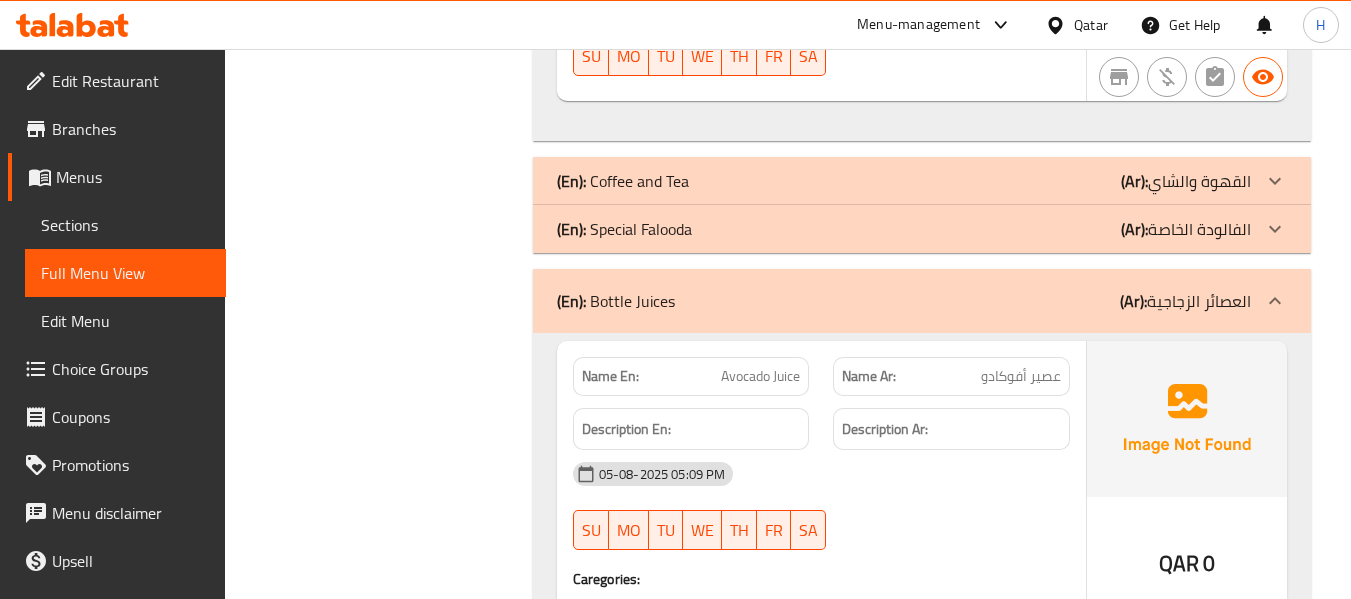 click 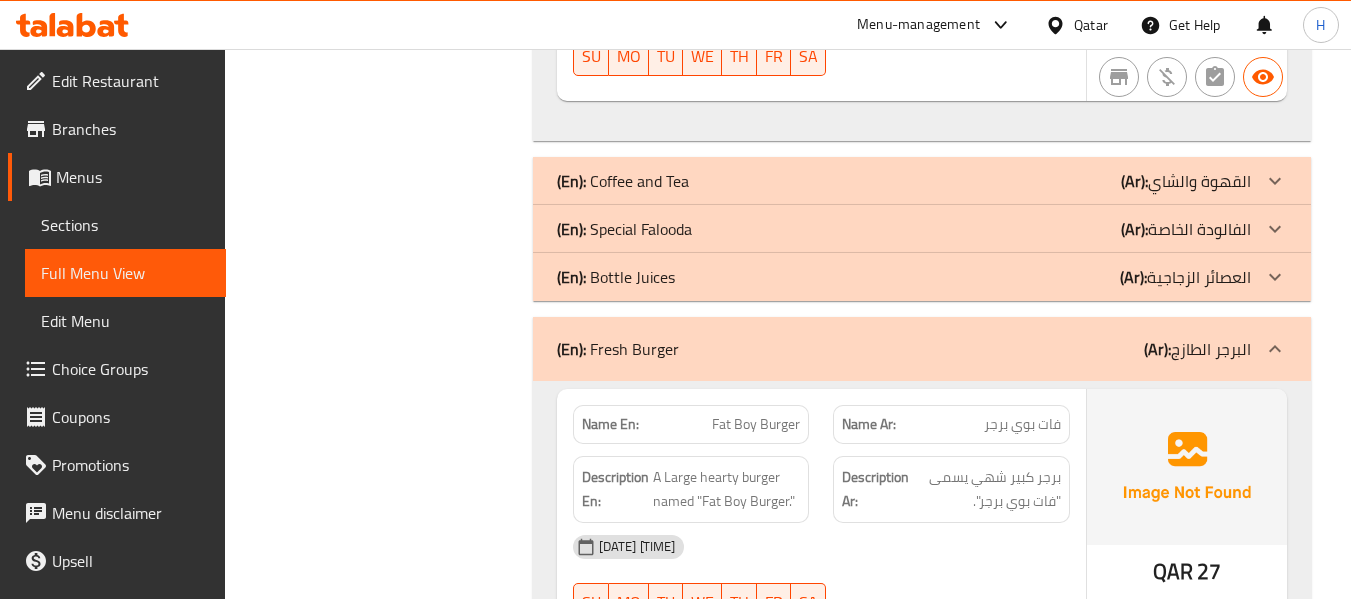 drag, startPoint x: 1285, startPoint y: 354, endPoint x: 1277, endPoint y: 335, distance: 20.615528 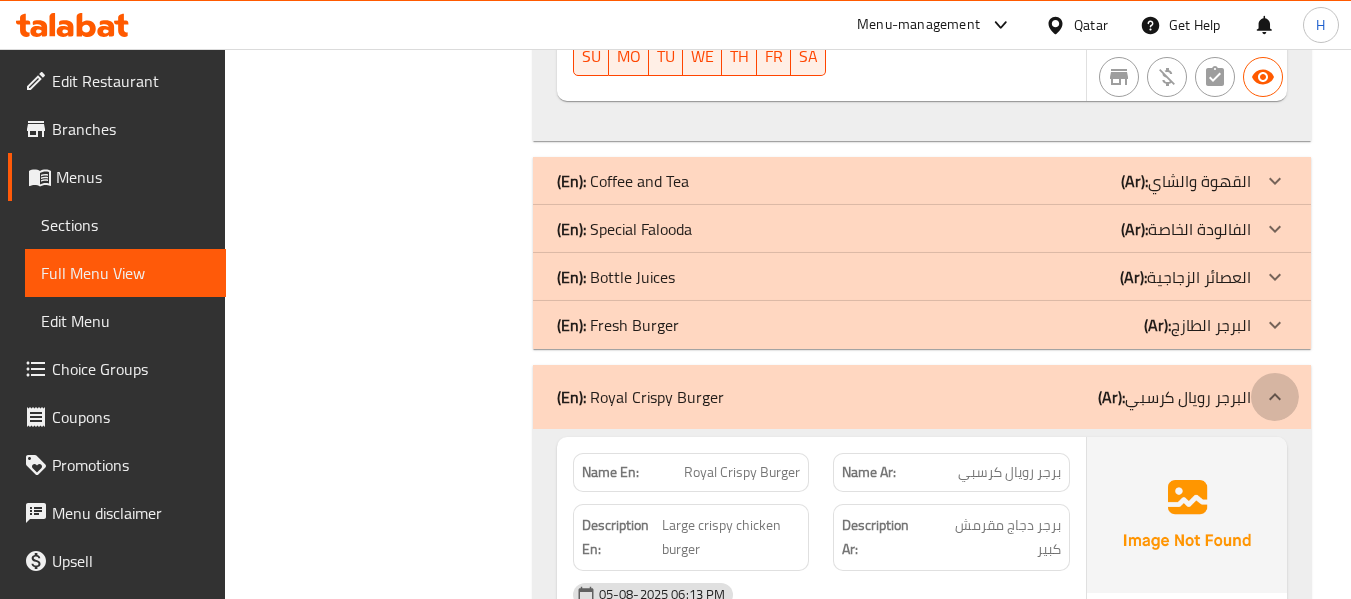 click at bounding box center [1275, -5795] 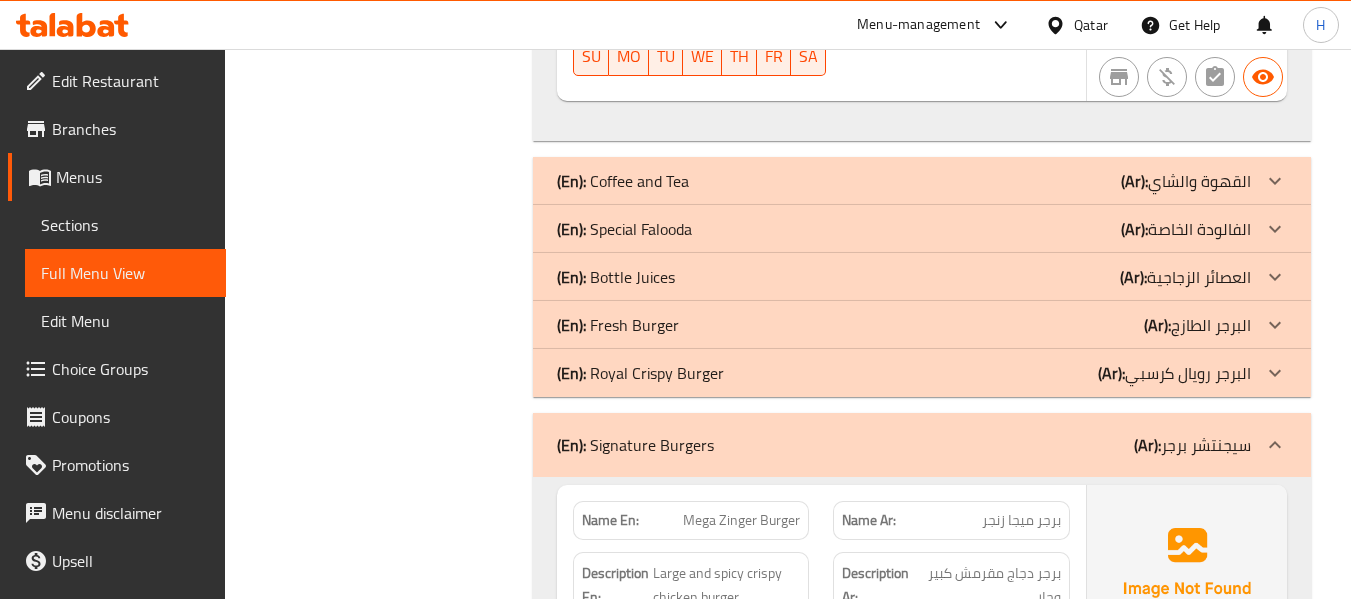 click 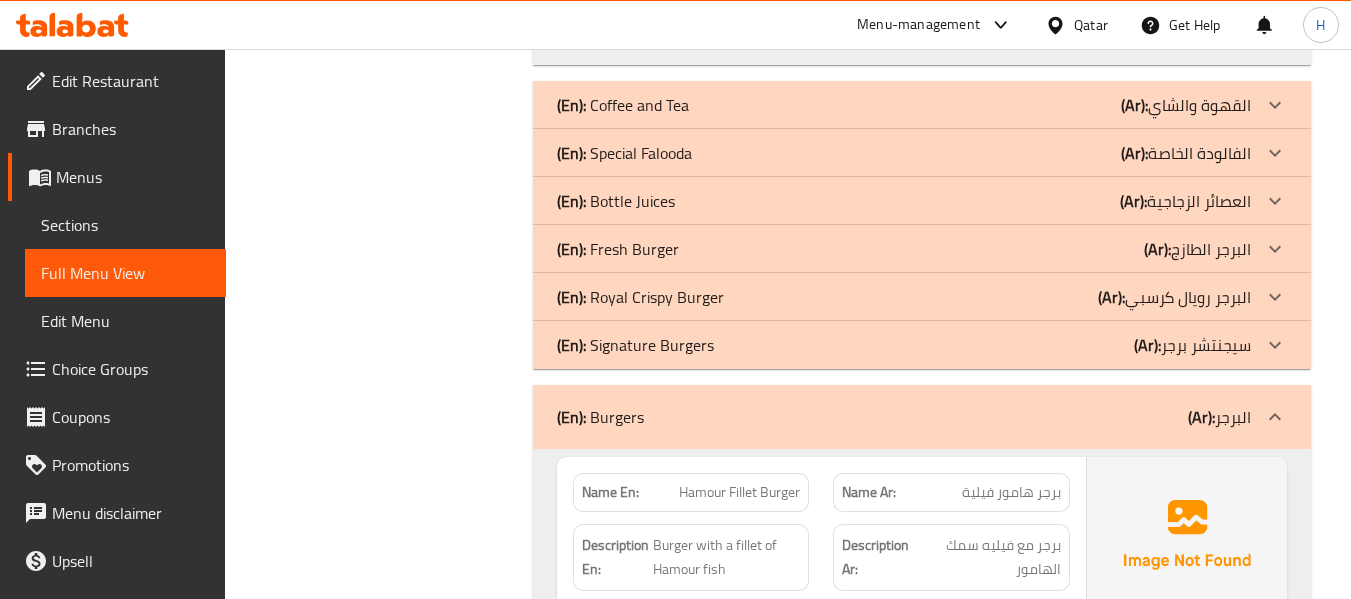 scroll, scrollTop: 6400, scrollLeft: 0, axis: vertical 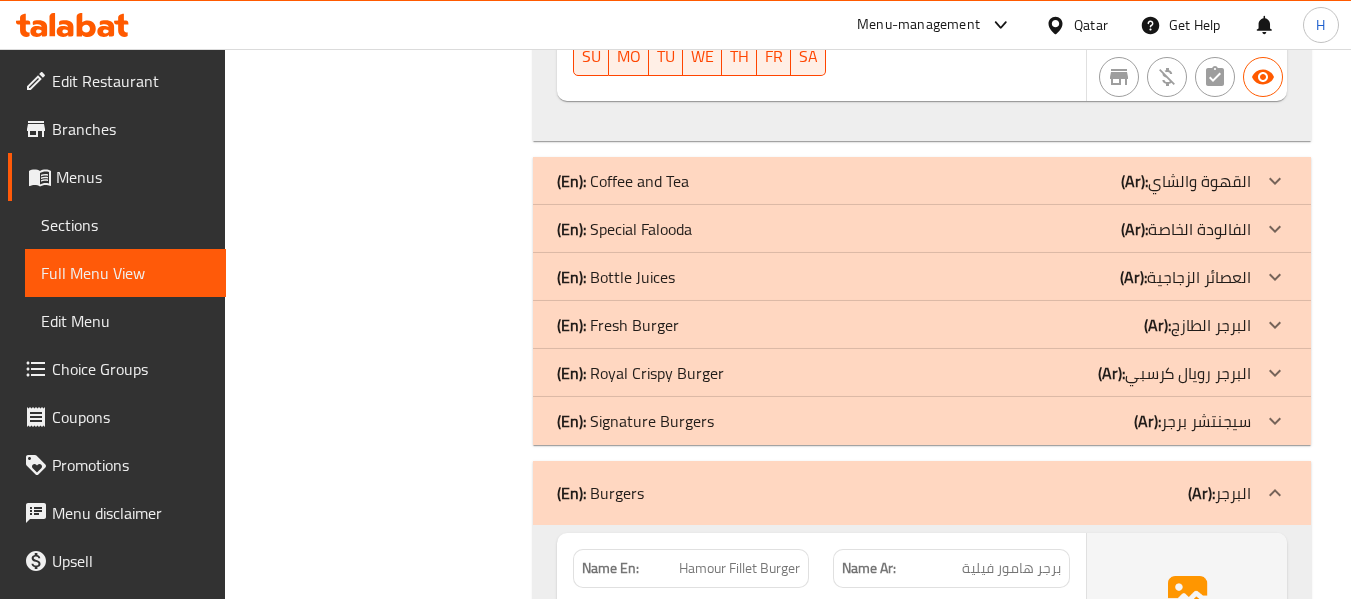 click at bounding box center (1275, -5795) 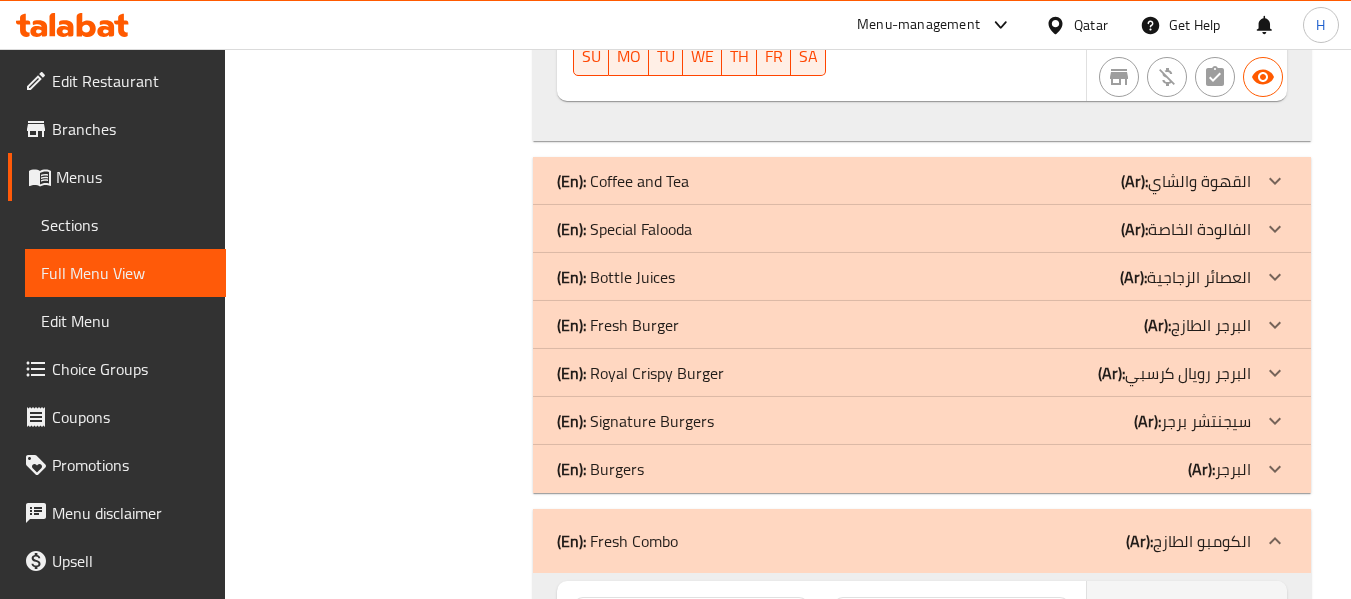 scroll, scrollTop: 6667, scrollLeft: 0, axis: vertical 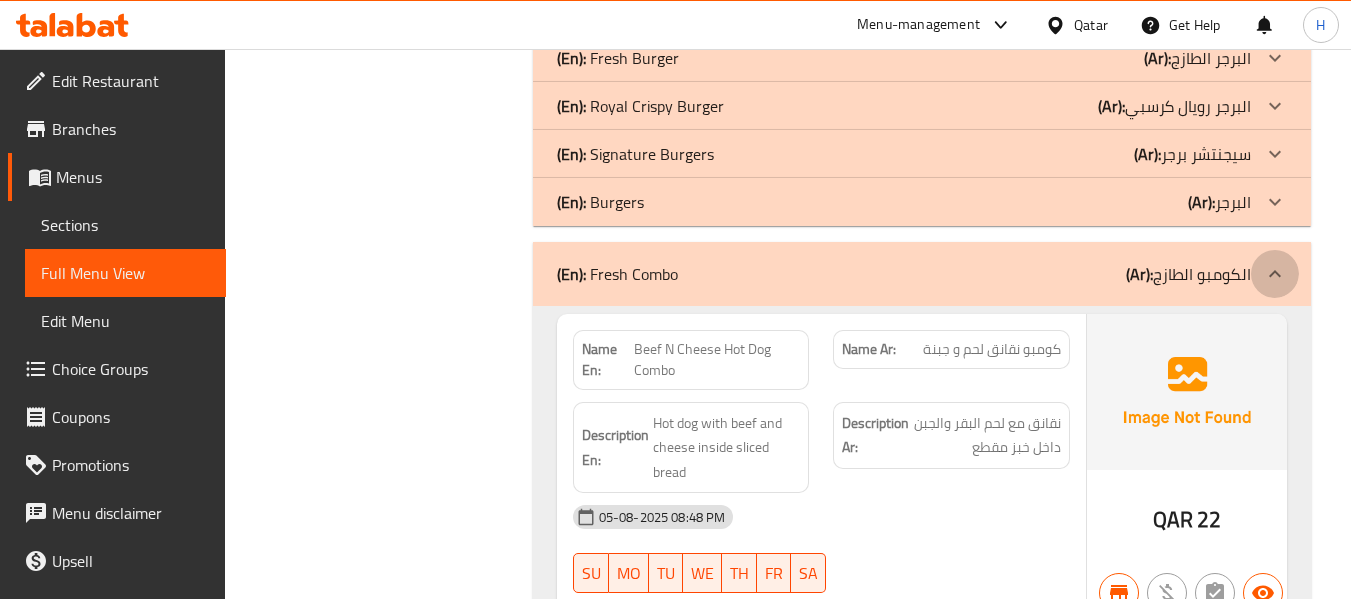 click at bounding box center [1275, -6062] 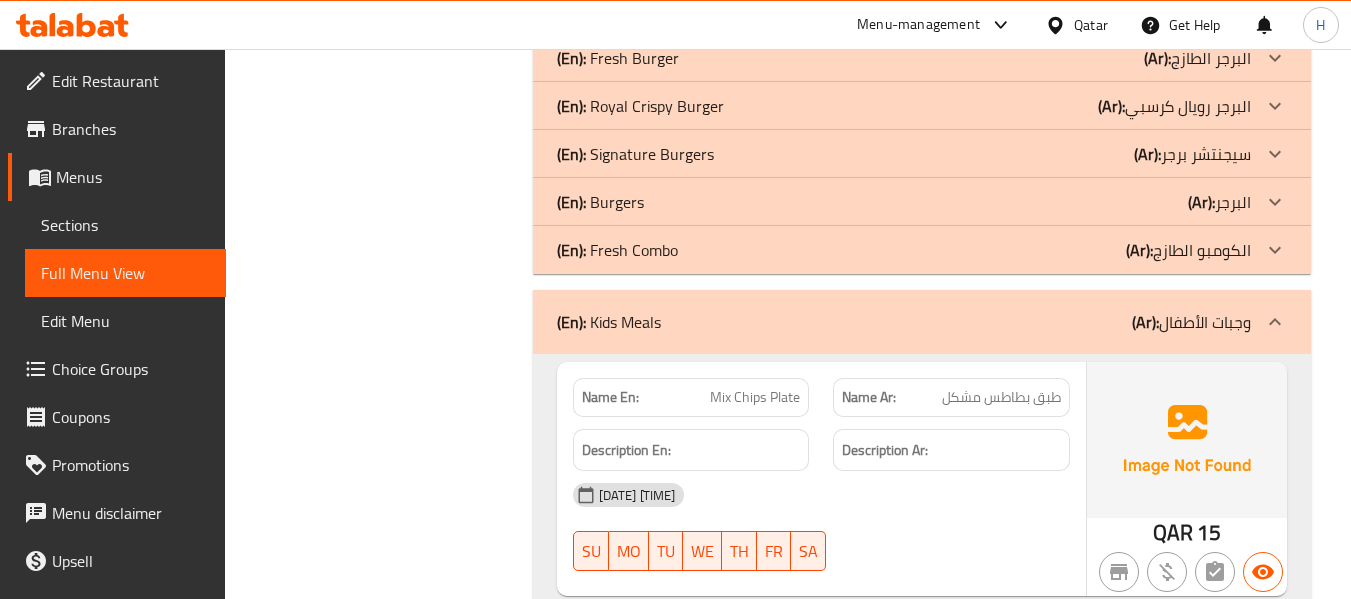 click 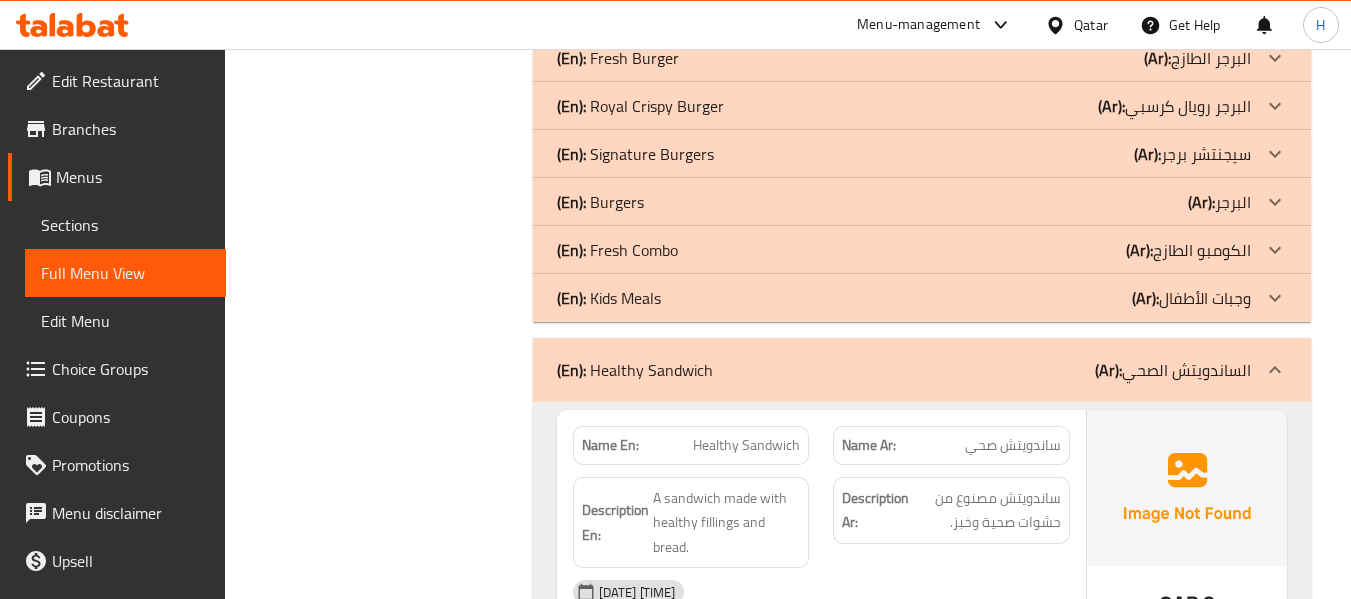 click 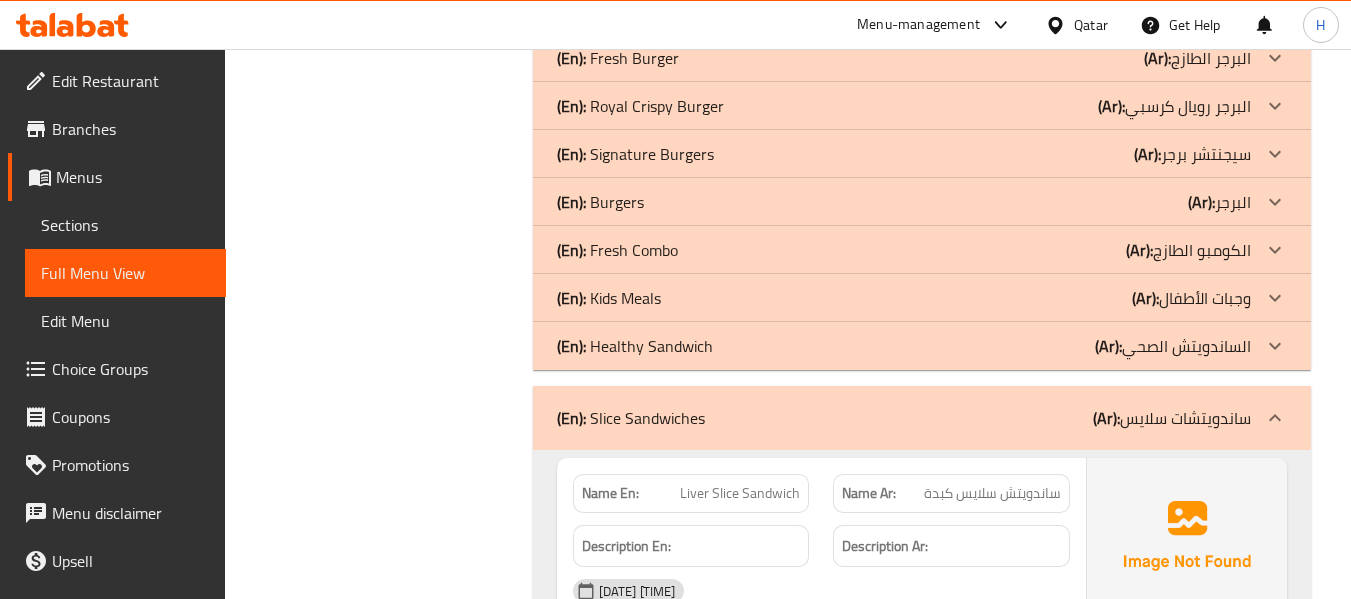 click 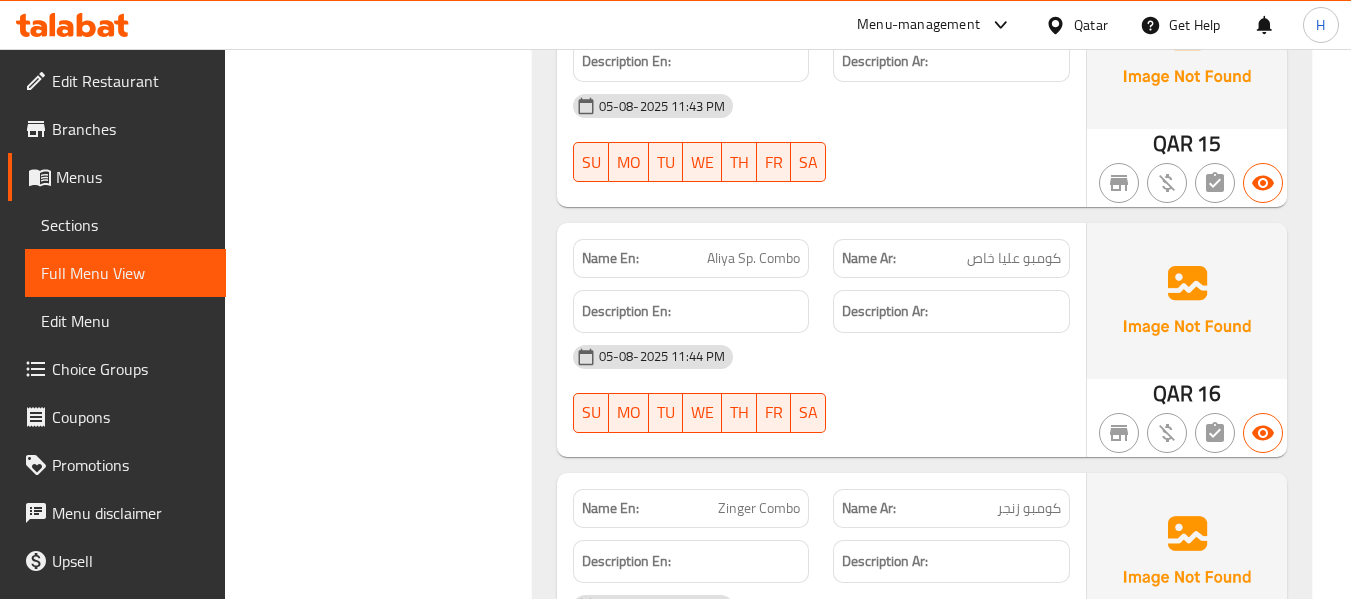 scroll, scrollTop: 6933, scrollLeft: 0, axis: vertical 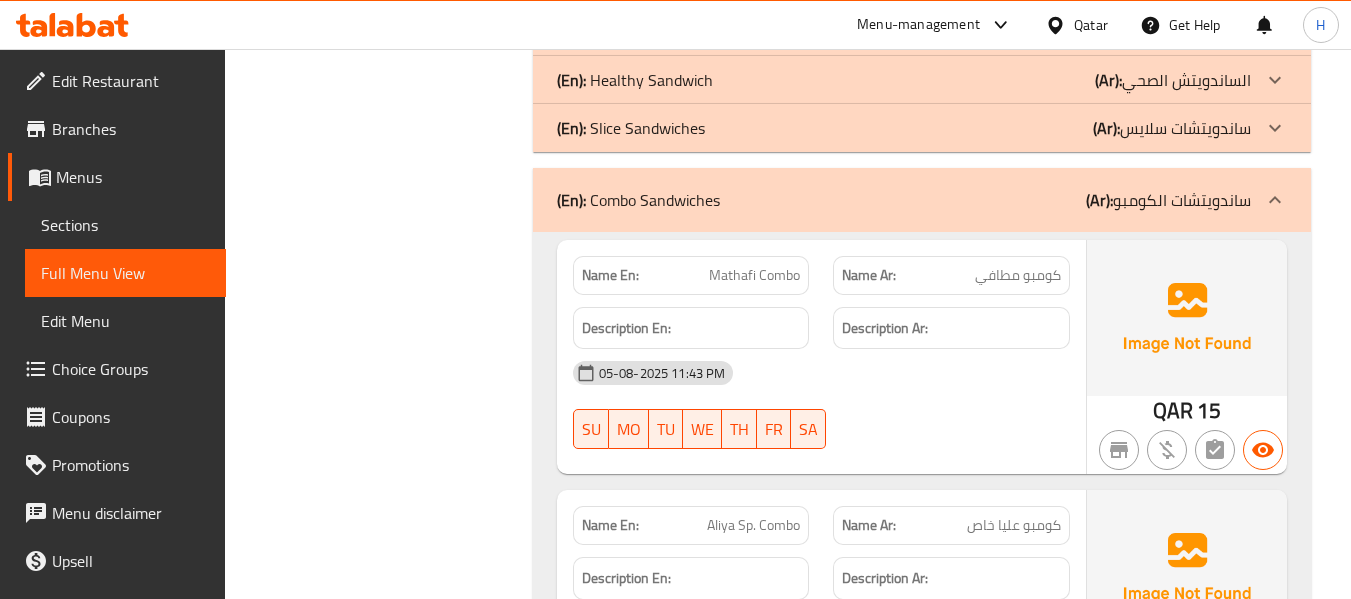 click 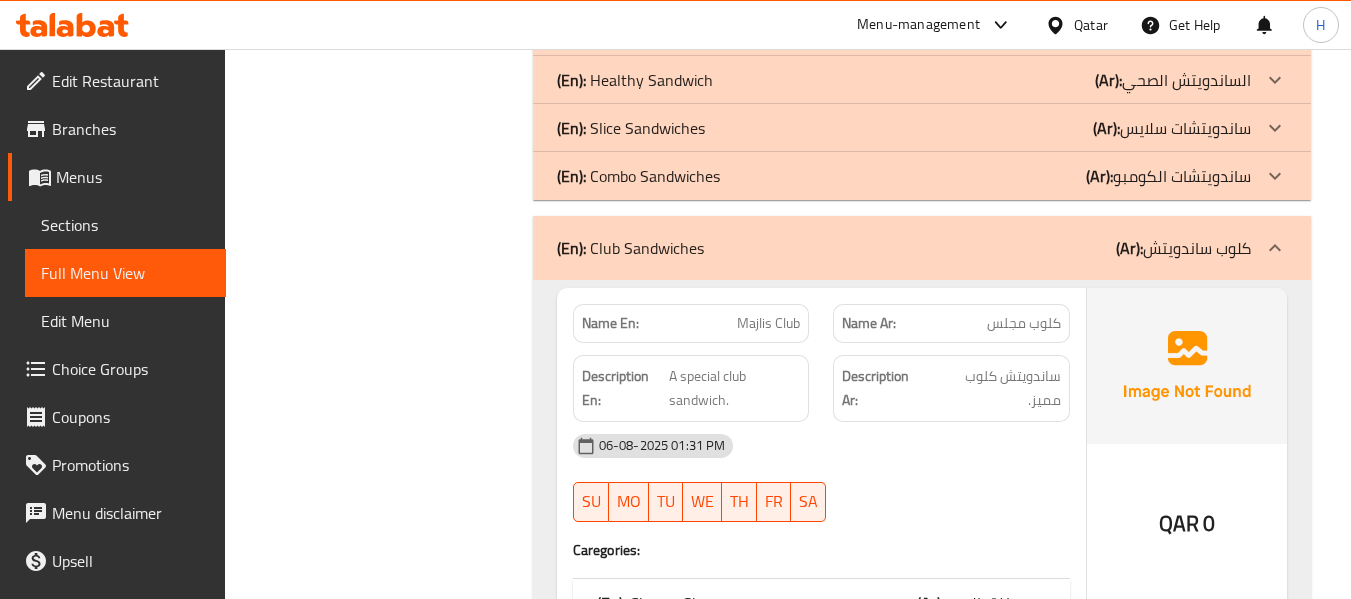 click at bounding box center (1275, -6328) 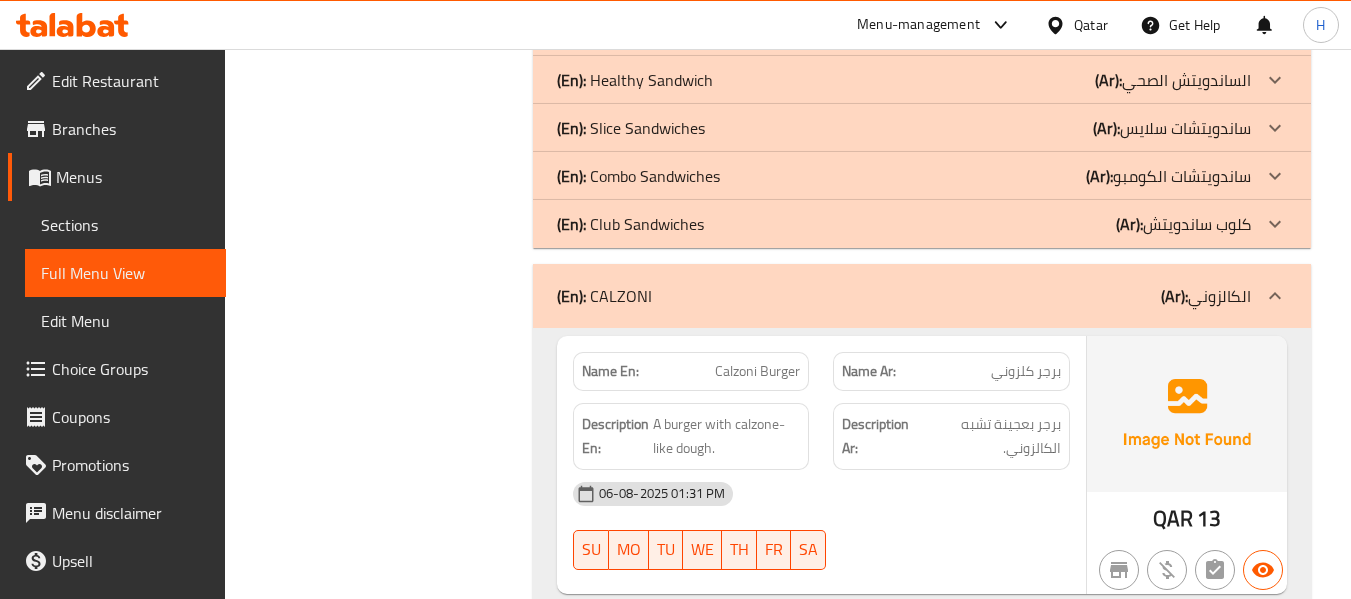 click on "(En):   CALZONI (Ar): الكالزوني" at bounding box center [922, -6328] 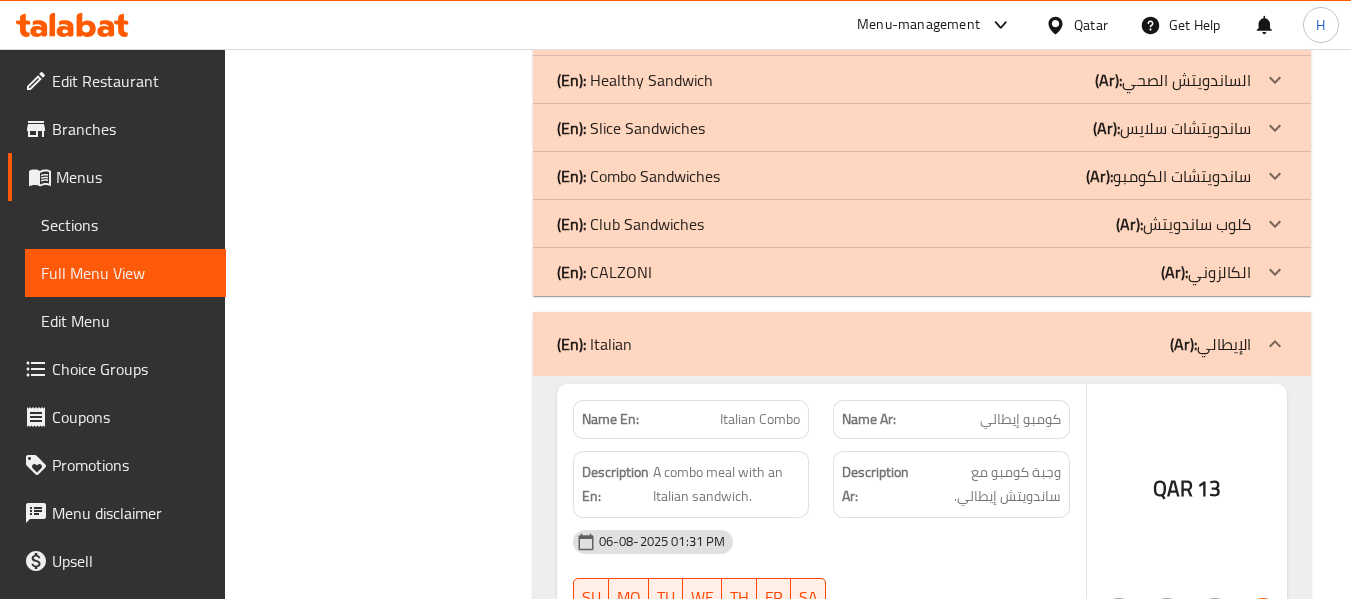 click at bounding box center [1275, -6640] 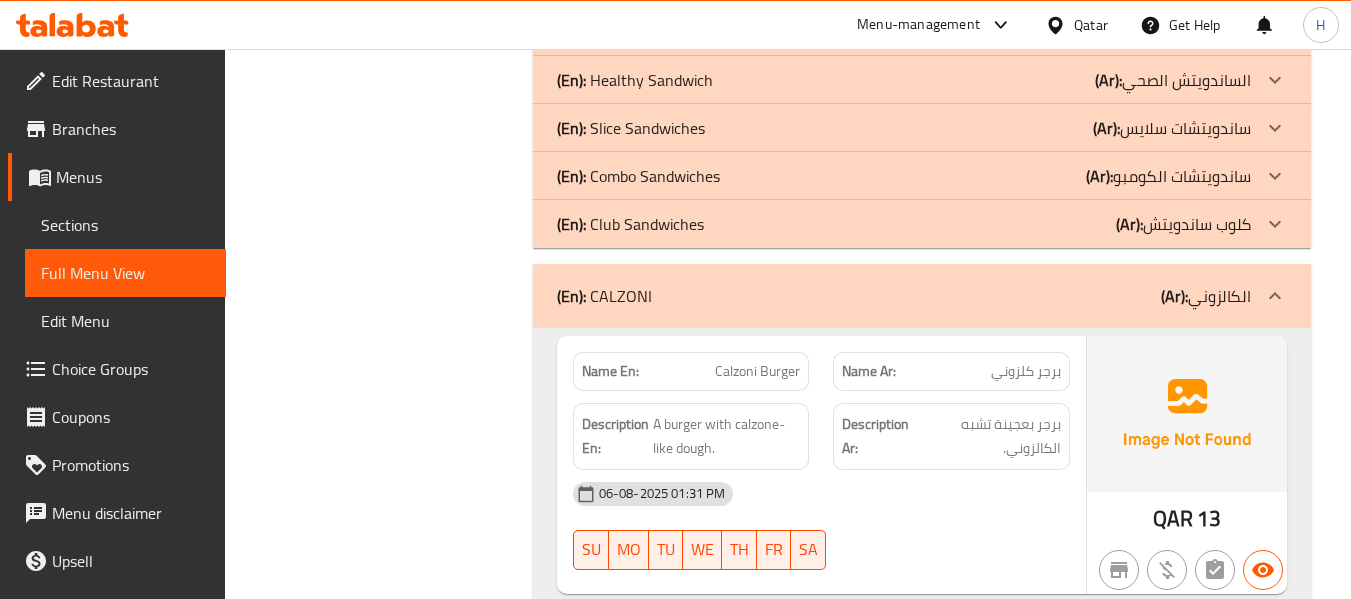 click 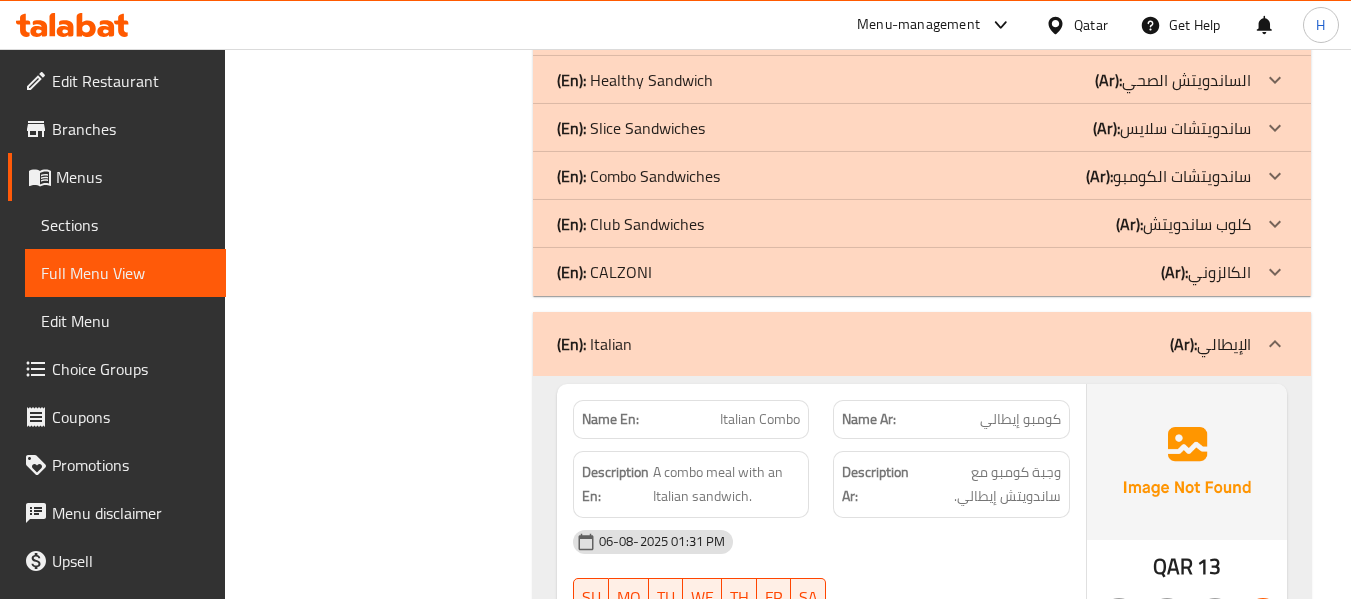 click at bounding box center (1275, -6328) 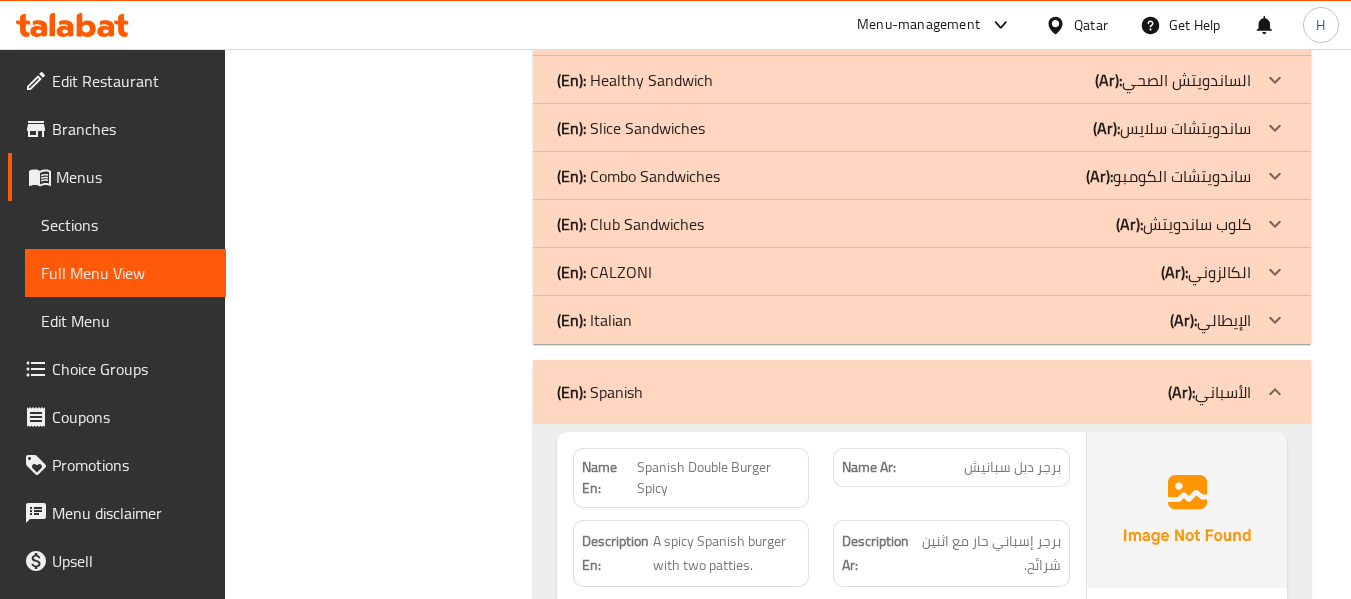 scroll, scrollTop: 7200, scrollLeft: 0, axis: vertical 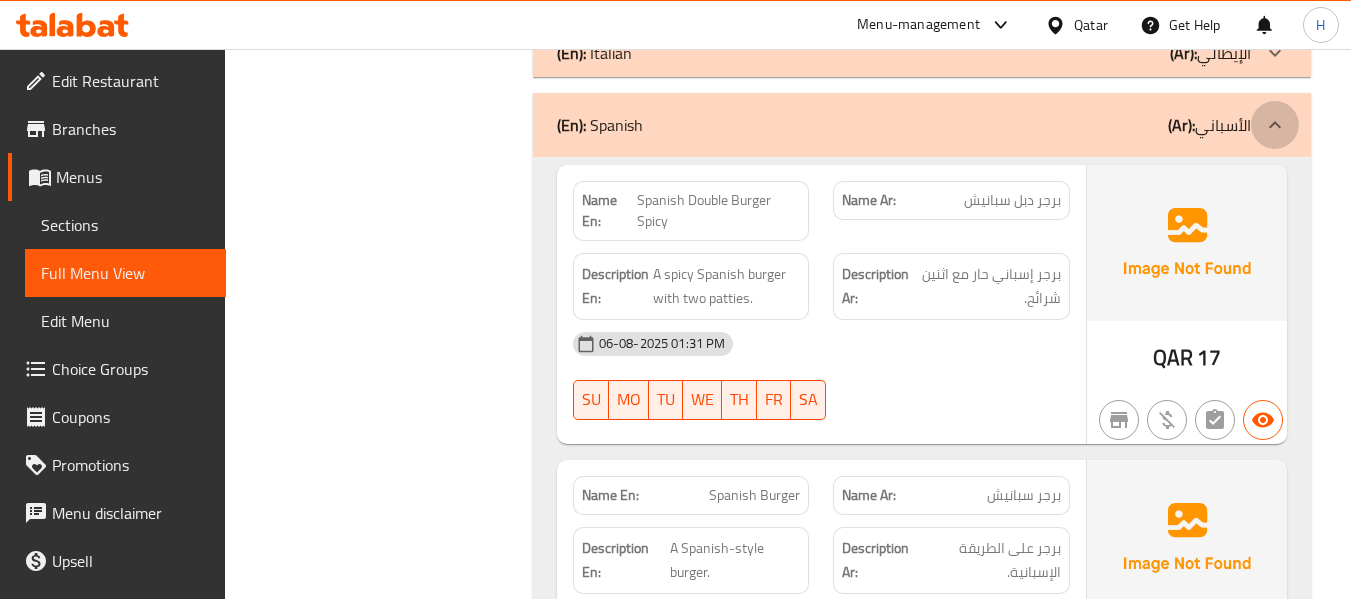 click 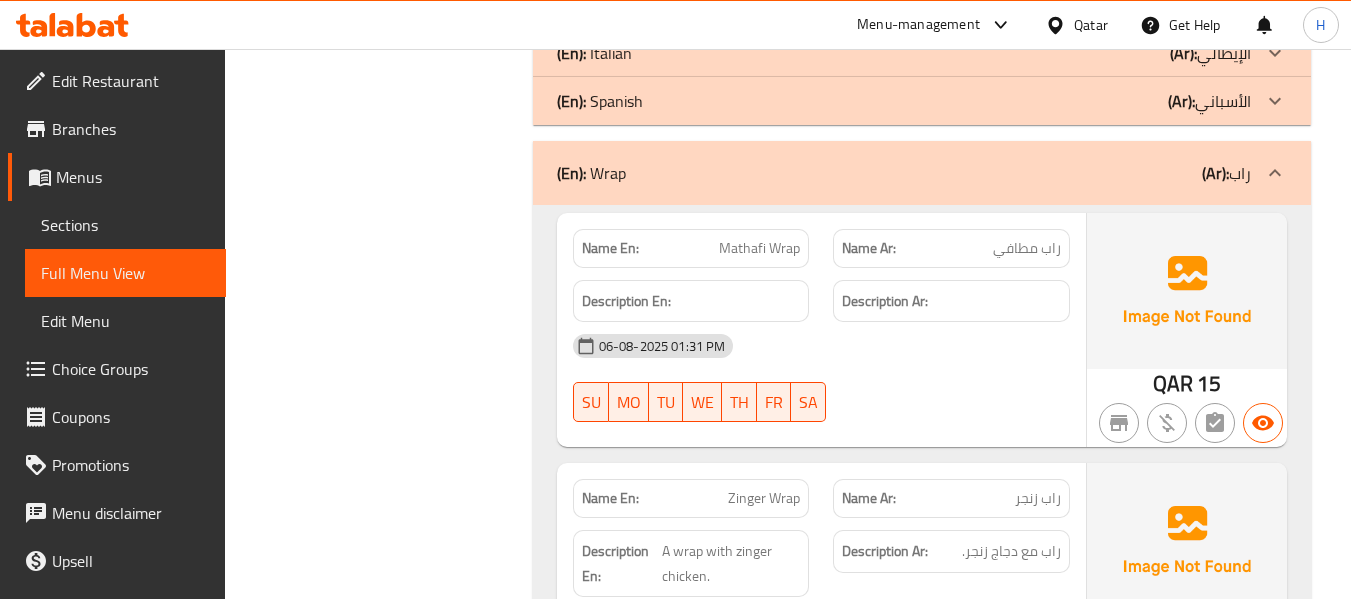 click 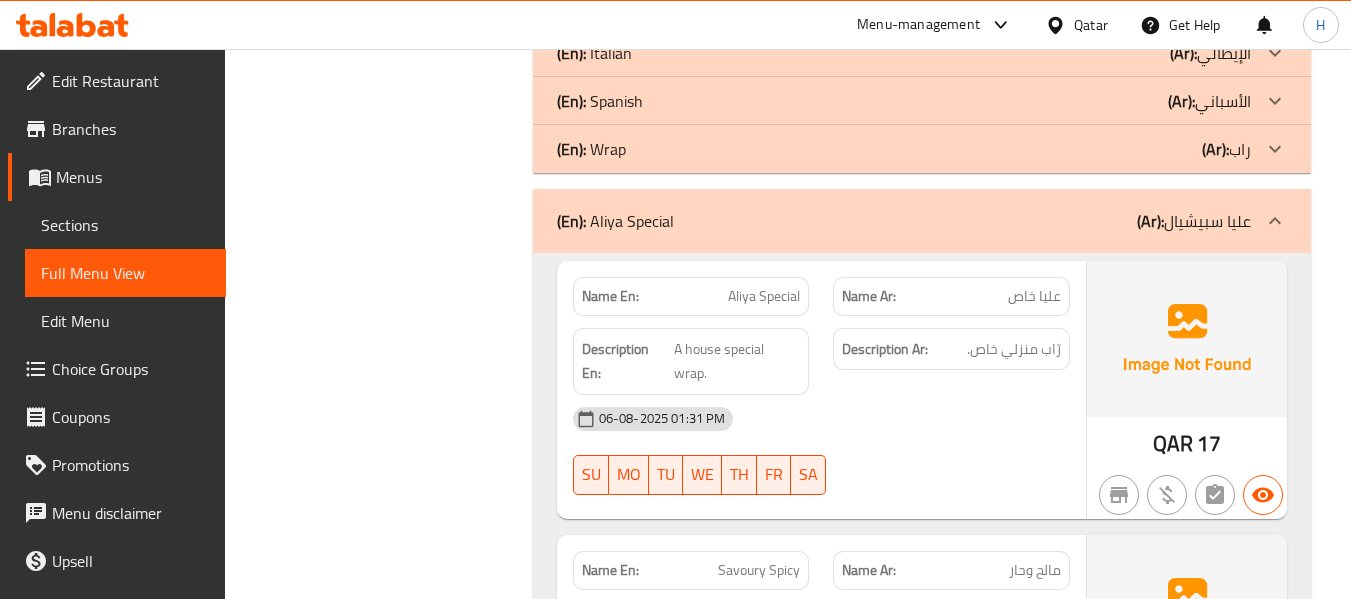 click 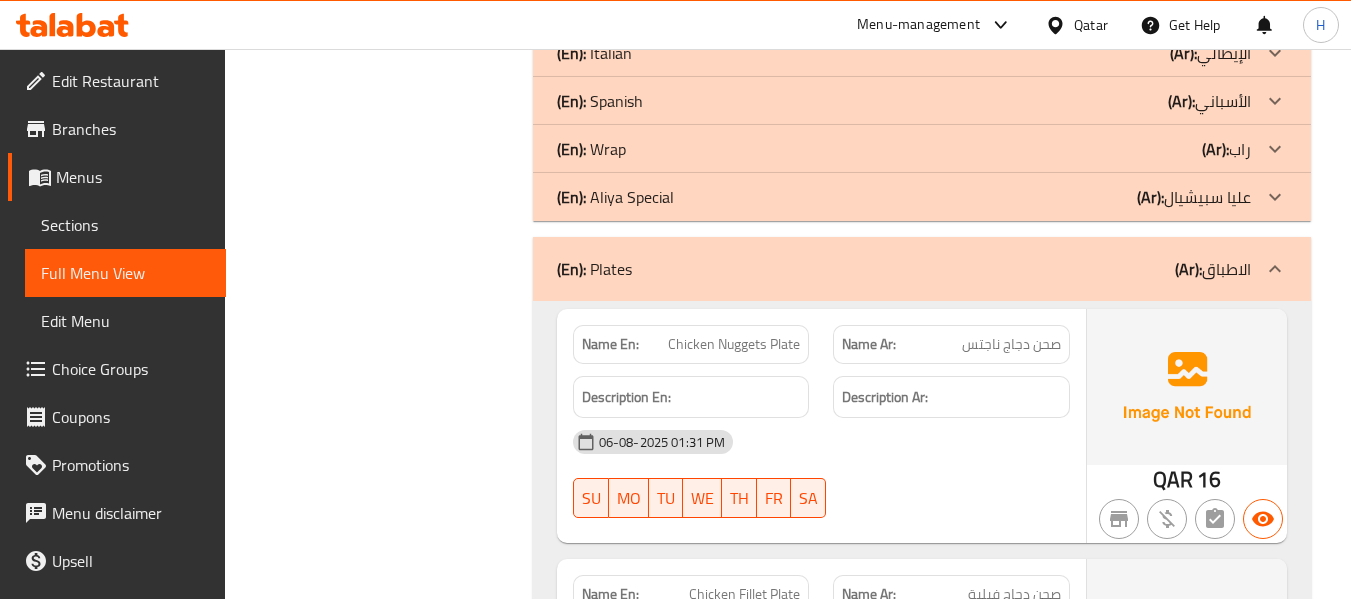 click at bounding box center [1275, -6595] 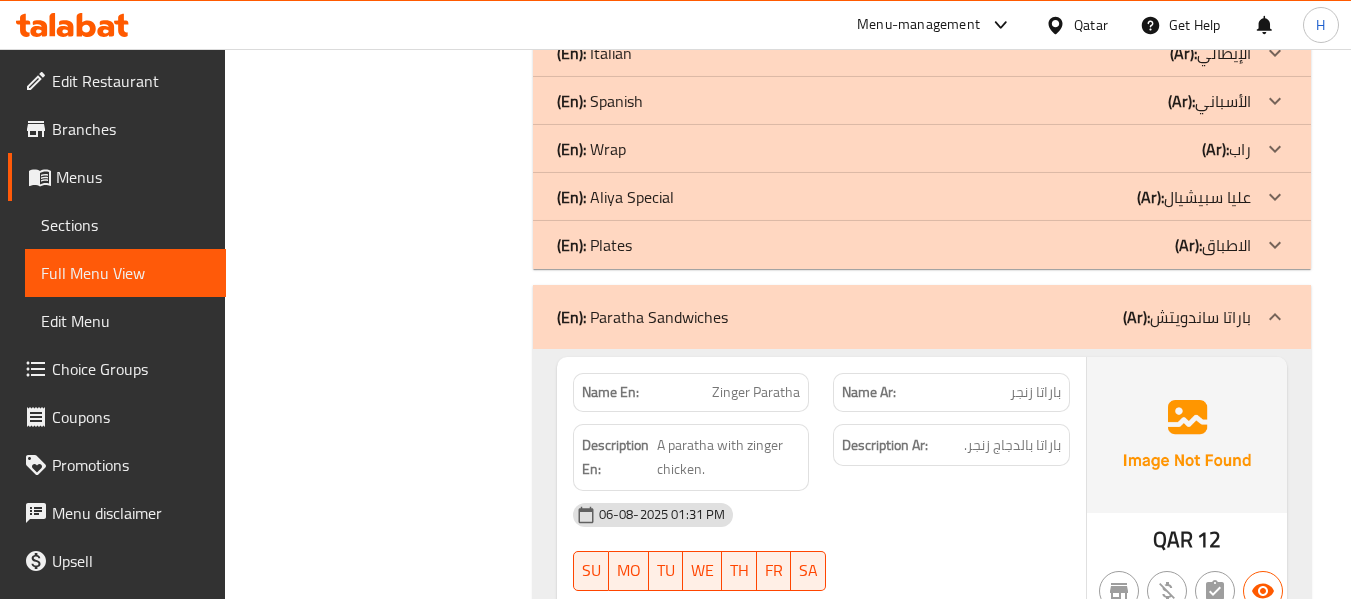 click at bounding box center (1275, -6595) 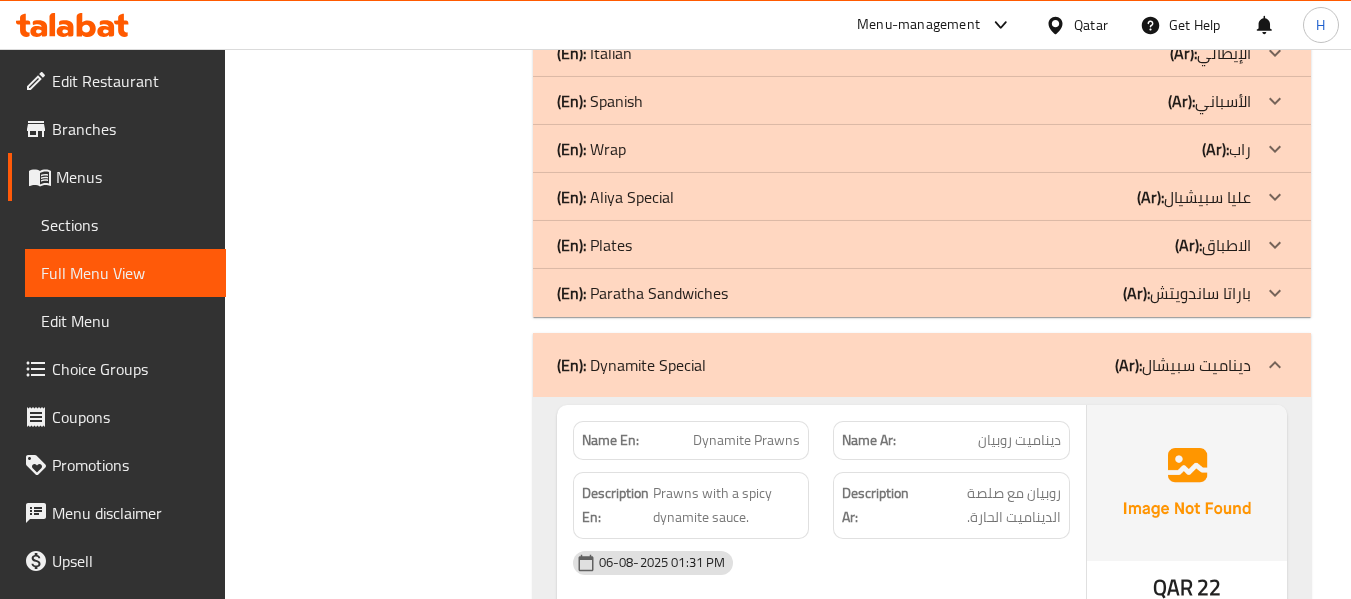 click 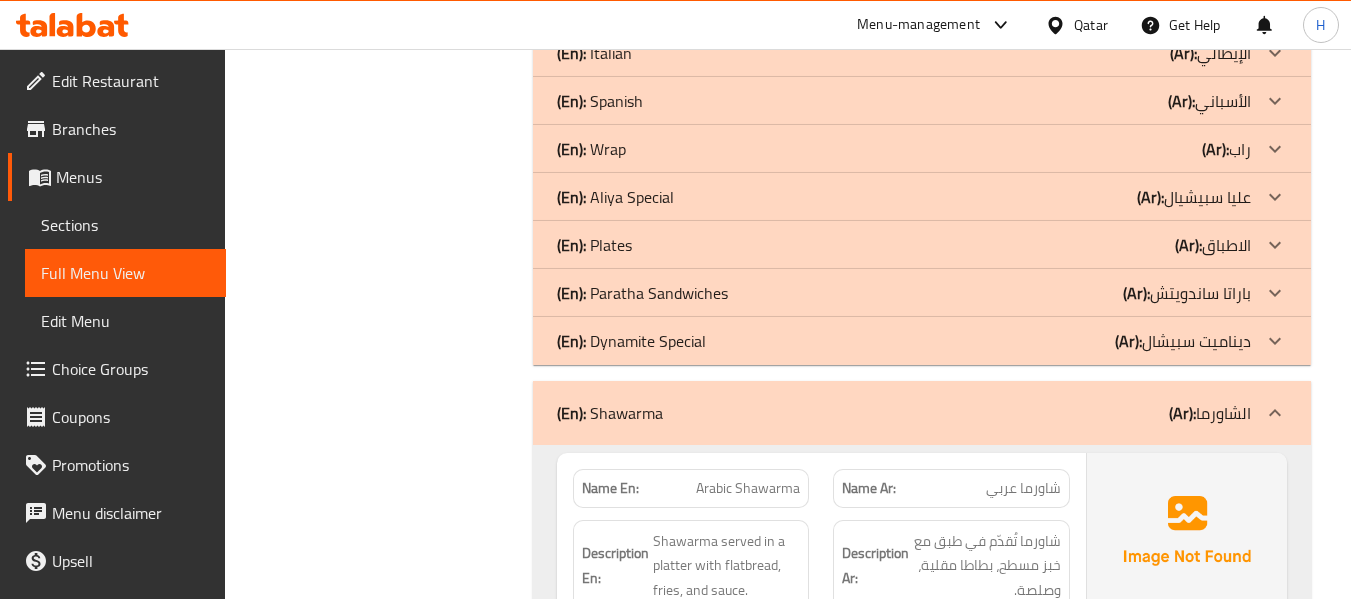 click 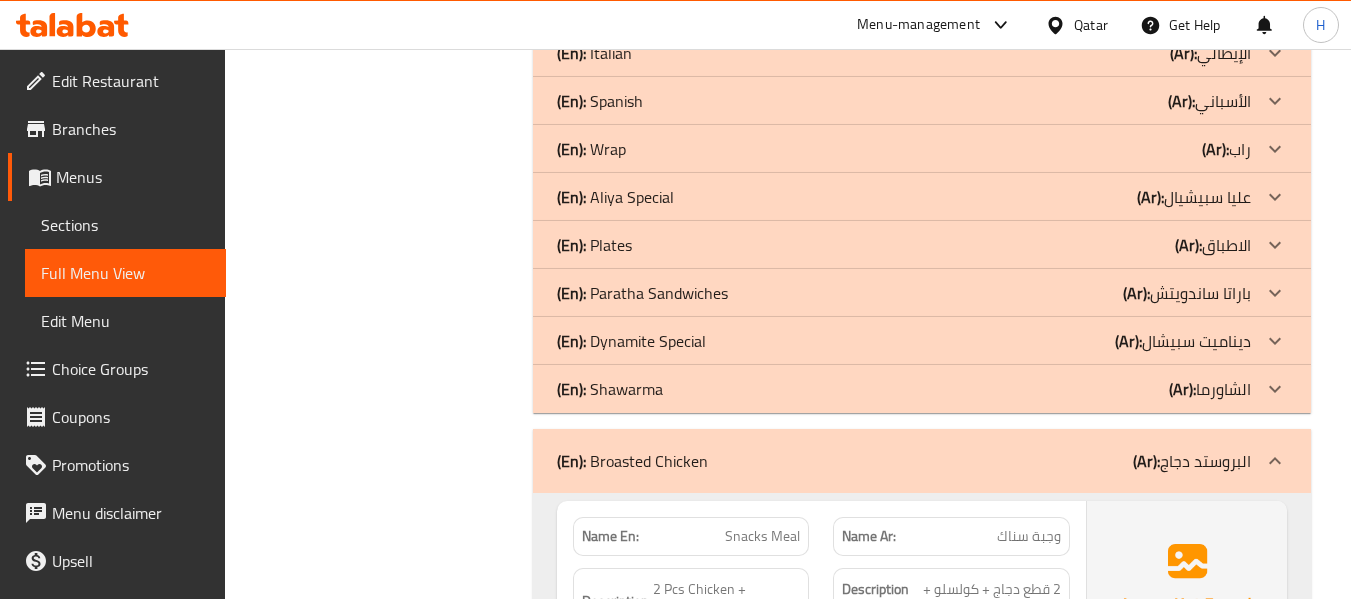 scroll, scrollTop: 7467, scrollLeft: 0, axis: vertical 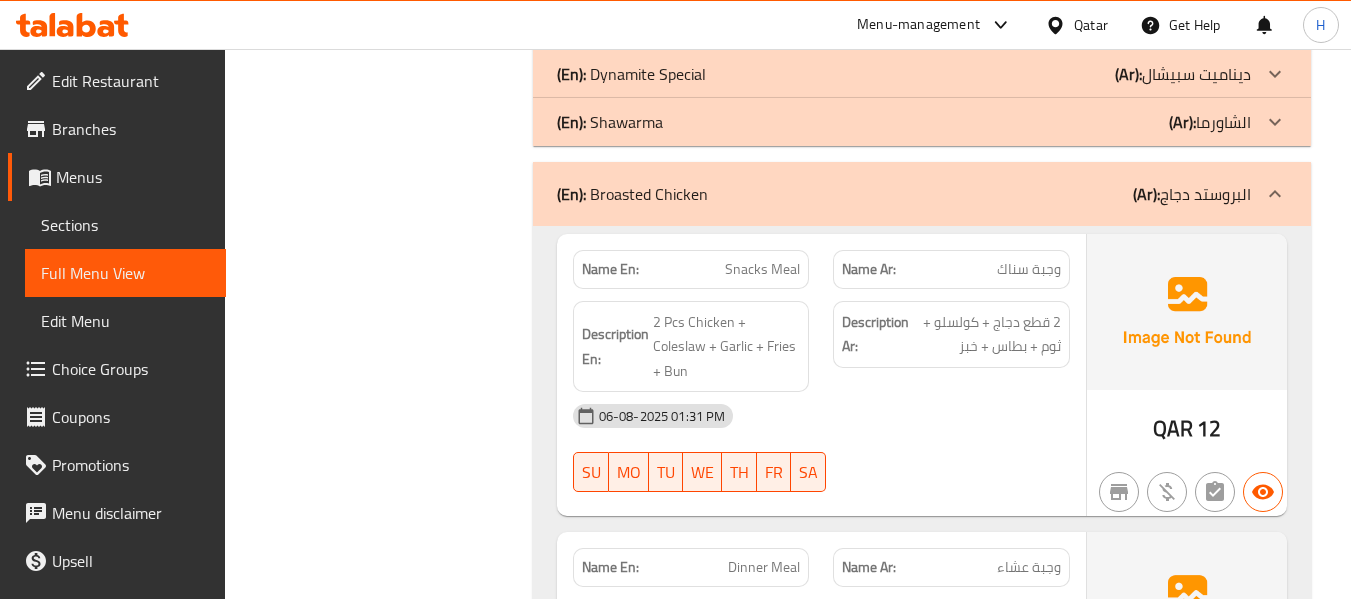 click 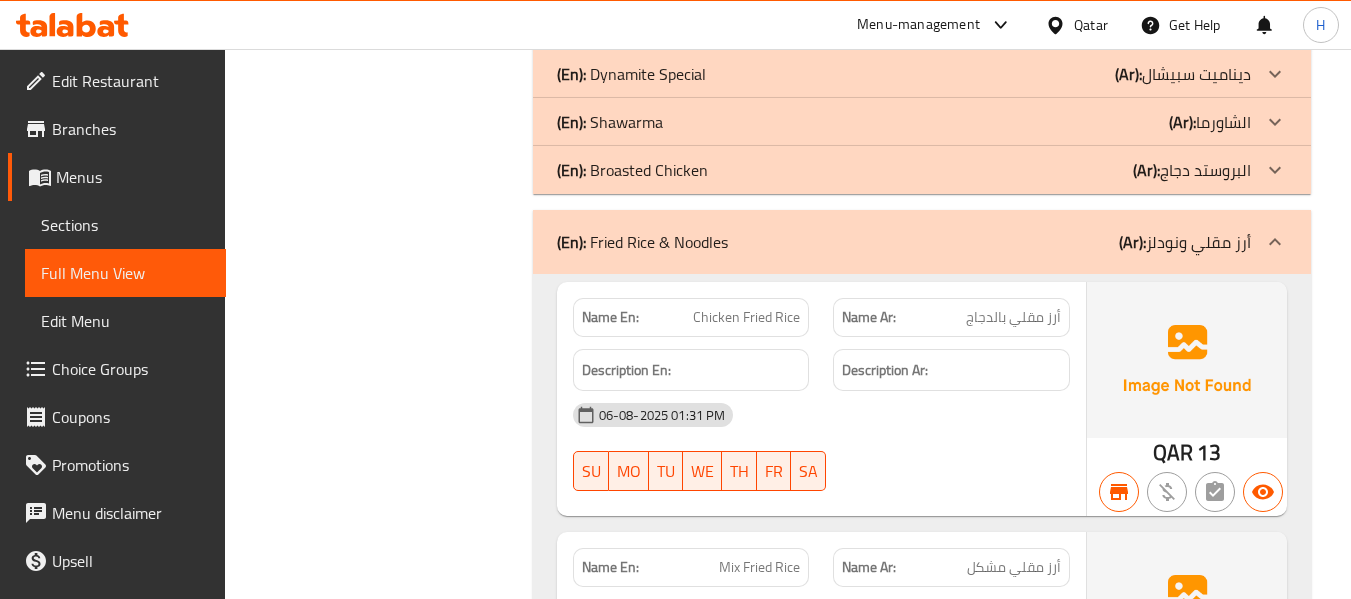 click at bounding box center (1275, -6862) 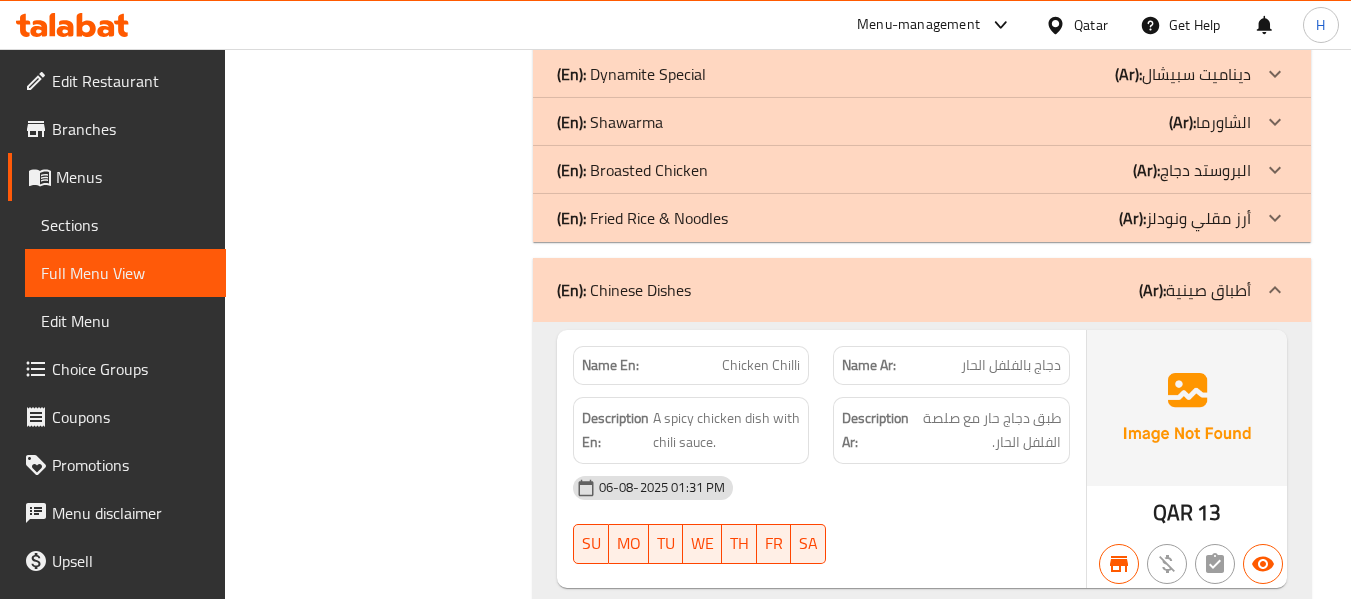 click 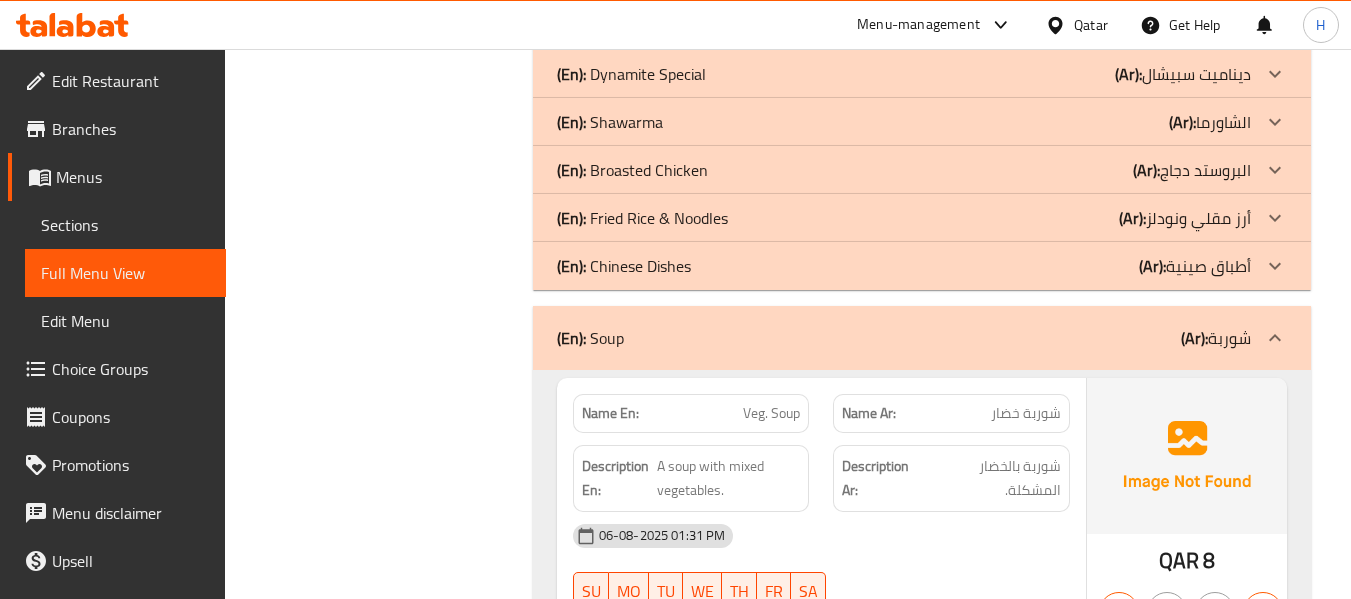 click at bounding box center (1275, -6862) 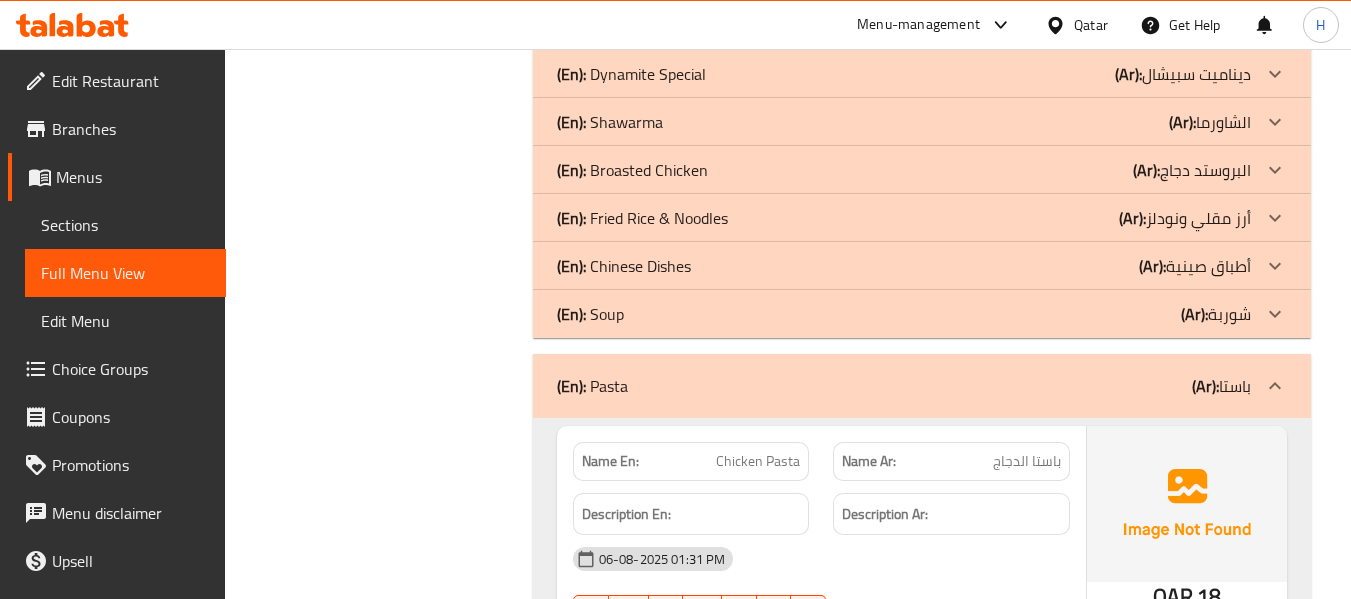 click at bounding box center (1275, -6862) 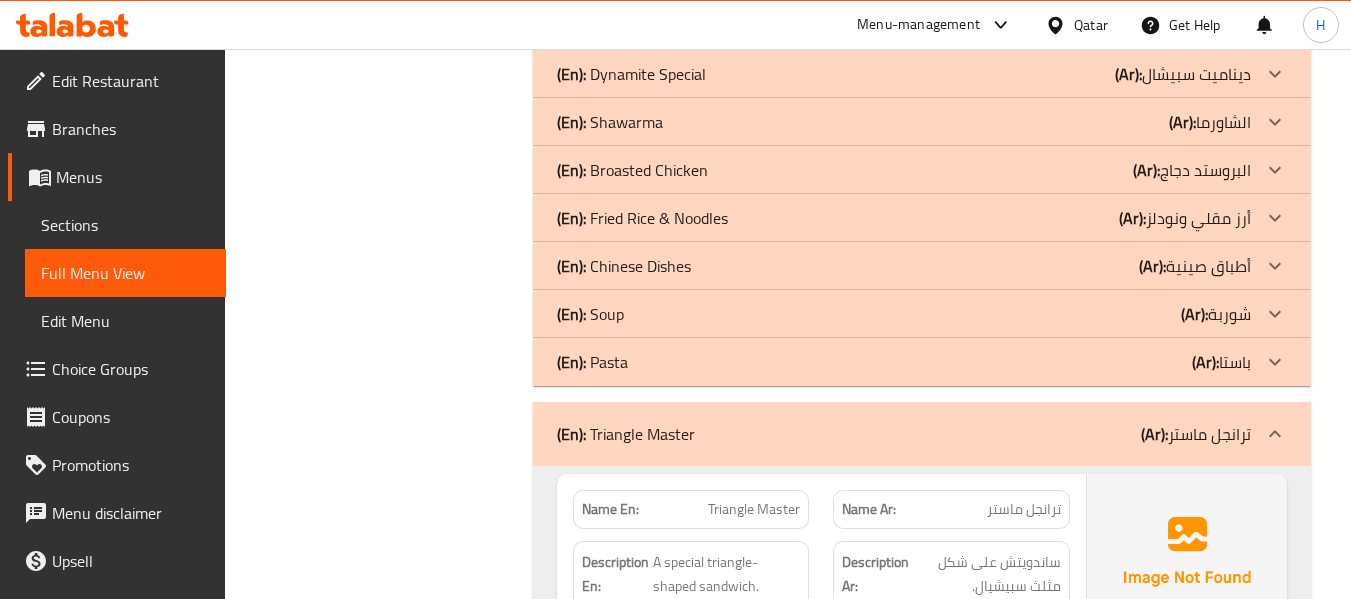 click 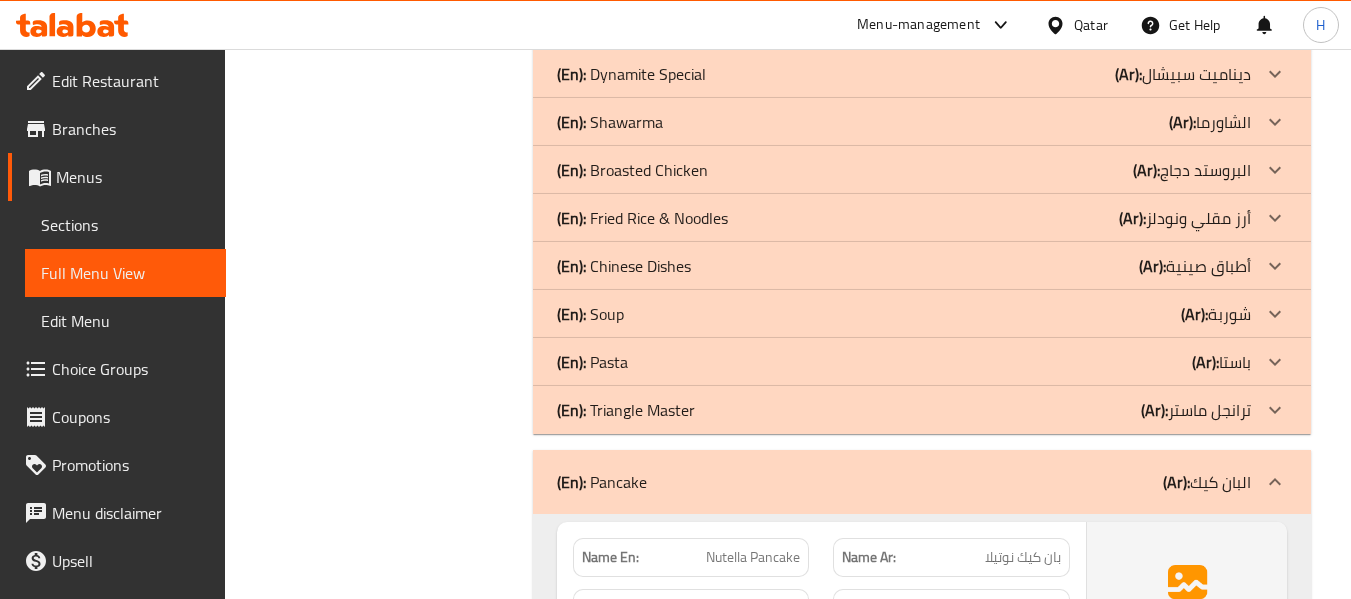 scroll, scrollTop: 7733, scrollLeft: 0, axis: vertical 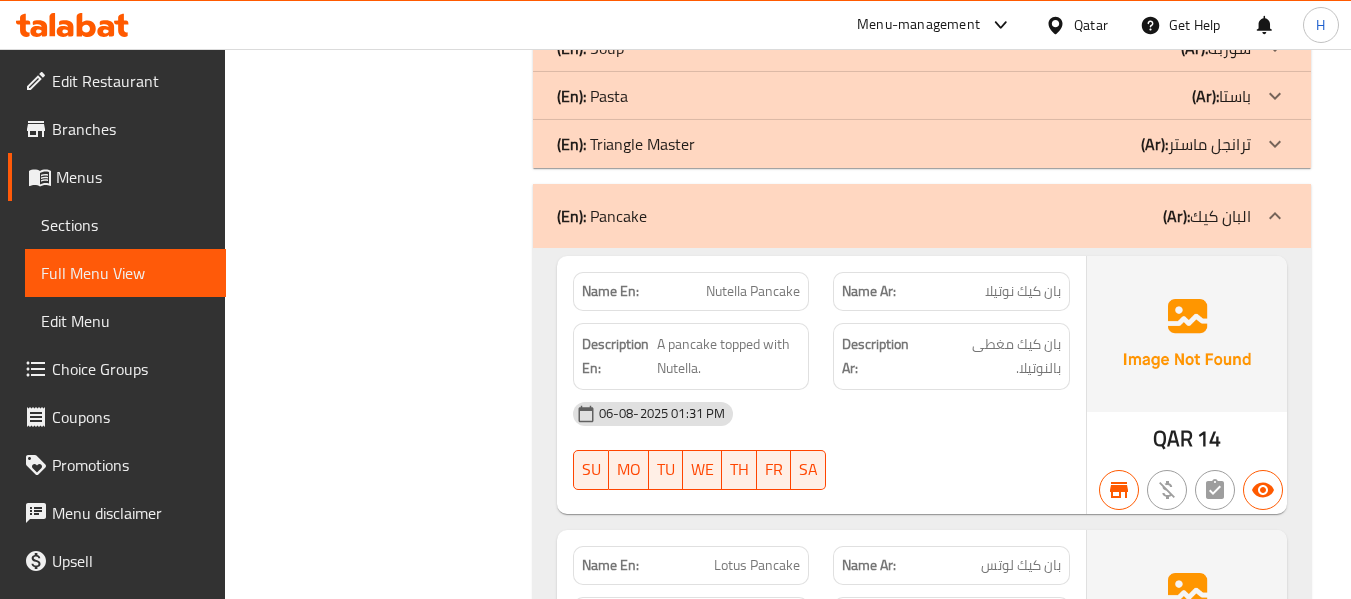 click 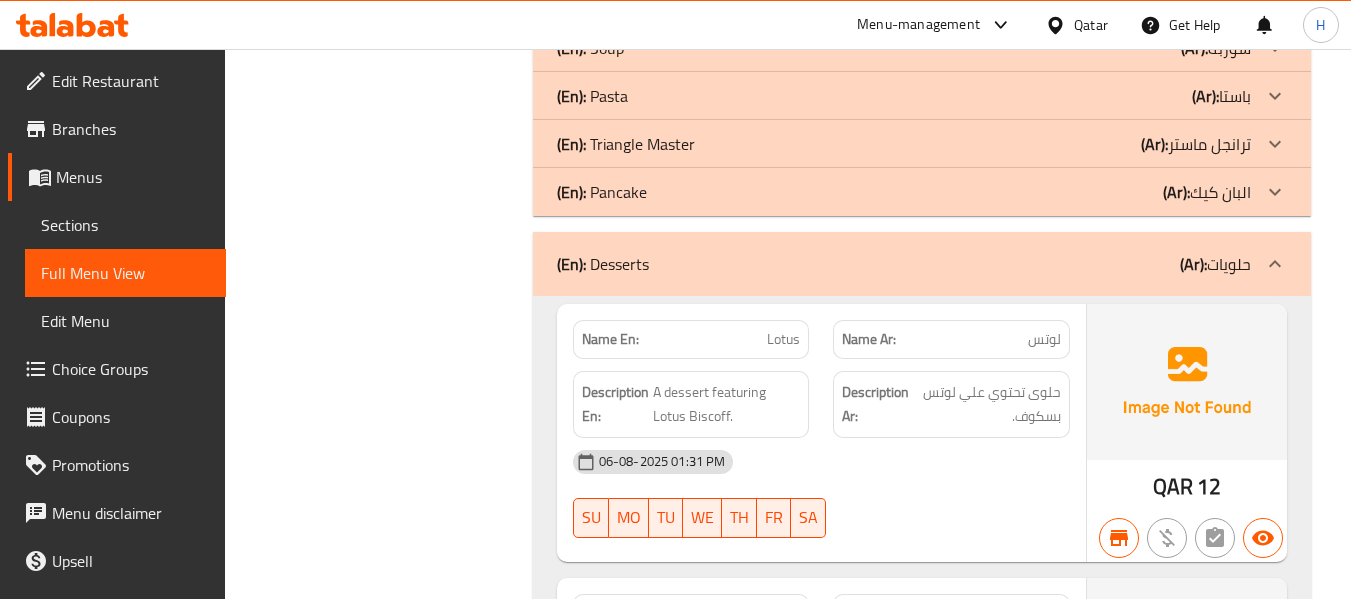 click 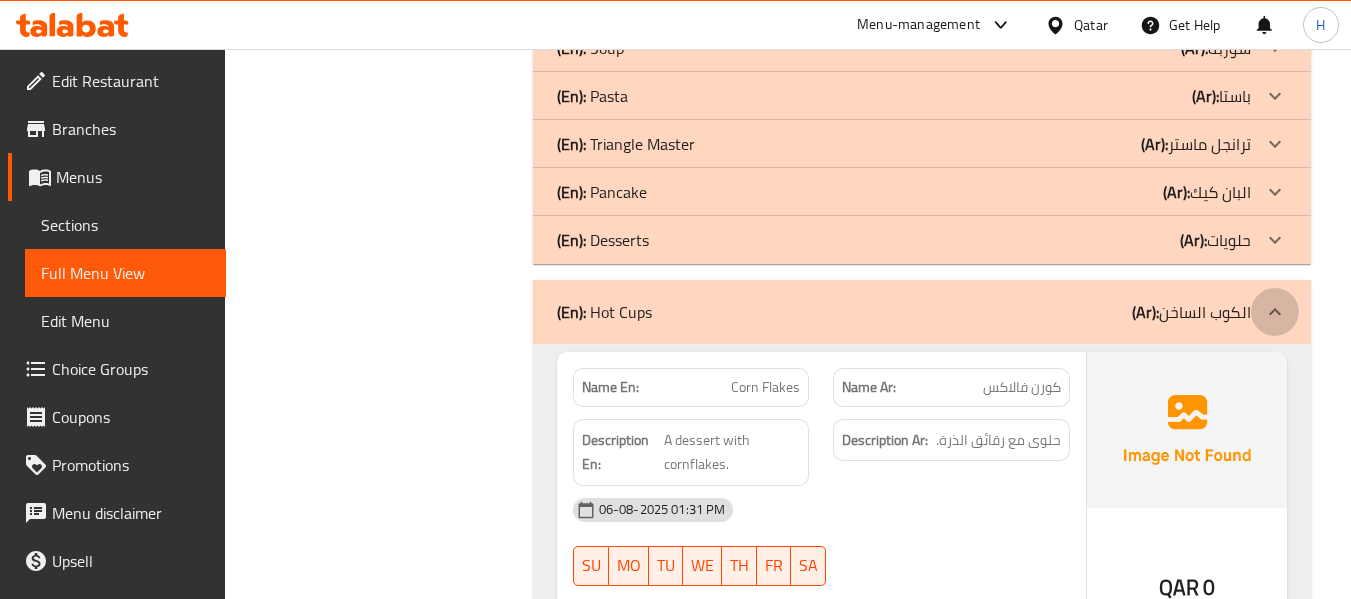 click at bounding box center [1275, -7128] 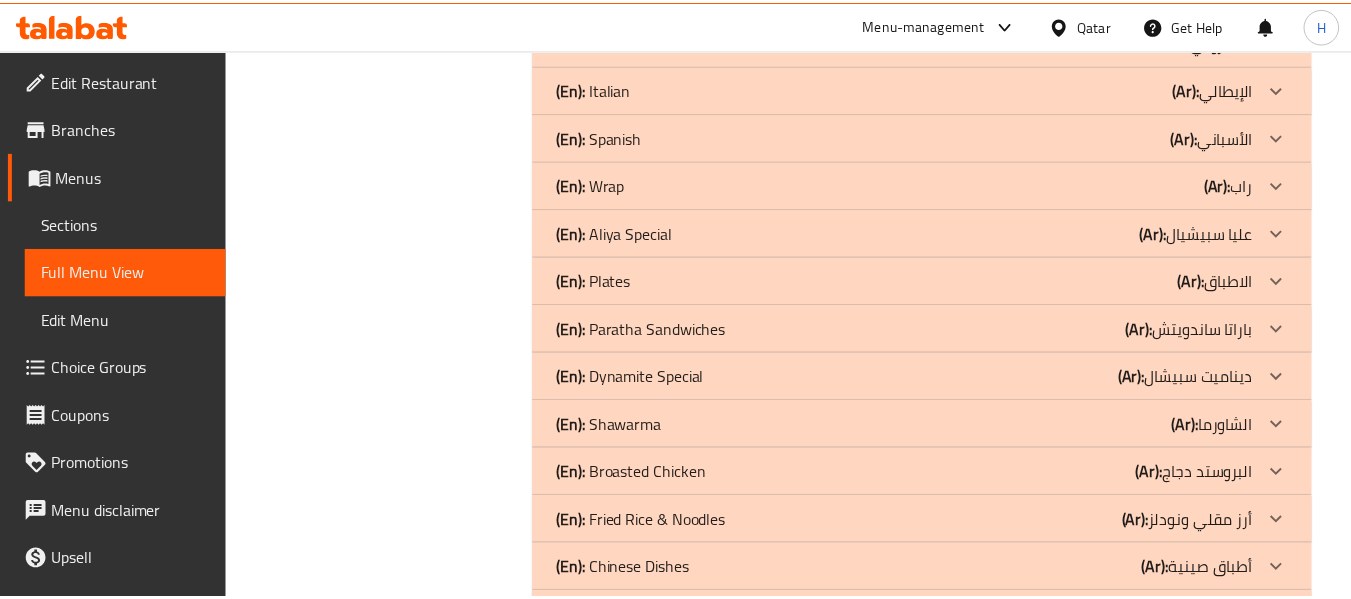 scroll, scrollTop: 7486, scrollLeft: 0, axis: vertical 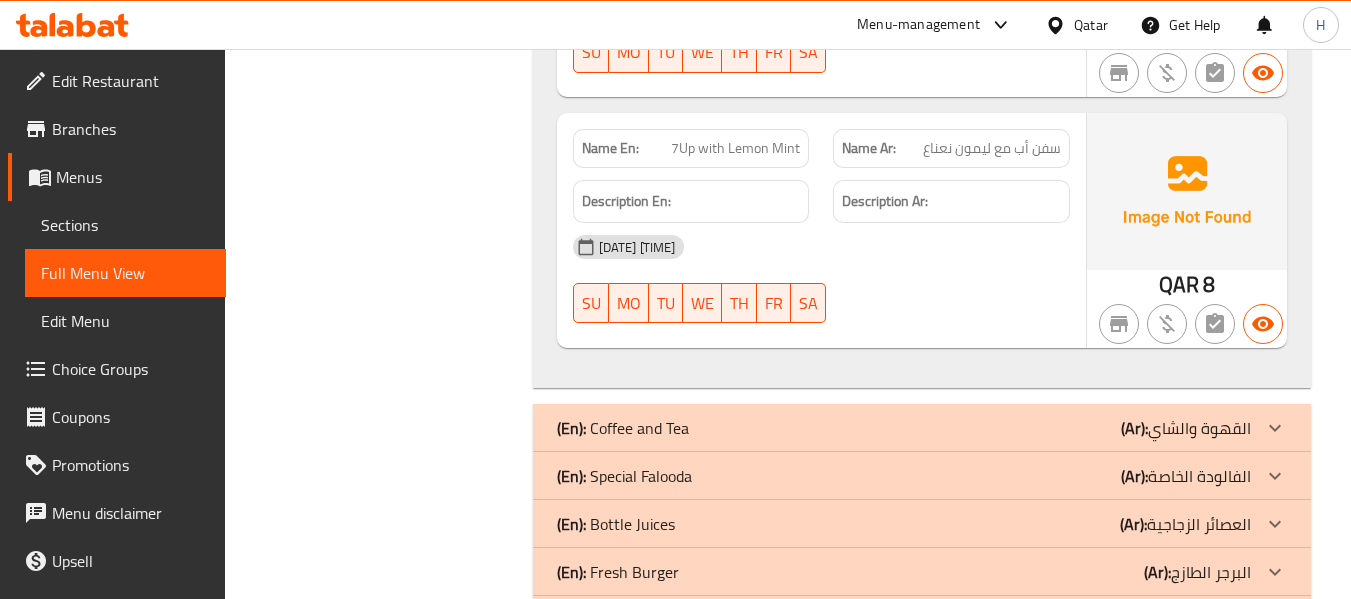click on "Sections" at bounding box center [125, 225] 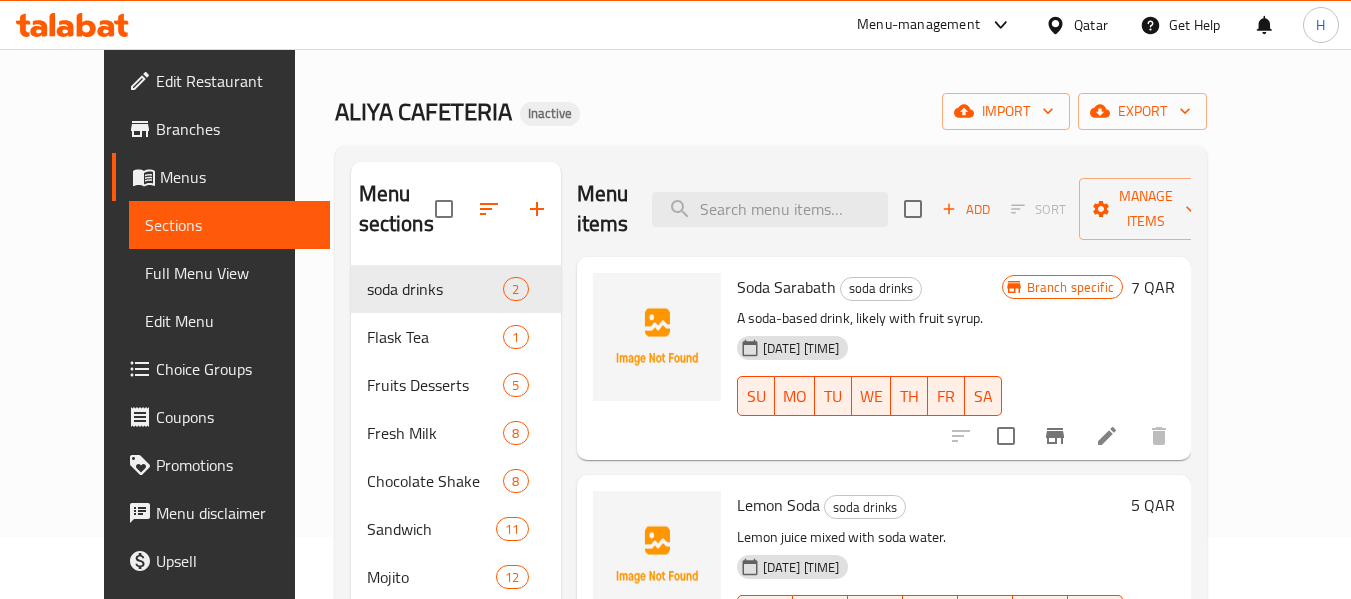 scroll, scrollTop: 0, scrollLeft: 0, axis: both 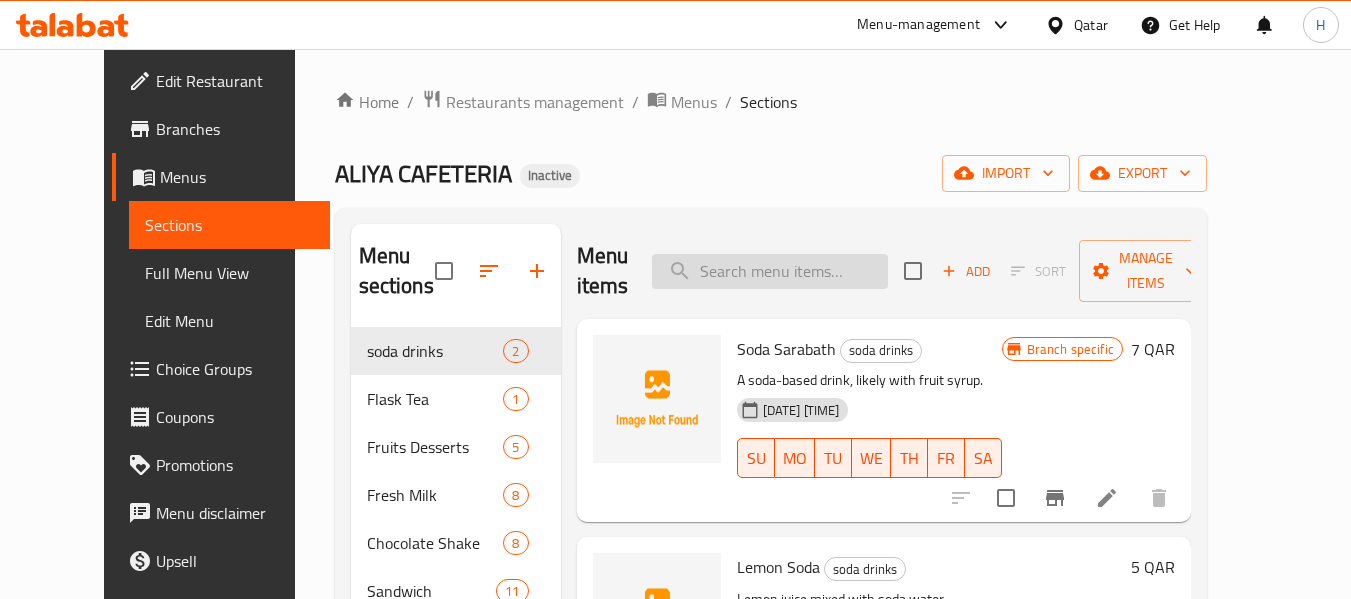click at bounding box center [770, 271] 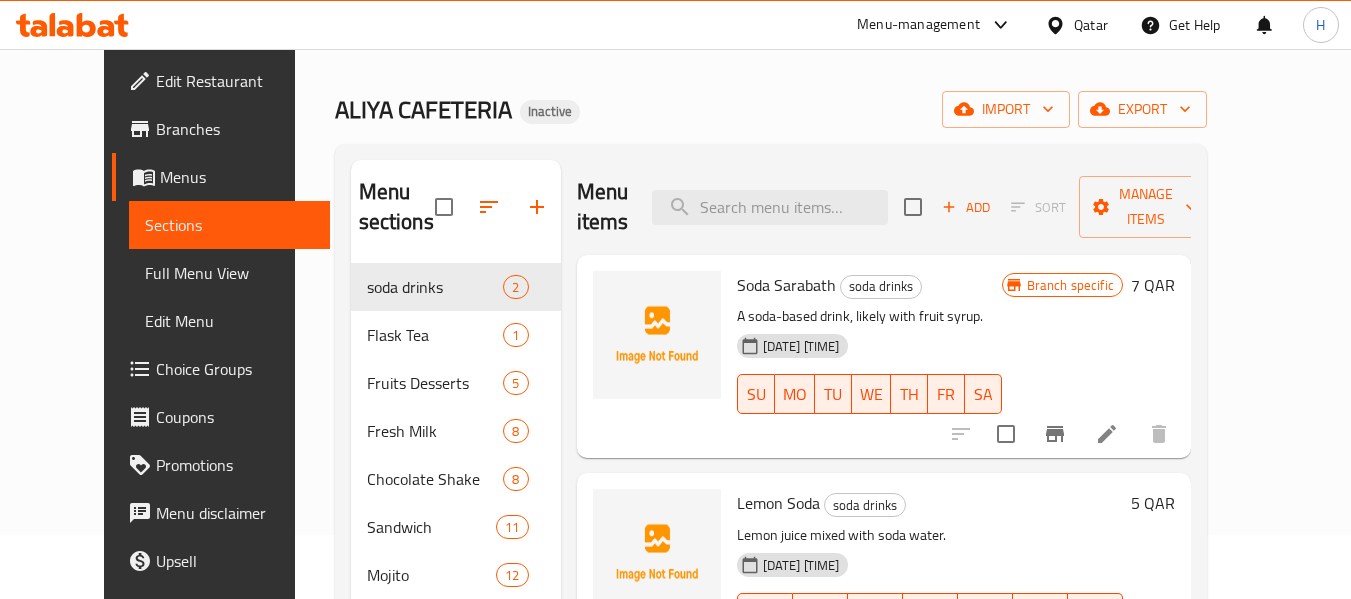 scroll, scrollTop: 0, scrollLeft: 0, axis: both 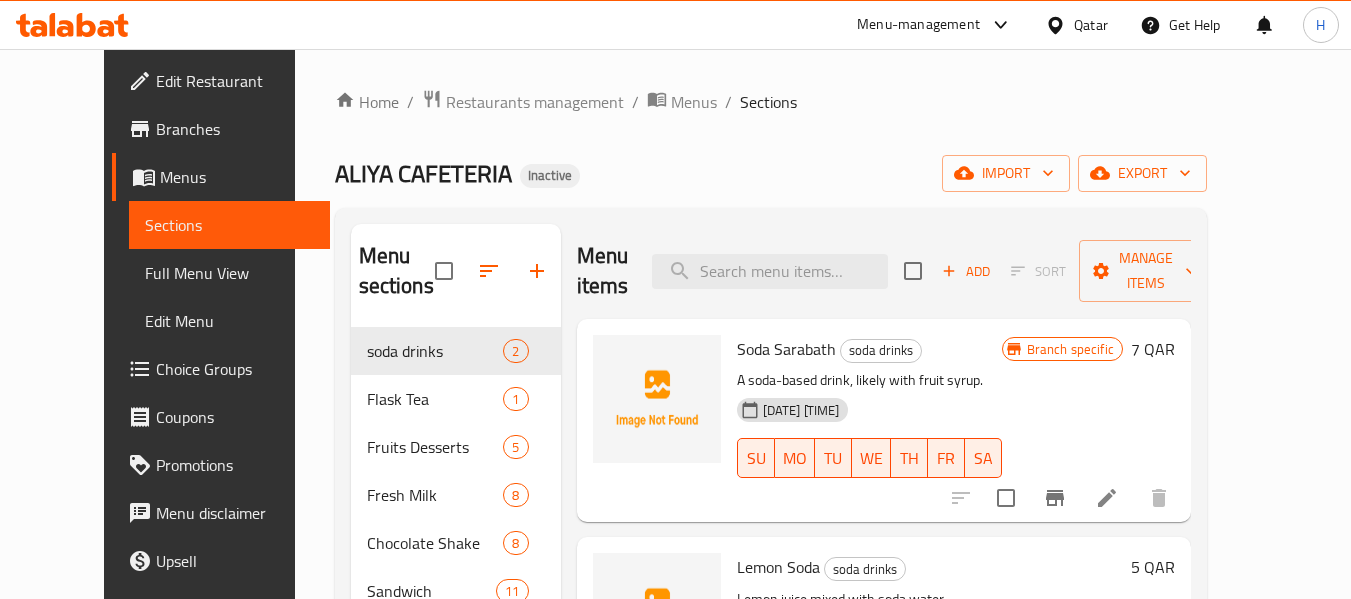 click 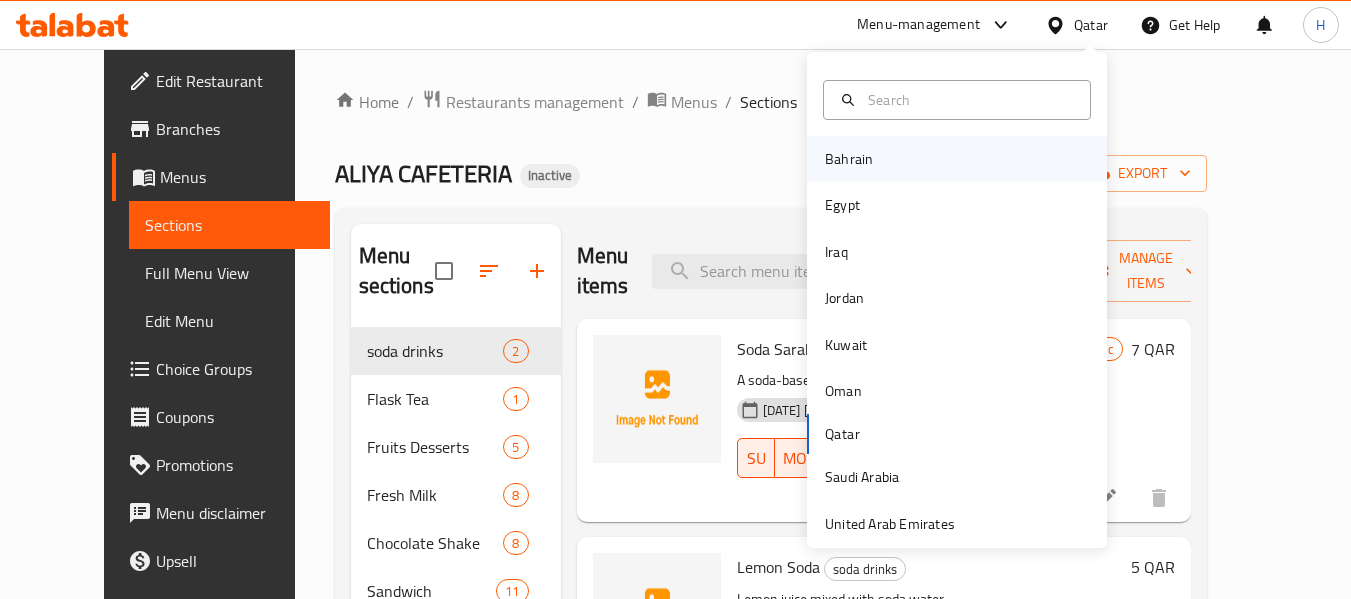 click on "Bahrain" at bounding box center (957, 159) 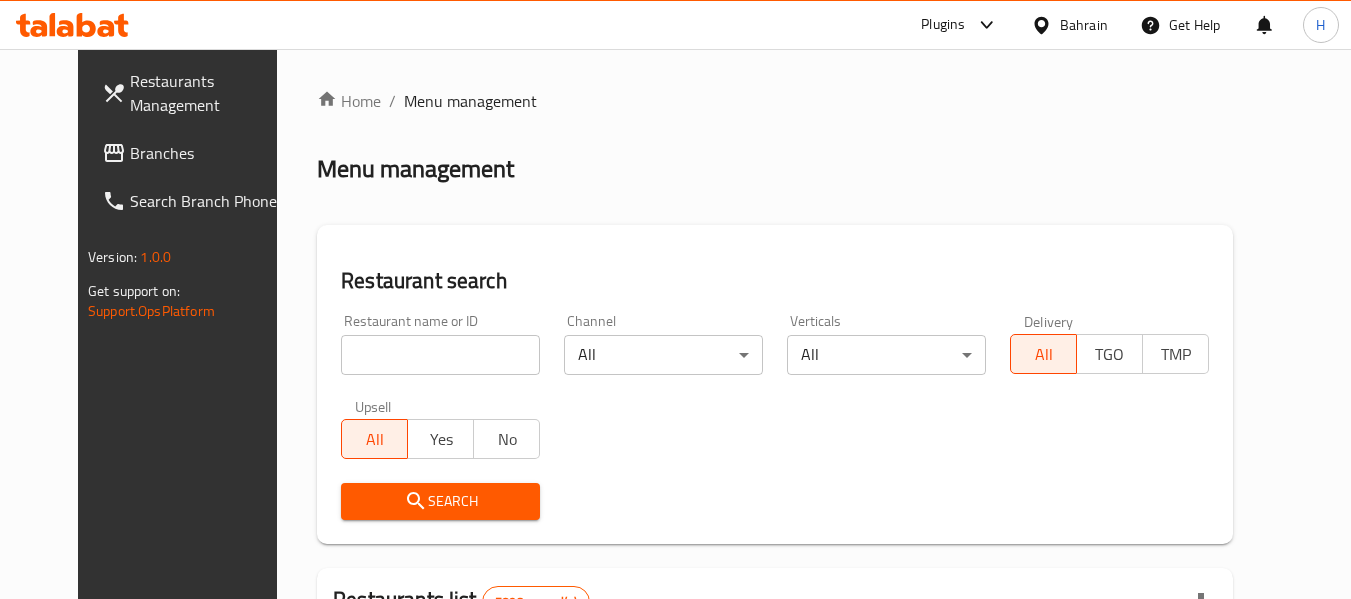 click on "Branches" at bounding box center (195, 153) 